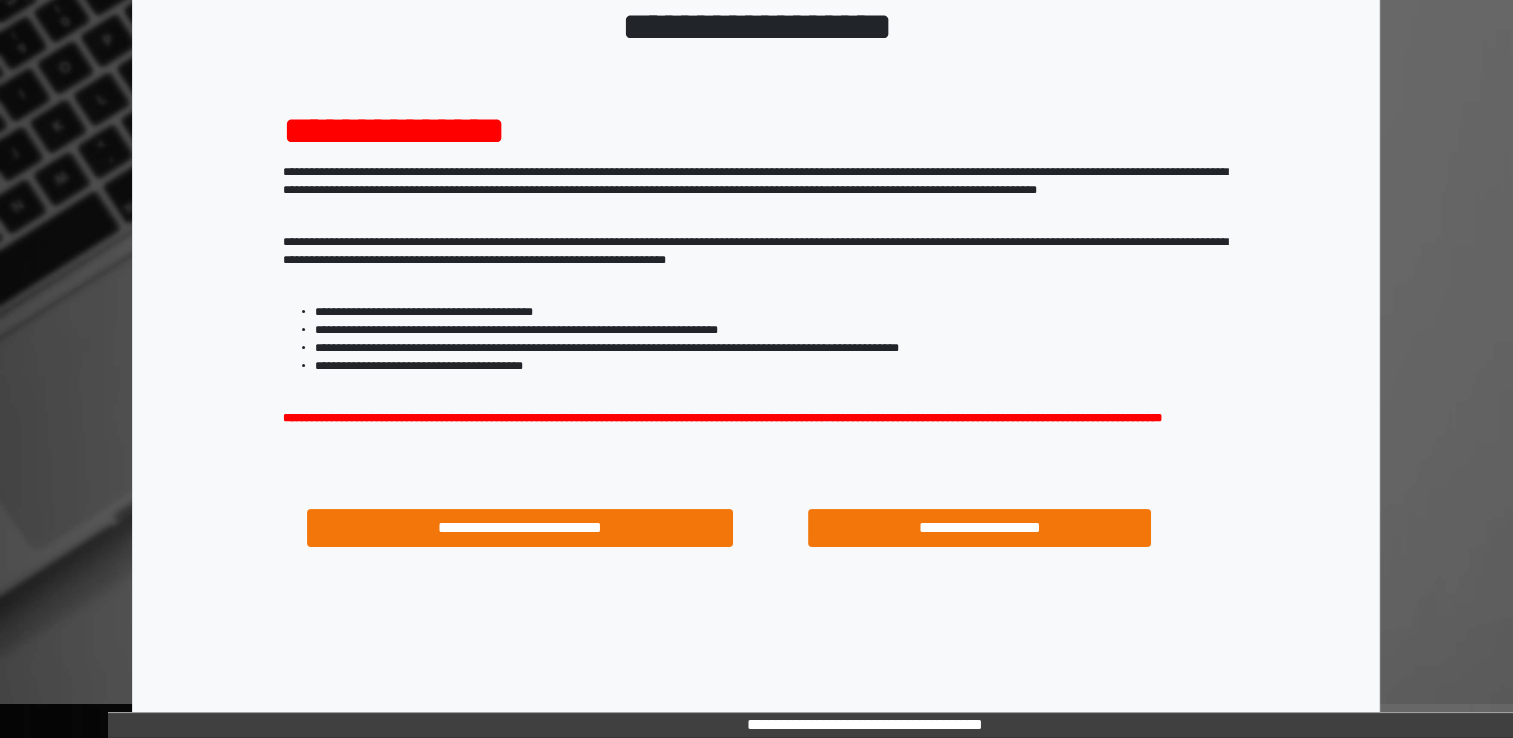 scroll, scrollTop: 171, scrollLeft: 0, axis: vertical 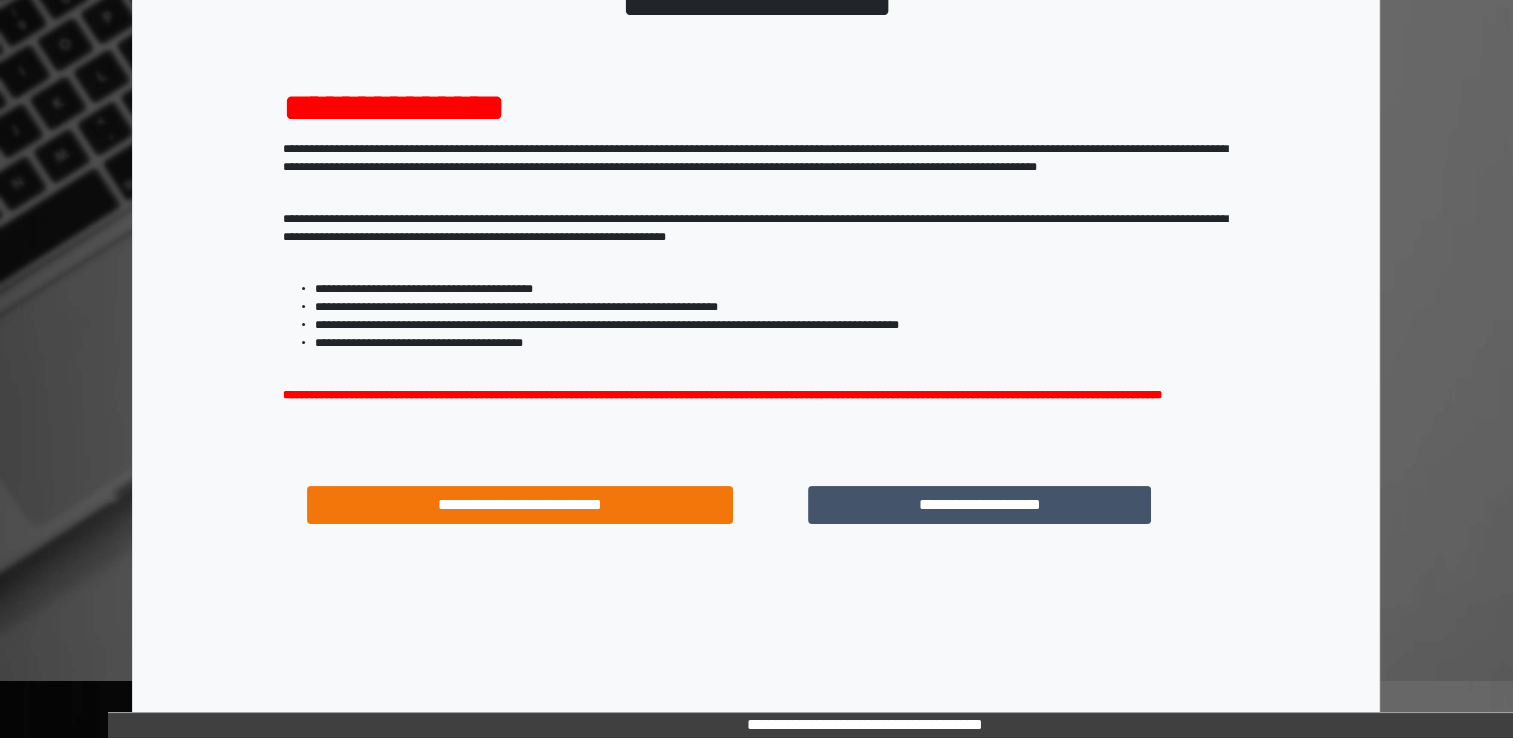 click on "**********" at bounding box center (980, 505) 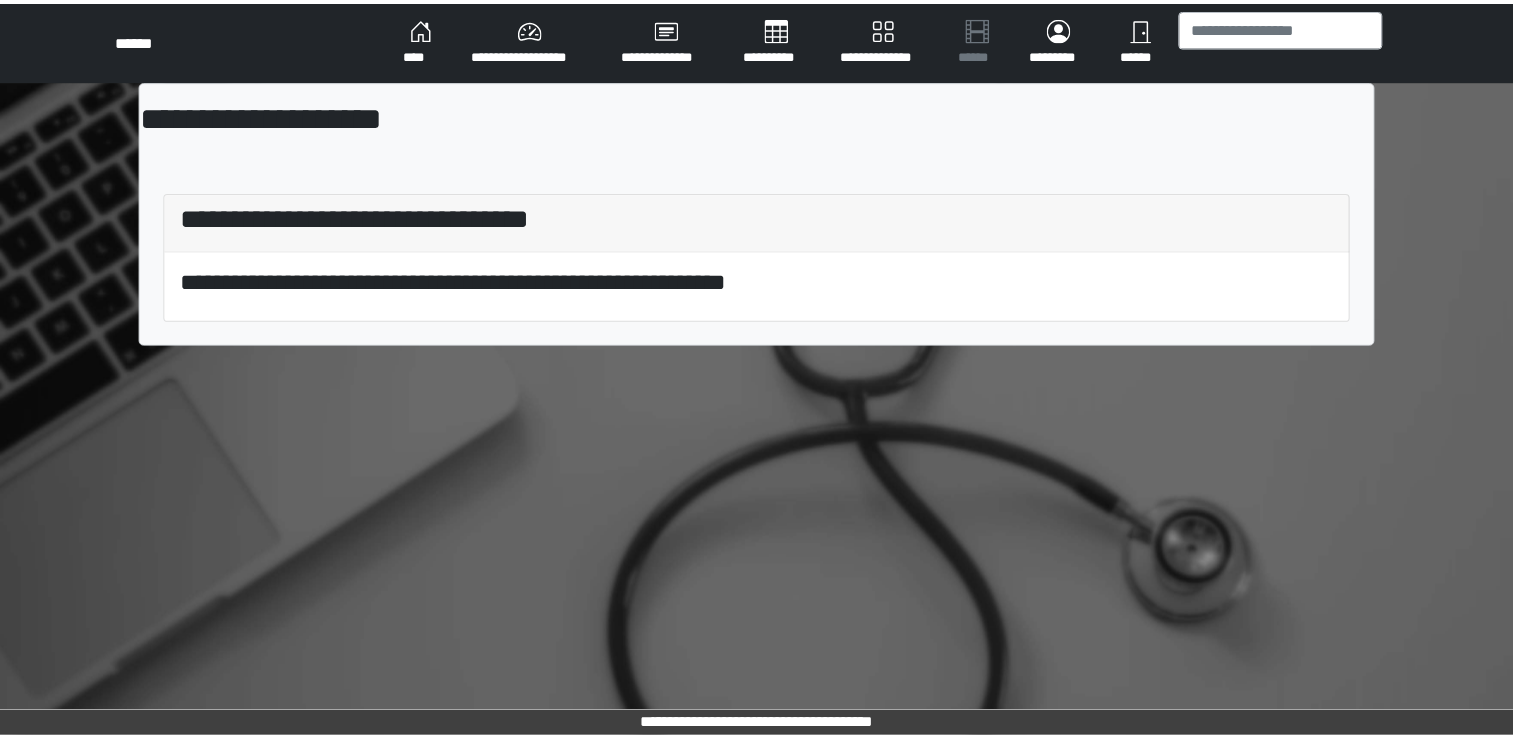 scroll, scrollTop: 0, scrollLeft: 0, axis: both 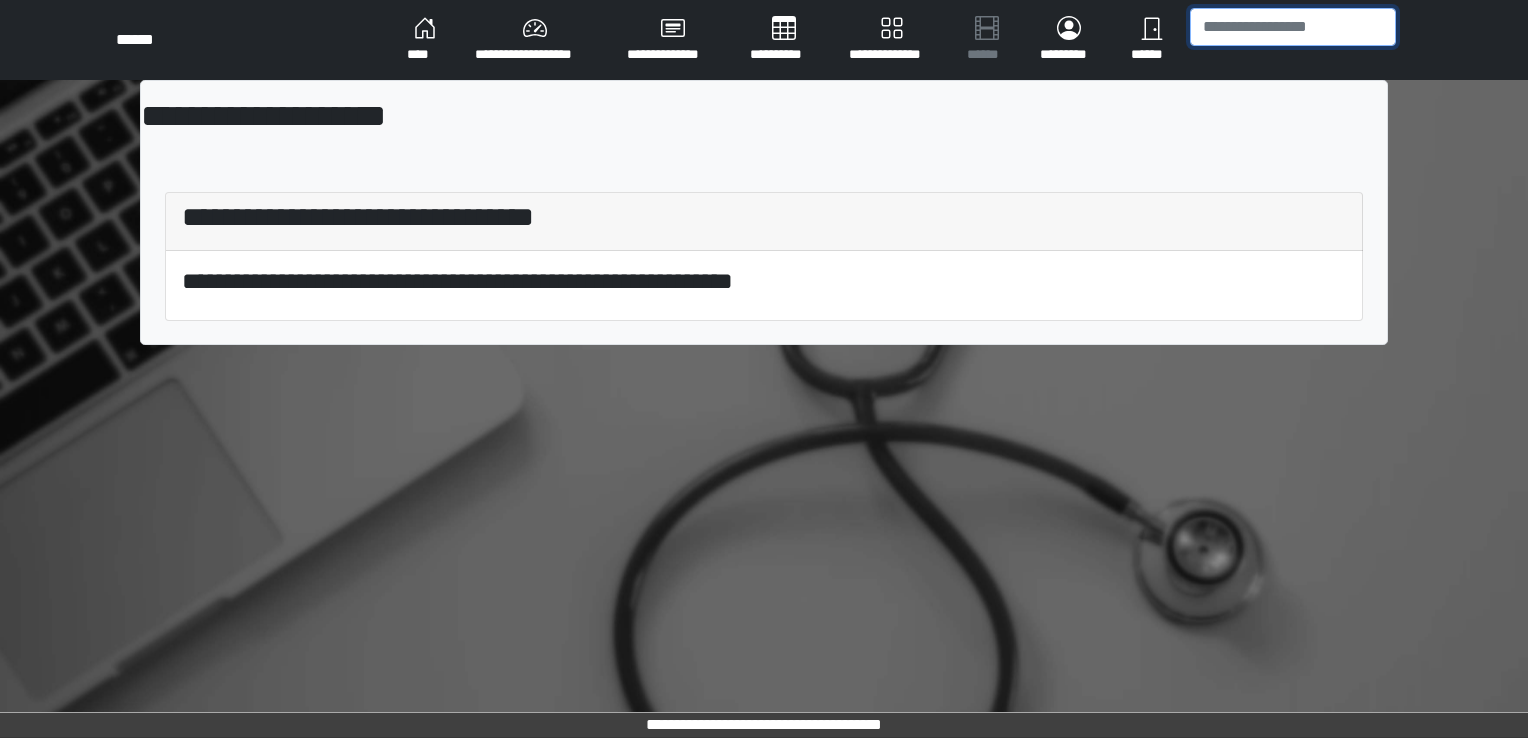 click at bounding box center (1293, 27) 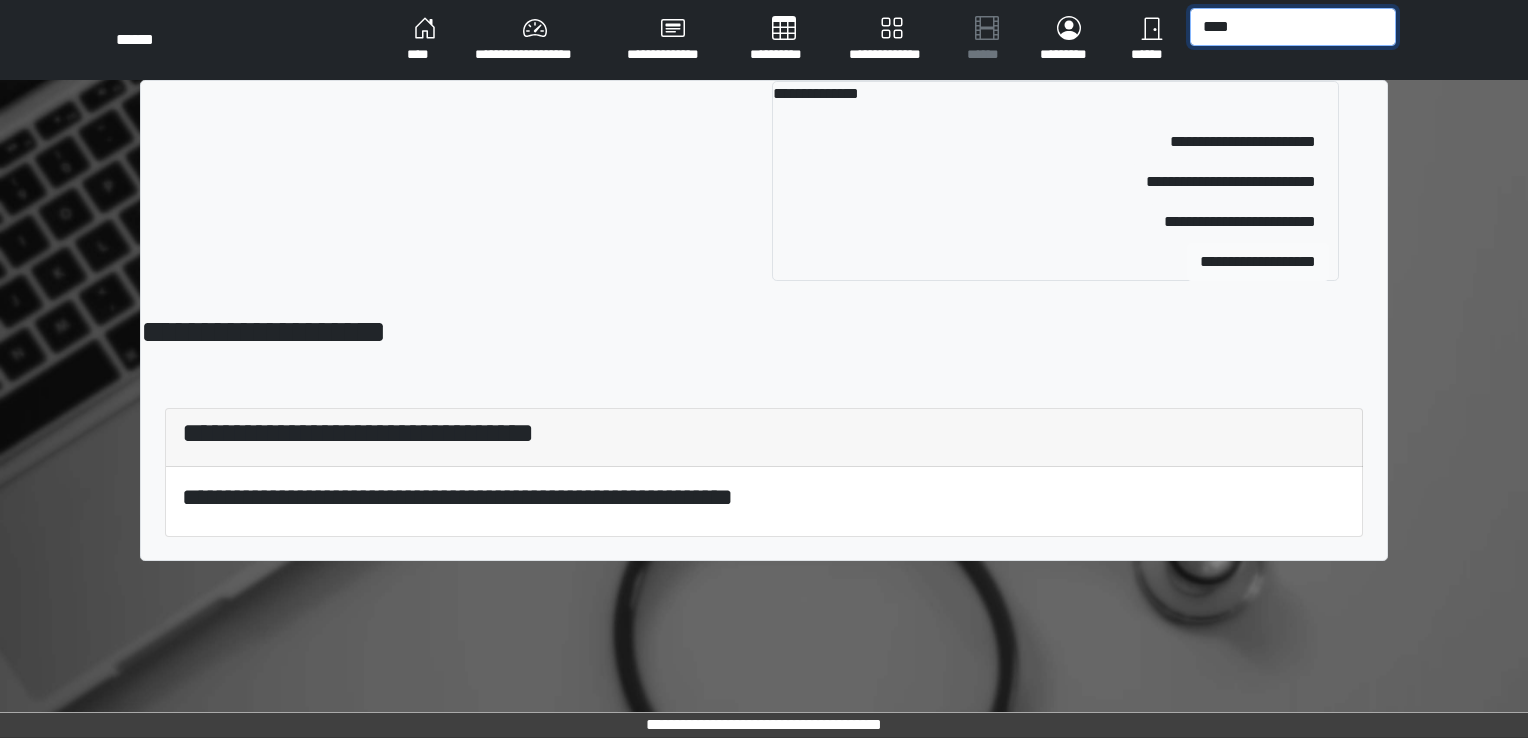 type on "****" 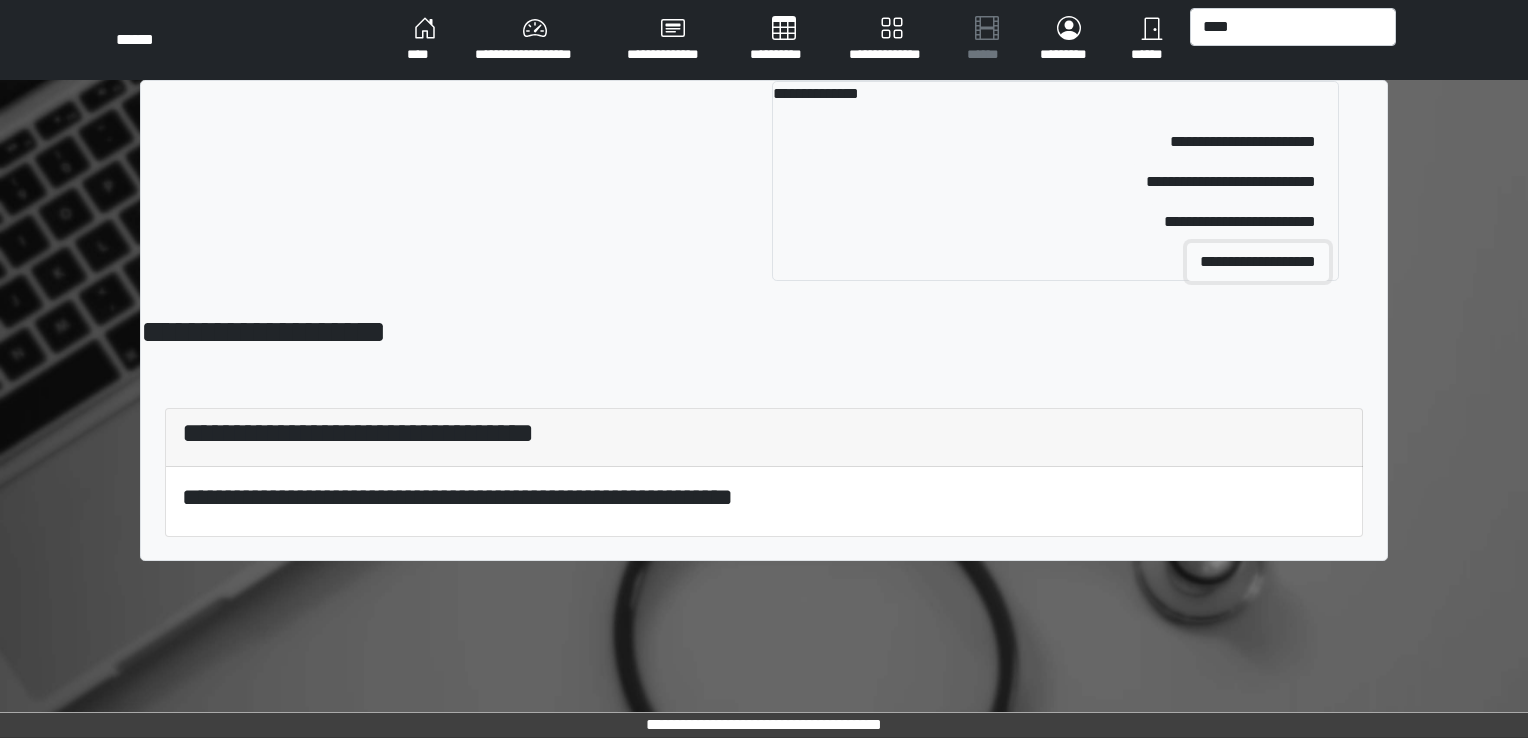 click on "**********" at bounding box center [1258, 262] 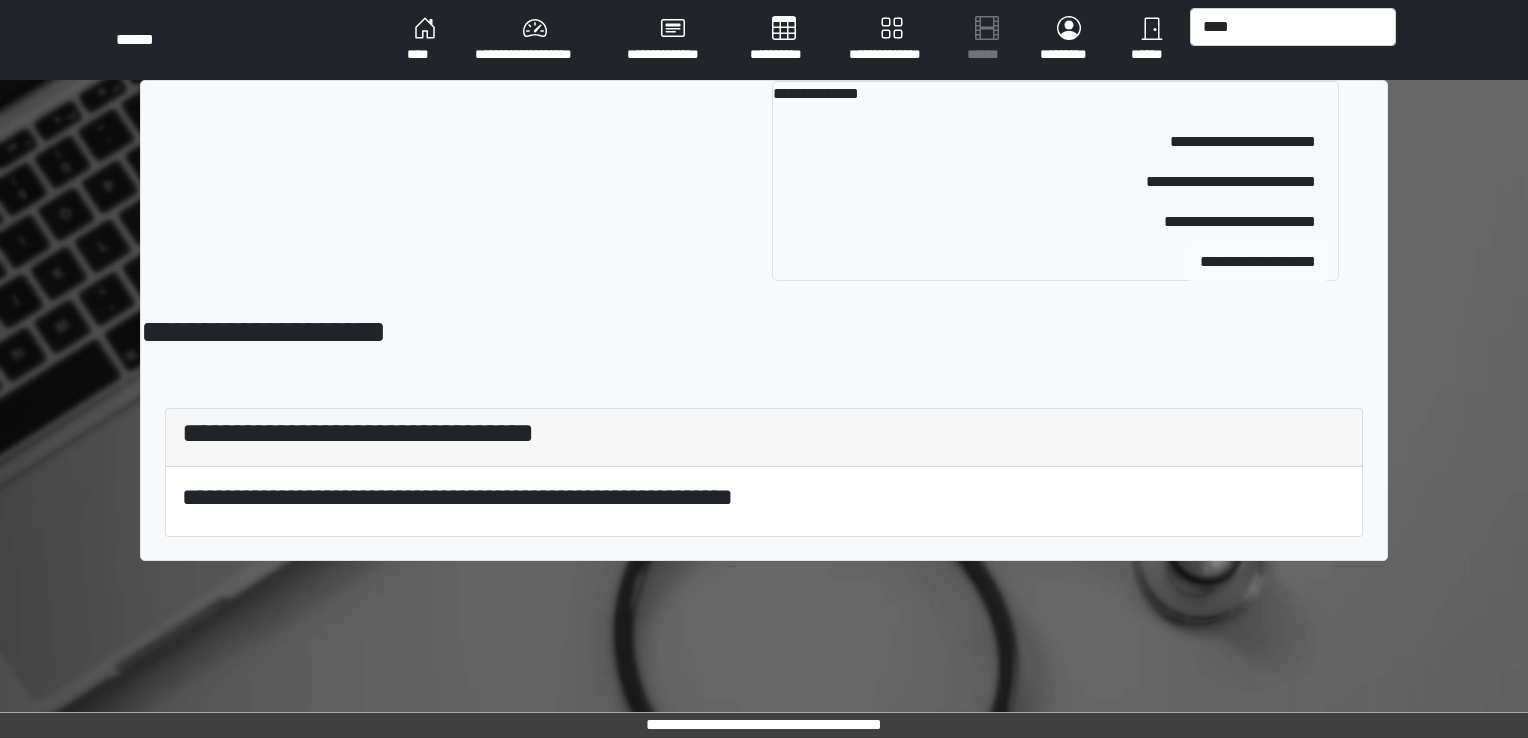 type 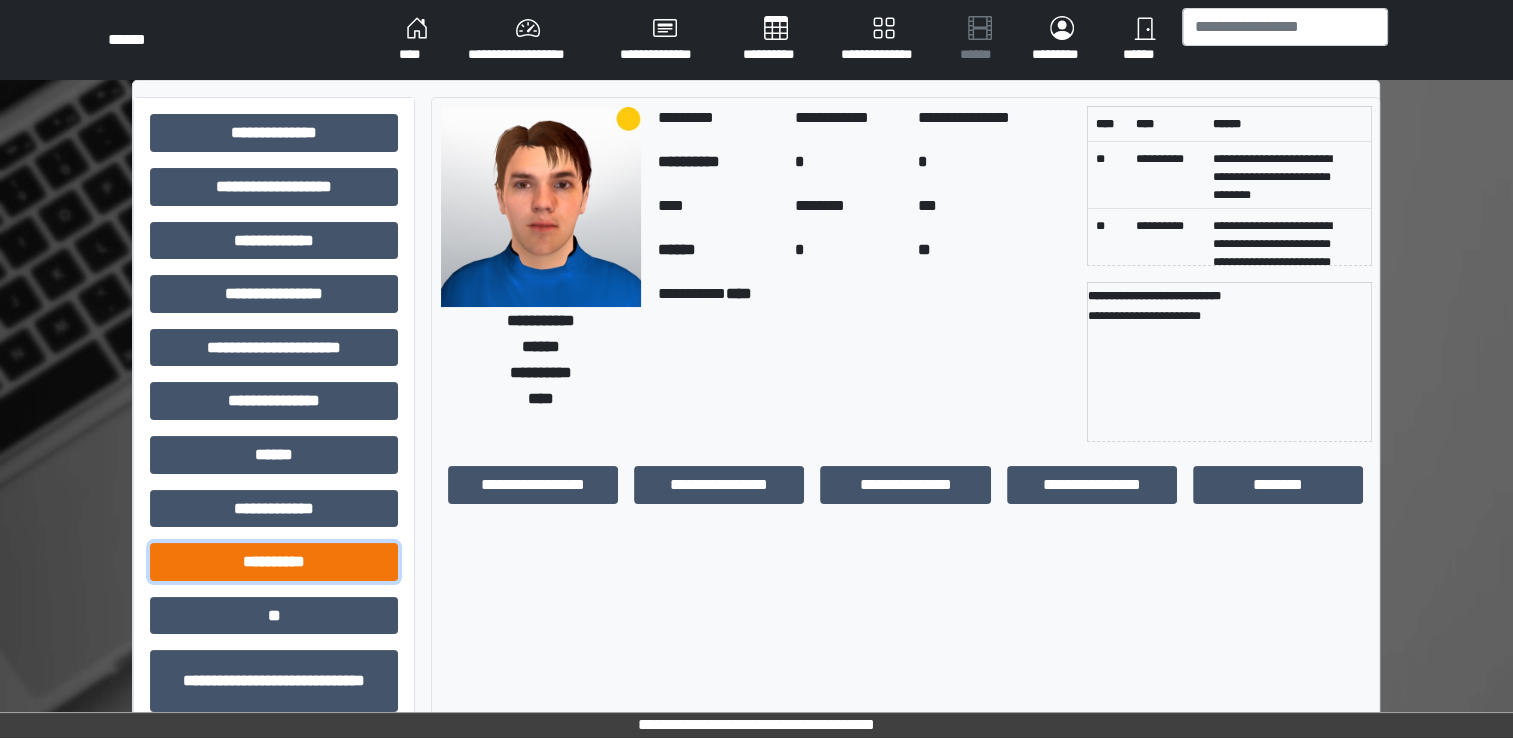 click on "**********" at bounding box center (274, 562) 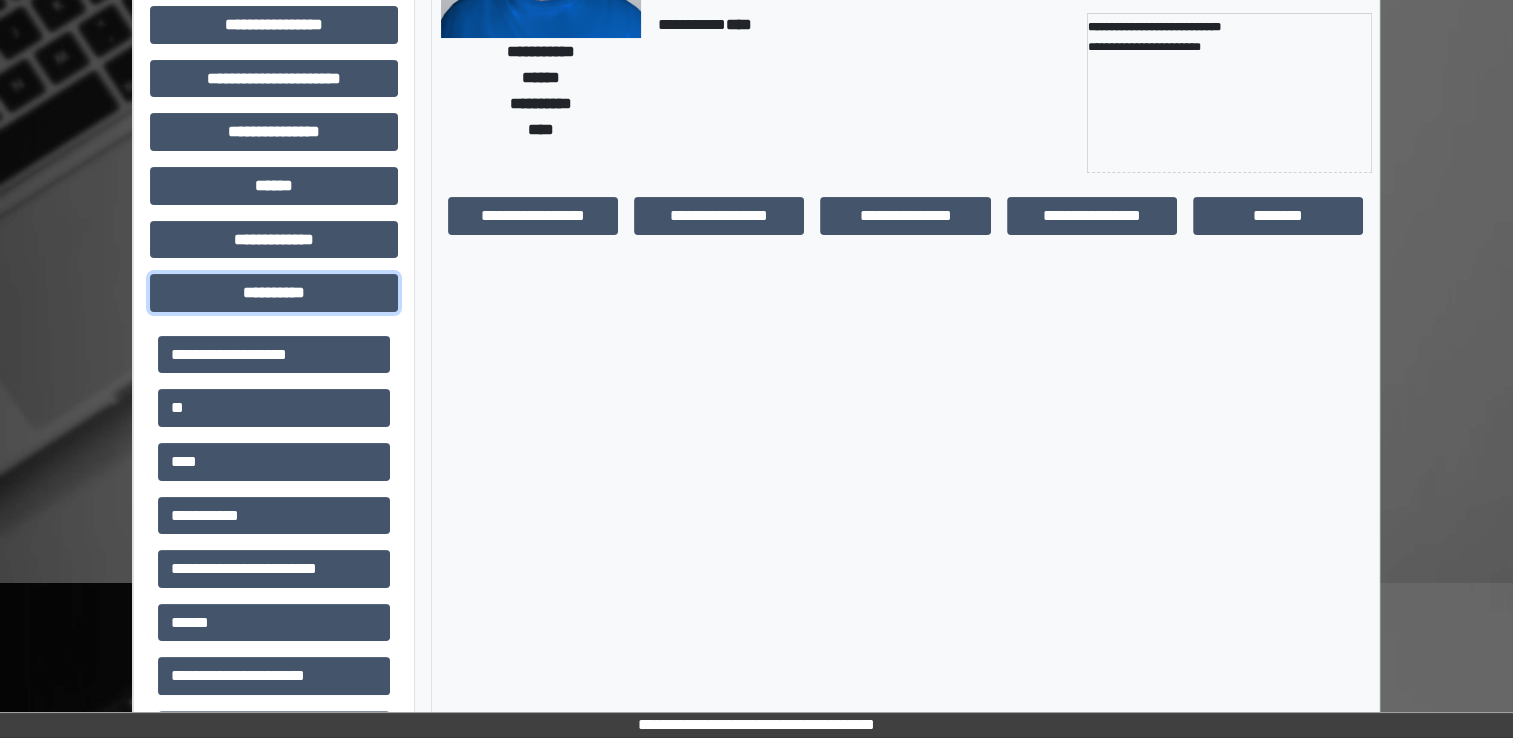 scroll, scrollTop: 300, scrollLeft: 0, axis: vertical 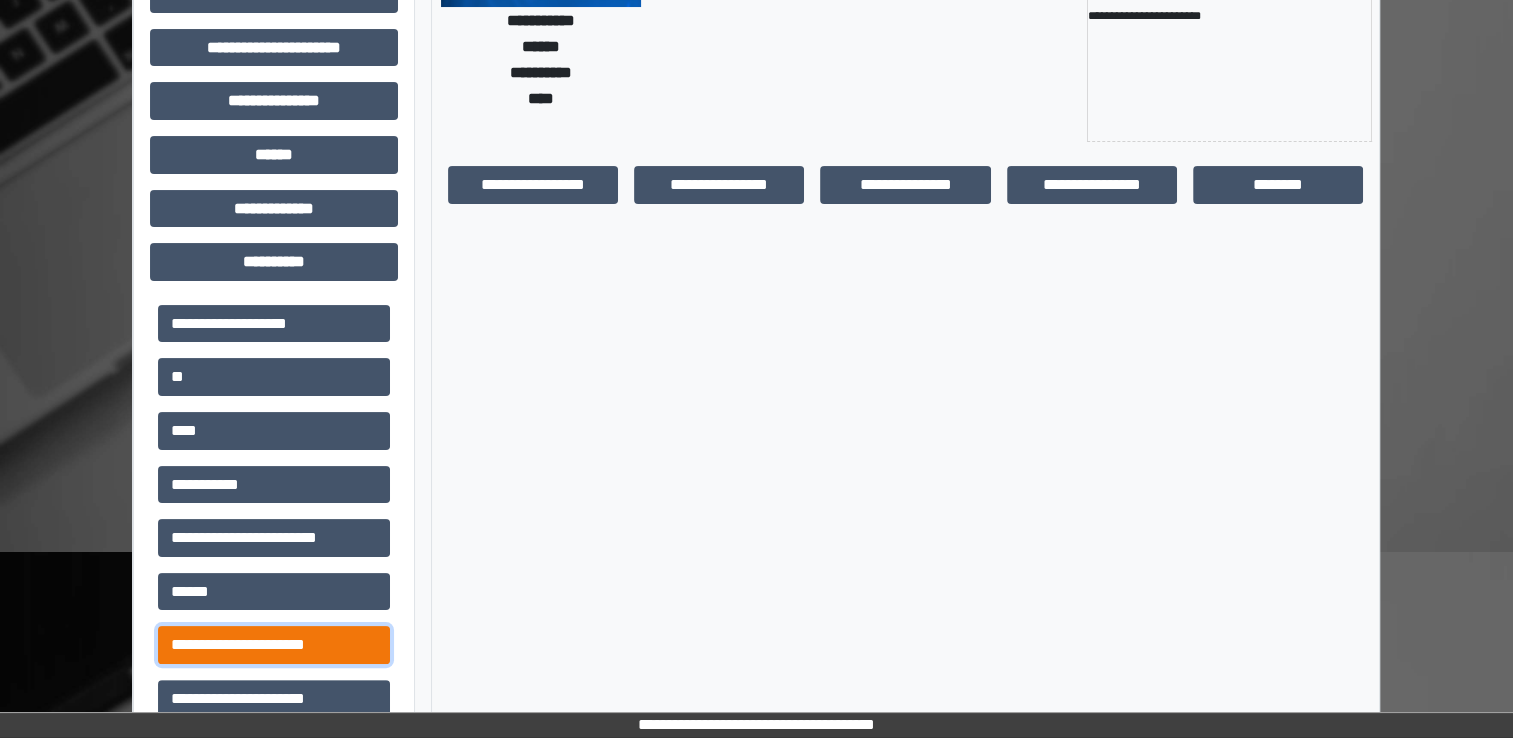 click on "**********" at bounding box center (274, 645) 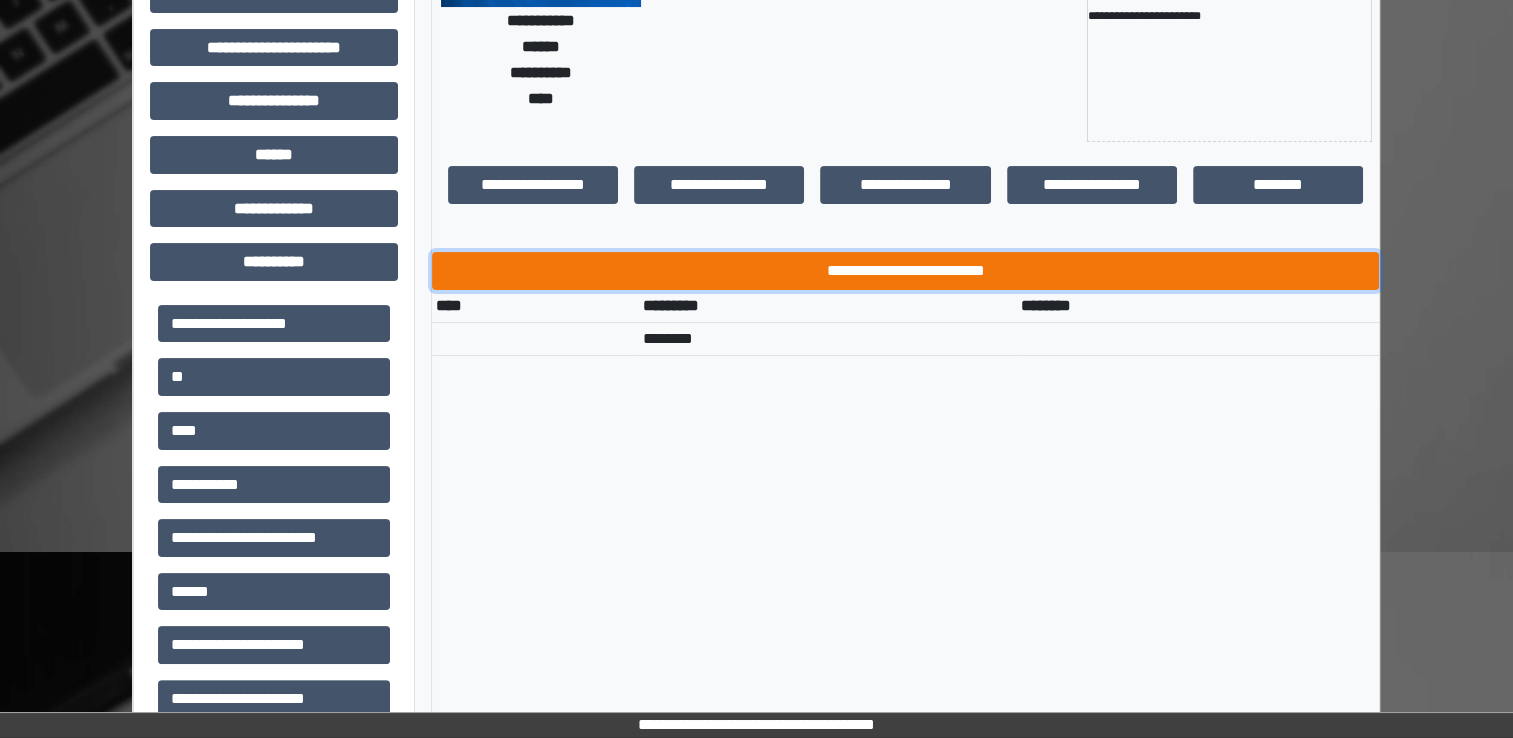 click on "**********" at bounding box center [905, 271] 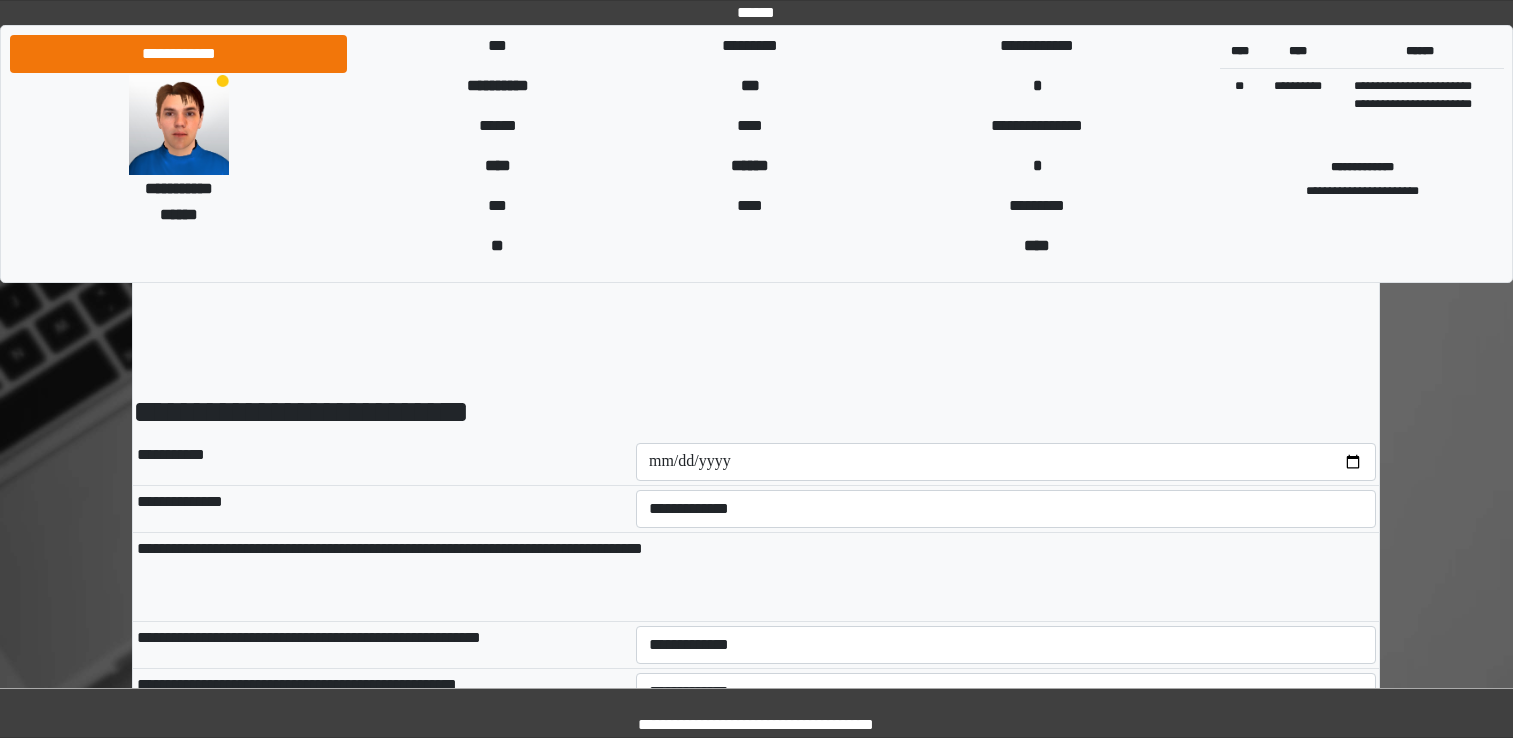 scroll, scrollTop: 0, scrollLeft: 0, axis: both 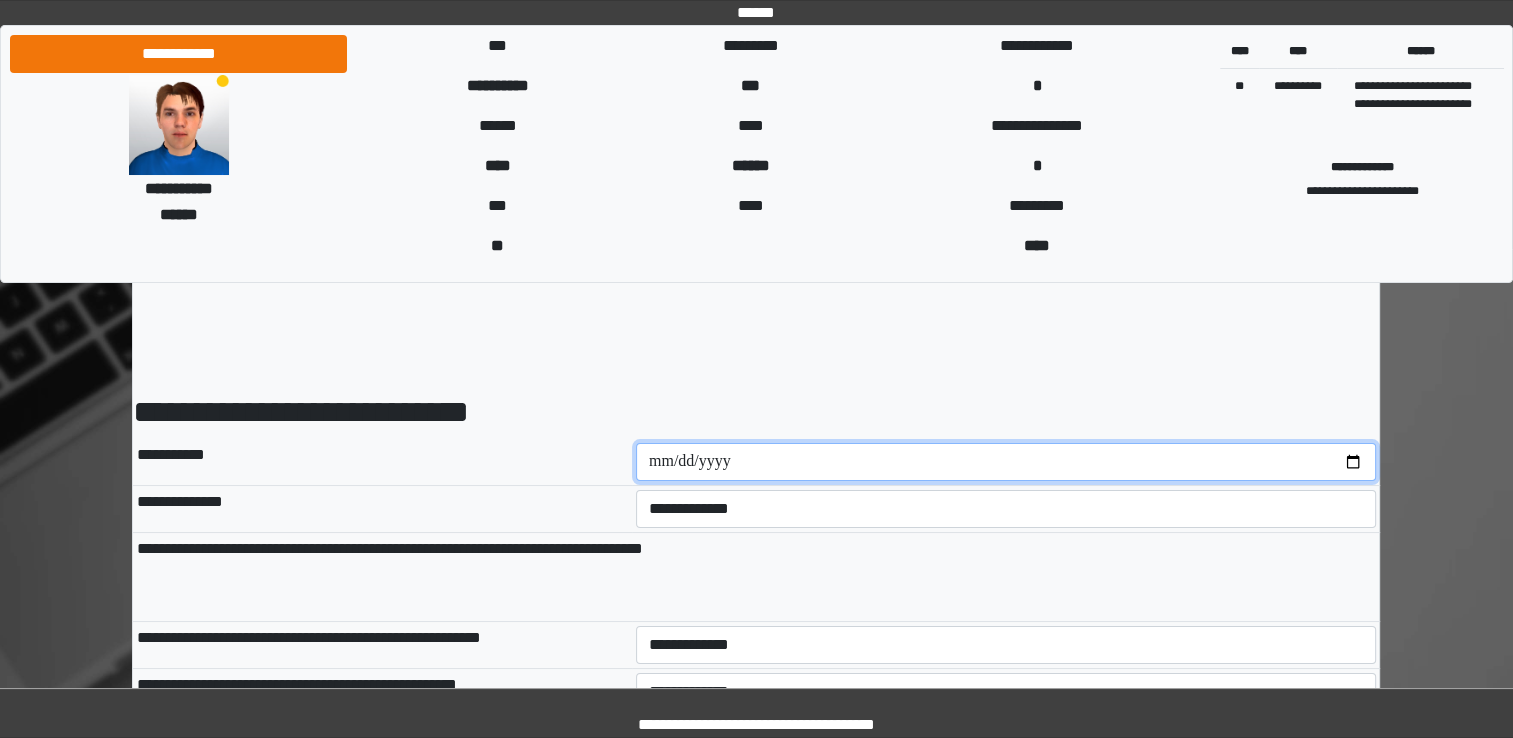 click at bounding box center (1006, 462) 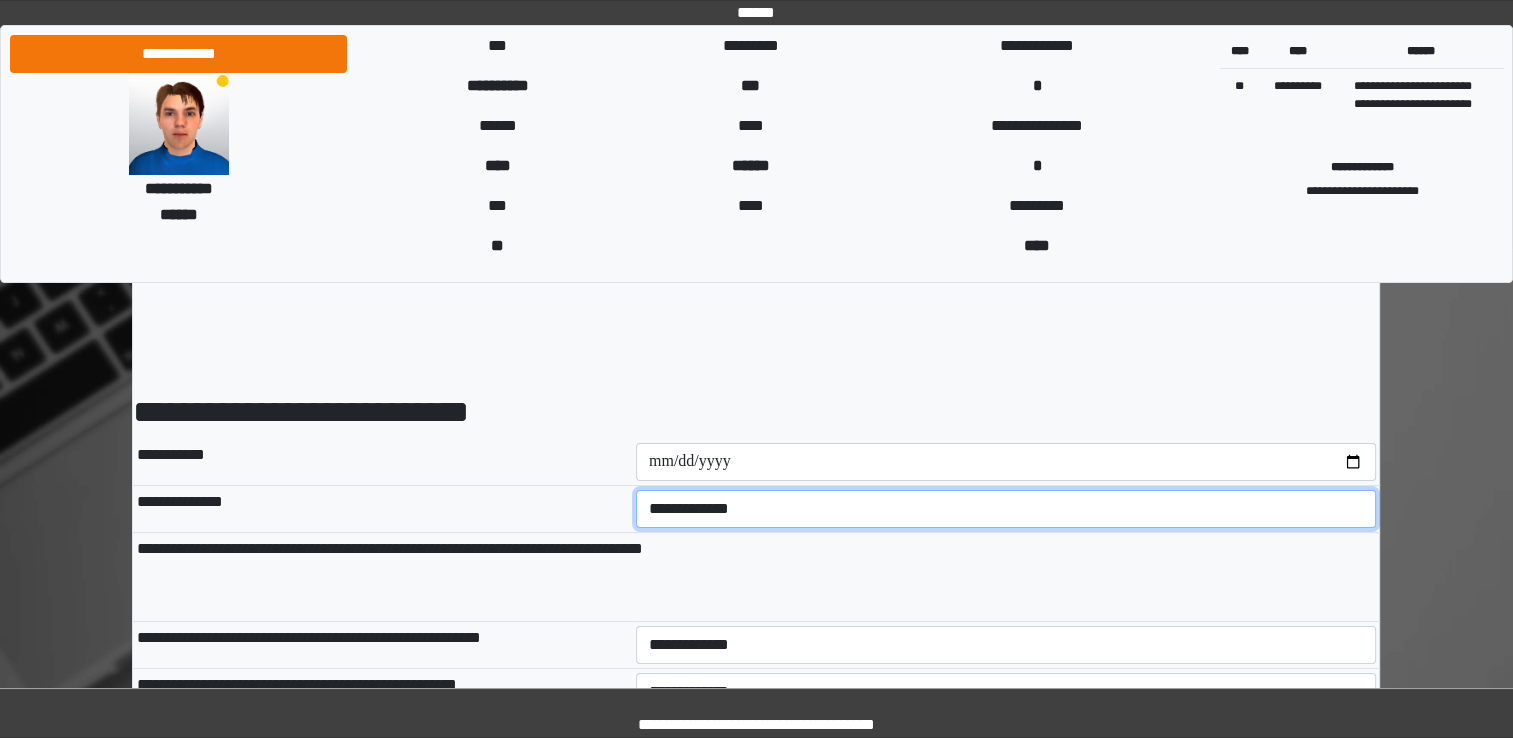 click on "**********" at bounding box center [1006, 509] 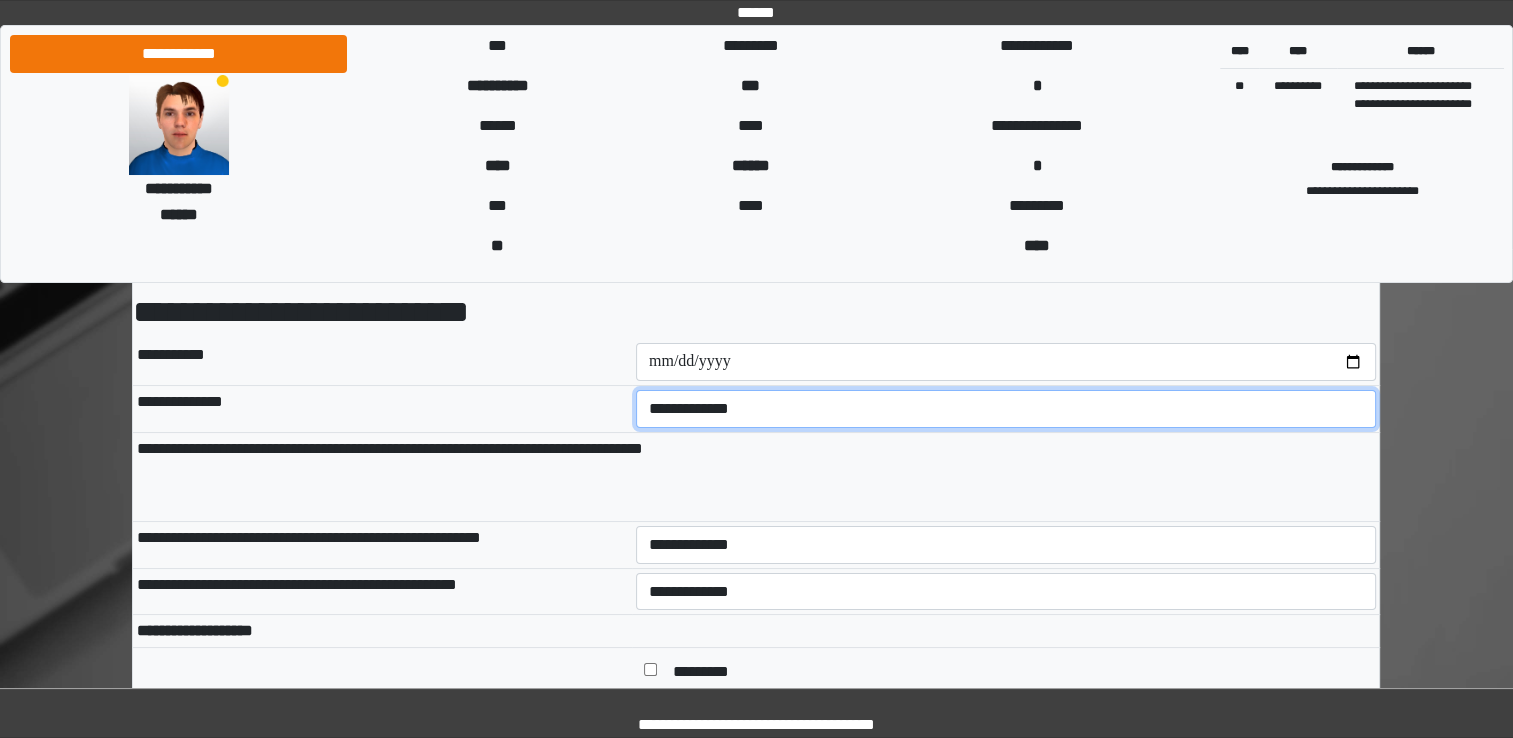 scroll, scrollTop: 200, scrollLeft: 0, axis: vertical 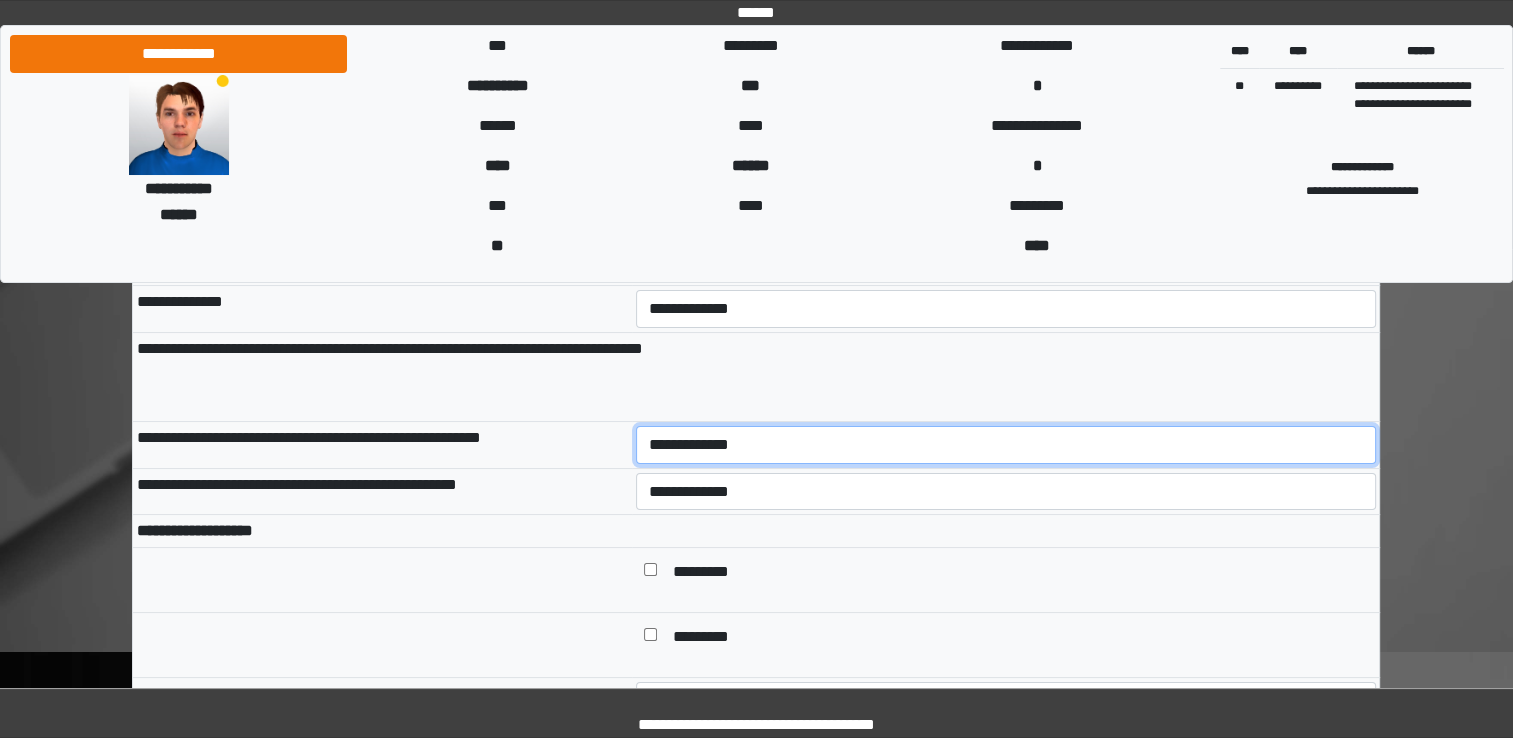 click on "**********" at bounding box center (1006, 445) 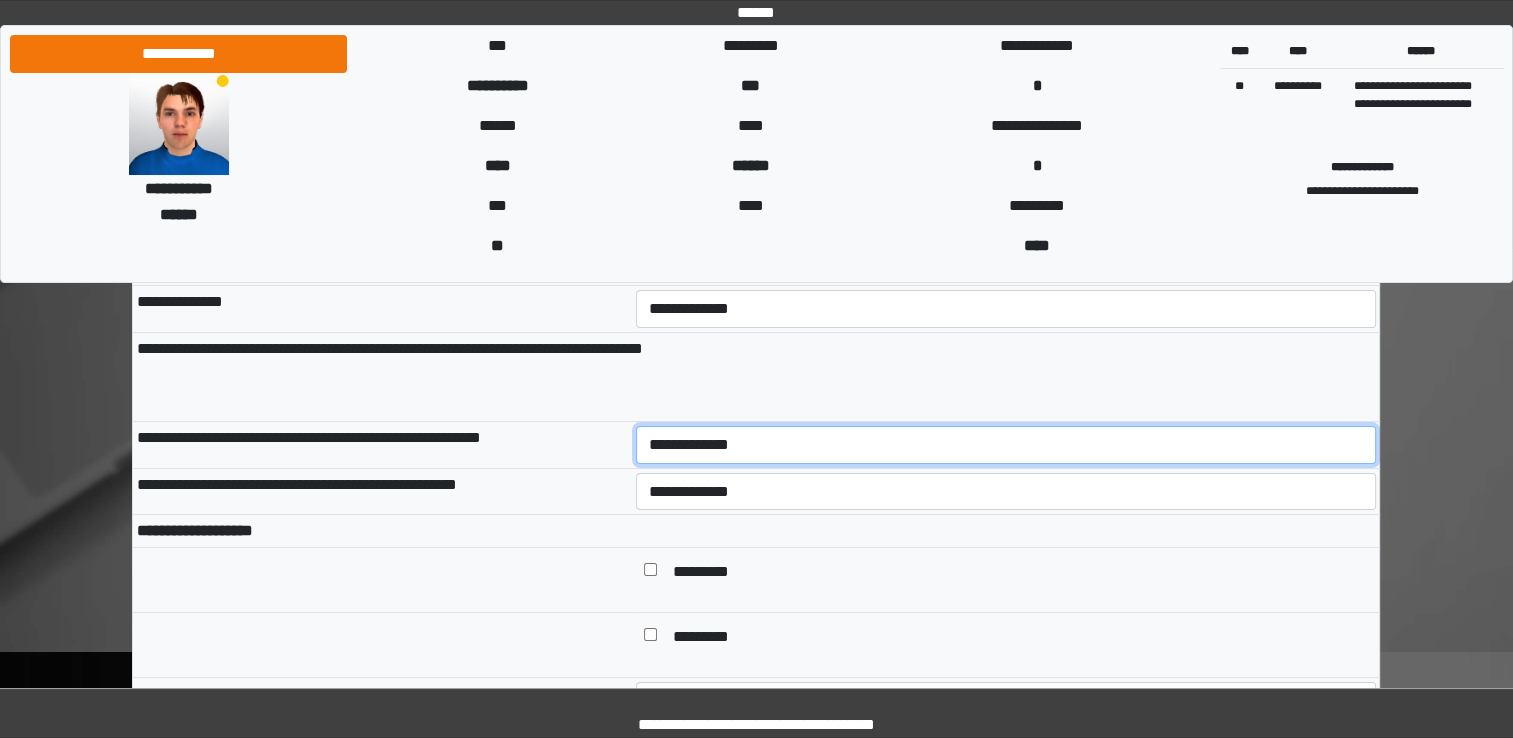 select on "*" 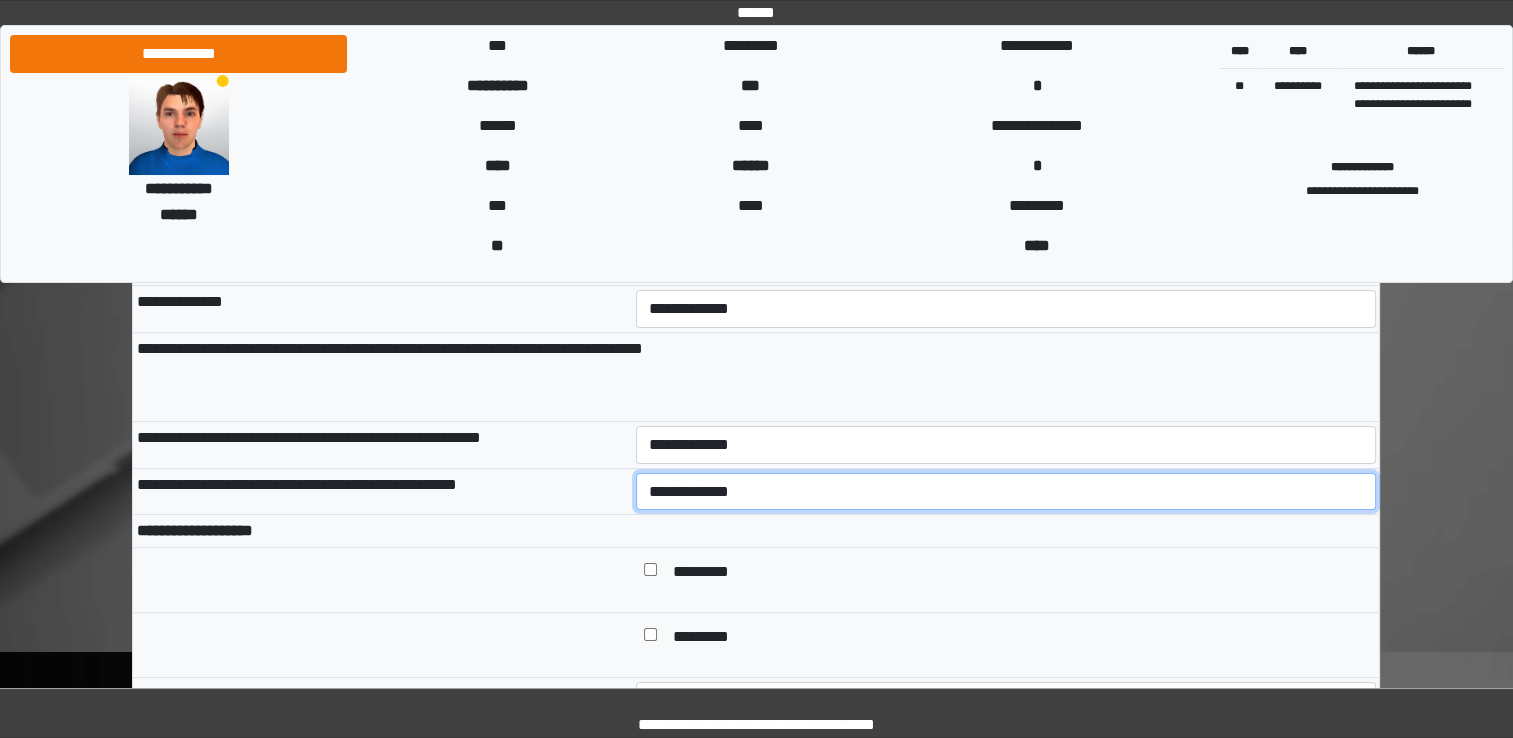 click on "**********" at bounding box center (1006, 492) 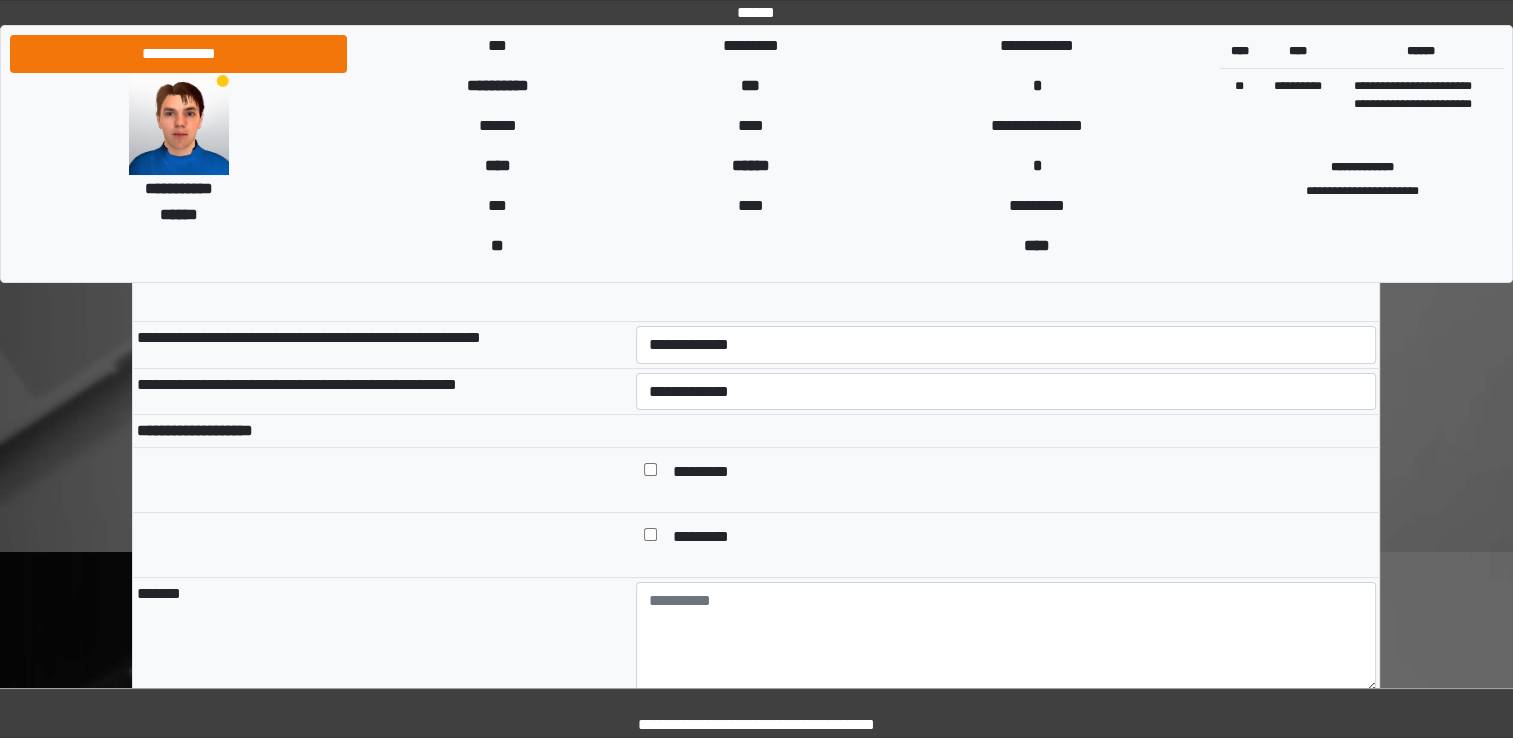 scroll, scrollTop: 447, scrollLeft: 0, axis: vertical 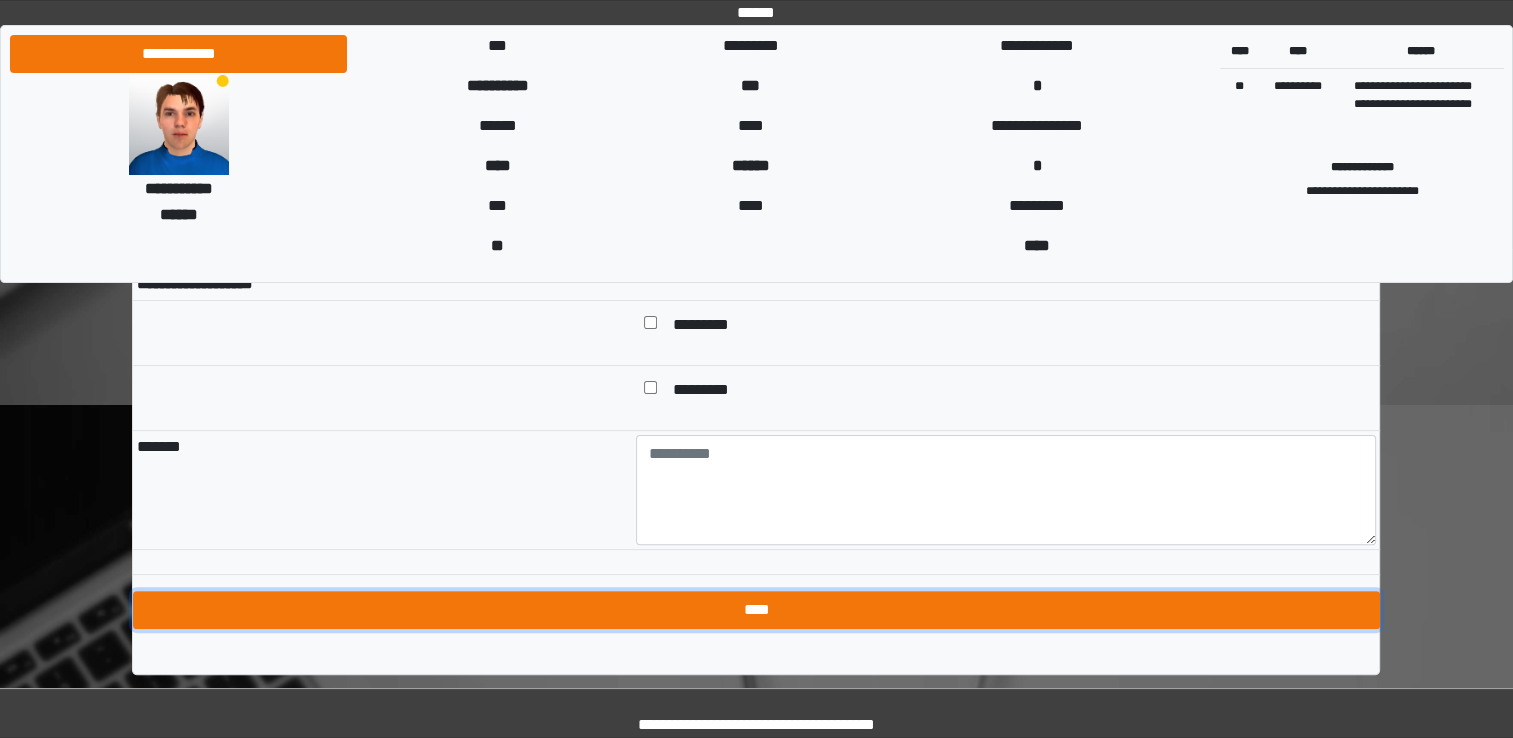 click on "****" at bounding box center (756, 610) 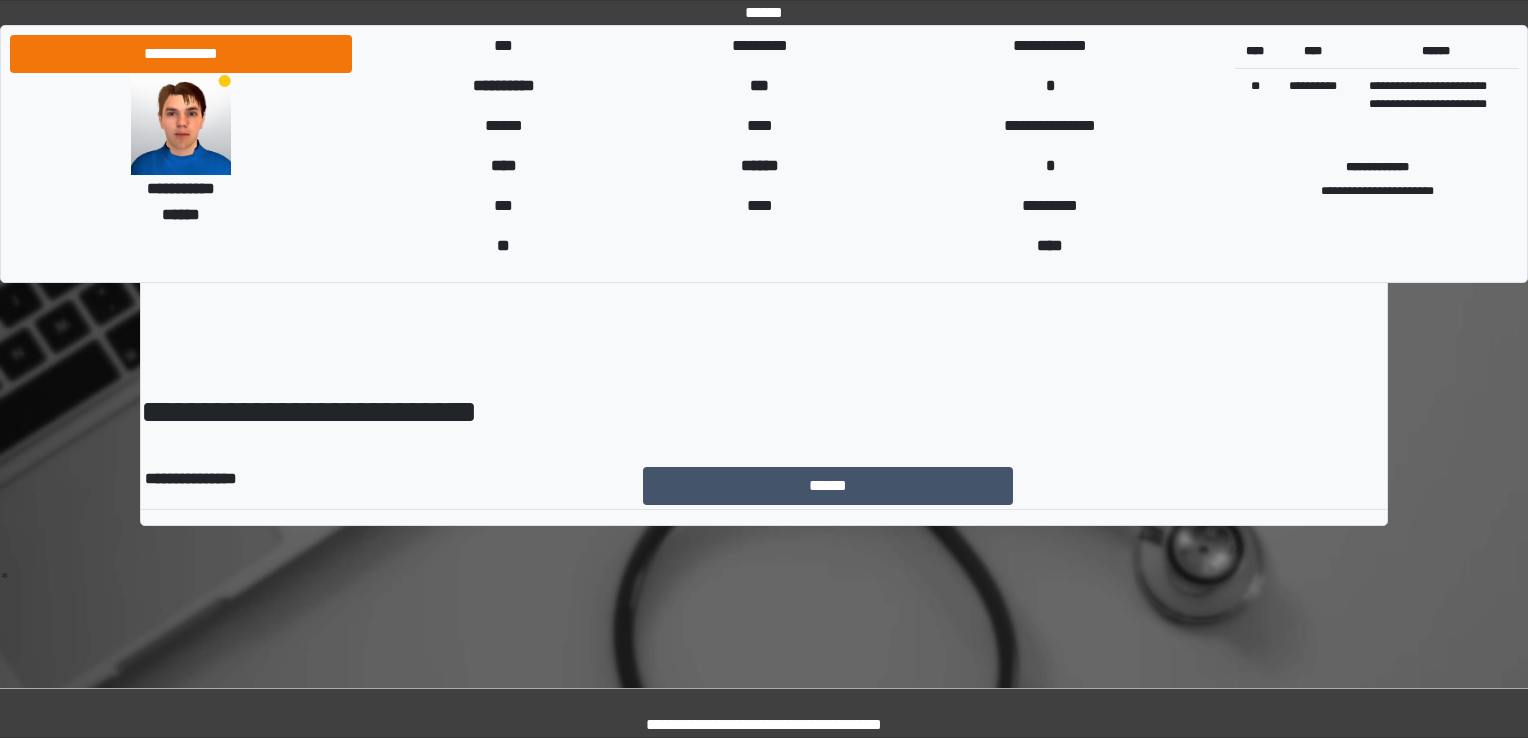 scroll, scrollTop: 0, scrollLeft: 0, axis: both 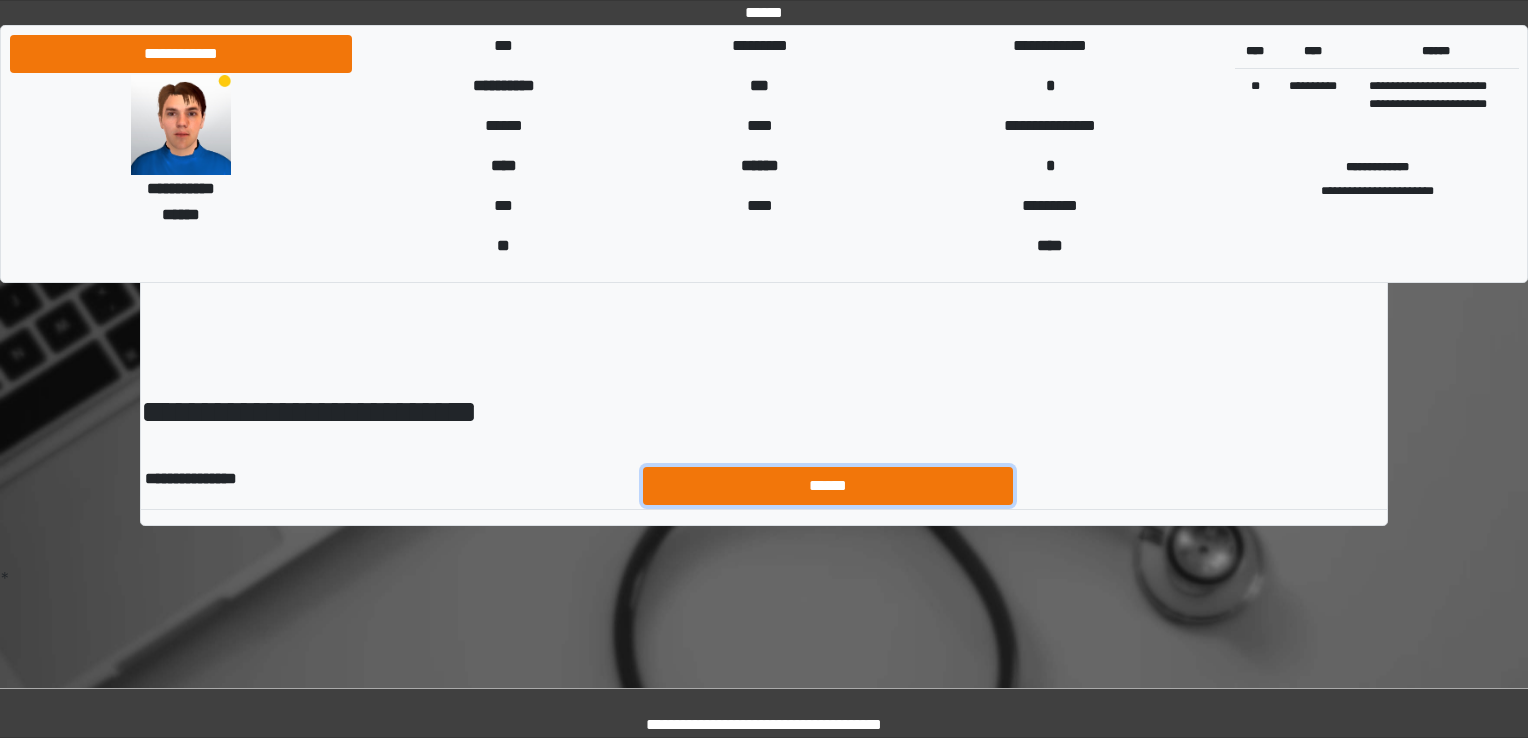 click on "******" at bounding box center [828, 486] 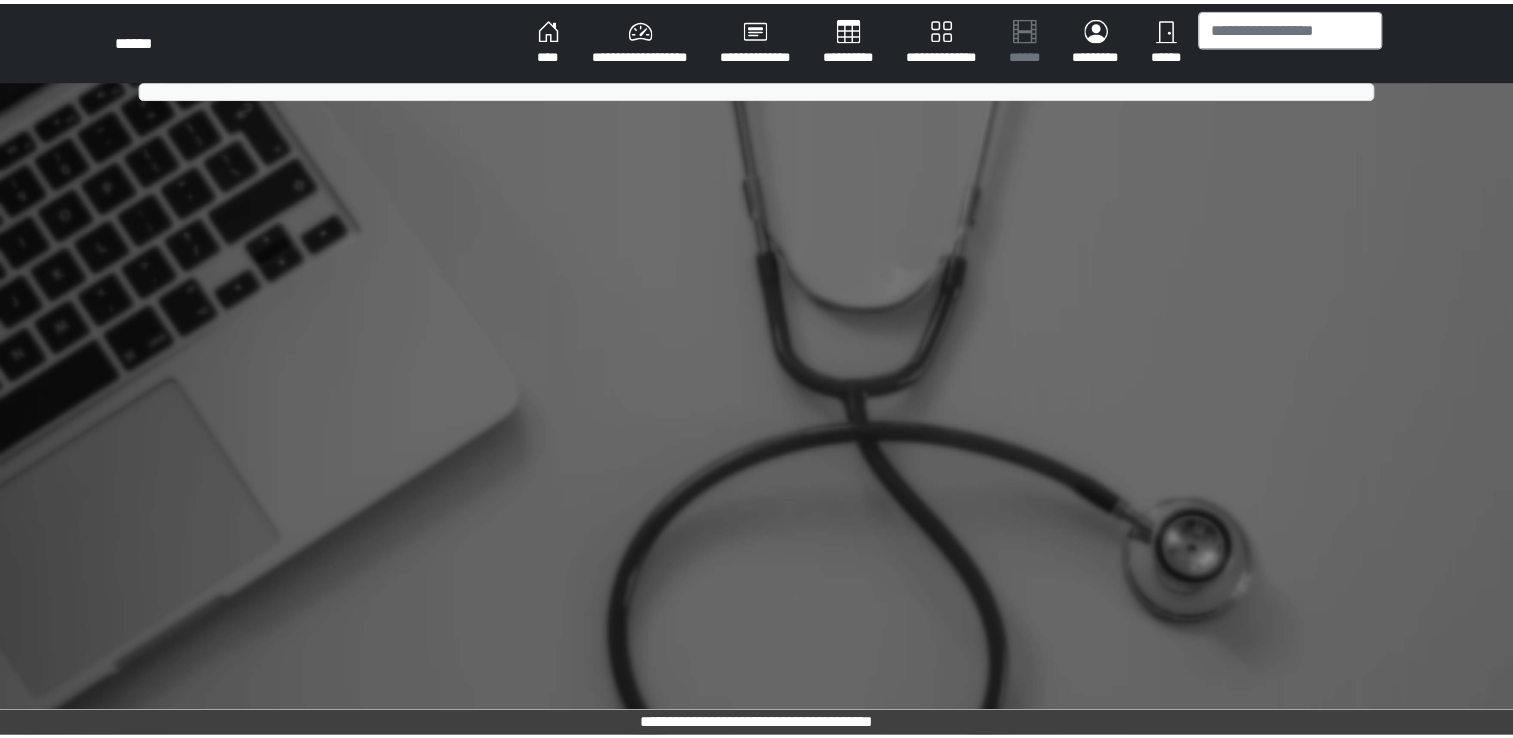 scroll, scrollTop: 0, scrollLeft: 0, axis: both 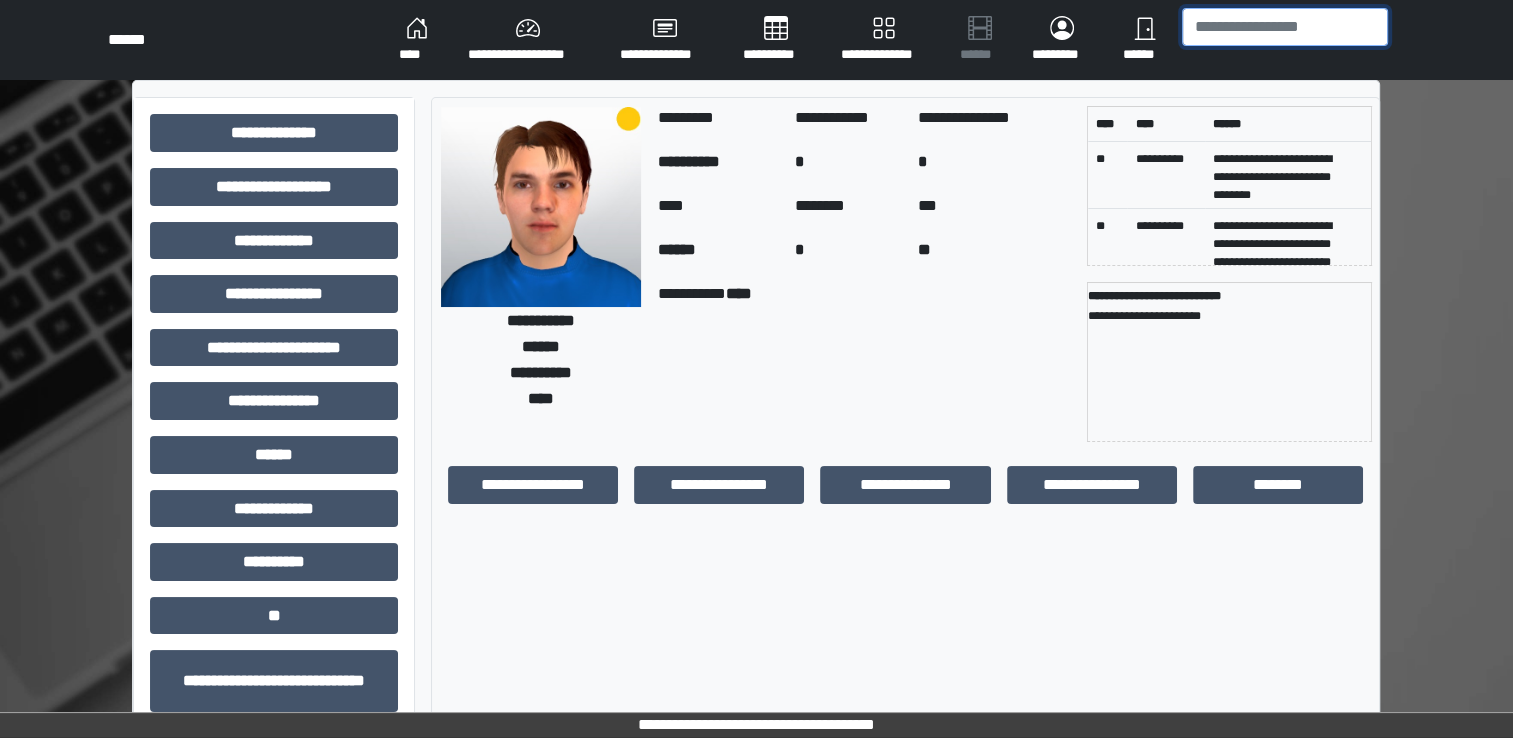 click at bounding box center (1285, 27) 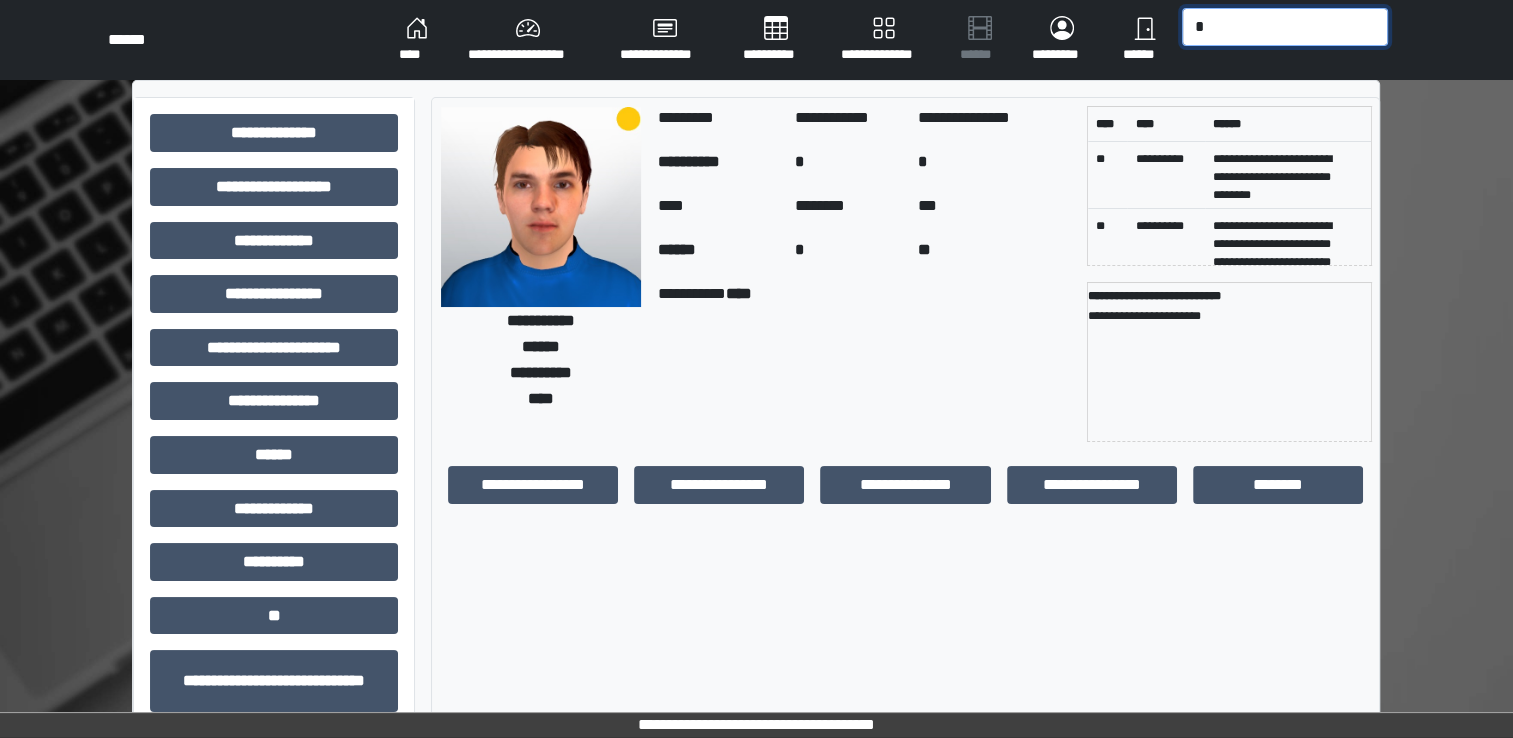 click on "*" at bounding box center (1285, 27) 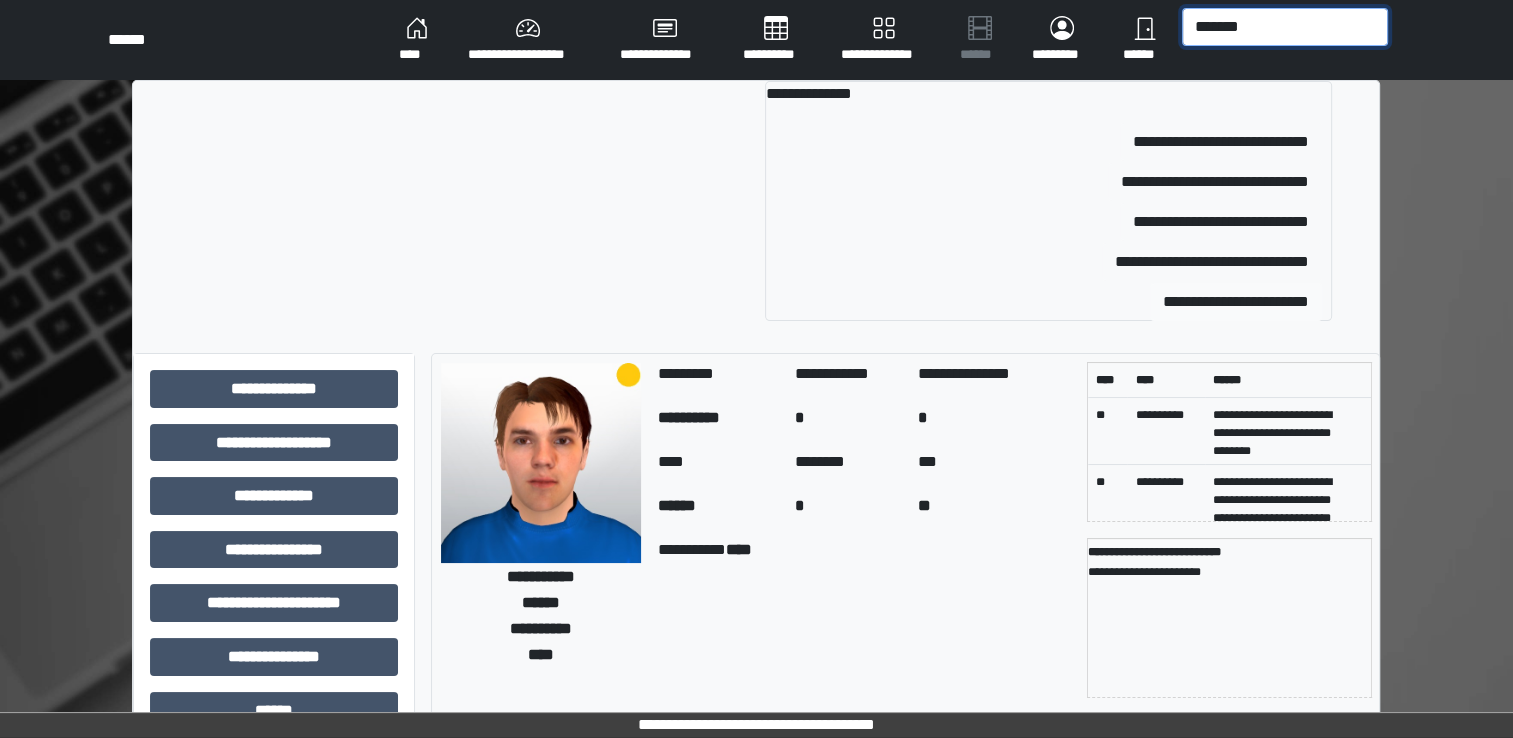 type on "*******" 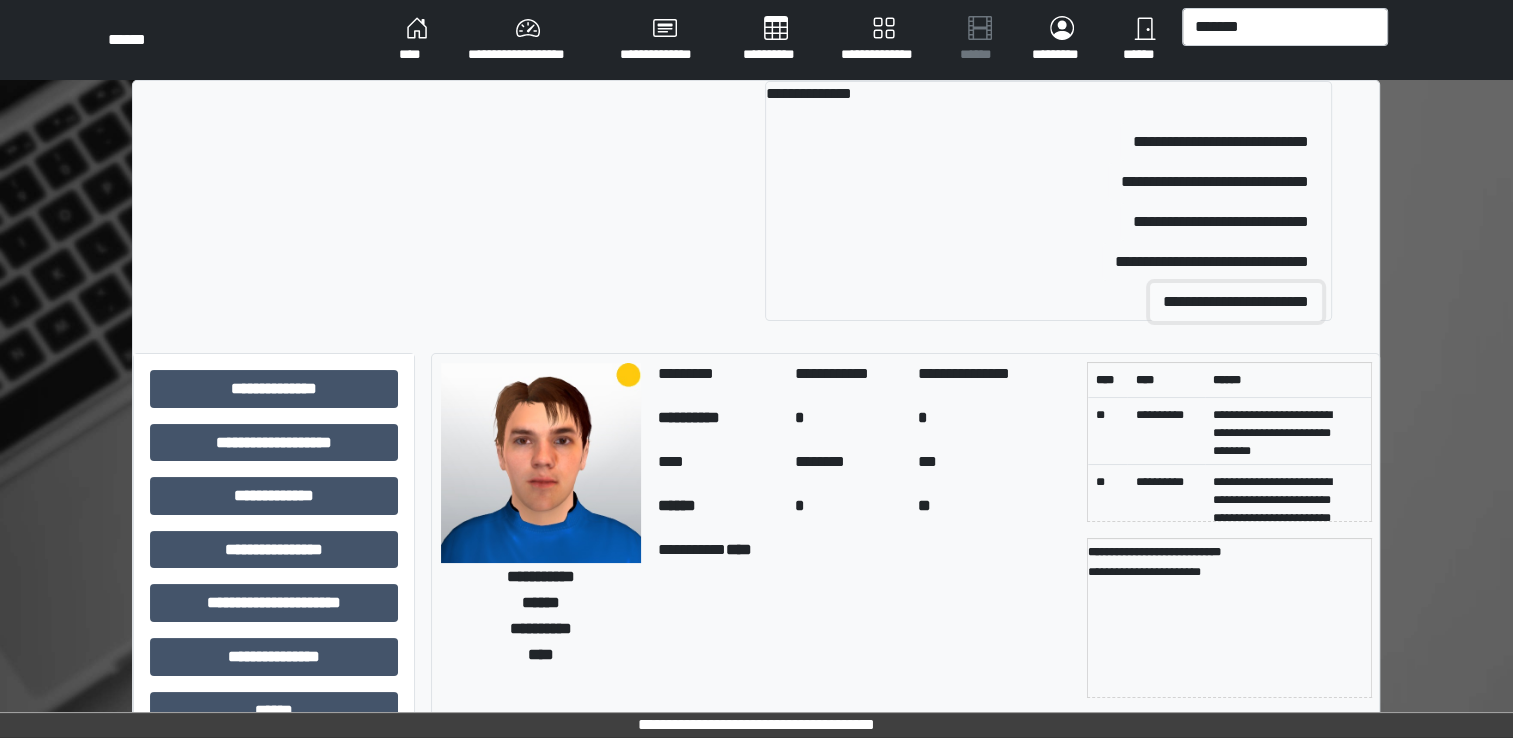 click on "**********" at bounding box center (1236, 302) 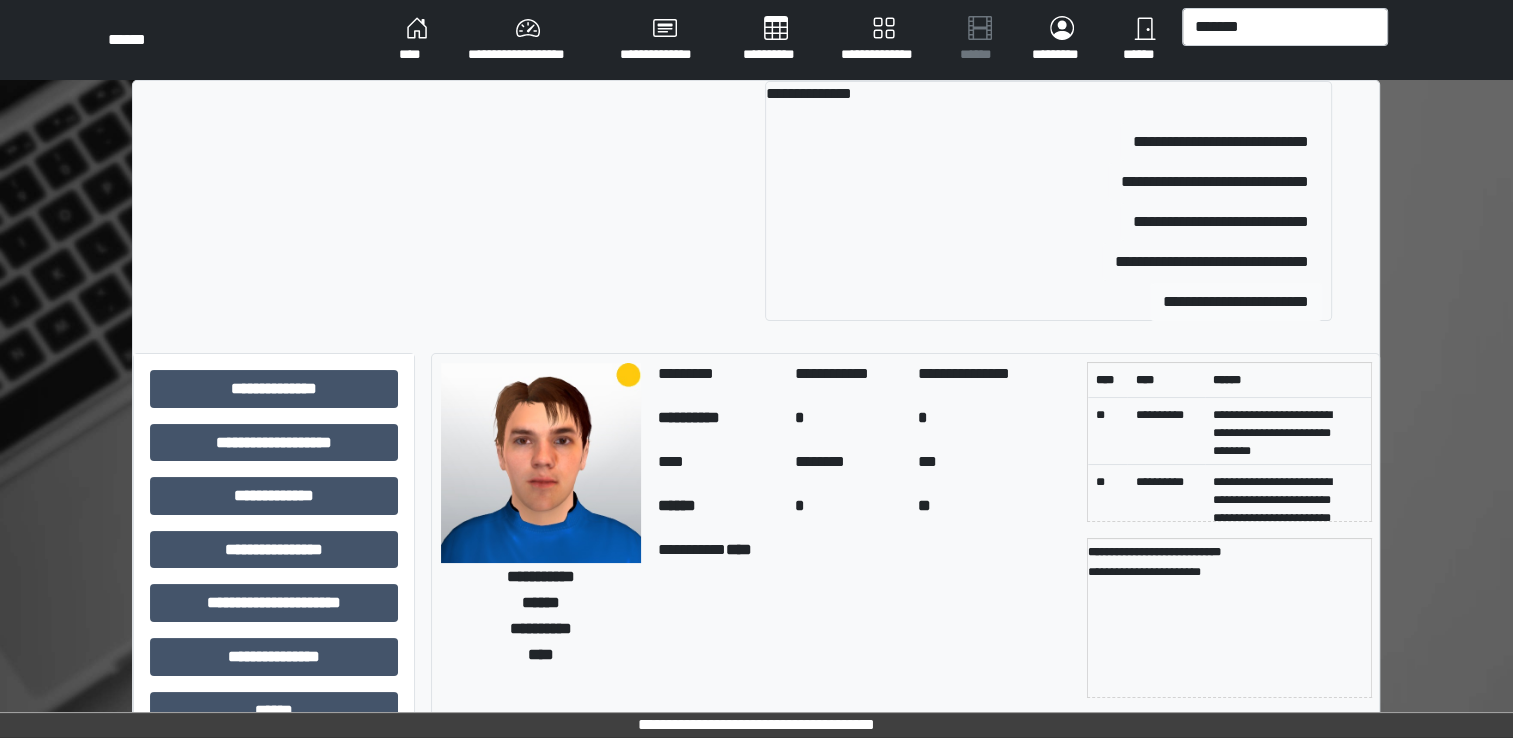 type 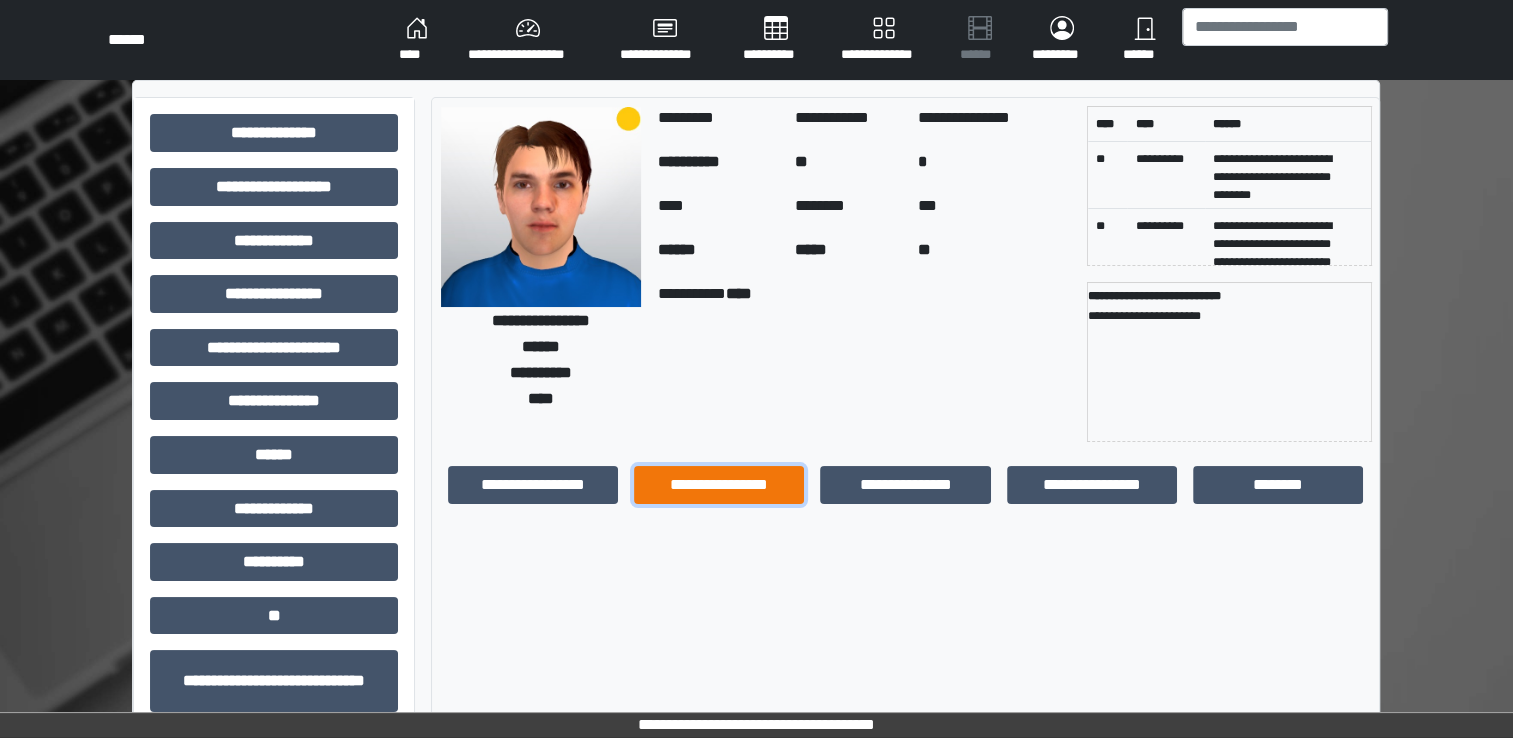 click on "**********" at bounding box center [719, 485] 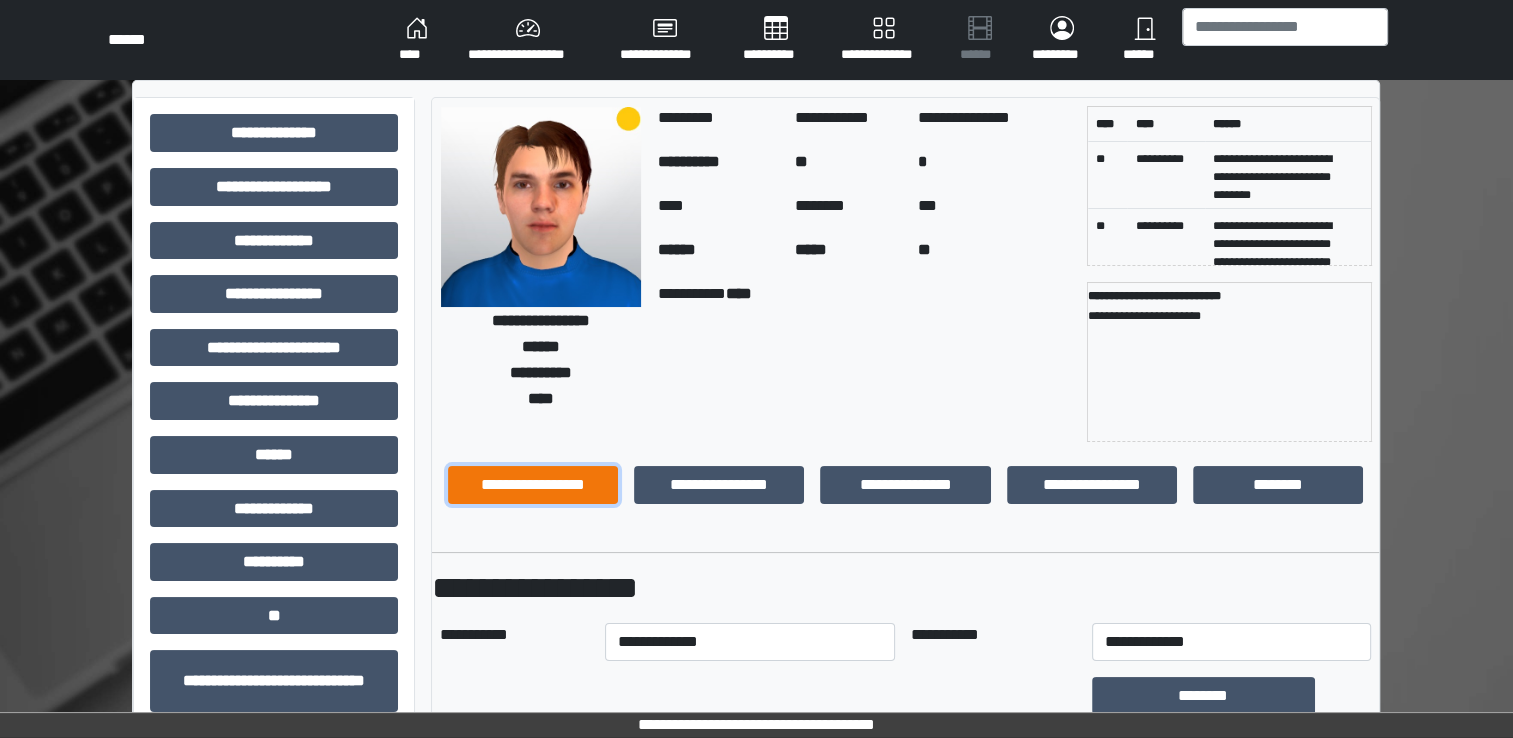 click on "**********" at bounding box center (533, 485) 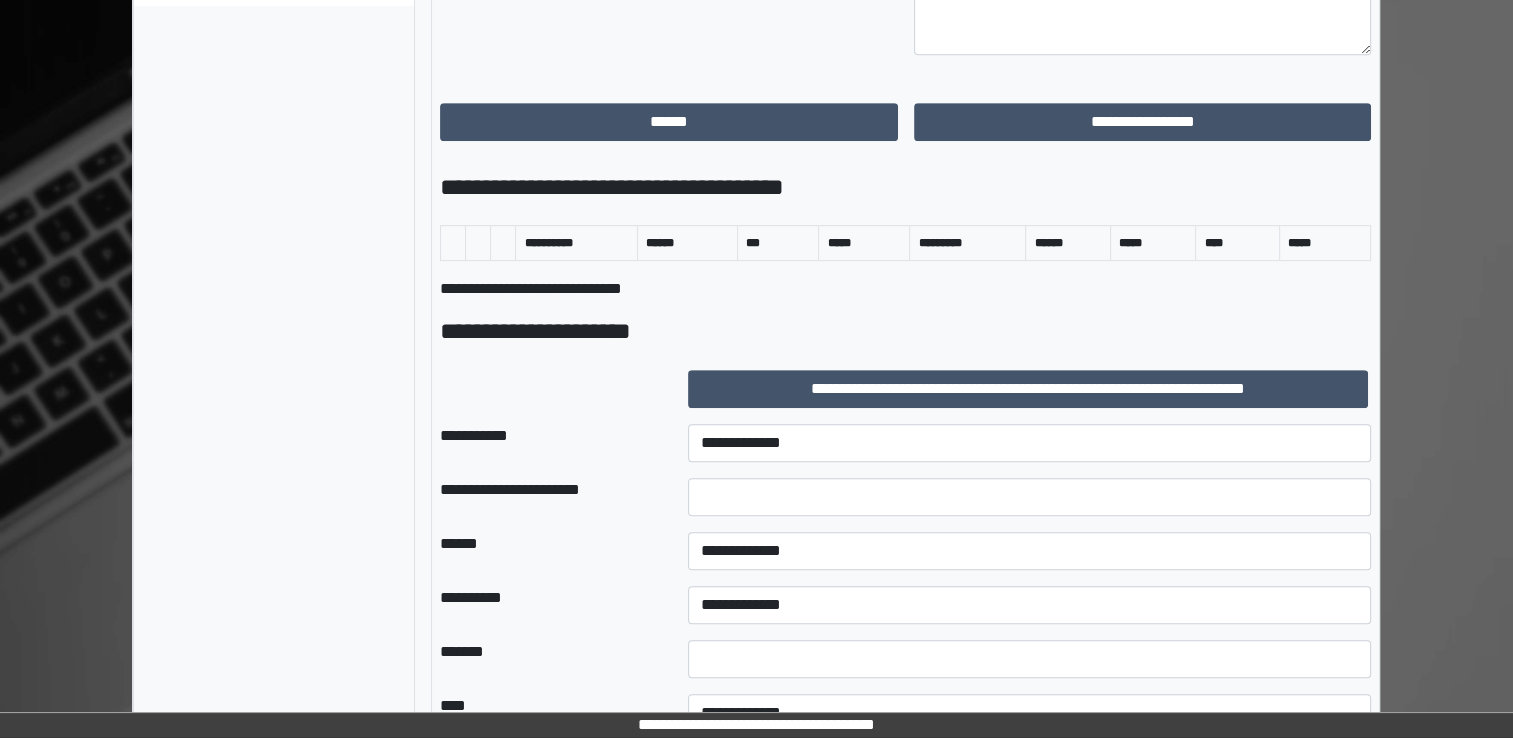 scroll, scrollTop: 900, scrollLeft: 0, axis: vertical 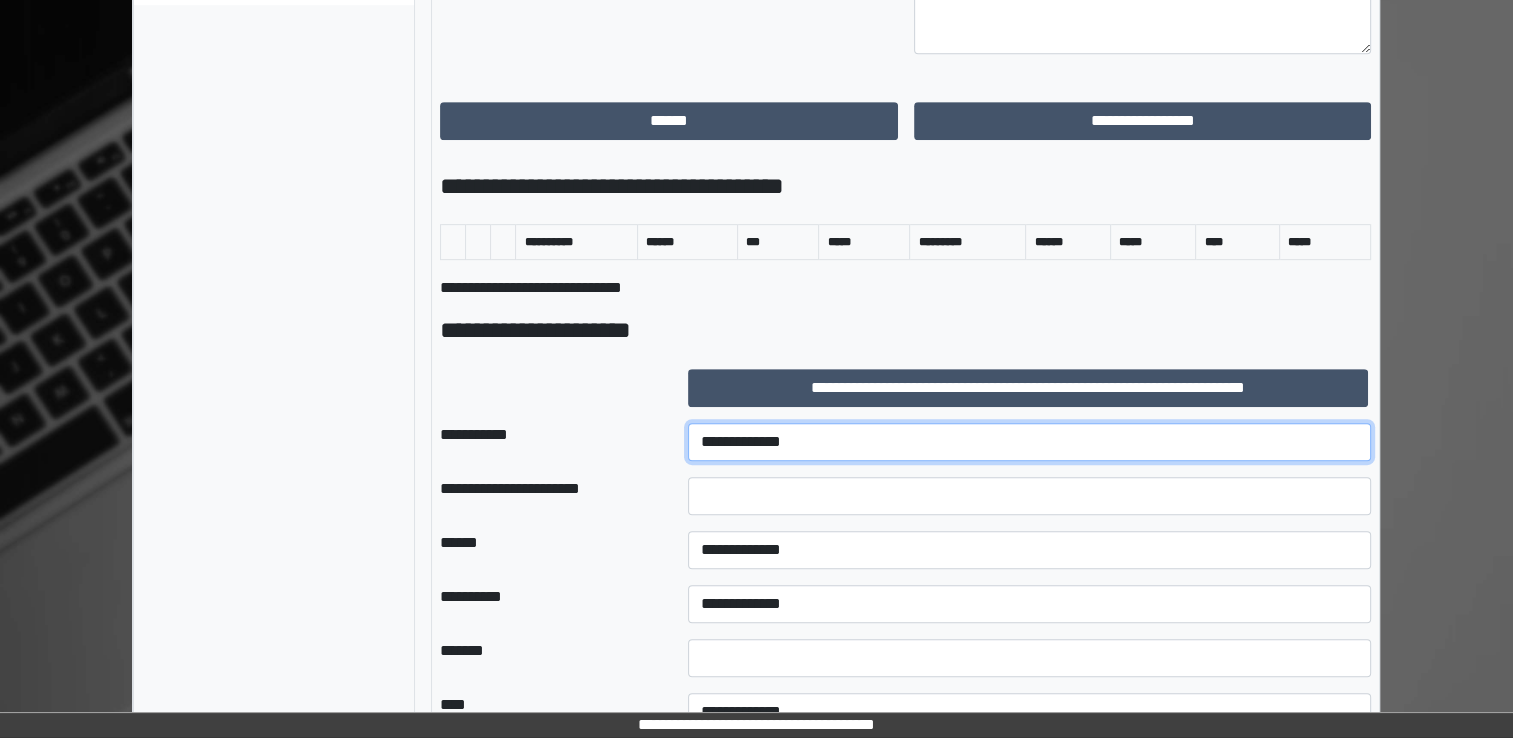 click on "**********" at bounding box center [1029, 442] 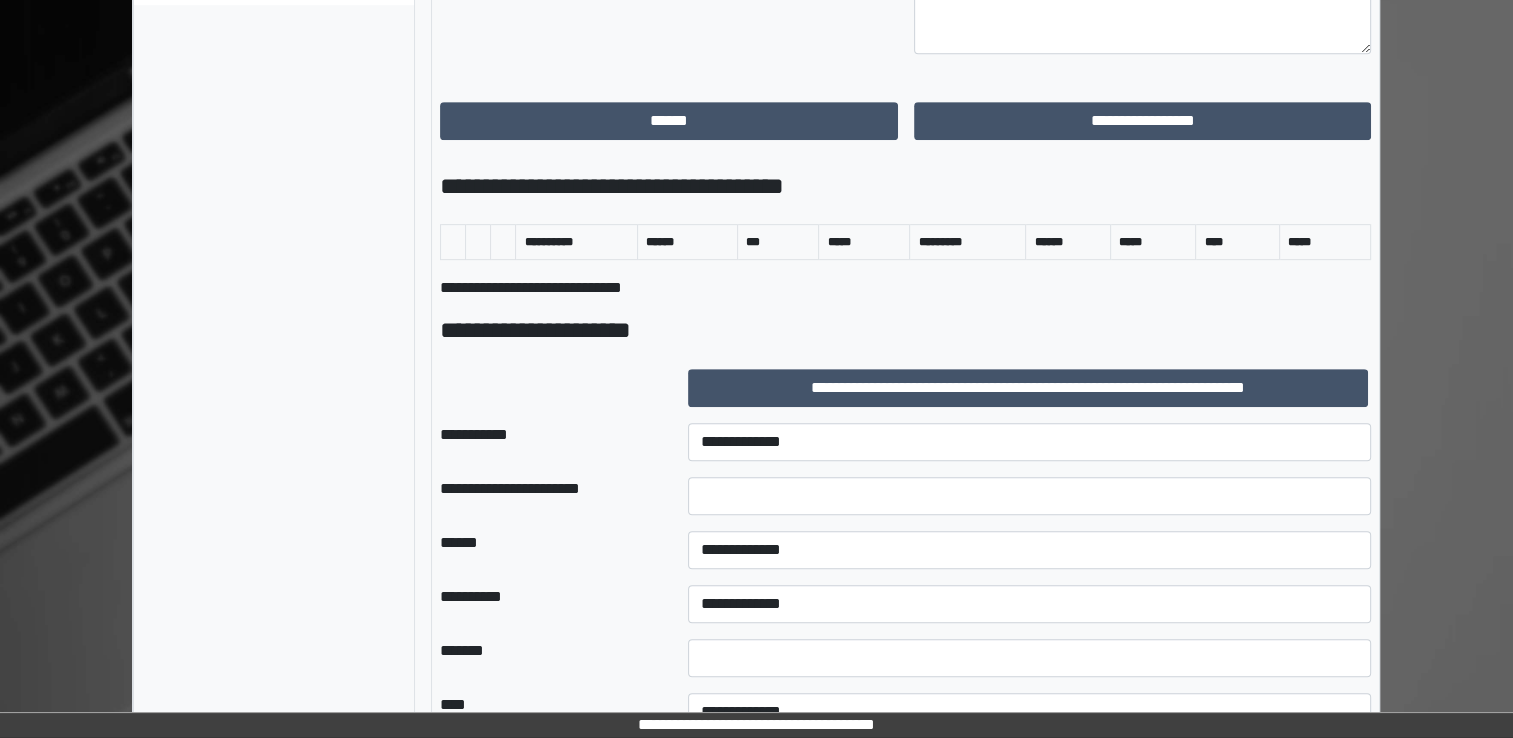 click on "**********" at bounding box center (274, 268) 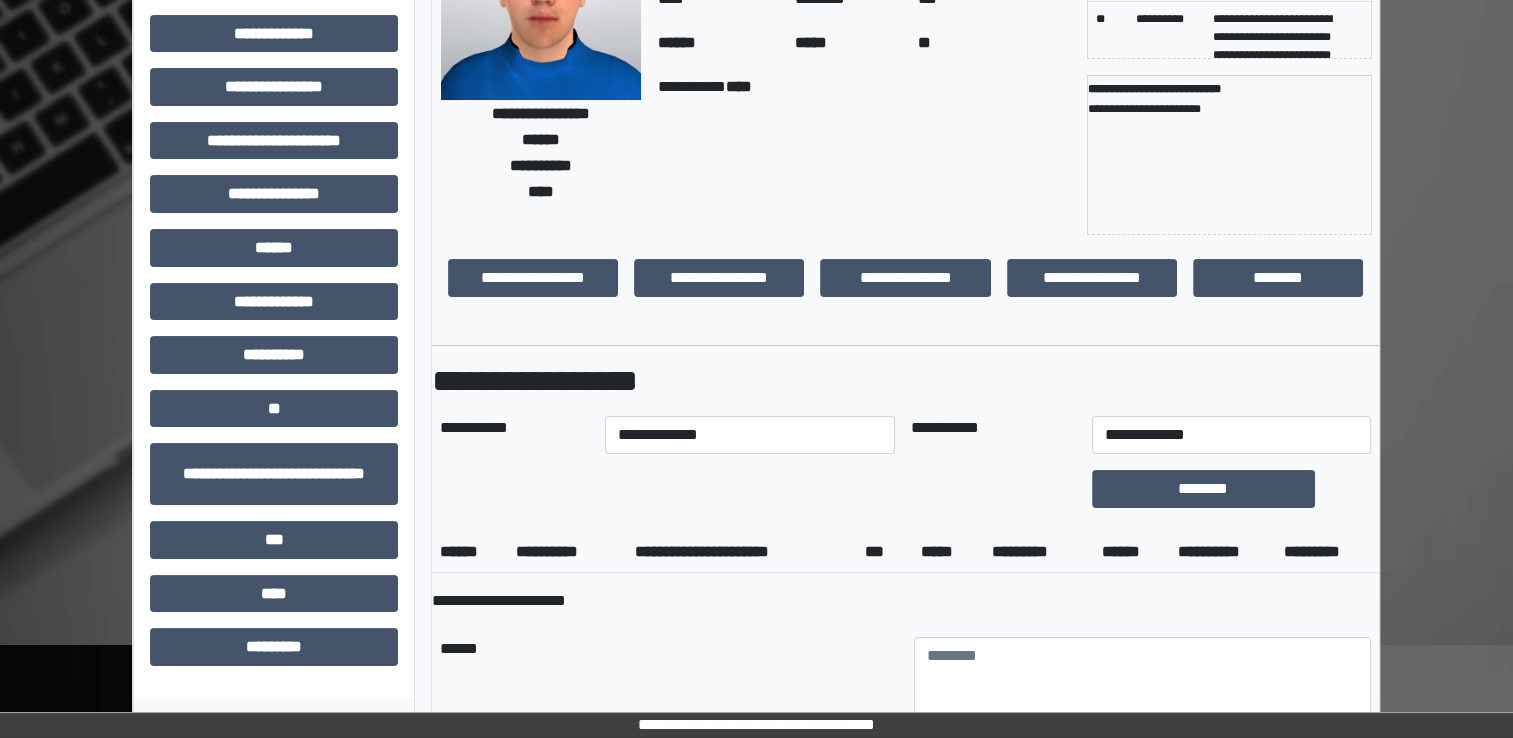 scroll, scrollTop: 200, scrollLeft: 0, axis: vertical 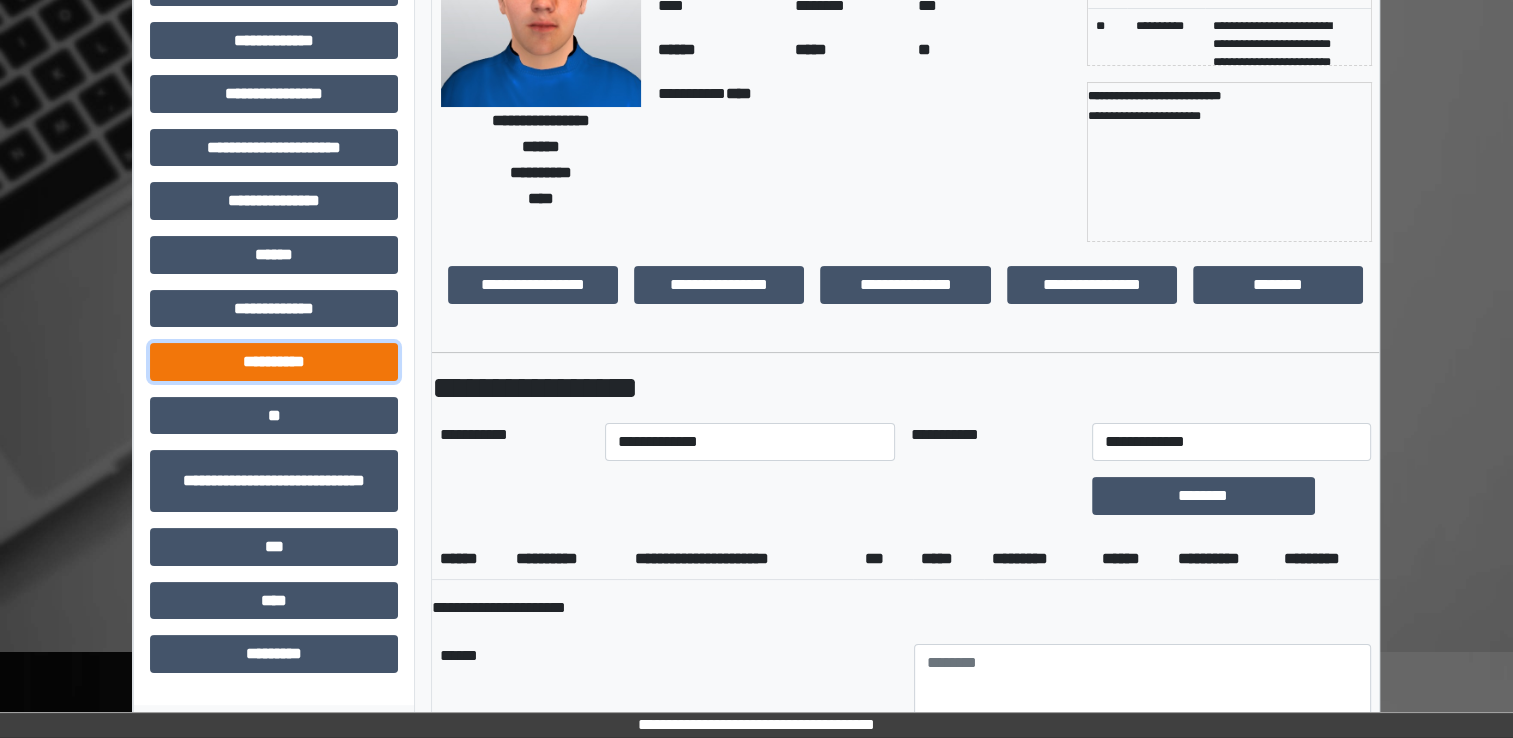 click on "**********" at bounding box center [274, 362] 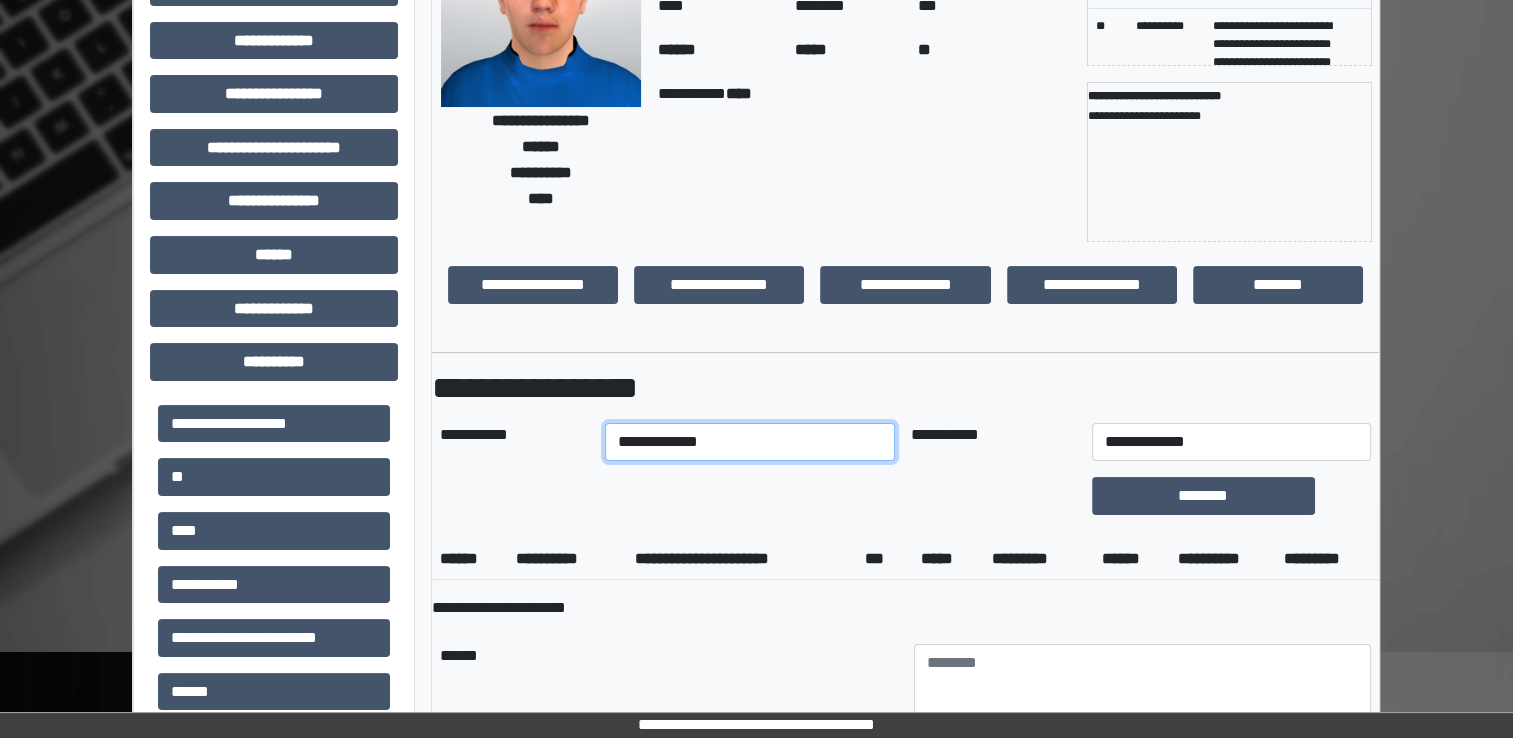 click on "**********" at bounding box center [750, 442] 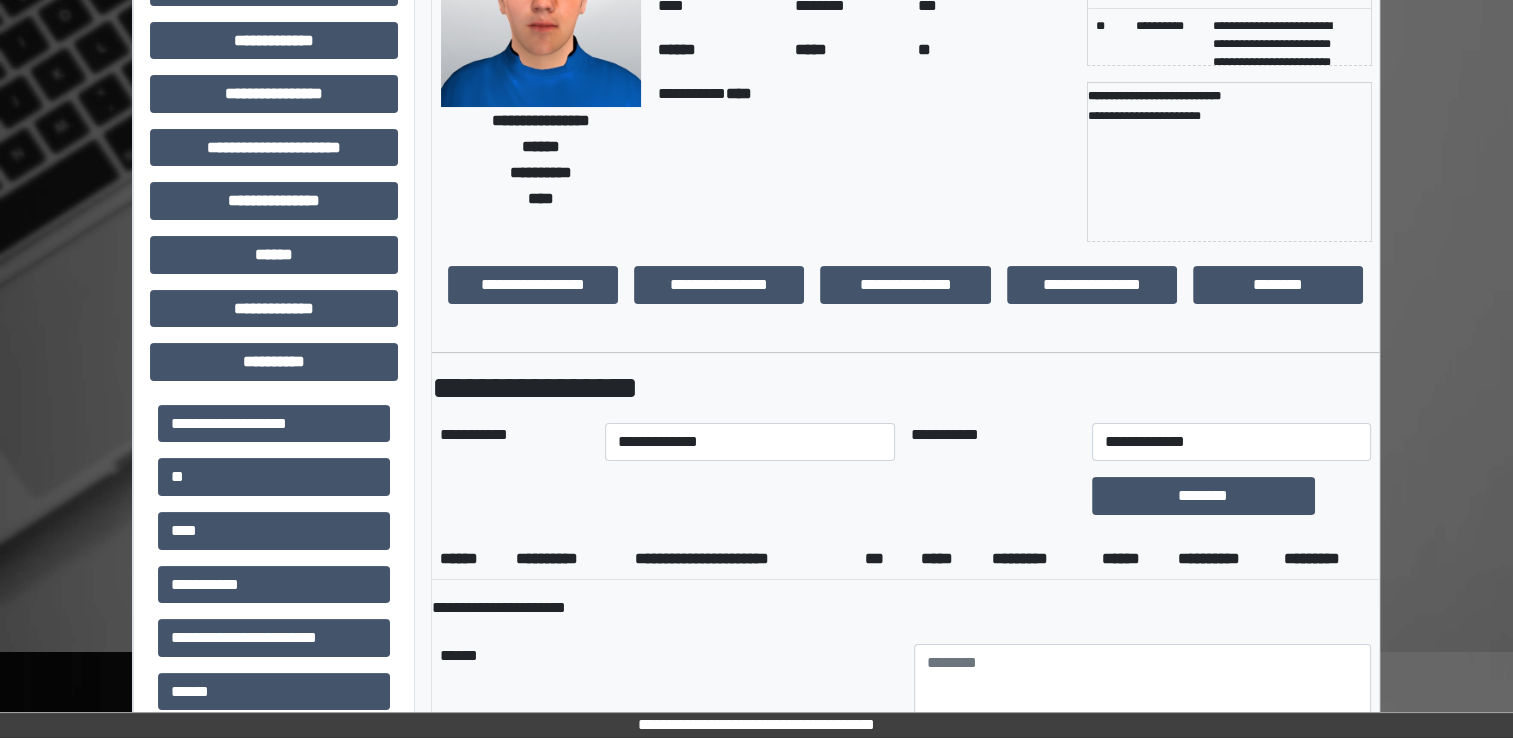 click on "**" at bounding box center (274, 477) 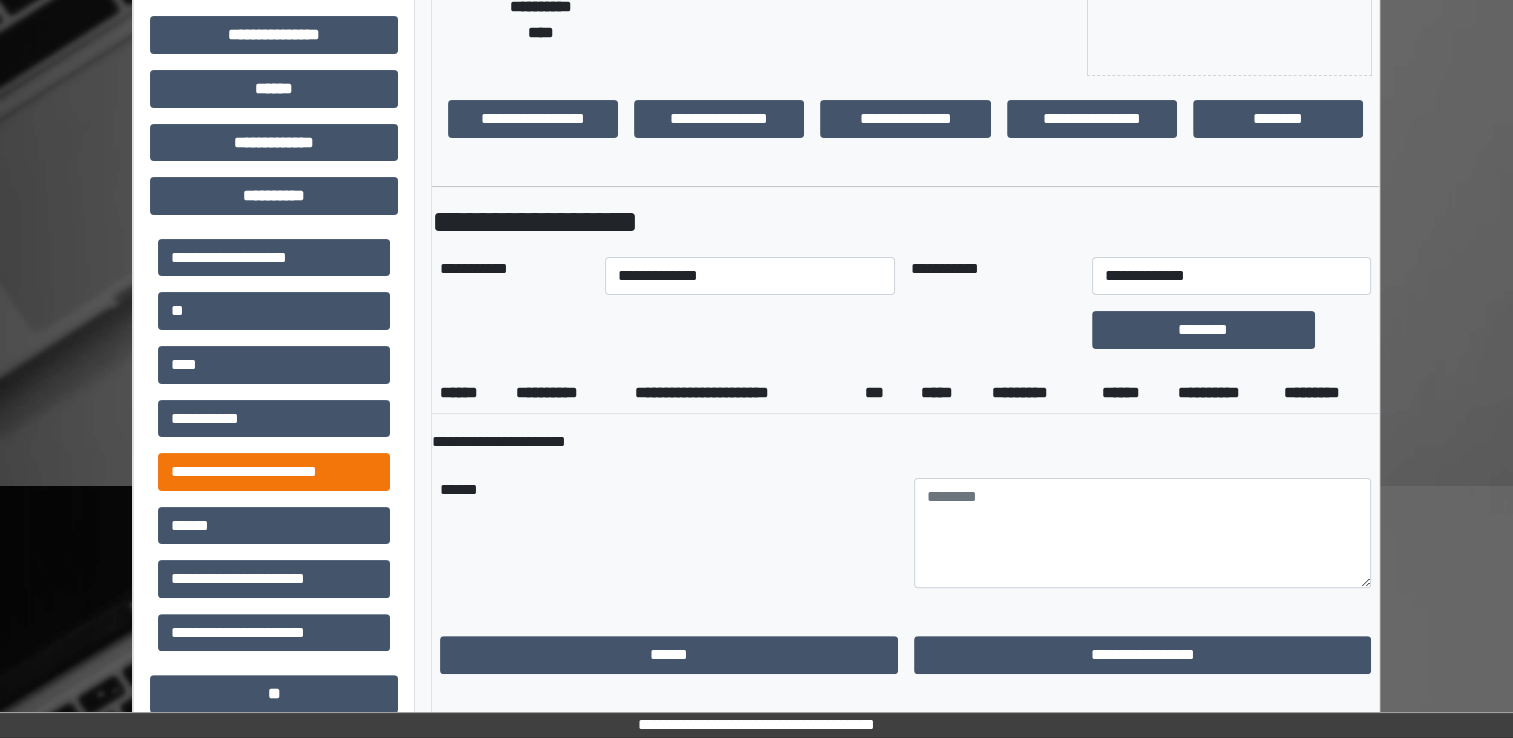 scroll, scrollTop: 500, scrollLeft: 0, axis: vertical 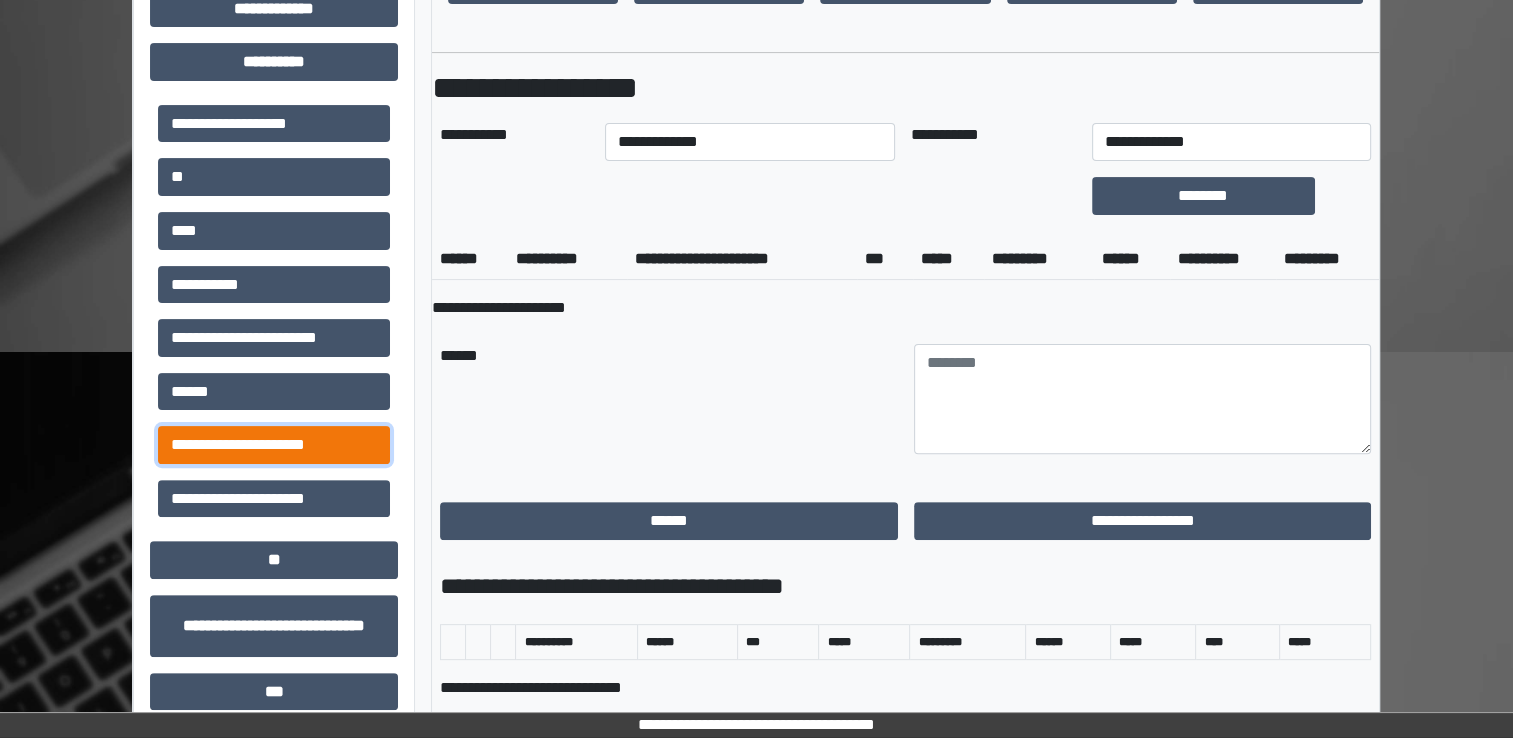 click on "**********" at bounding box center [274, 445] 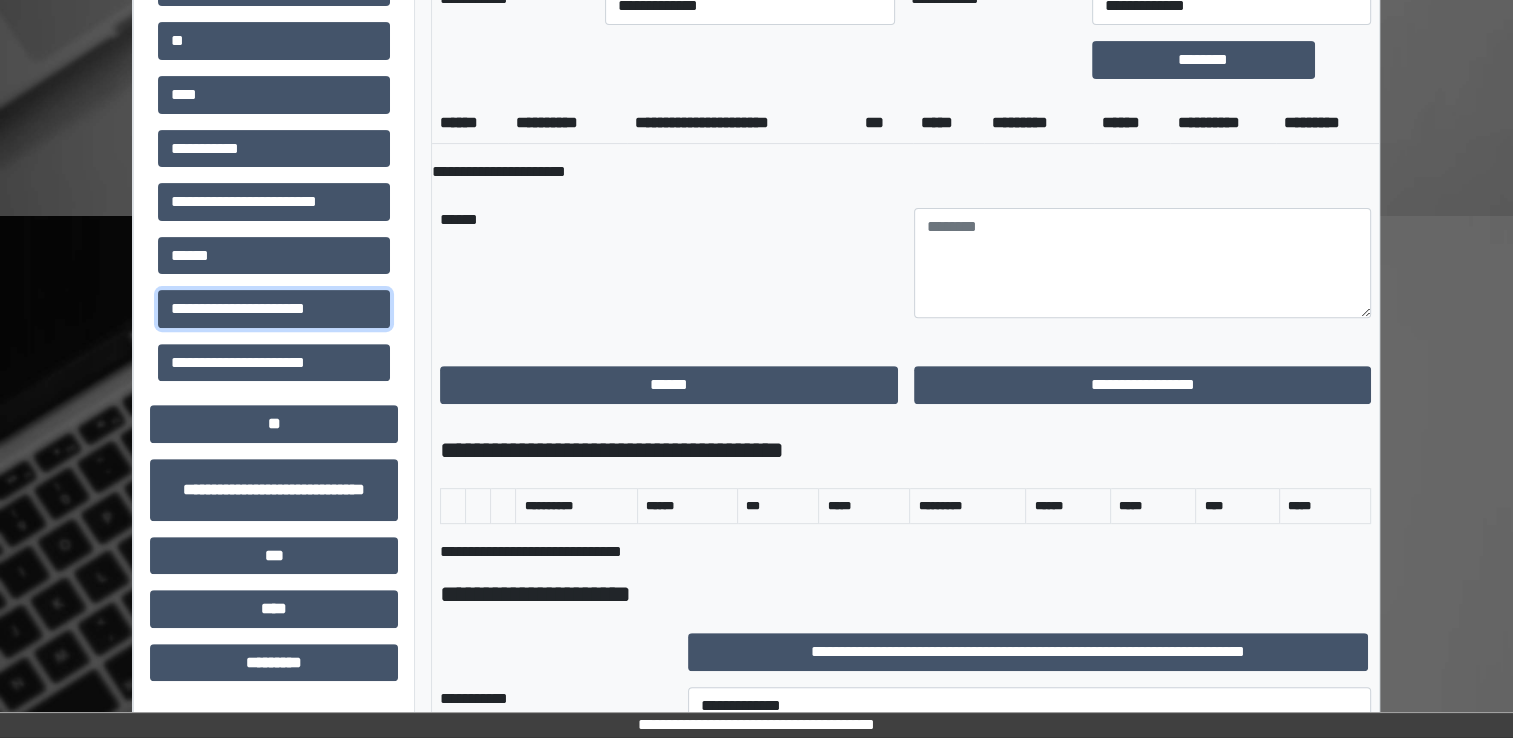 scroll, scrollTop: 500, scrollLeft: 0, axis: vertical 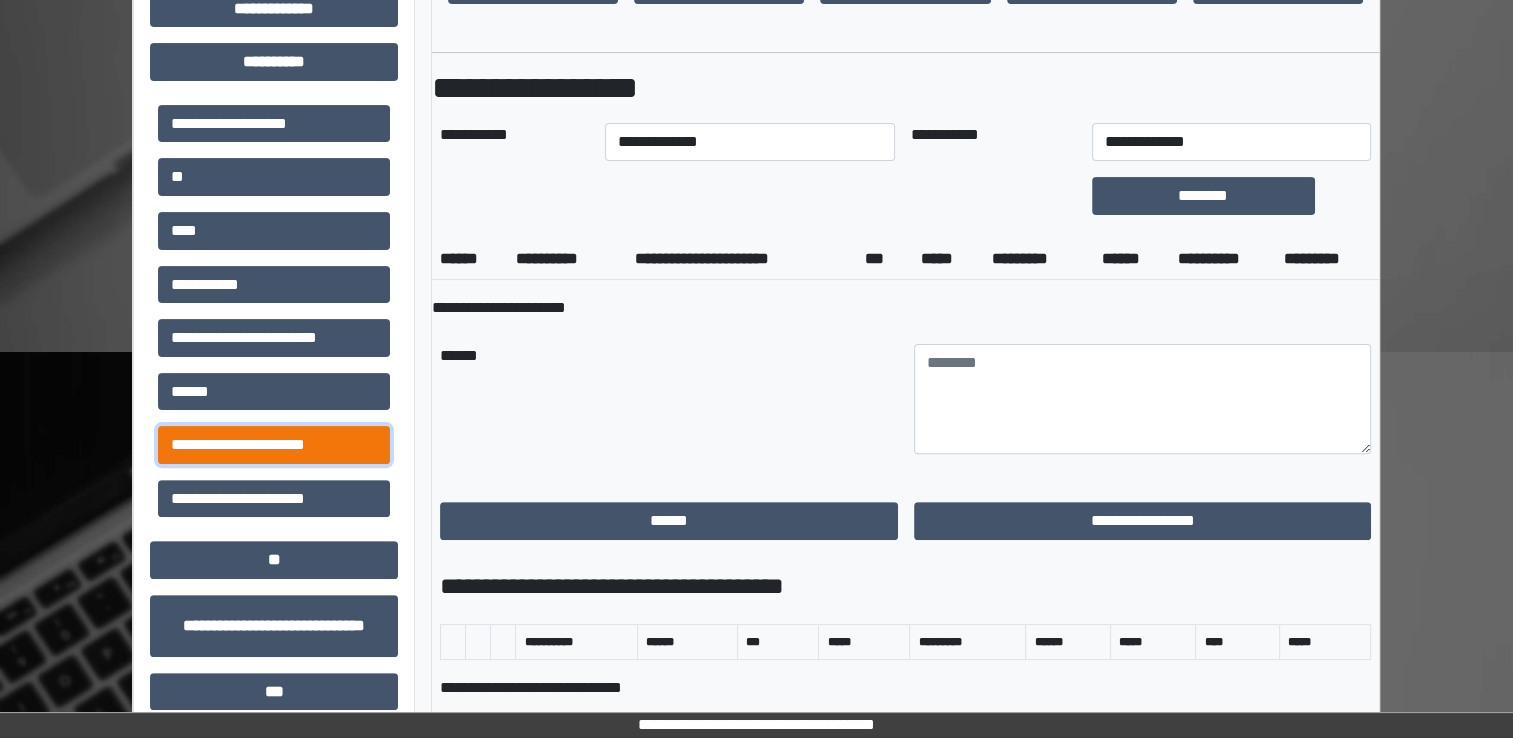 click on "**********" at bounding box center (274, 445) 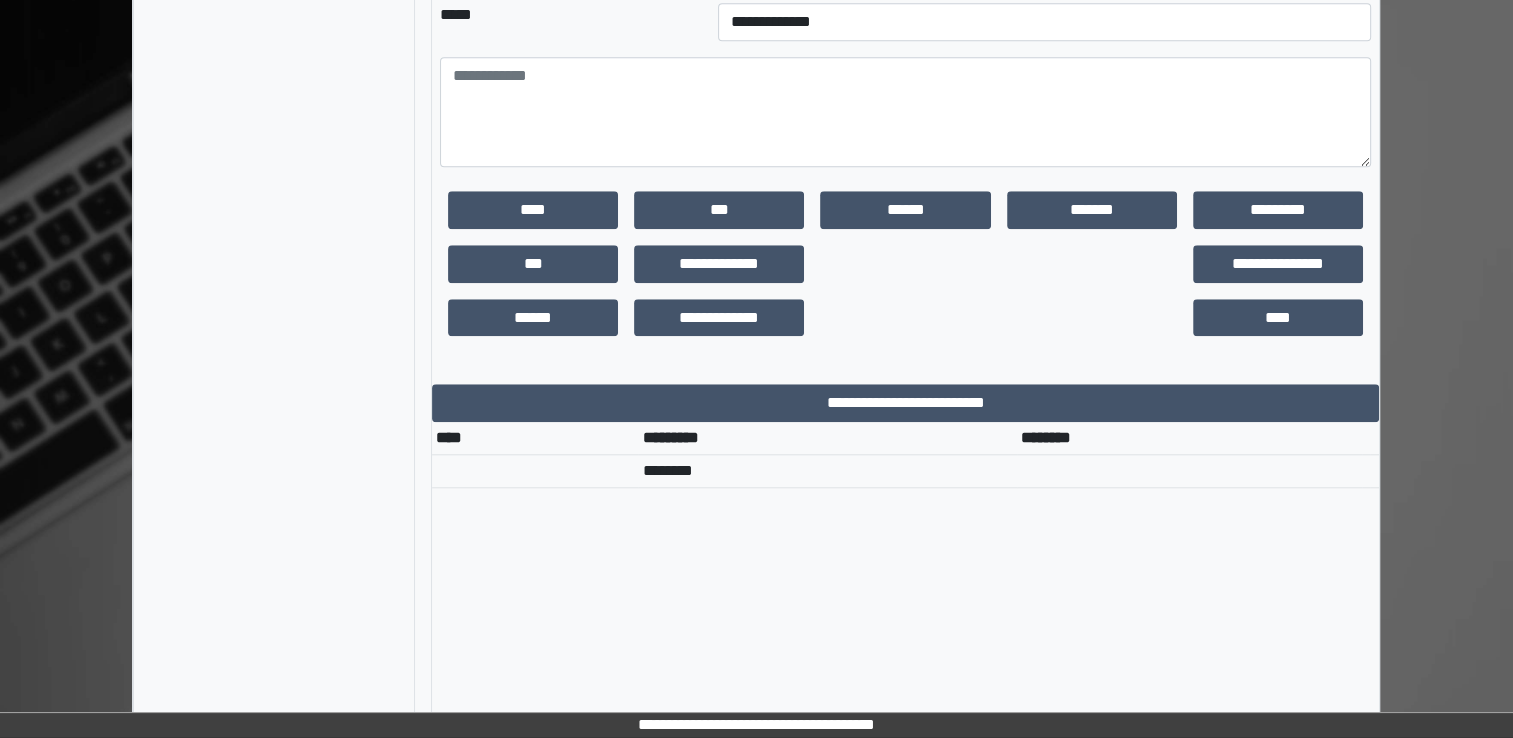 scroll, scrollTop: 1900, scrollLeft: 0, axis: vertical 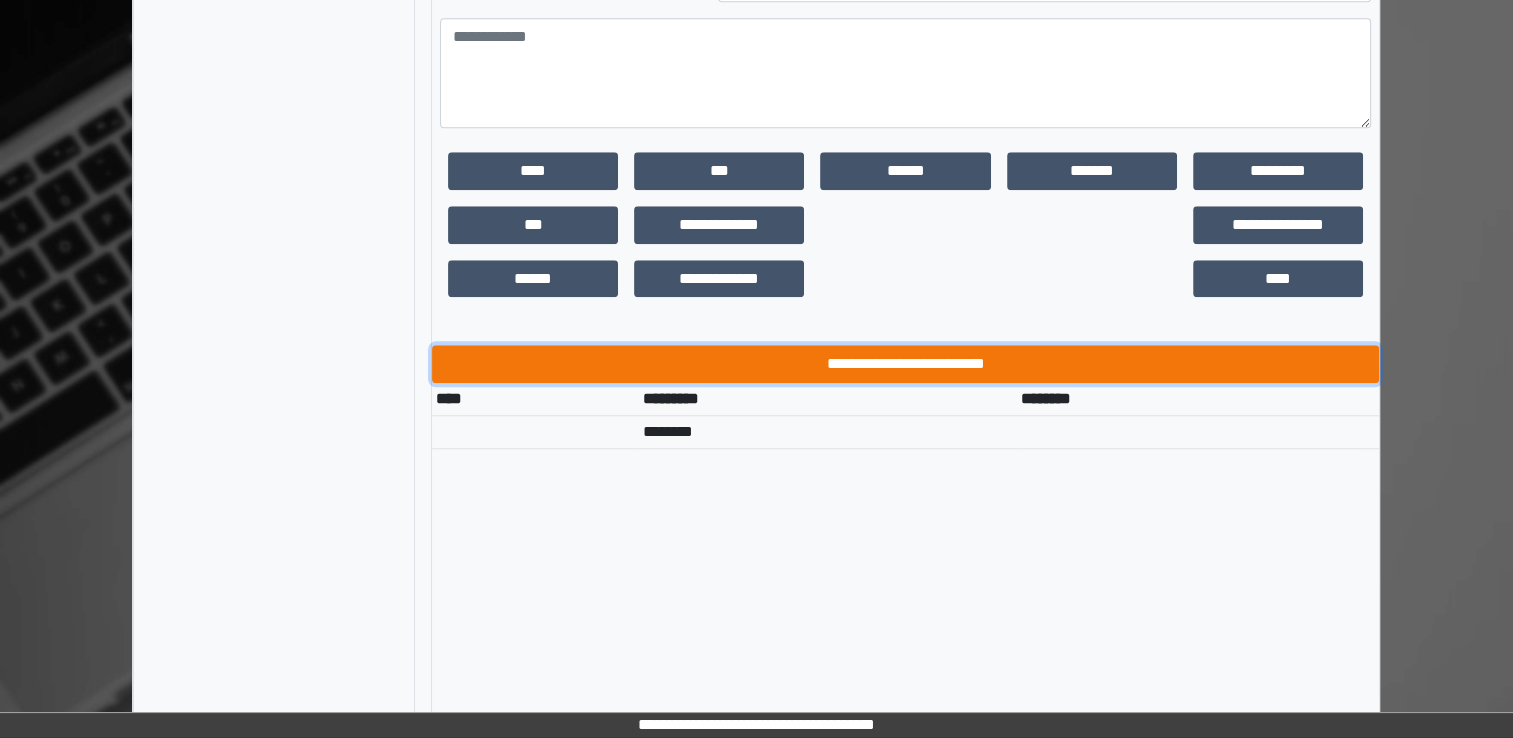 click on "**********" at bounding box center [905, 364] 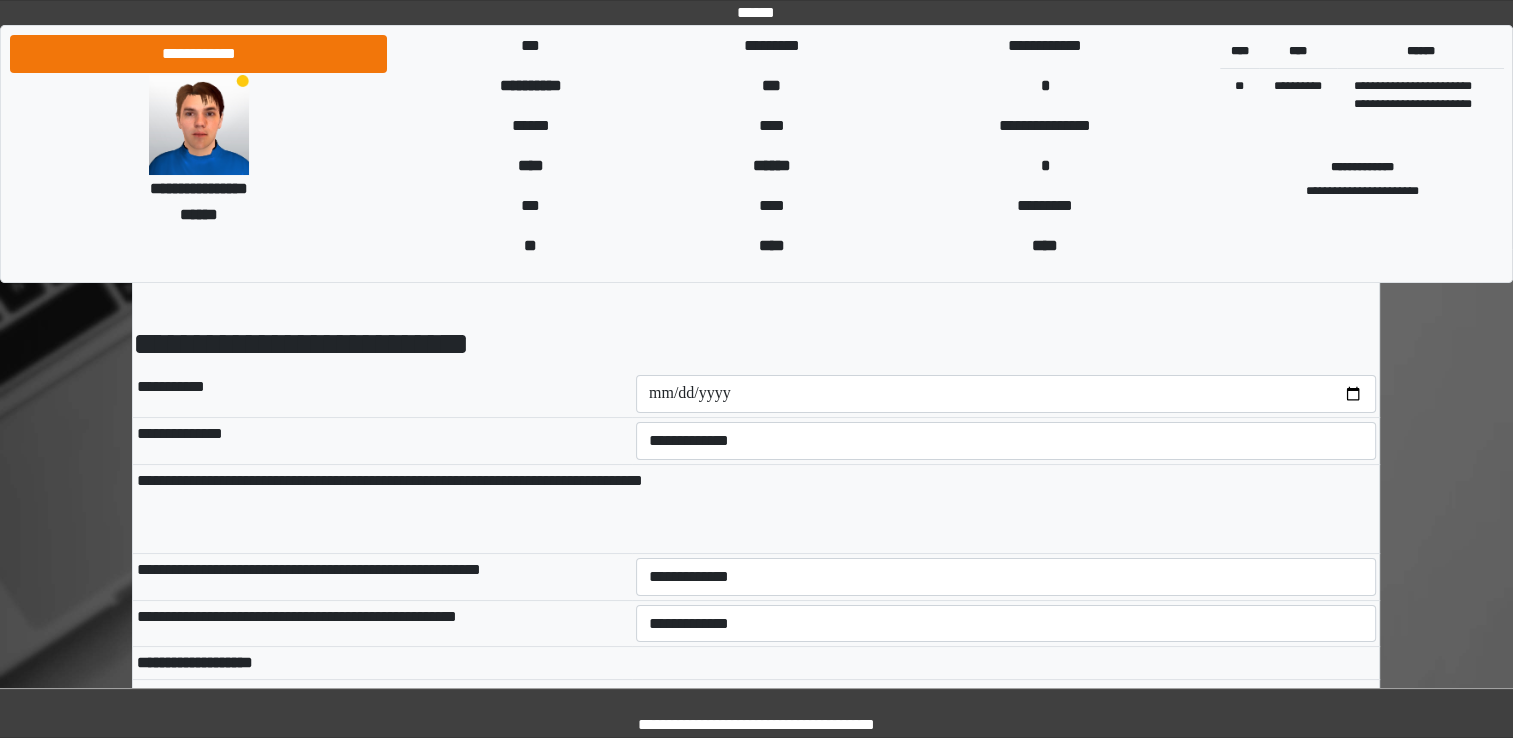 scroll, scrollTop: 100, scrollLeft: 0, axis: vertical 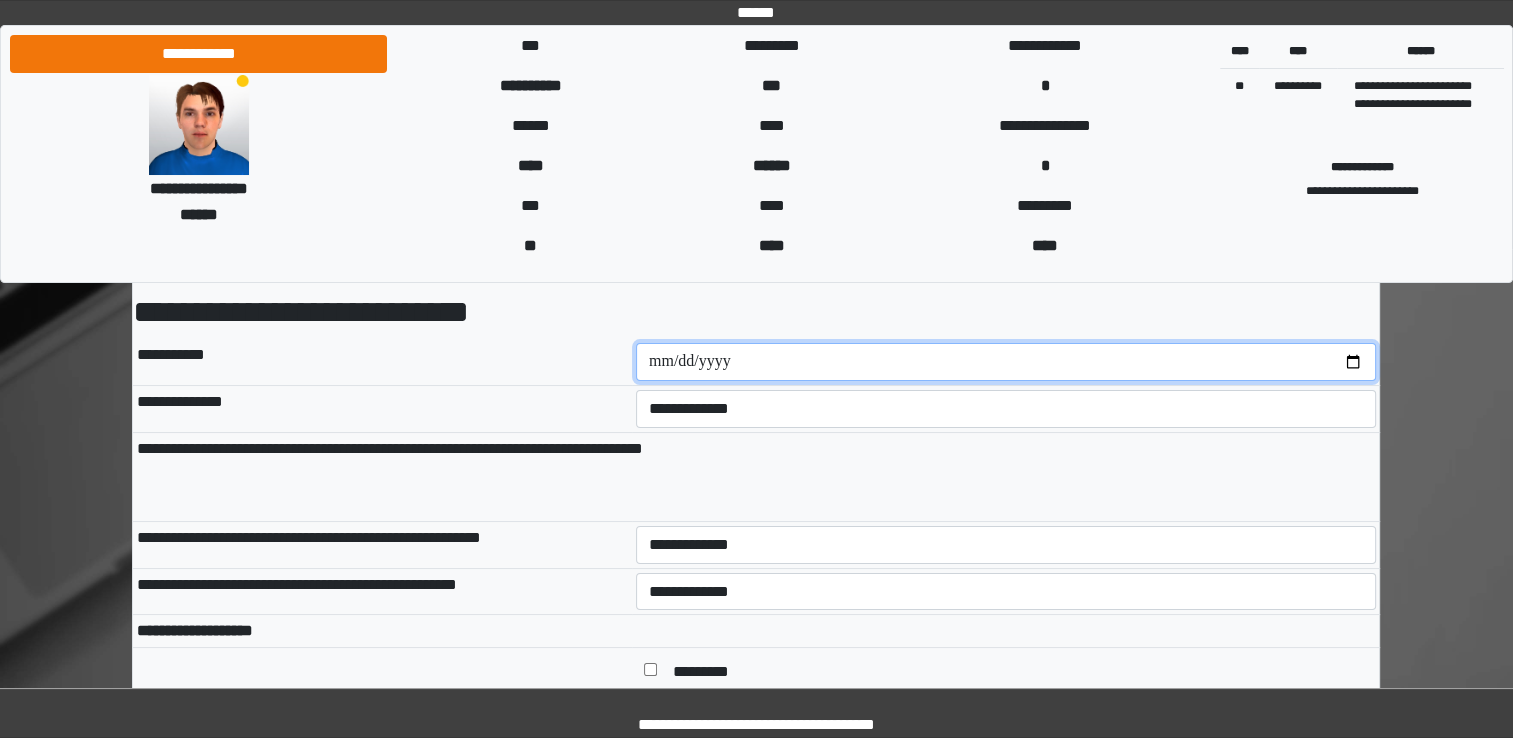 click at bounding box center [1006, 362] 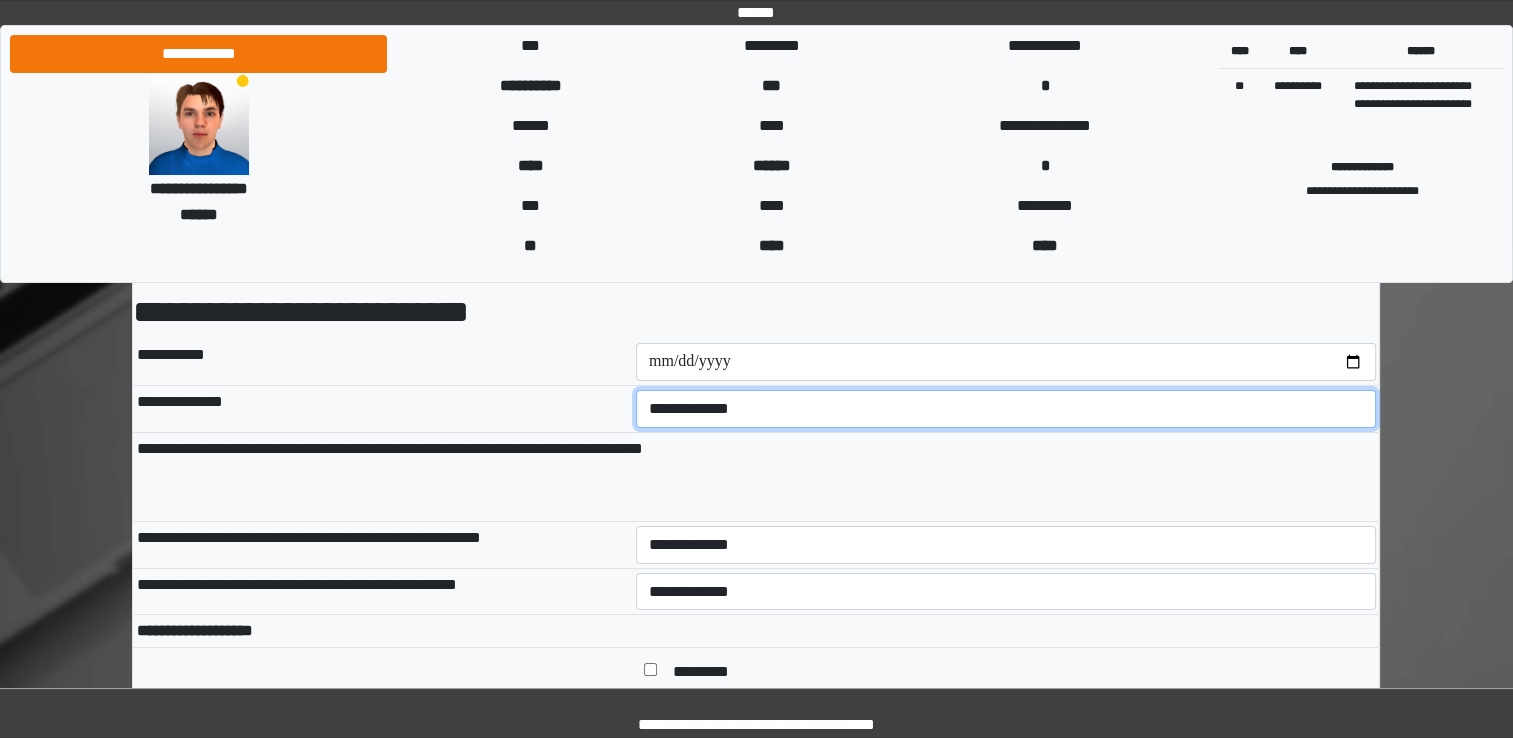 click on "**********" at bounding box center [1006, 409] 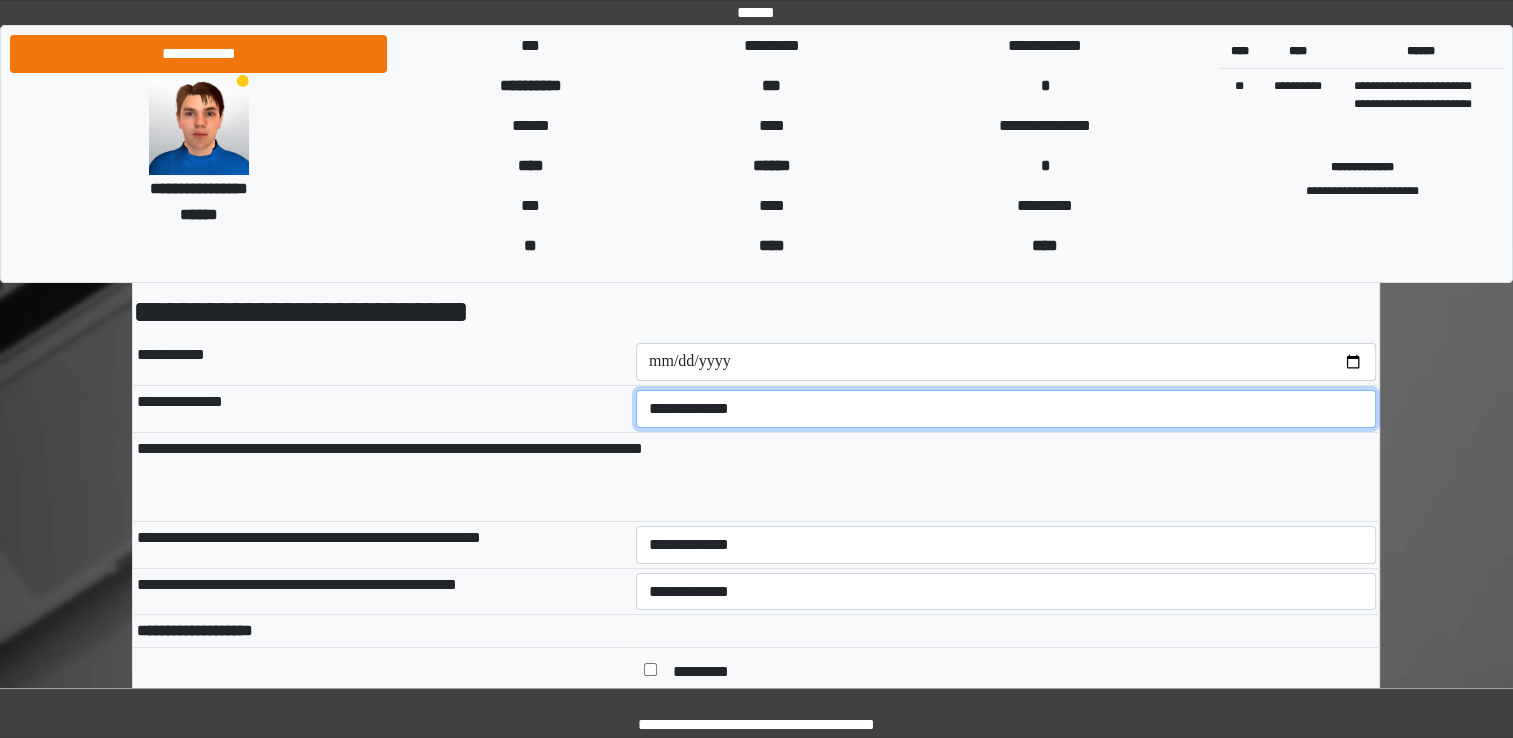 select on "*" 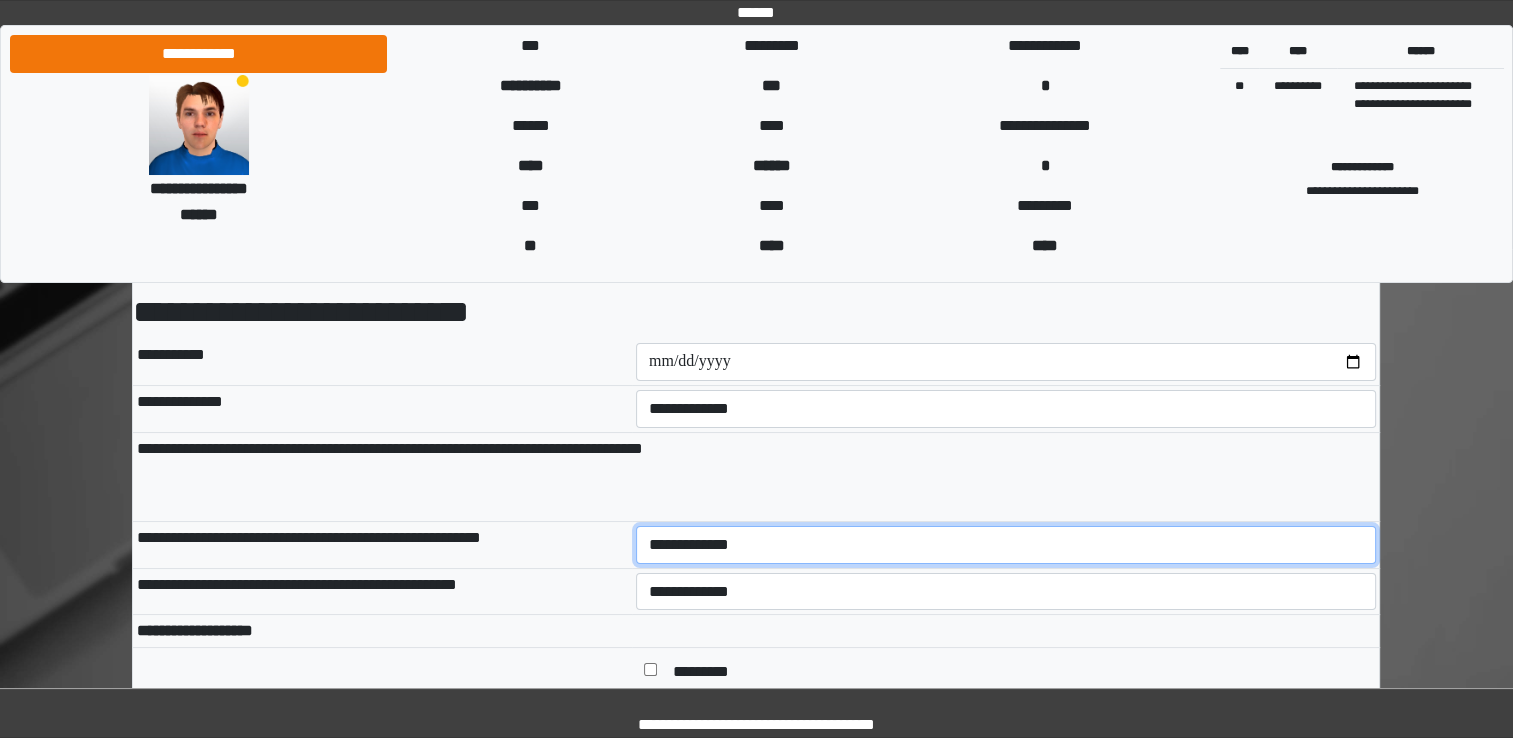 click on "**********" at bounding box center [1006, 545] 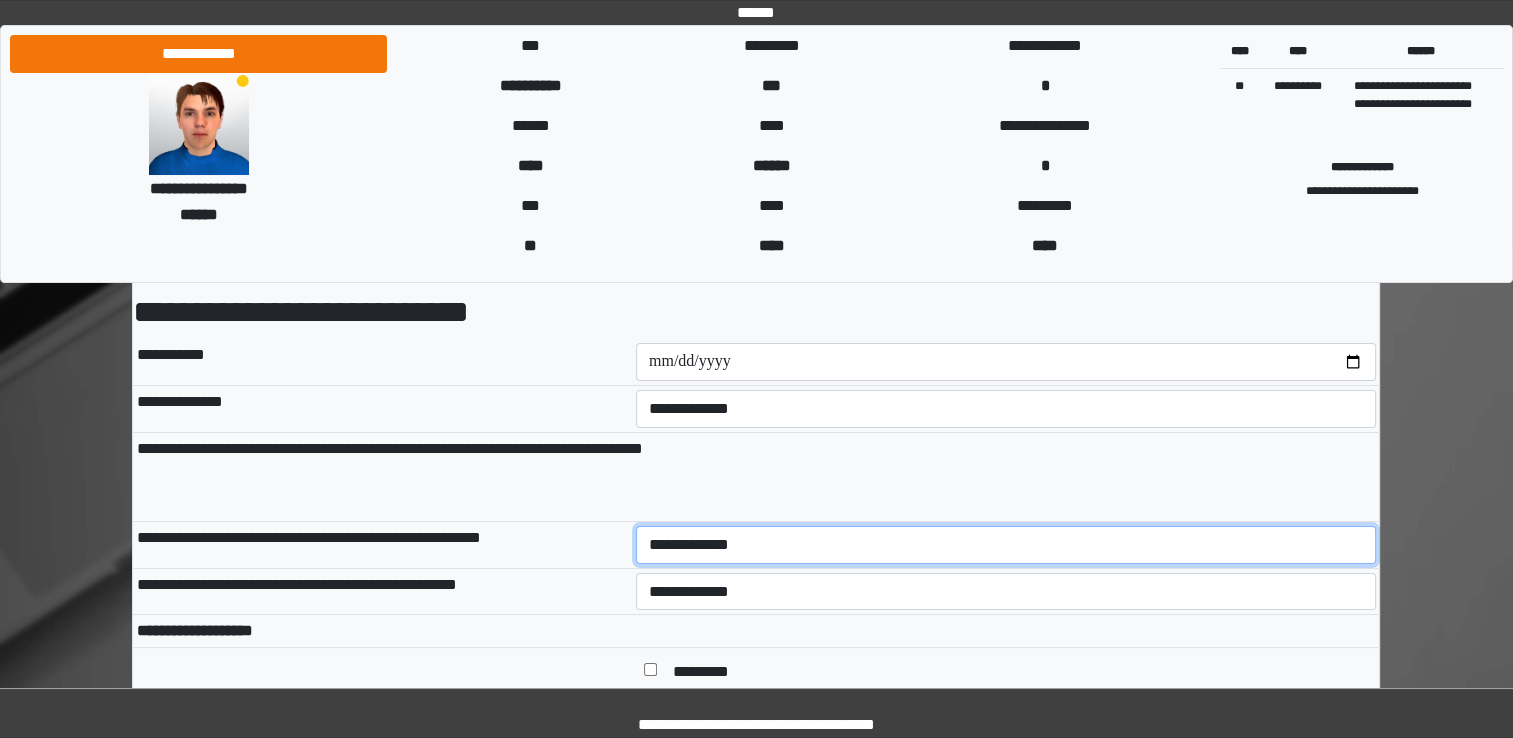 select on "*" 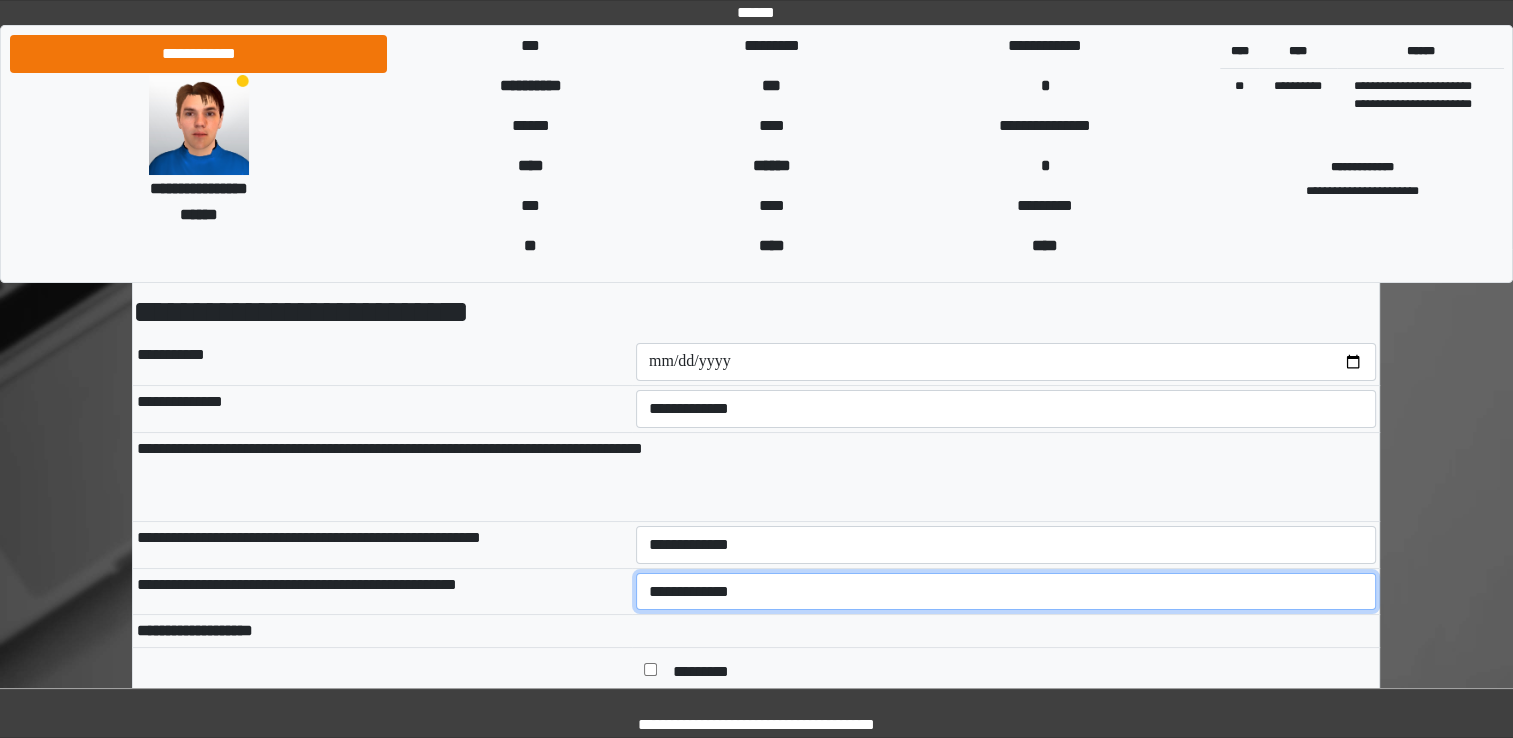 click on "**********" at bounding box center [1006, 592] 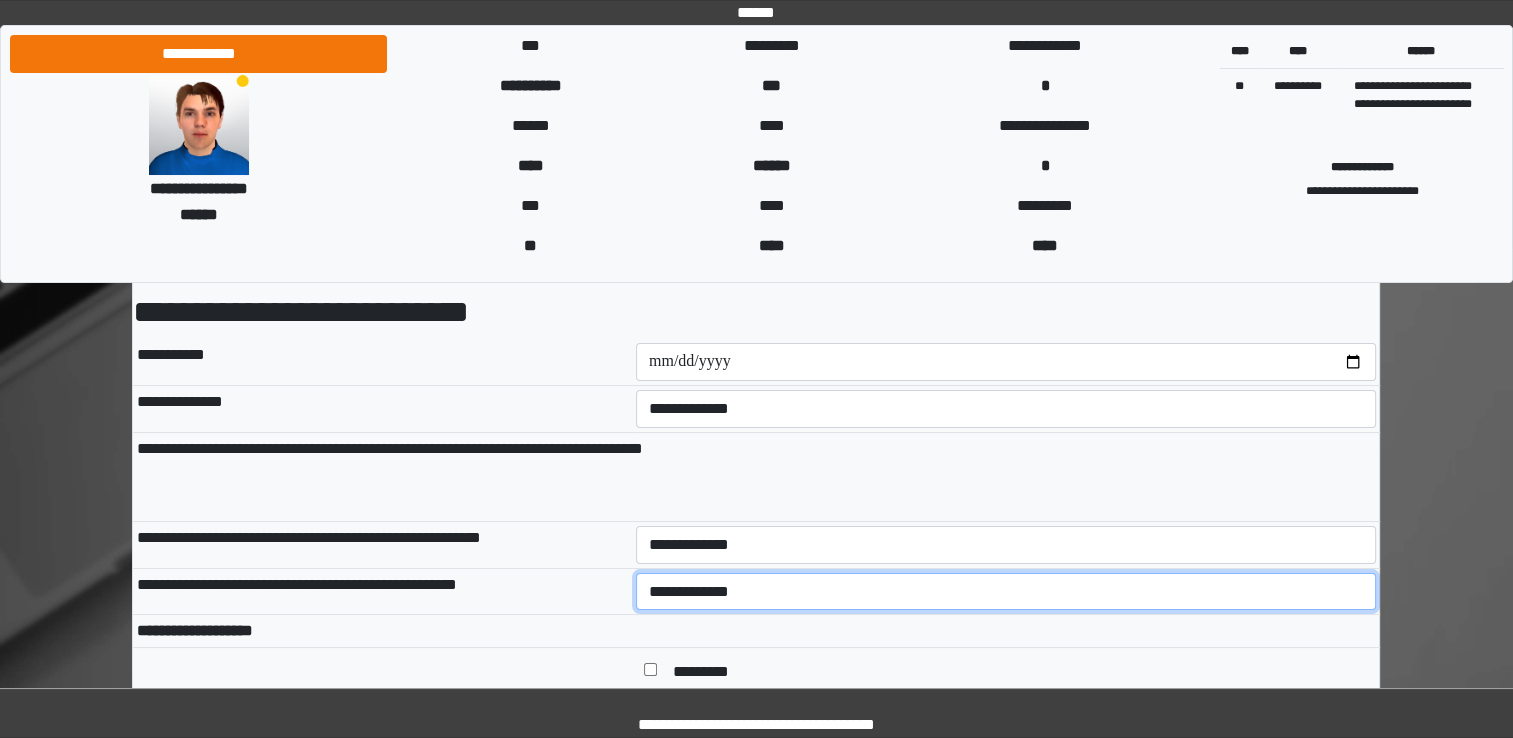 select on "*" 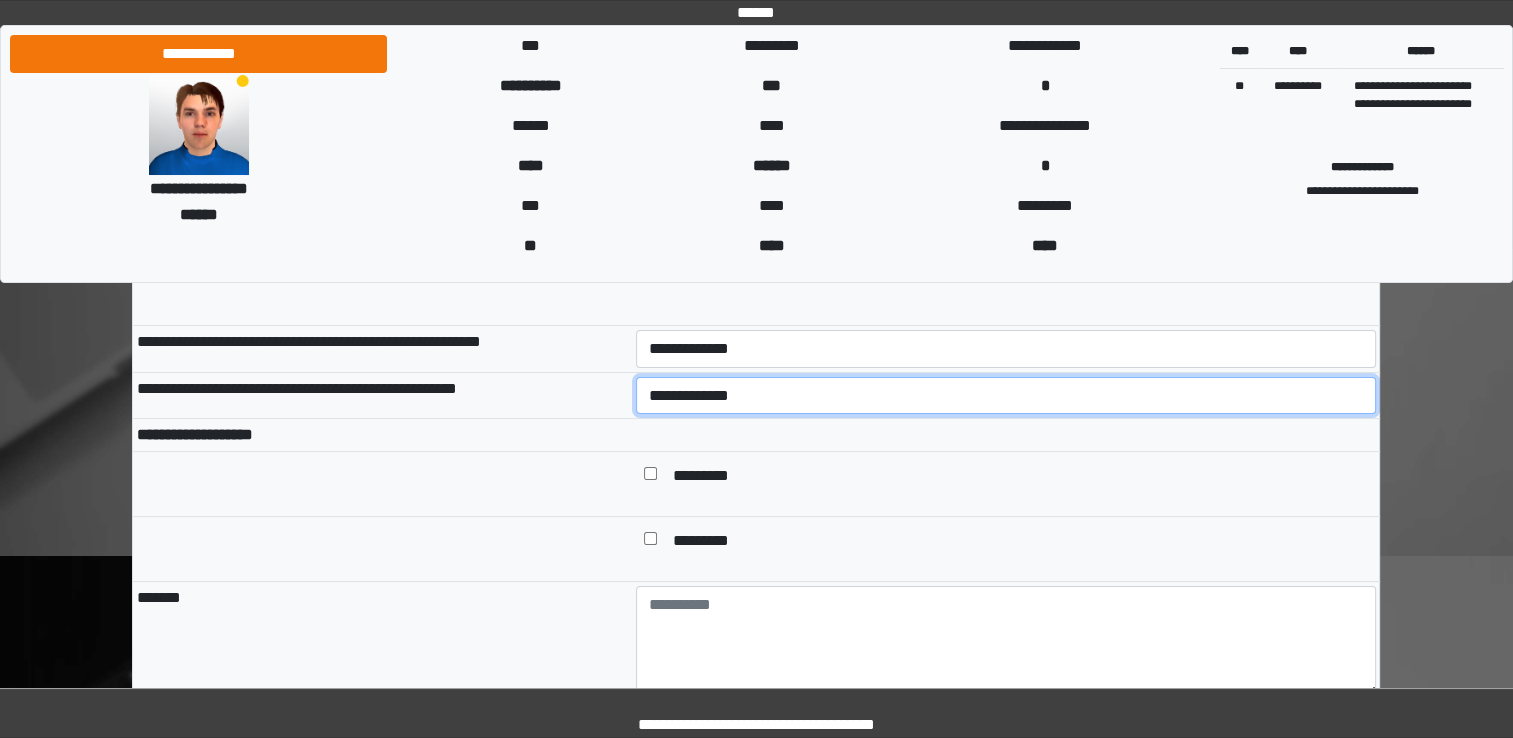 scroll, scrollTop: 300, scrollLeft: 0, axis: vertical 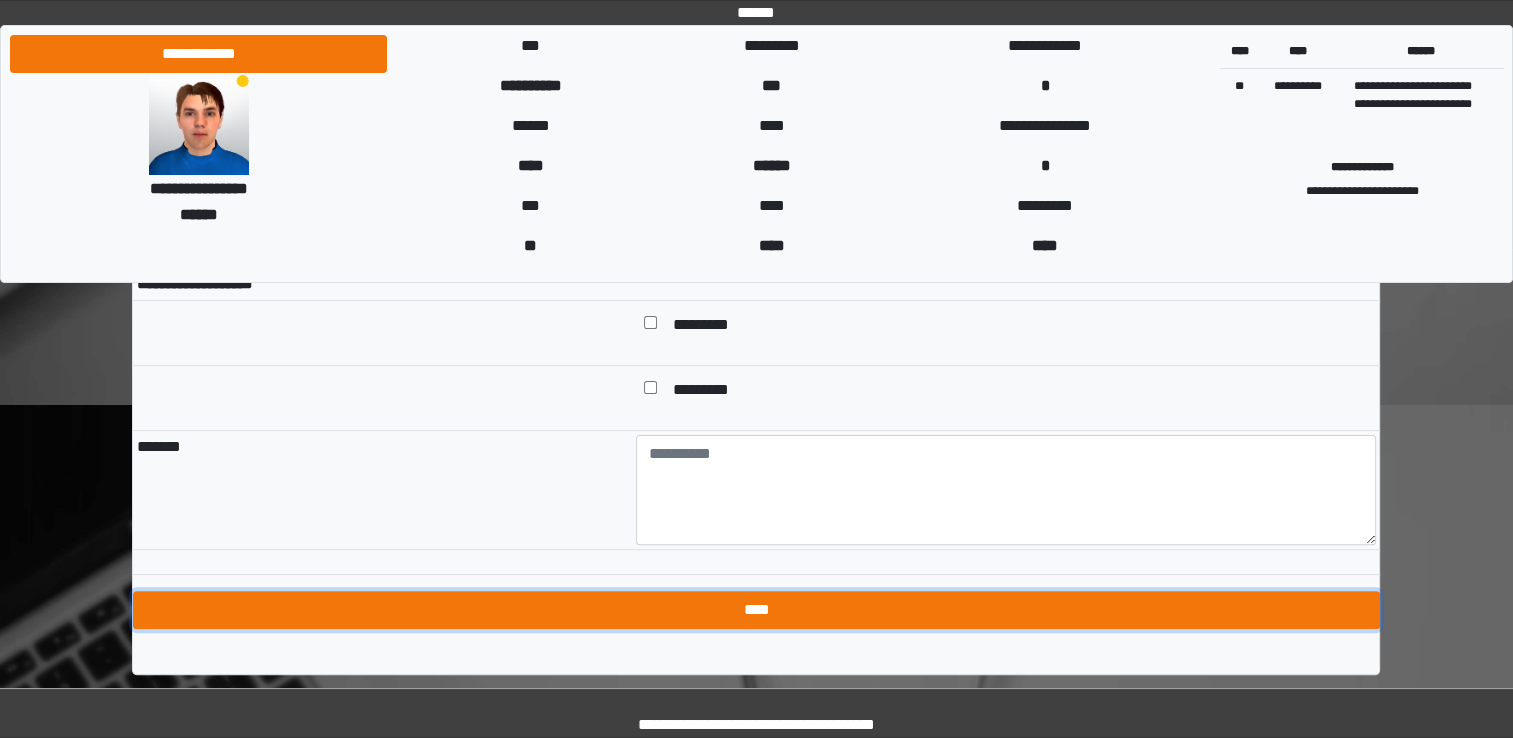 click on "****" at bounding box center (756, 610) 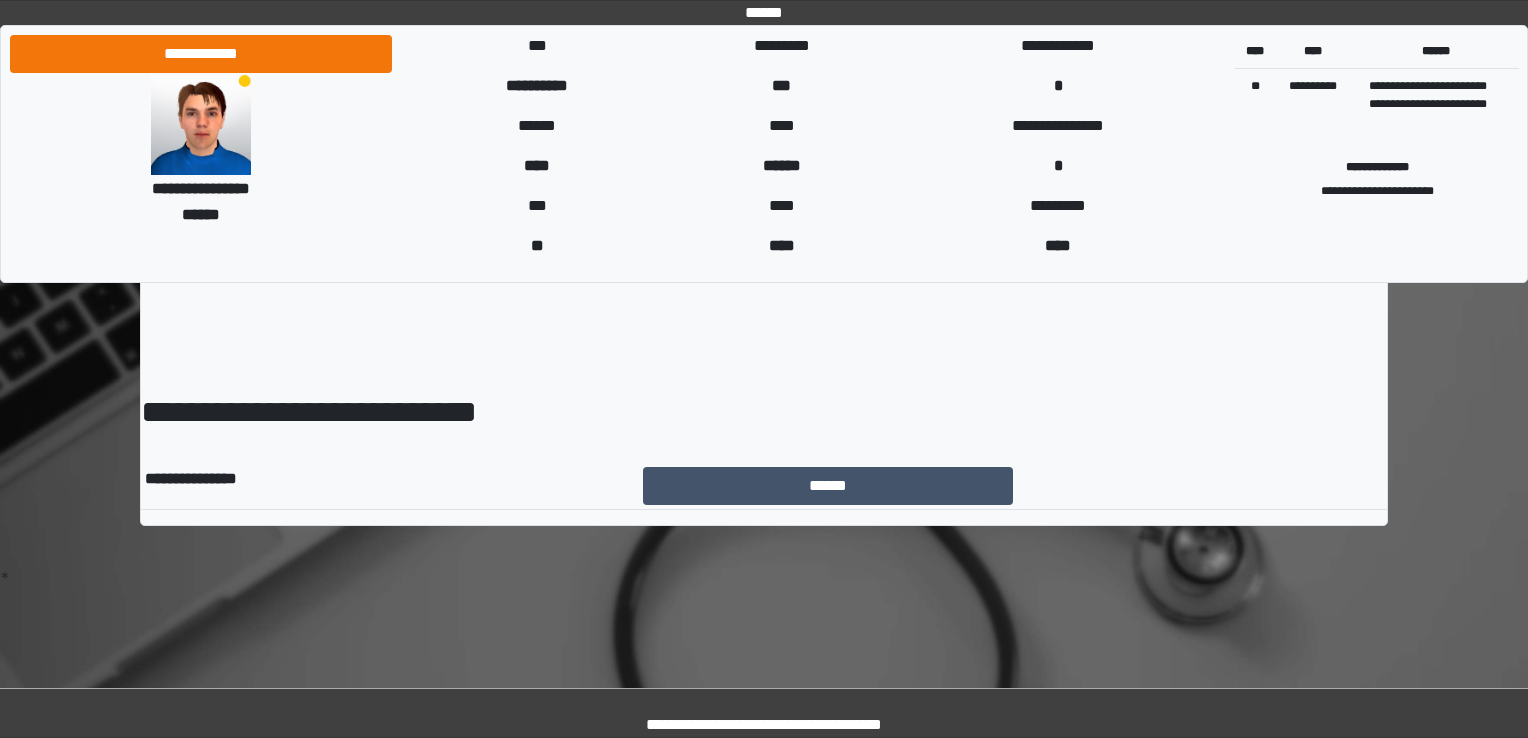 scroll, scrollTop: 0, scrollLeft: 0, axis: both 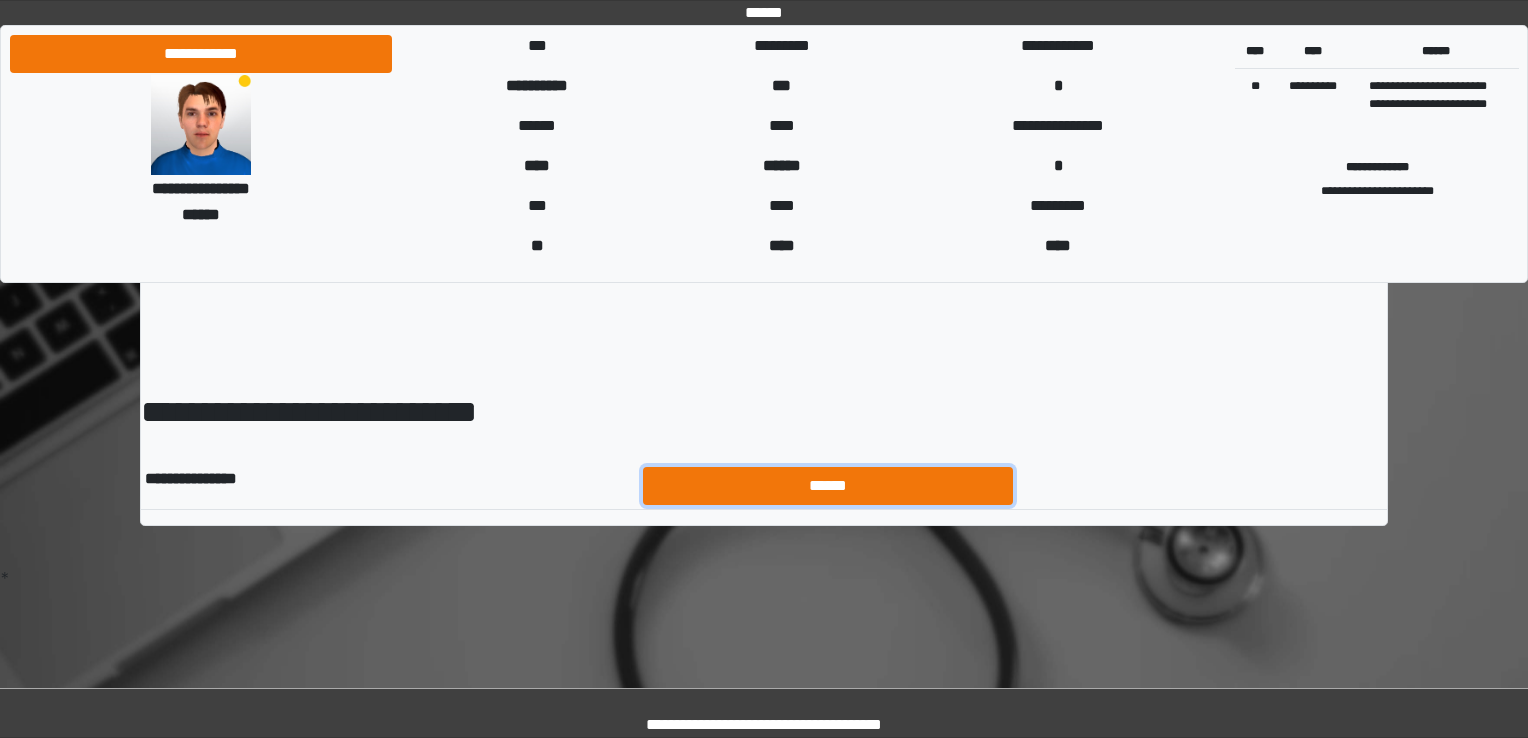 click on "******" at bounding box center [828, 486] 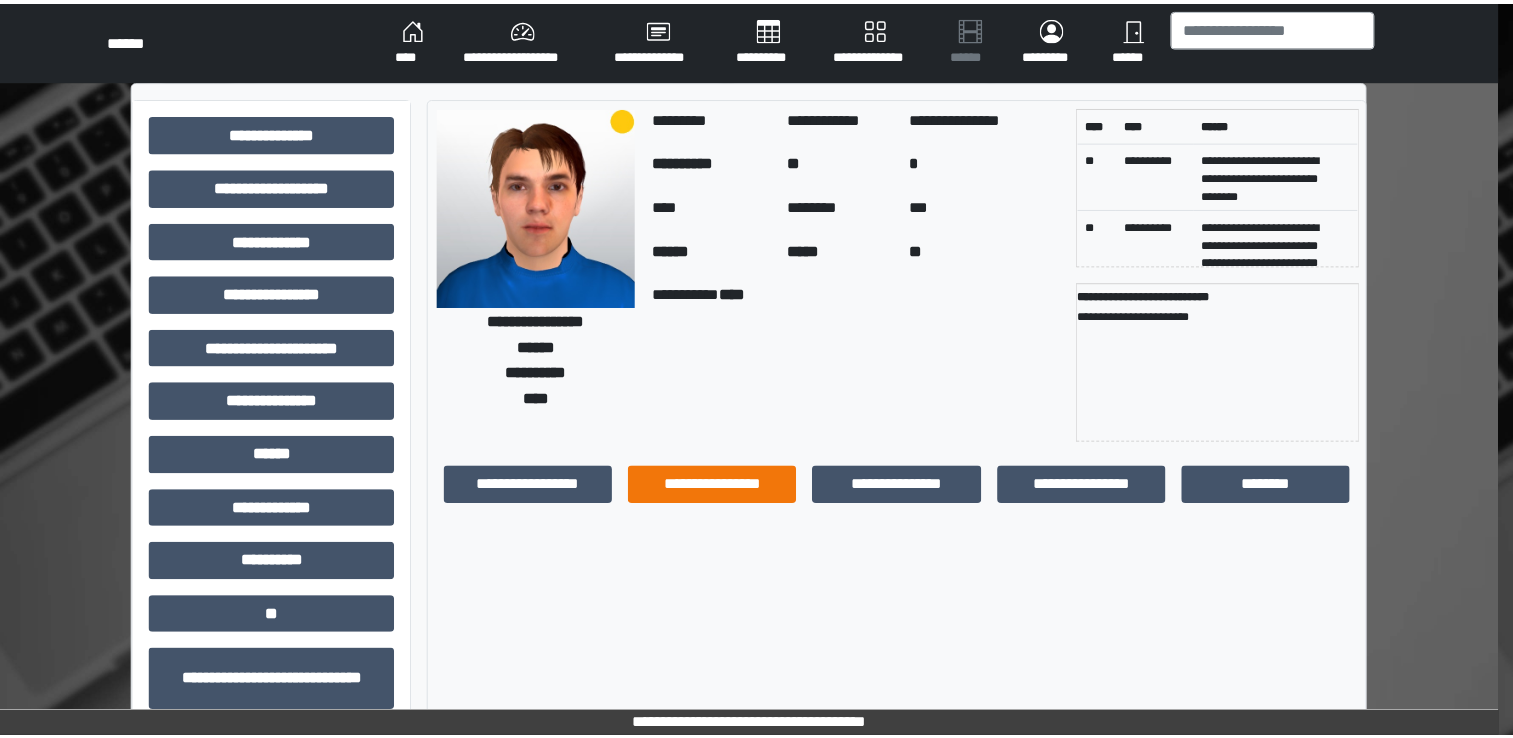 scroll, scrollTop: 0, scrollLeft: 0, axis: both 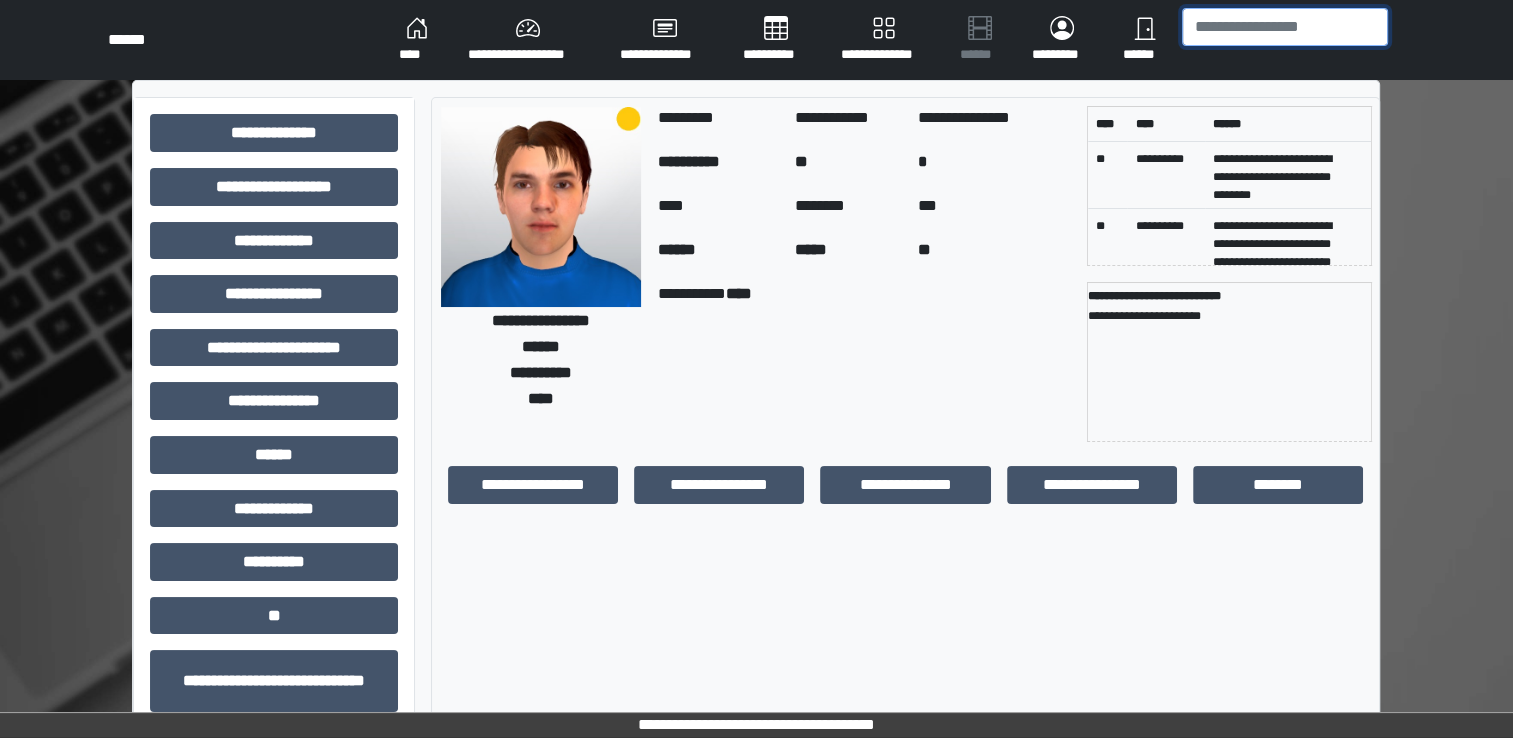 click at bounding box center [1285, 27] 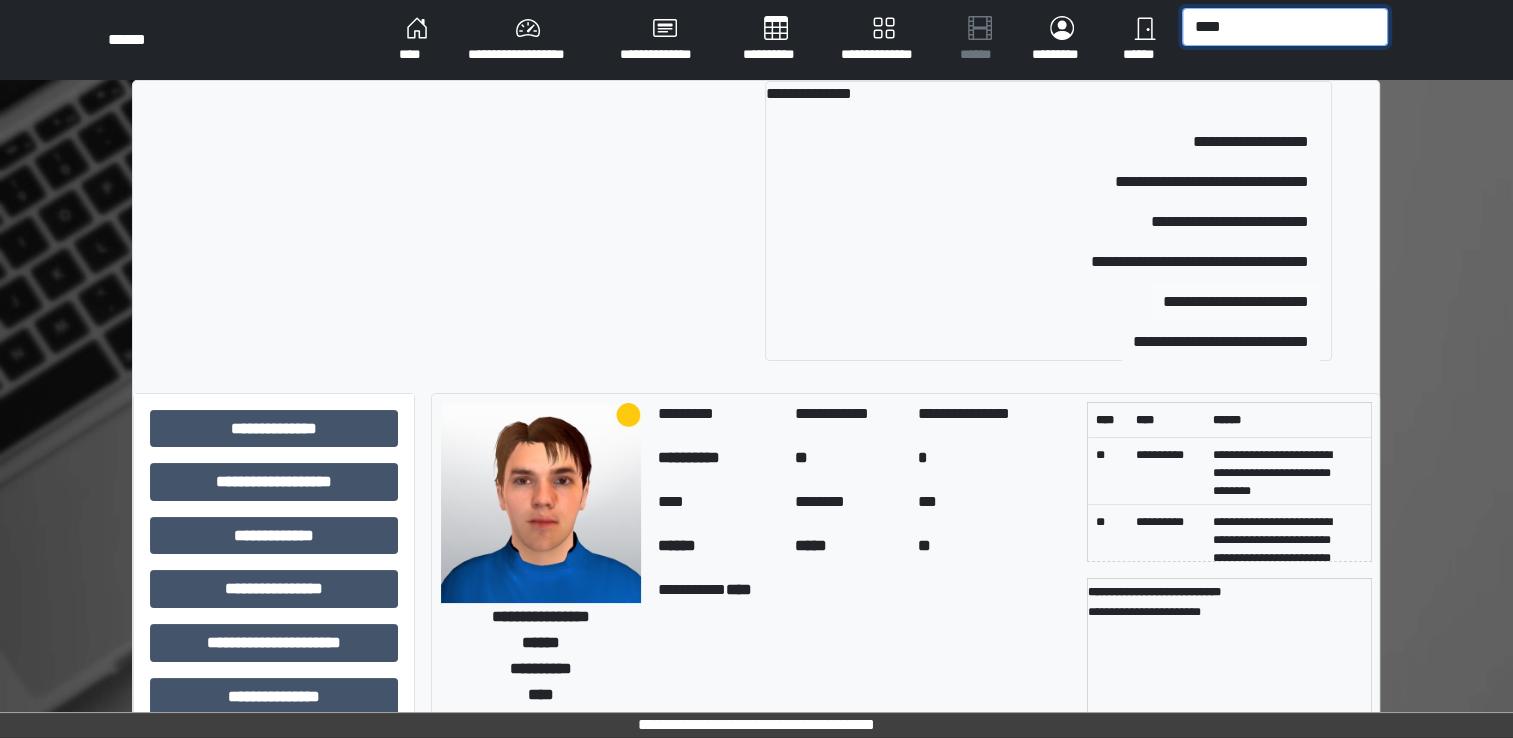 type on "****" 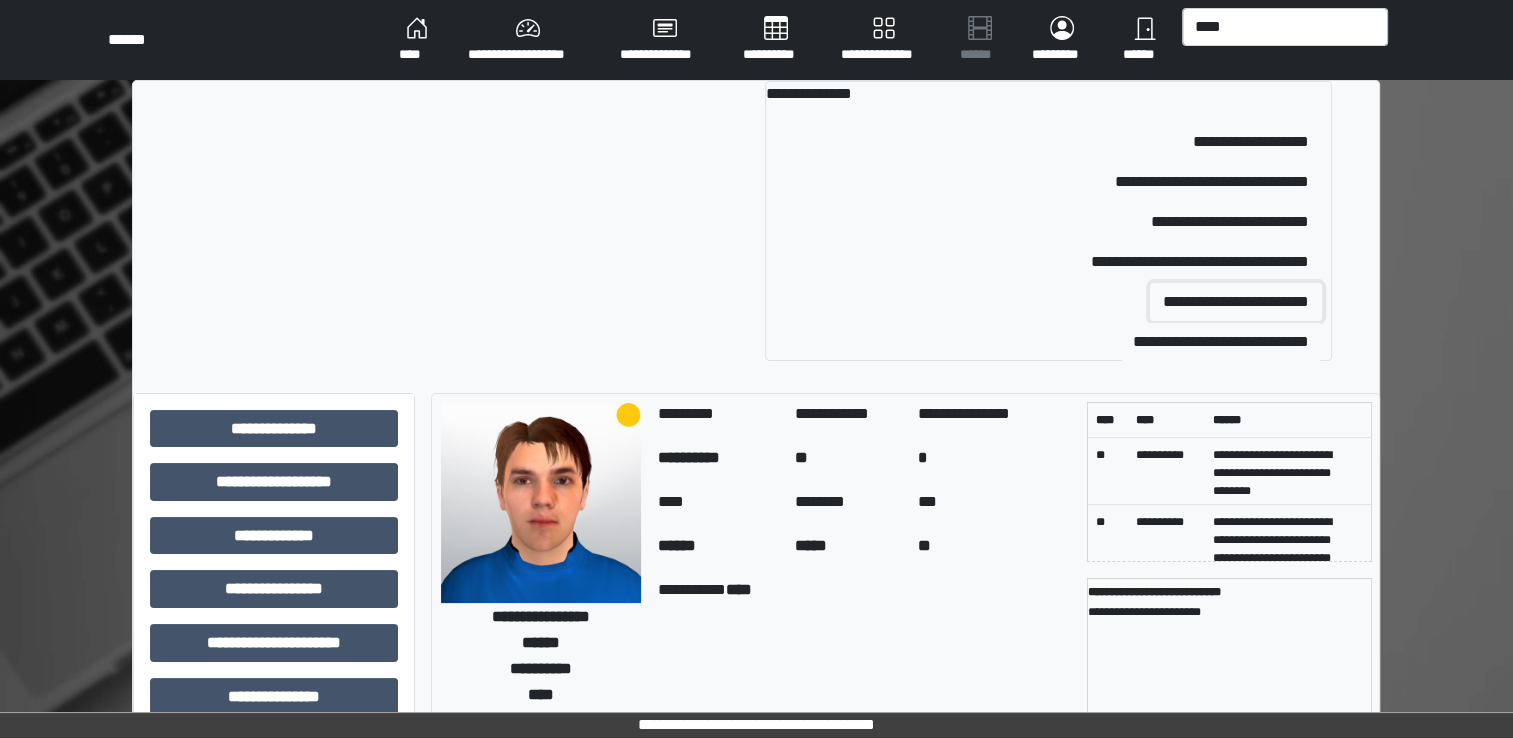 click on "**********" at bounding box center (1236, 302) 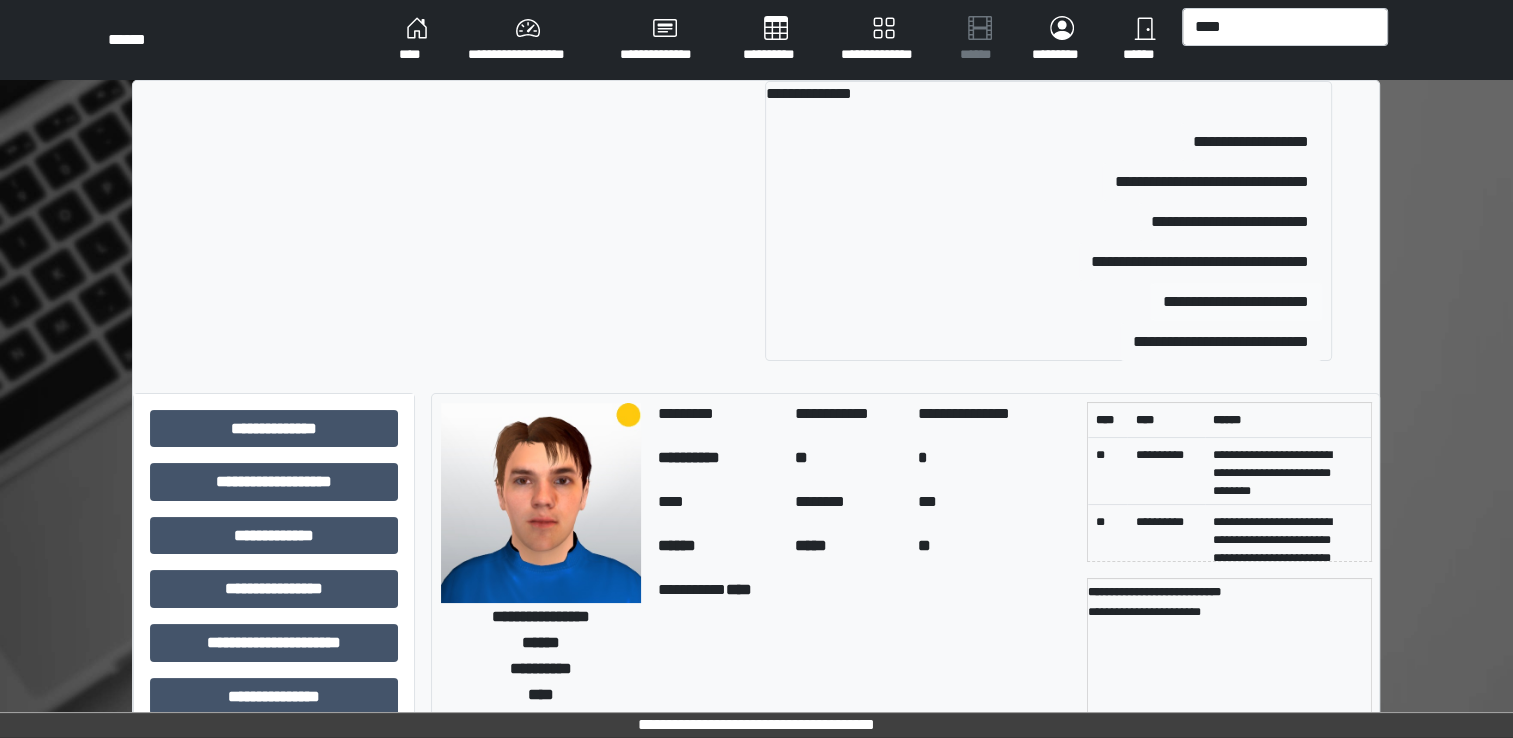 type 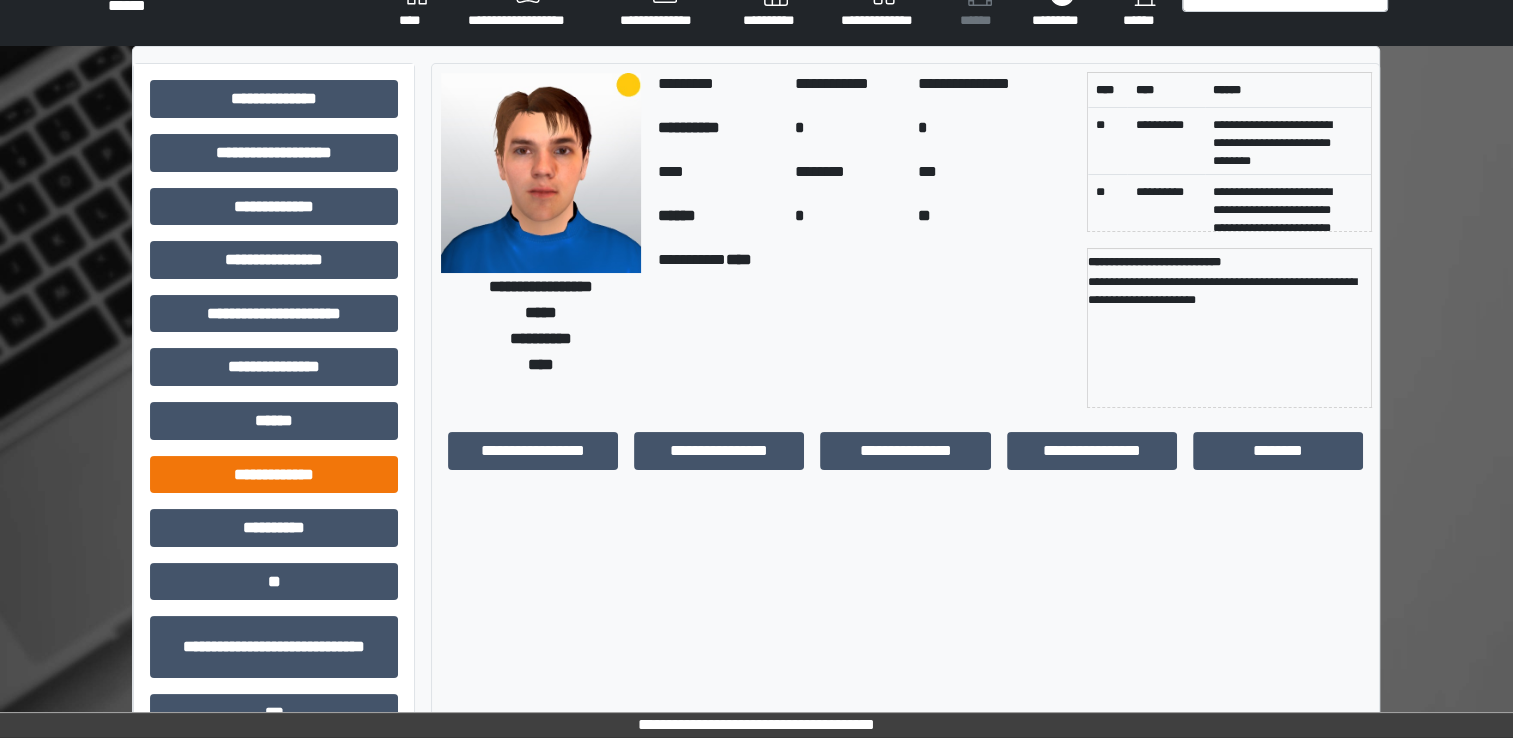 scroll, scrollTop: 0, scrollLeft: 0, axis: both 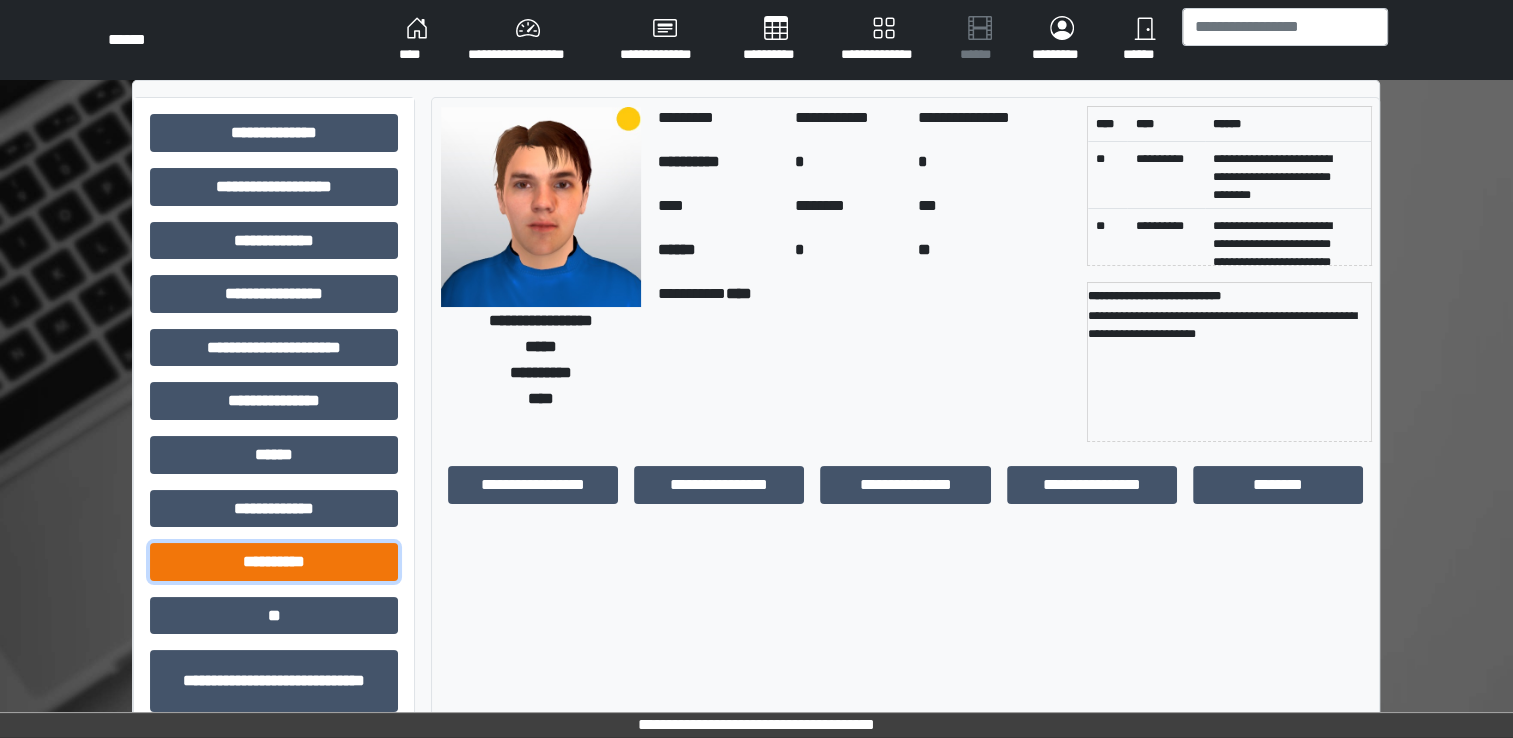 click on "**********" at bounding box center [274, 562] 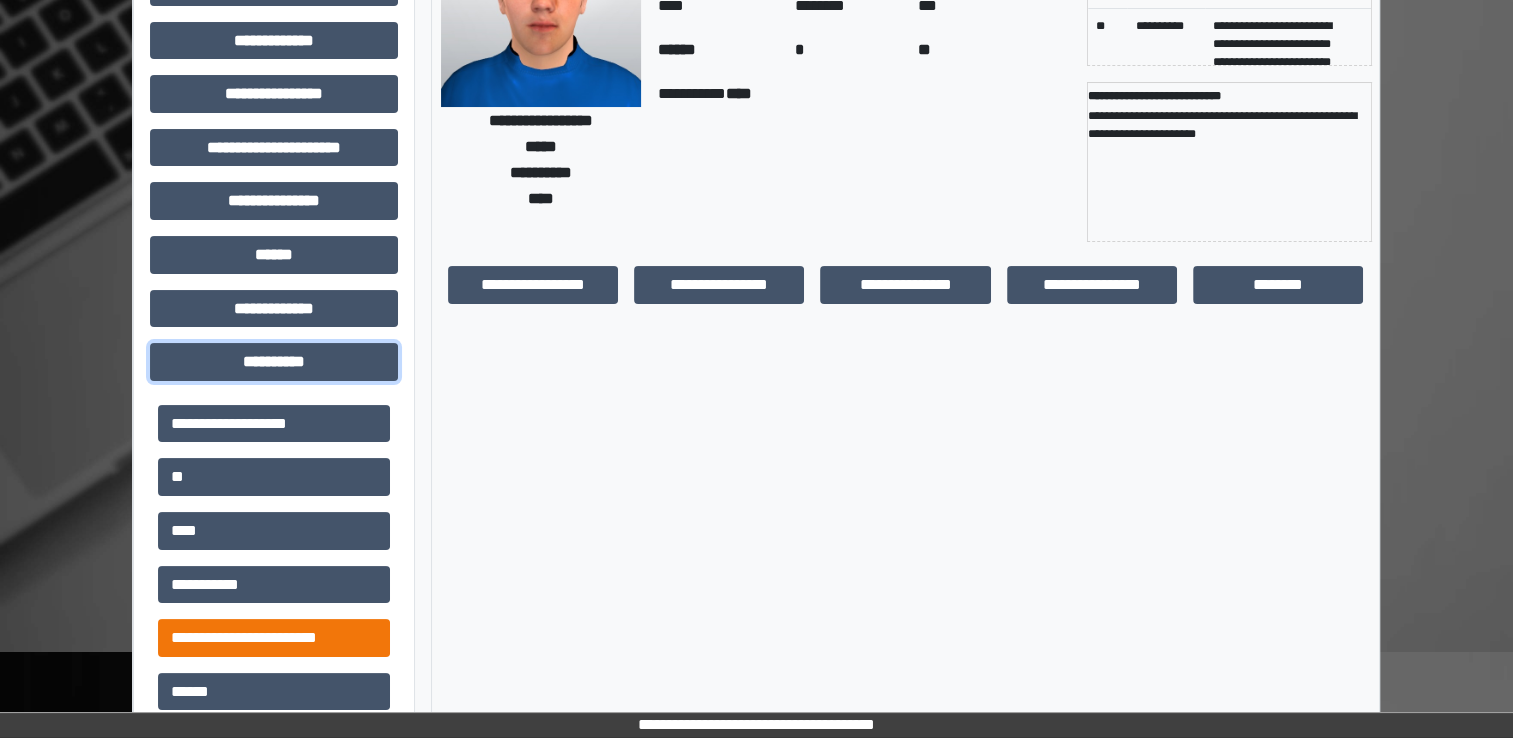 scroll, scrollTop: 300, scrollLeft: 0, axis: vertical 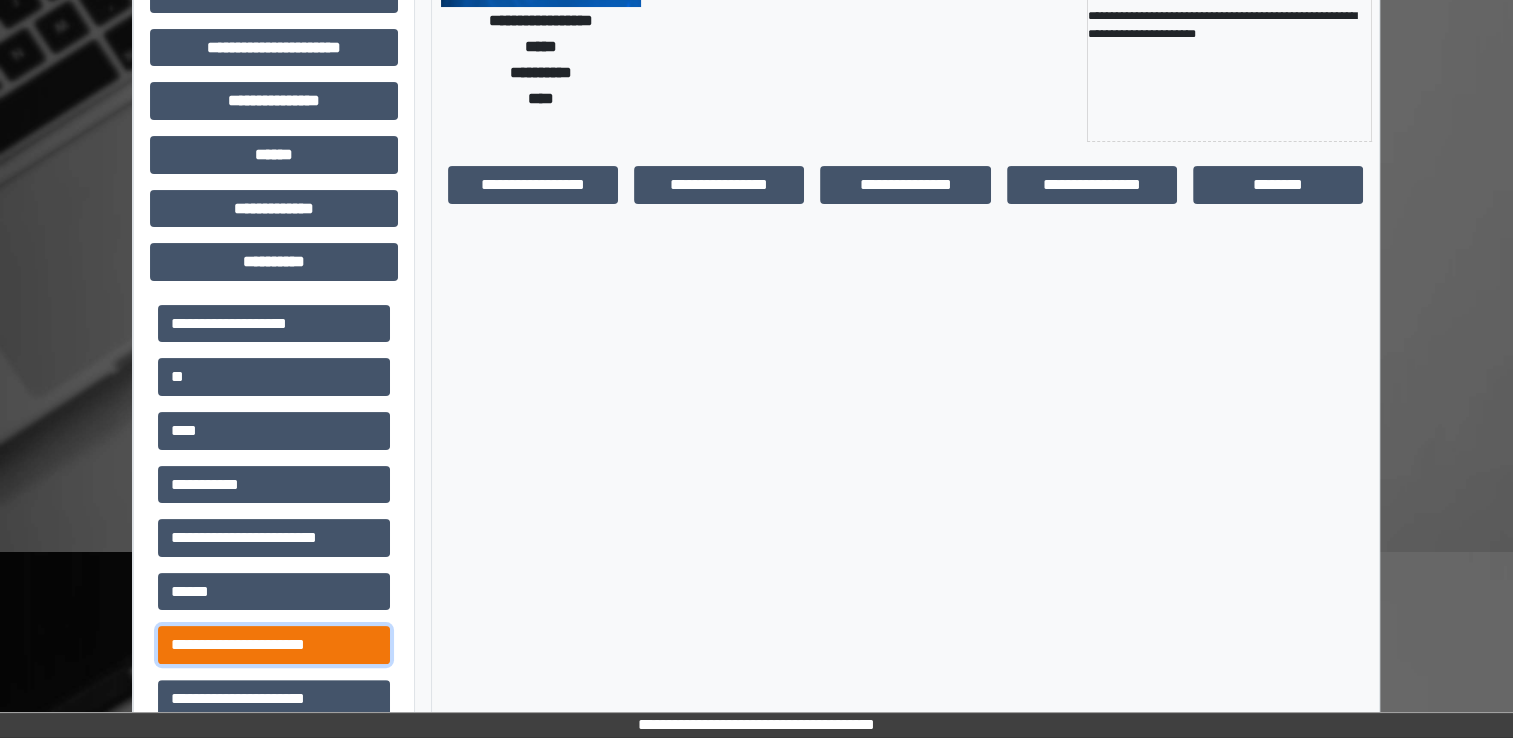 click on "**********" at bounding box center [274, 645] 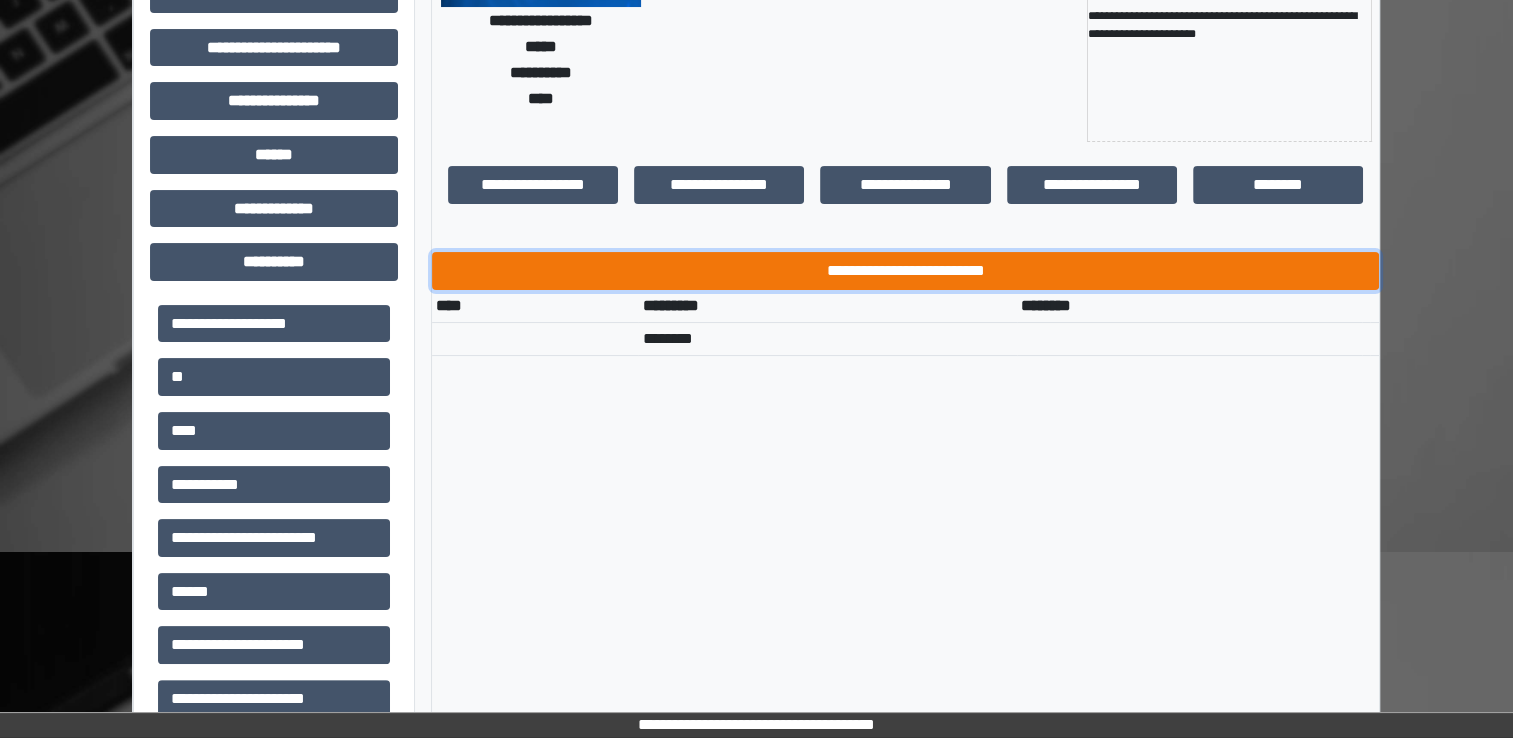 click on "**********" at bounding box center [905, 271] 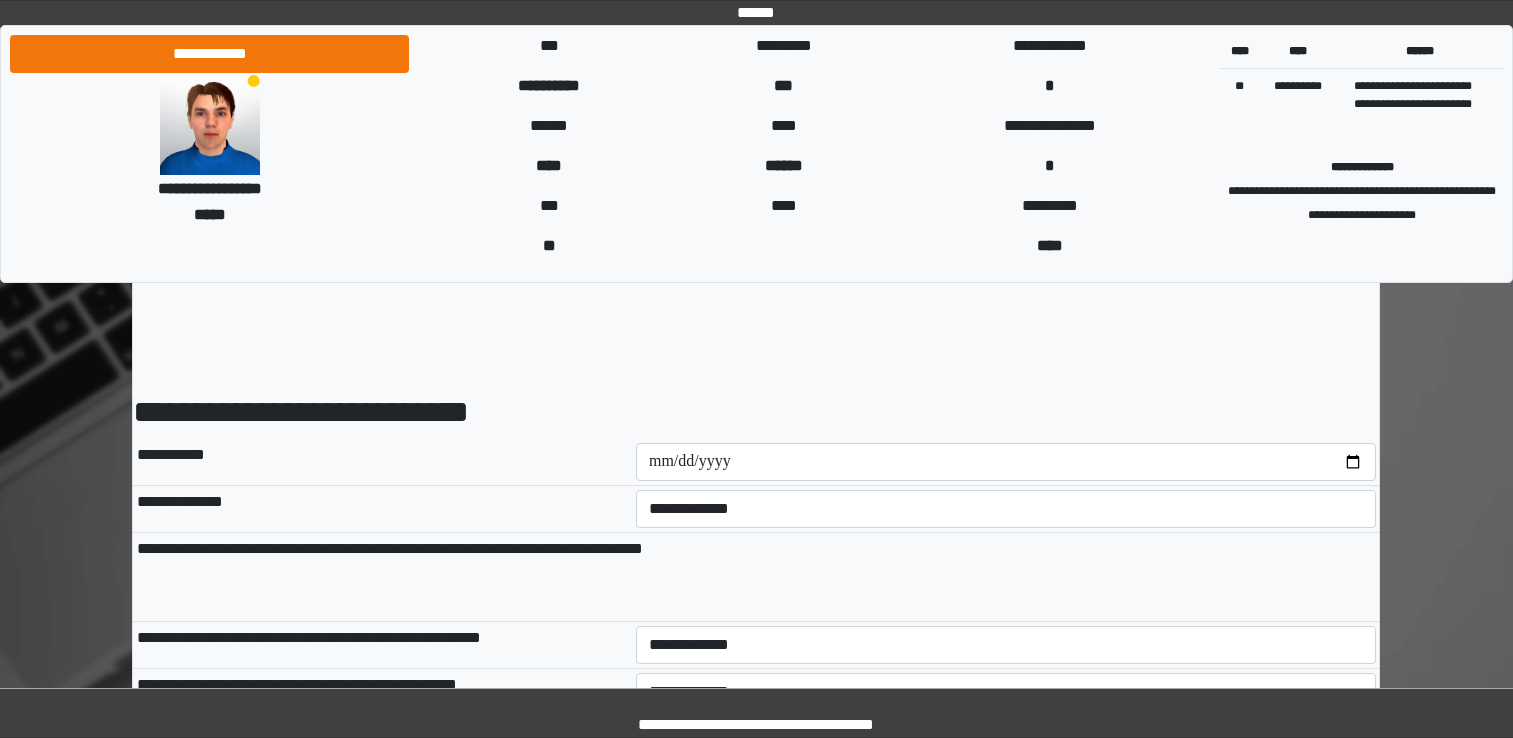 scroll, scrollTop: 0, scrollLeft: 0, axis: both 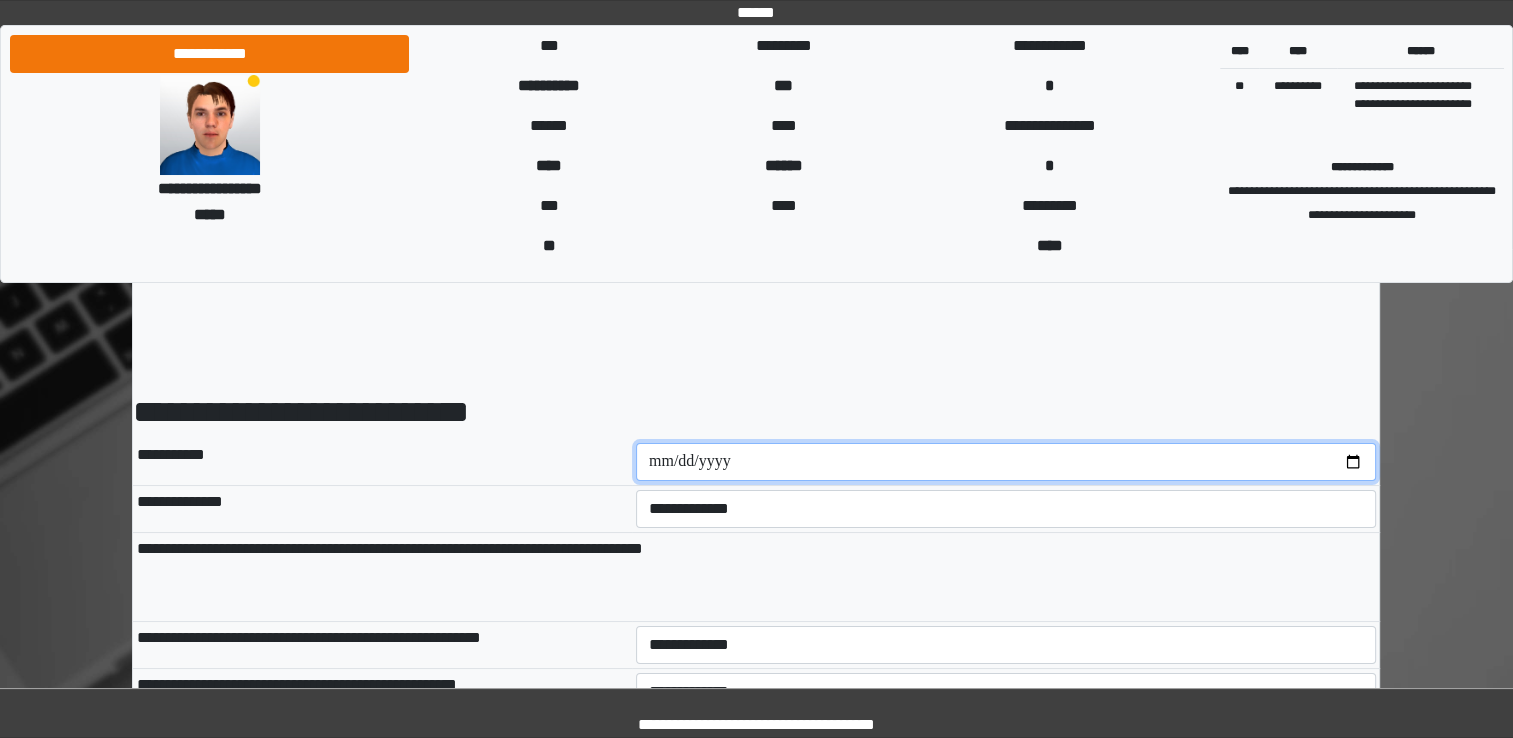click at bounding box center [1006, 462] 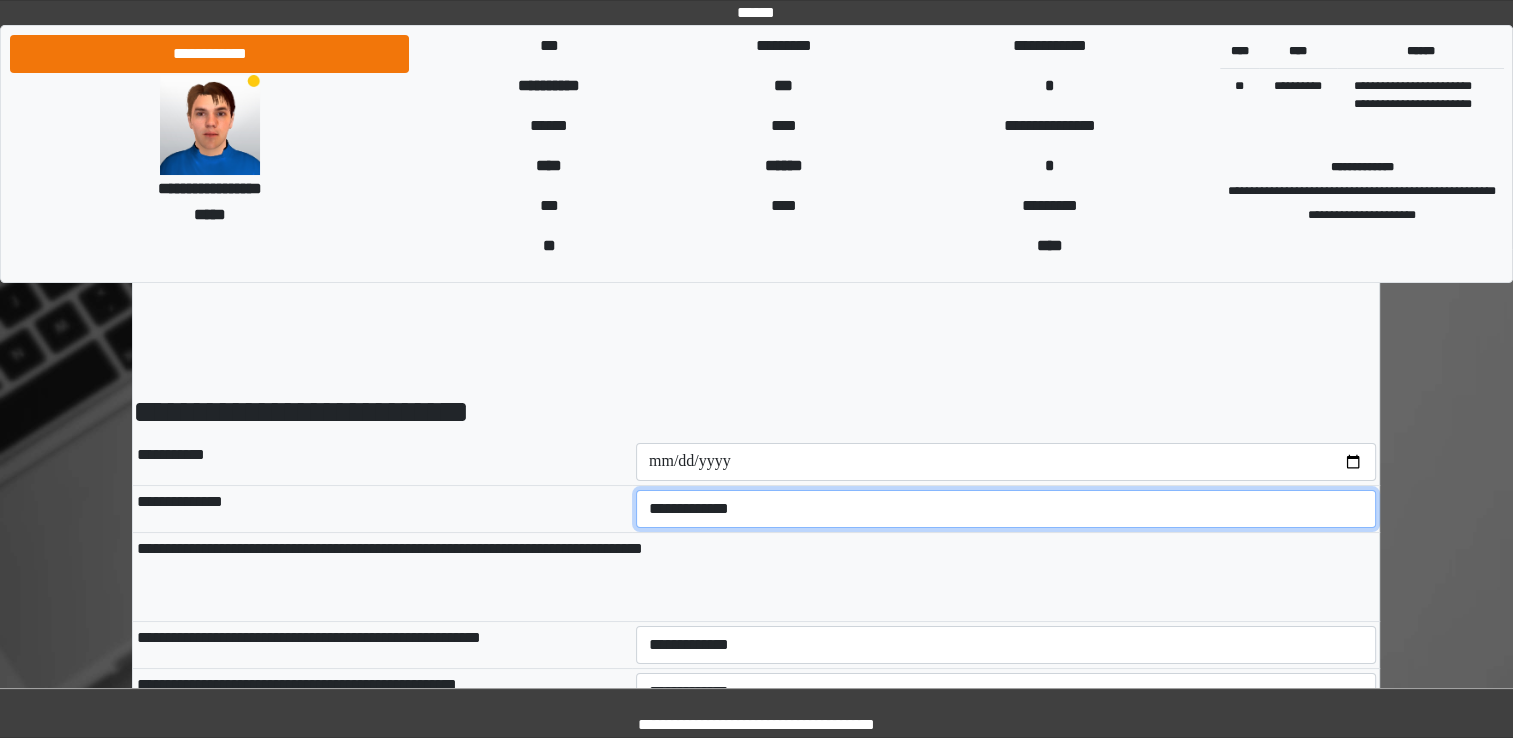 click on "**********" at bounding box center (1006, 509) 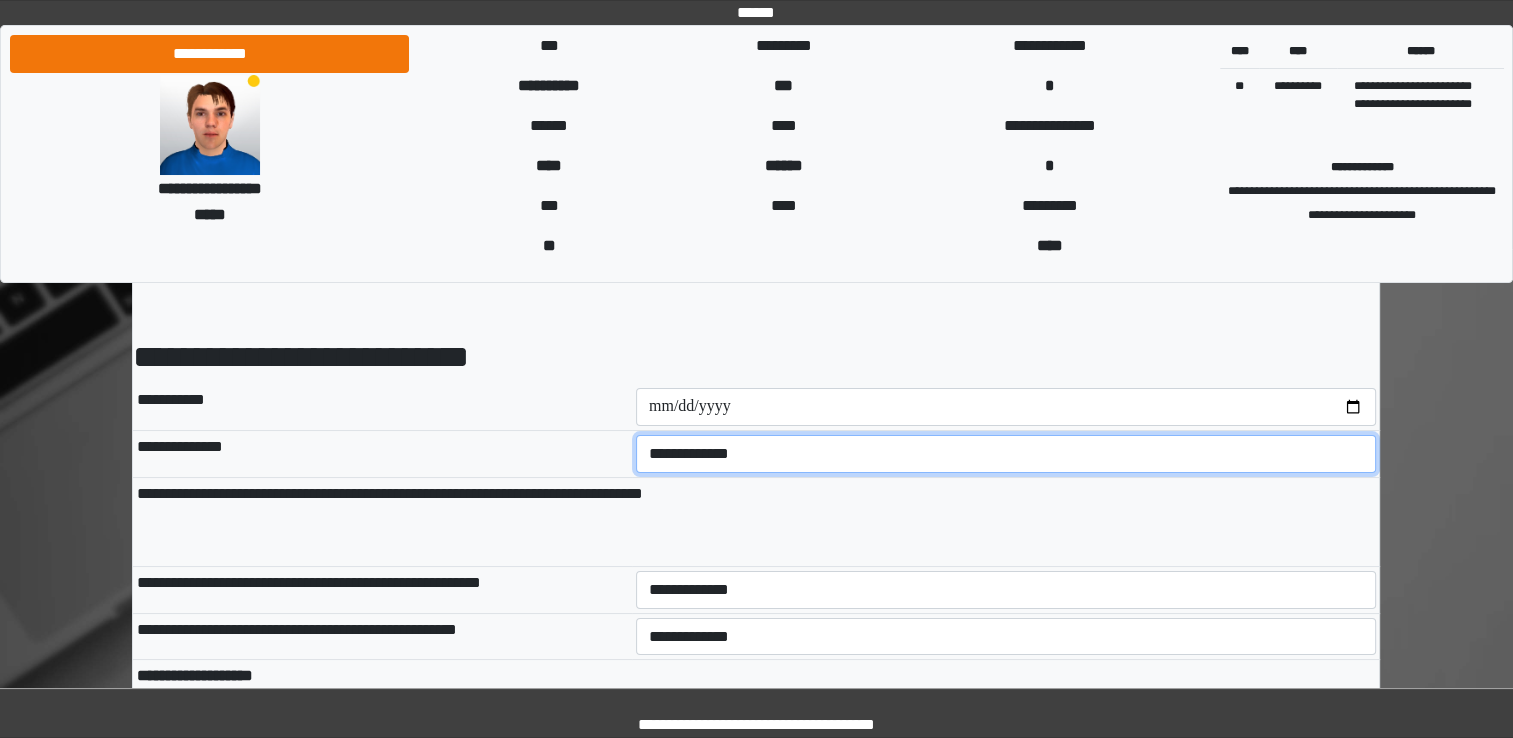 scroll, scrollTop: 100, scrollLeft: 0, axis: vertical 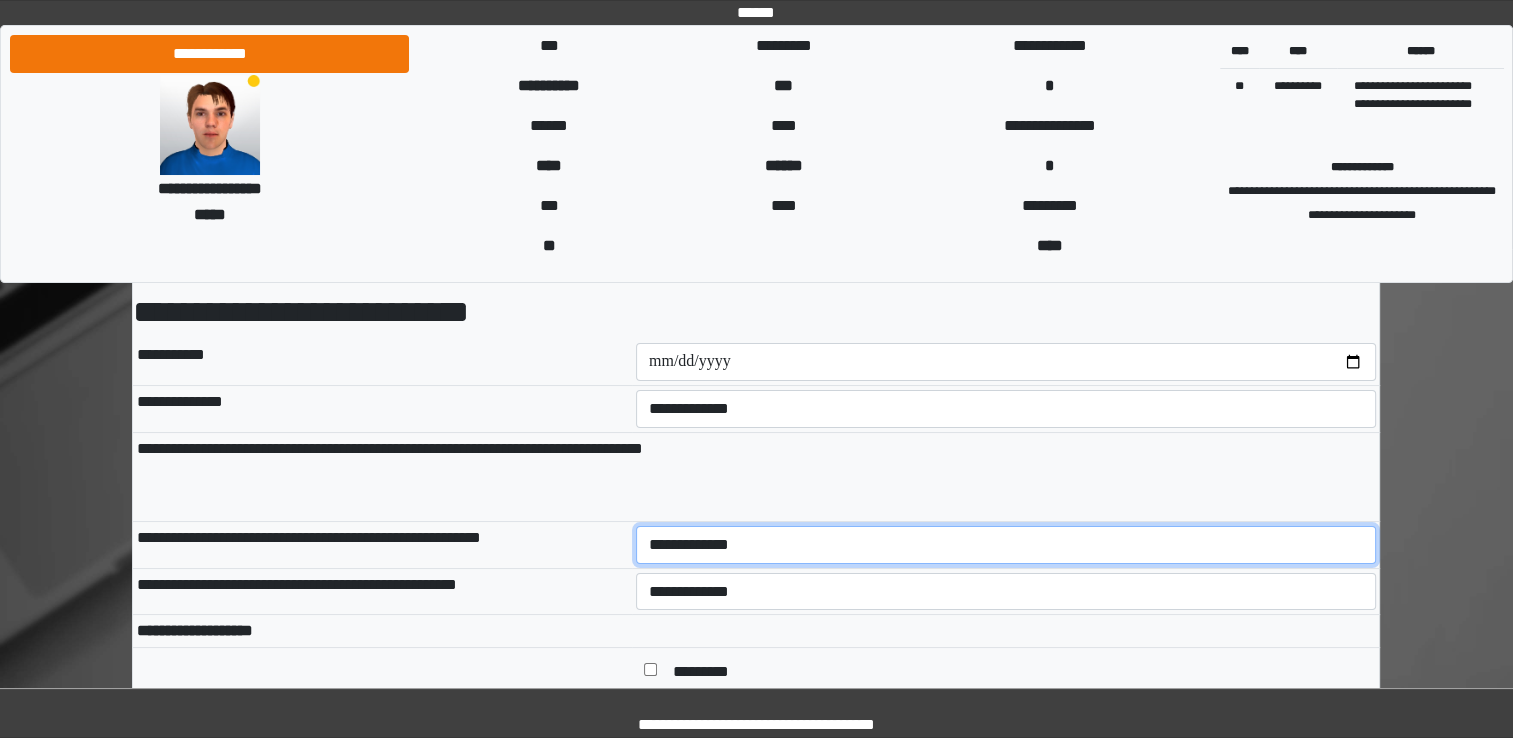 click on "**********" at bounding box center [1006, 545] 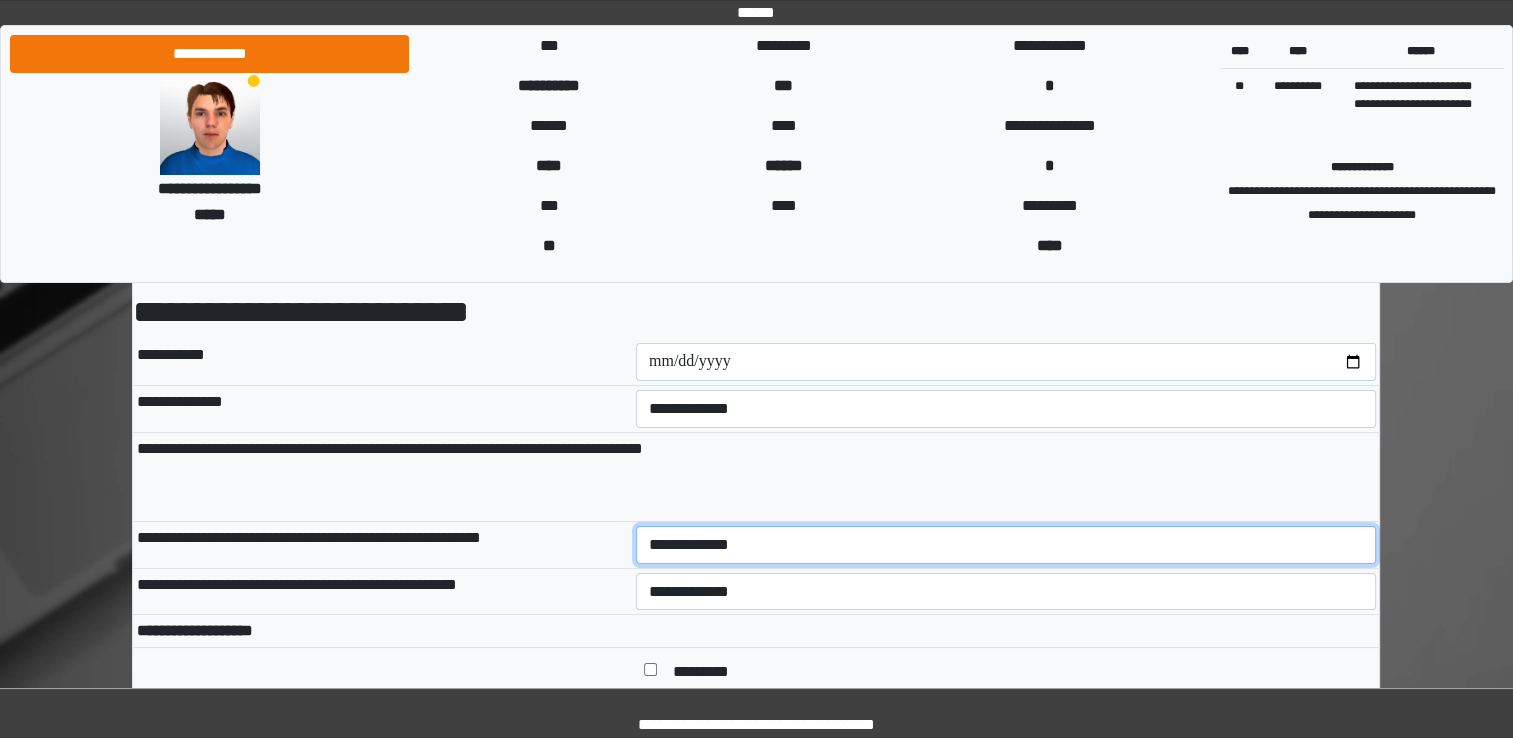 select on "*" 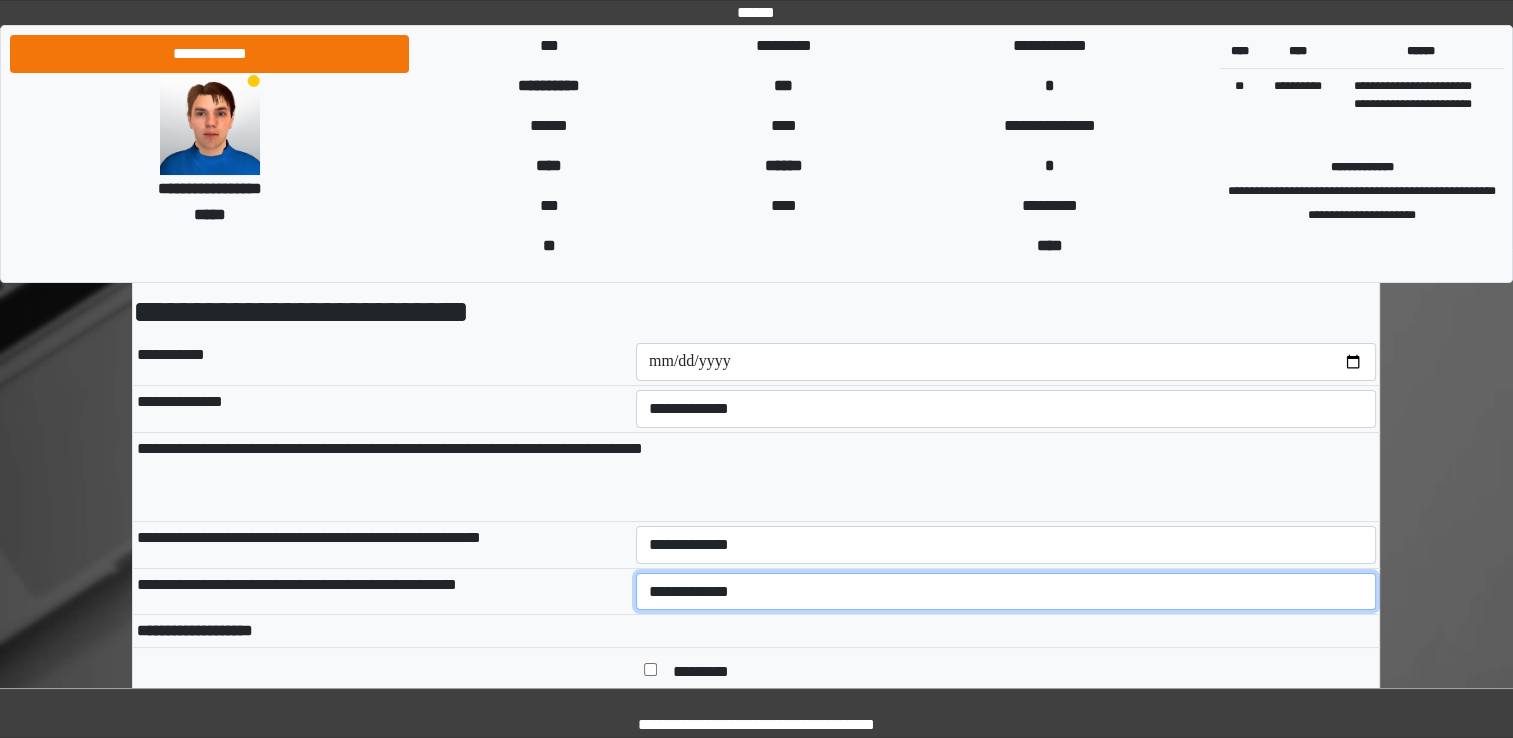click on "**********" at bounding box center [1006, 592] 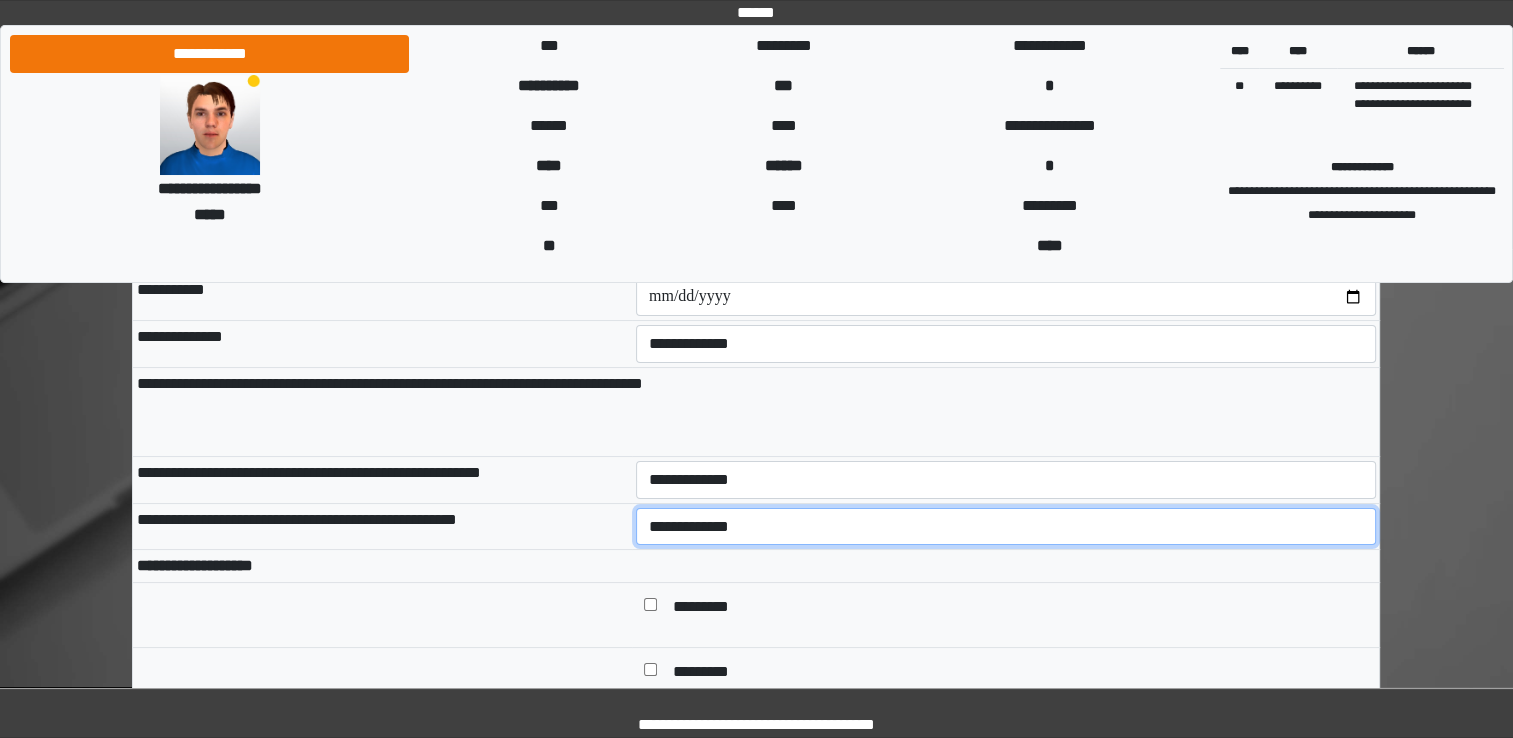 scroll, scrollTop: 200, scrollLeft: 0, axis: vertical 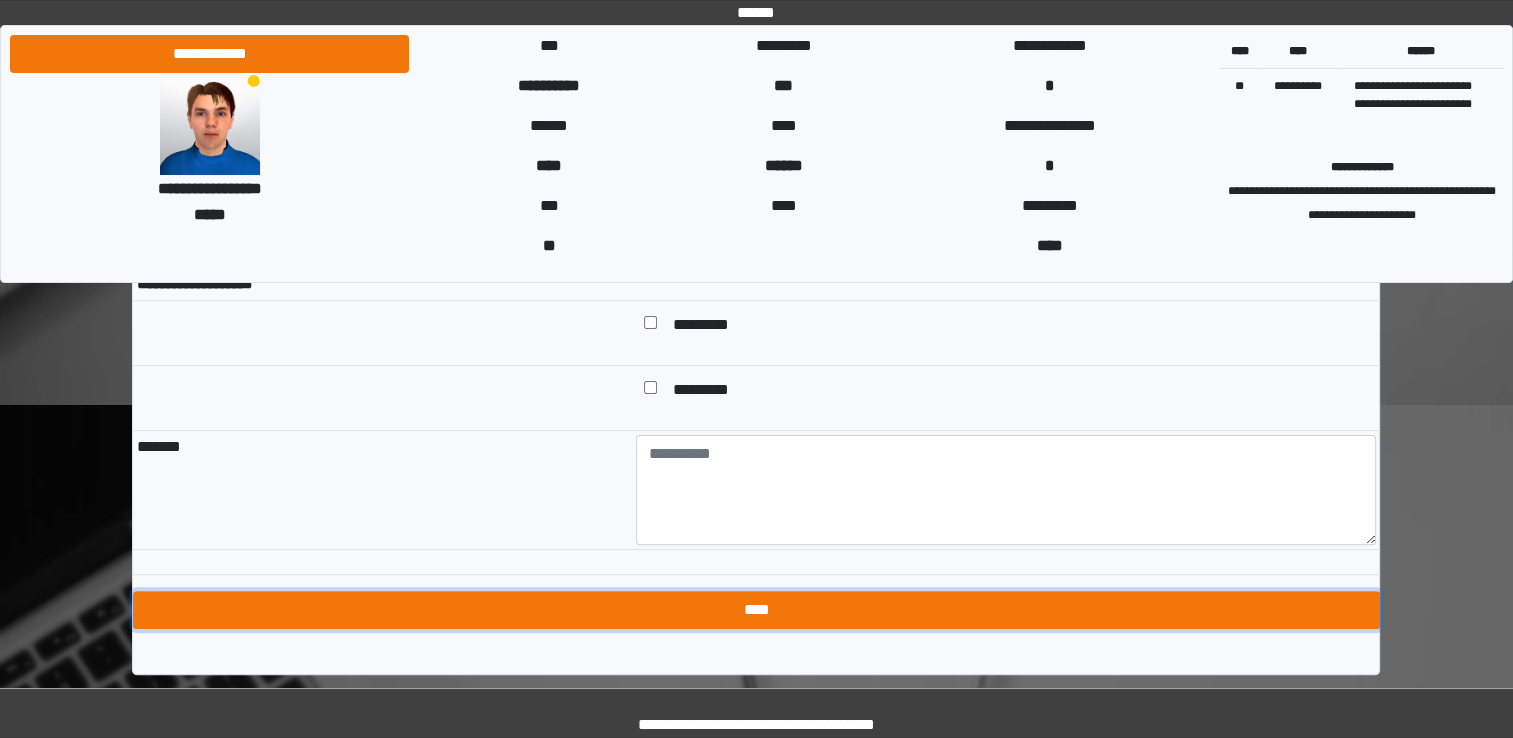 click on "****" at bounding box center [756, 610] 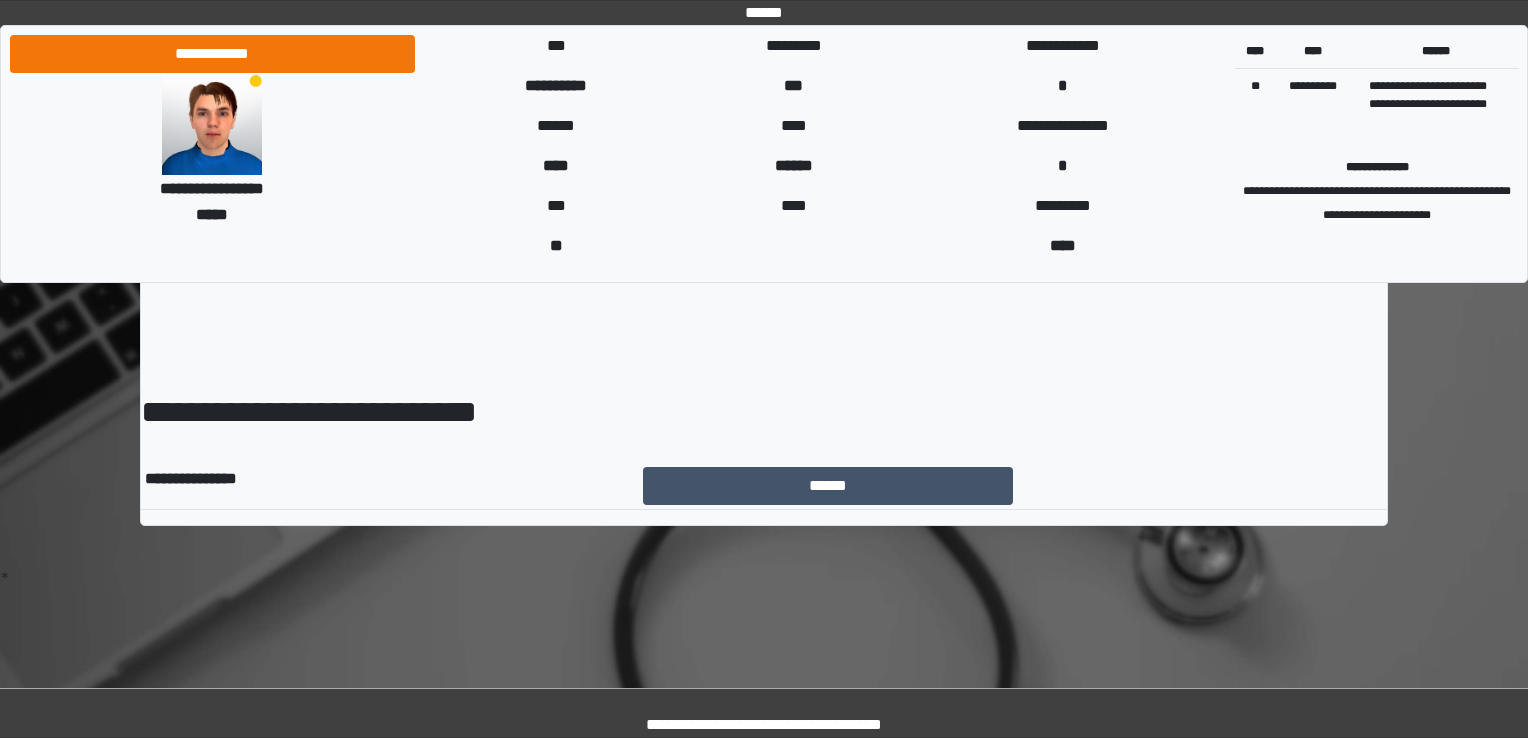 scroll, scrollTop: 0, scrollLeft: 0, axis: both 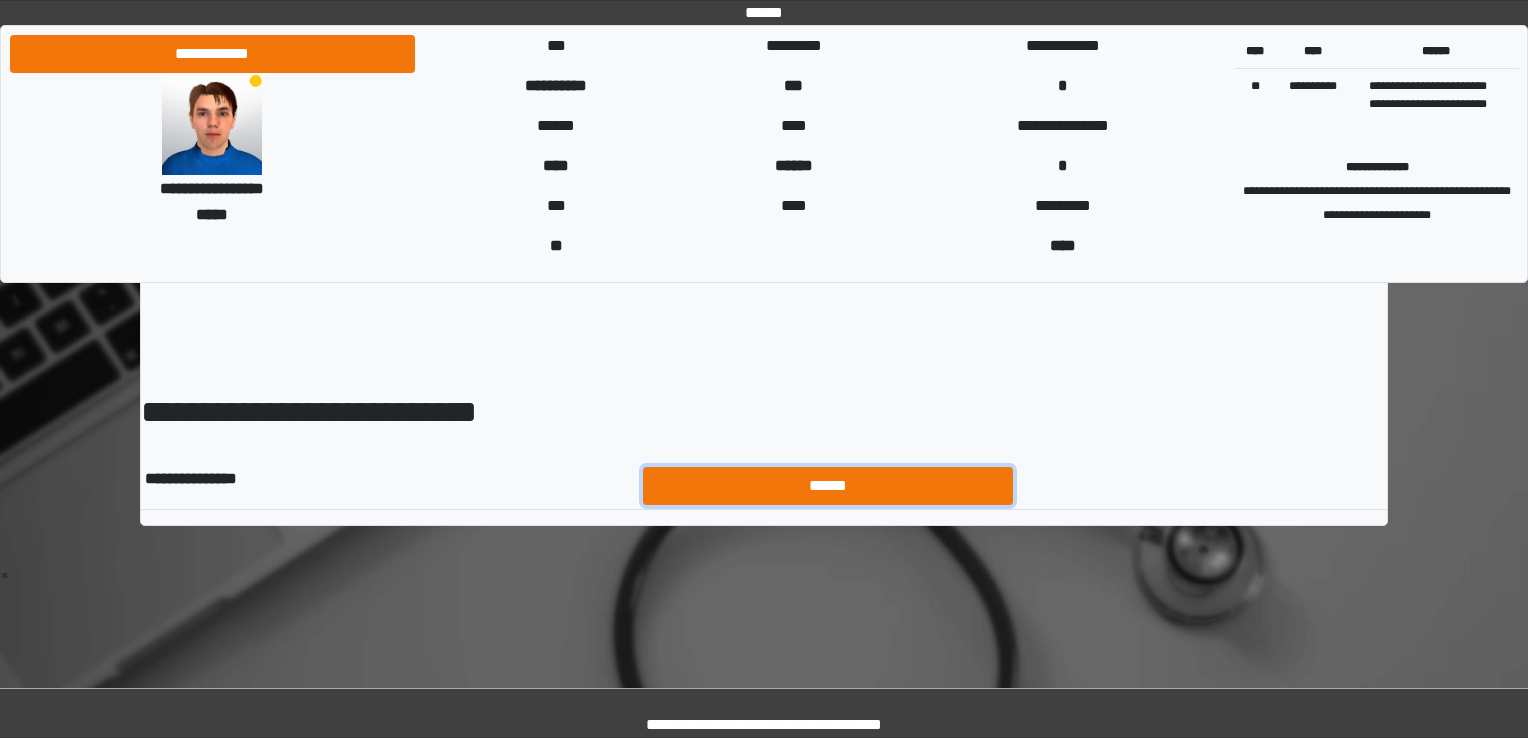 click on "******" at bounding box center [828, 486] 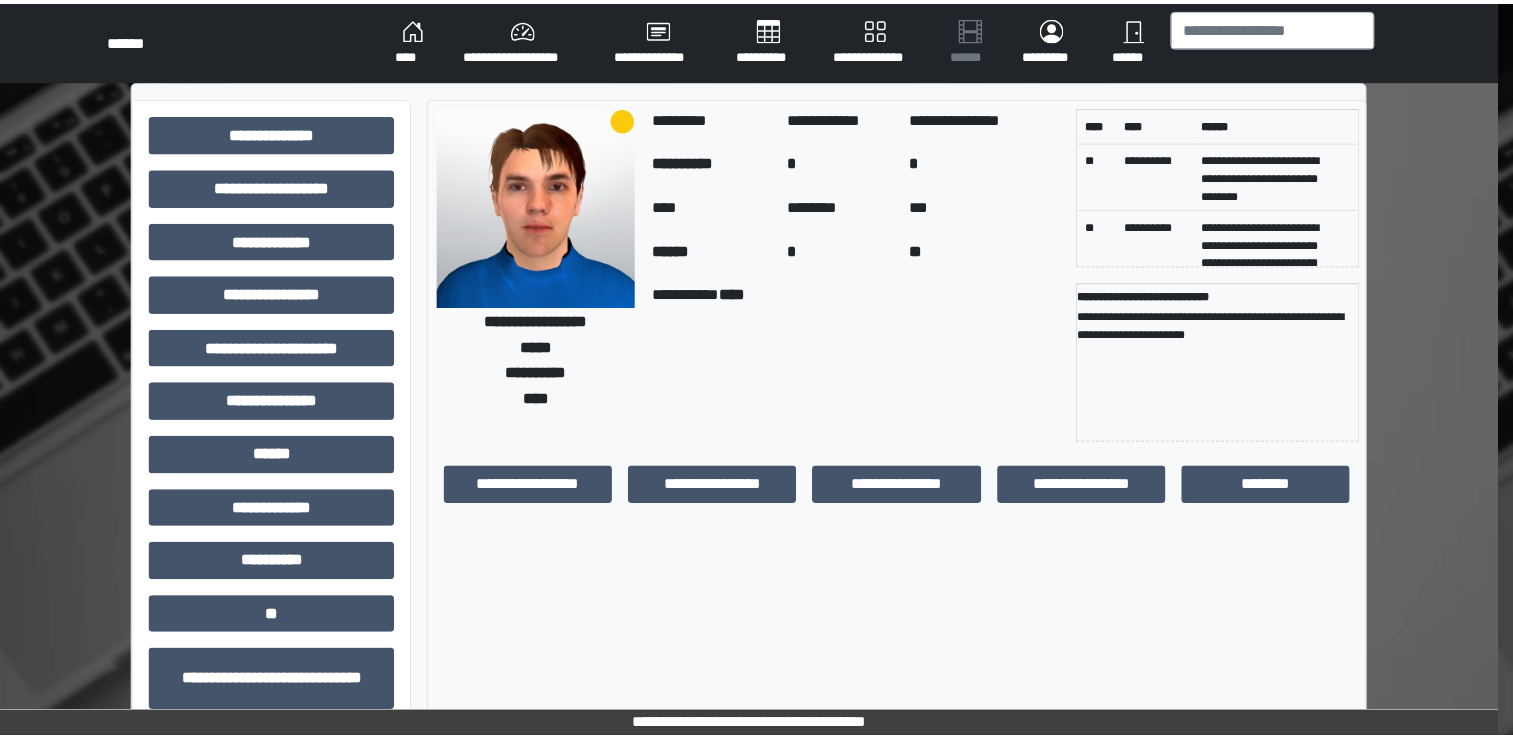 scroll, scrollTop: 0, scrollLeft: 0, axis: both 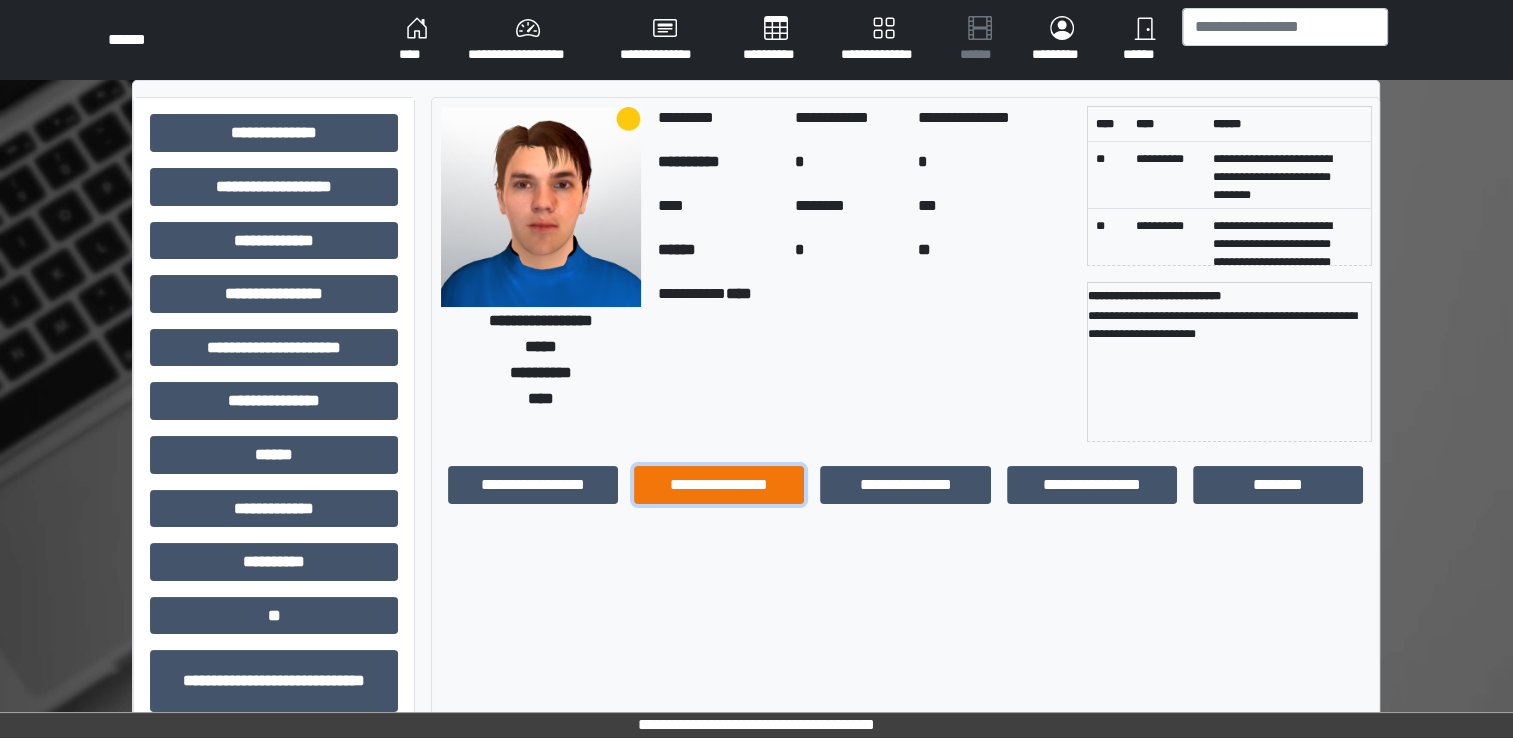 click on "**********" at bounding box center (719, 485) 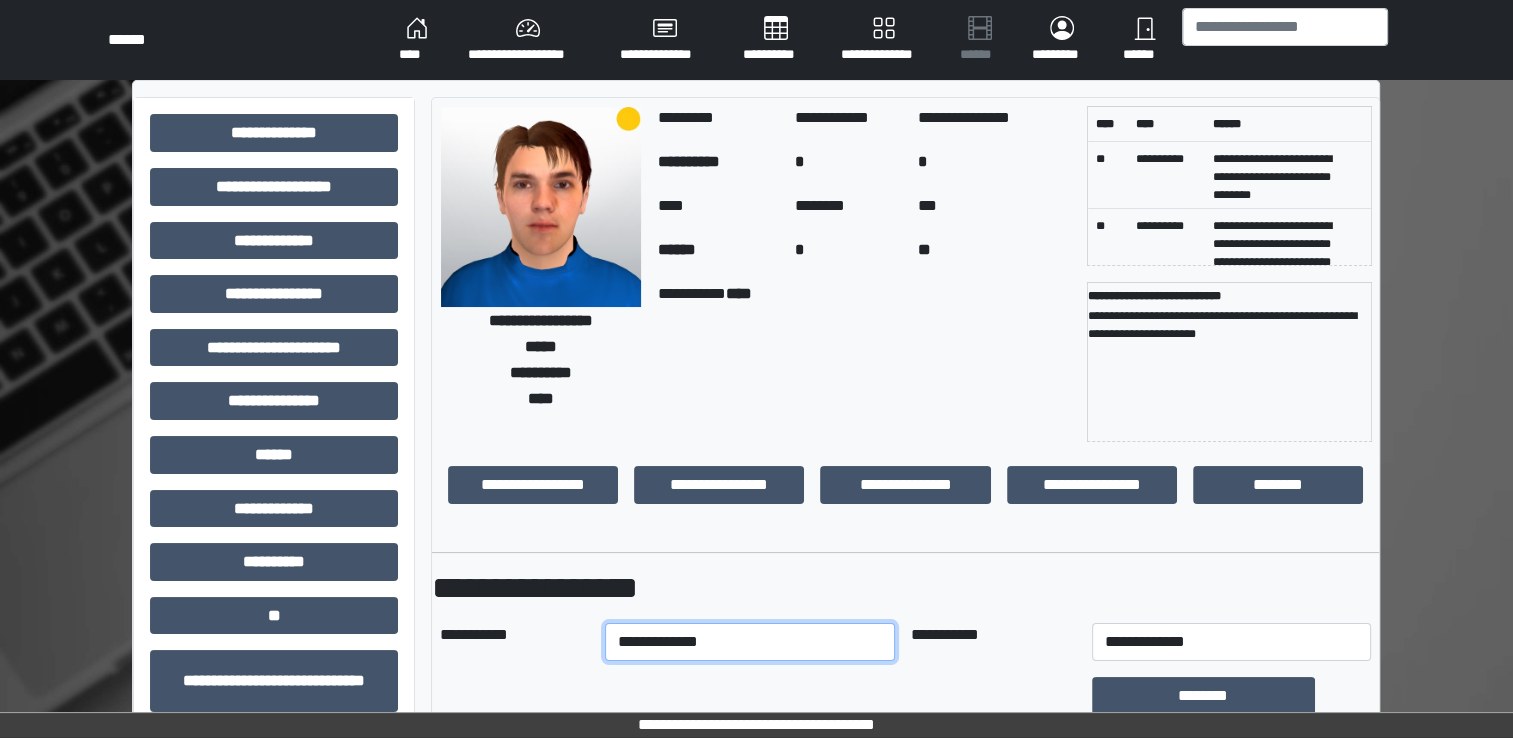 click on "**********" at bounding box center (750, 642) 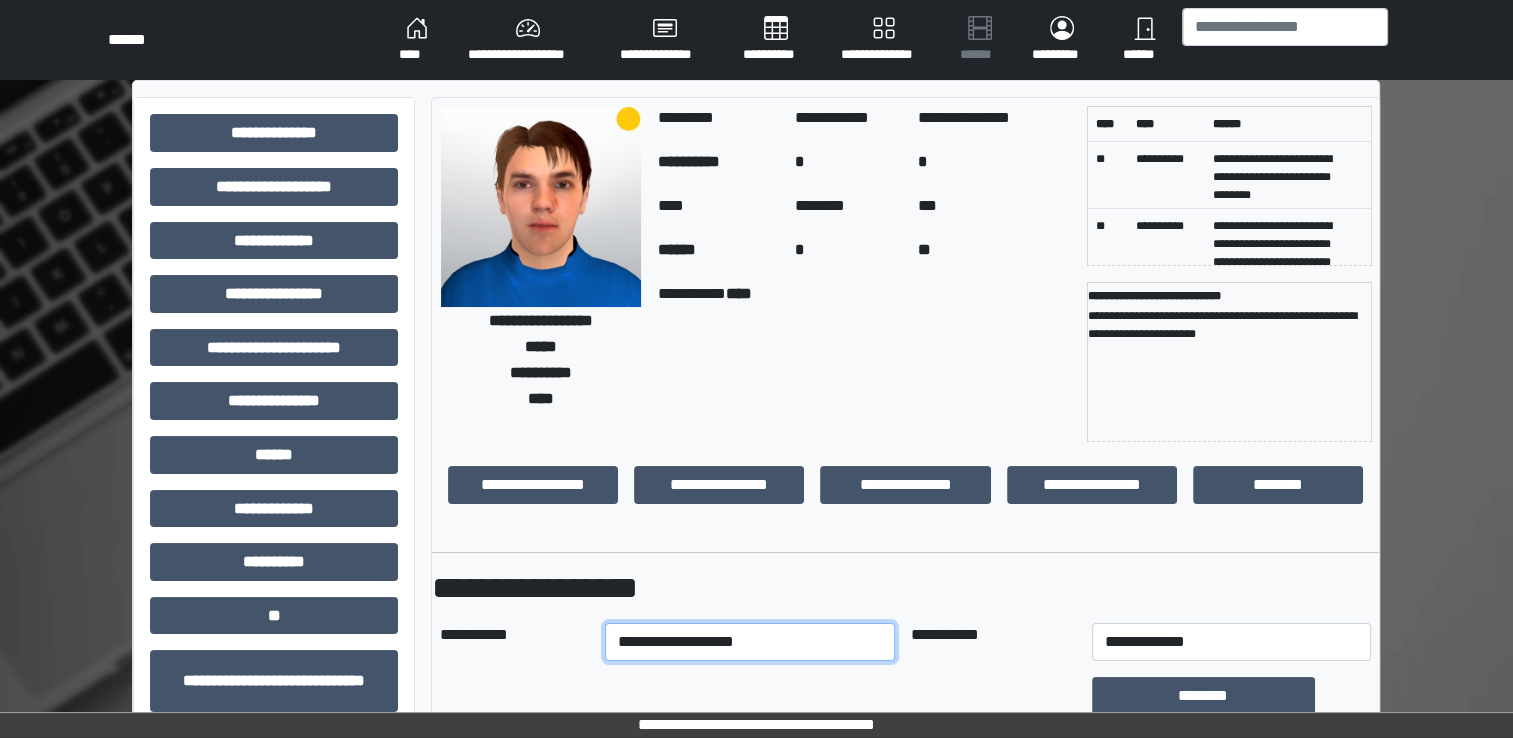 click on "**********" at bounding box center (750, 642) 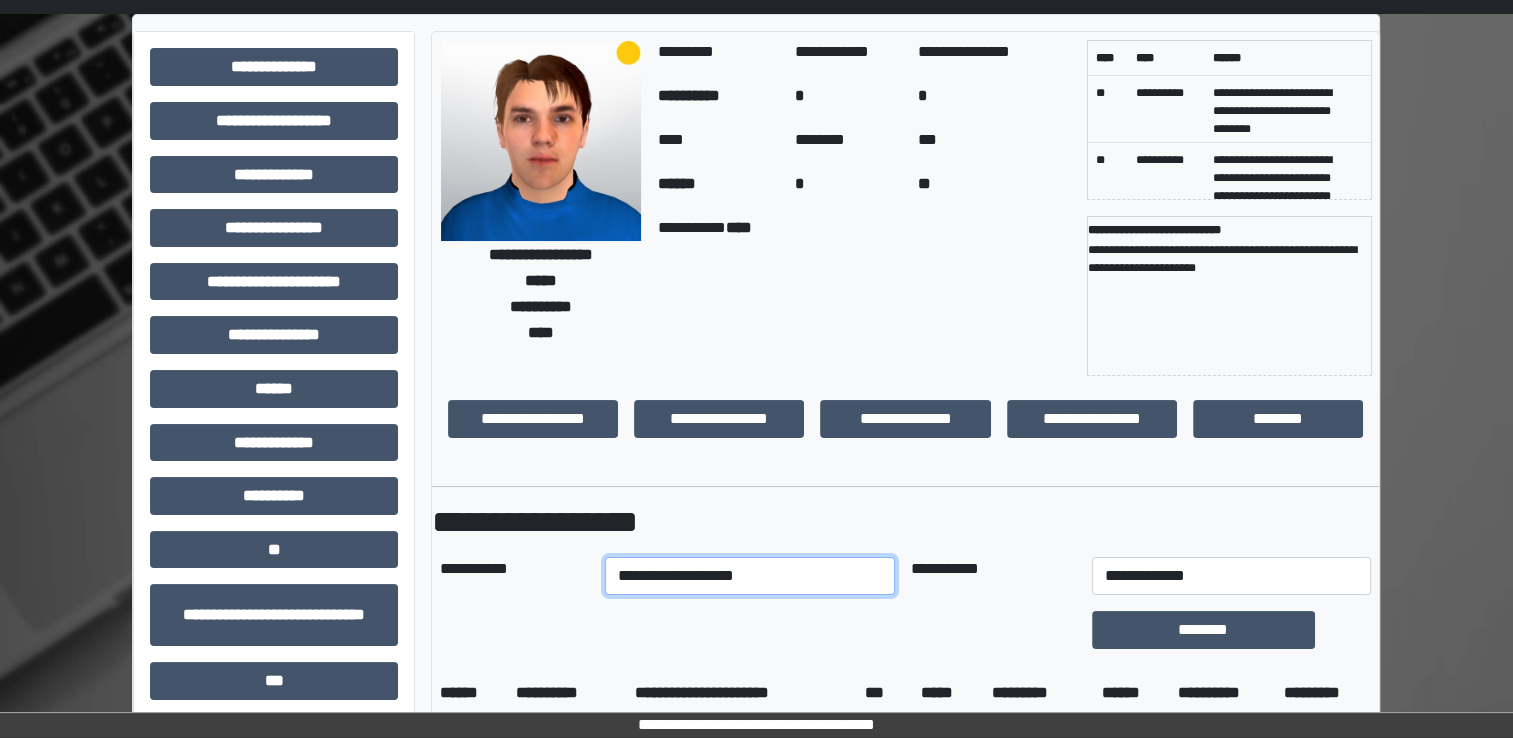 scroll, scrollTop: 100, scrollLeft: 0, axis: vertical 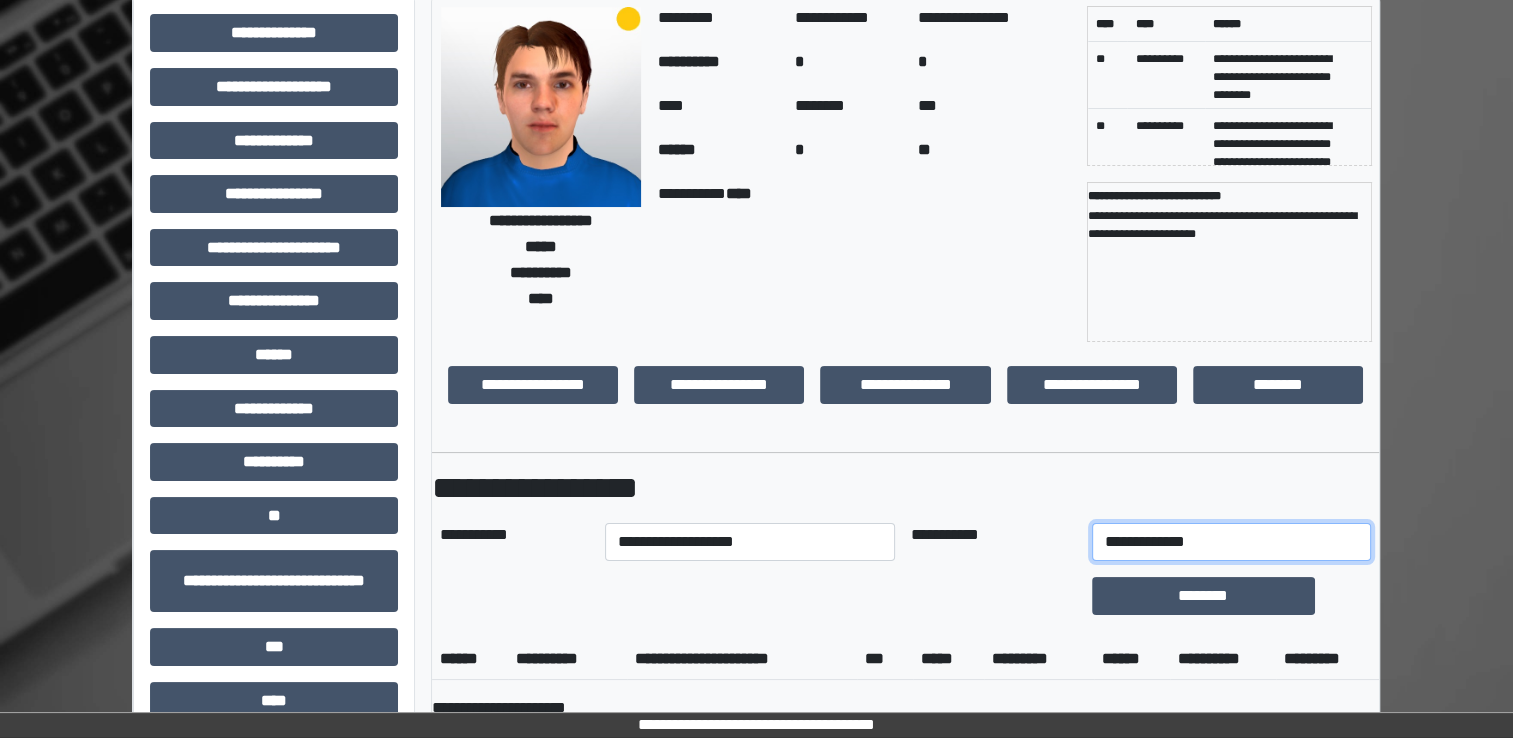 click on "**********" at bounding box center (1231, 542) 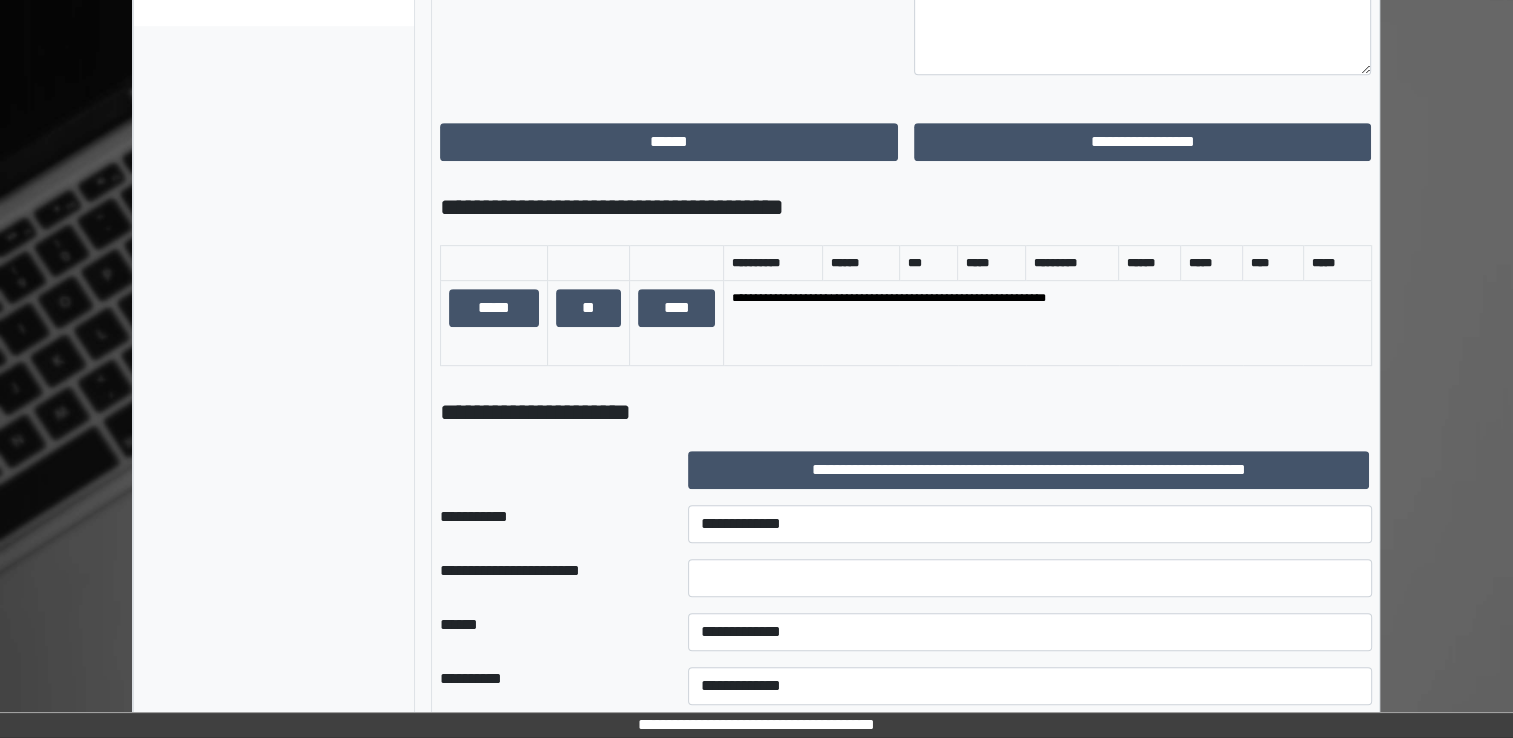 scroll, scrollTop: 1000, scrollLeft: 0, axis: vertical 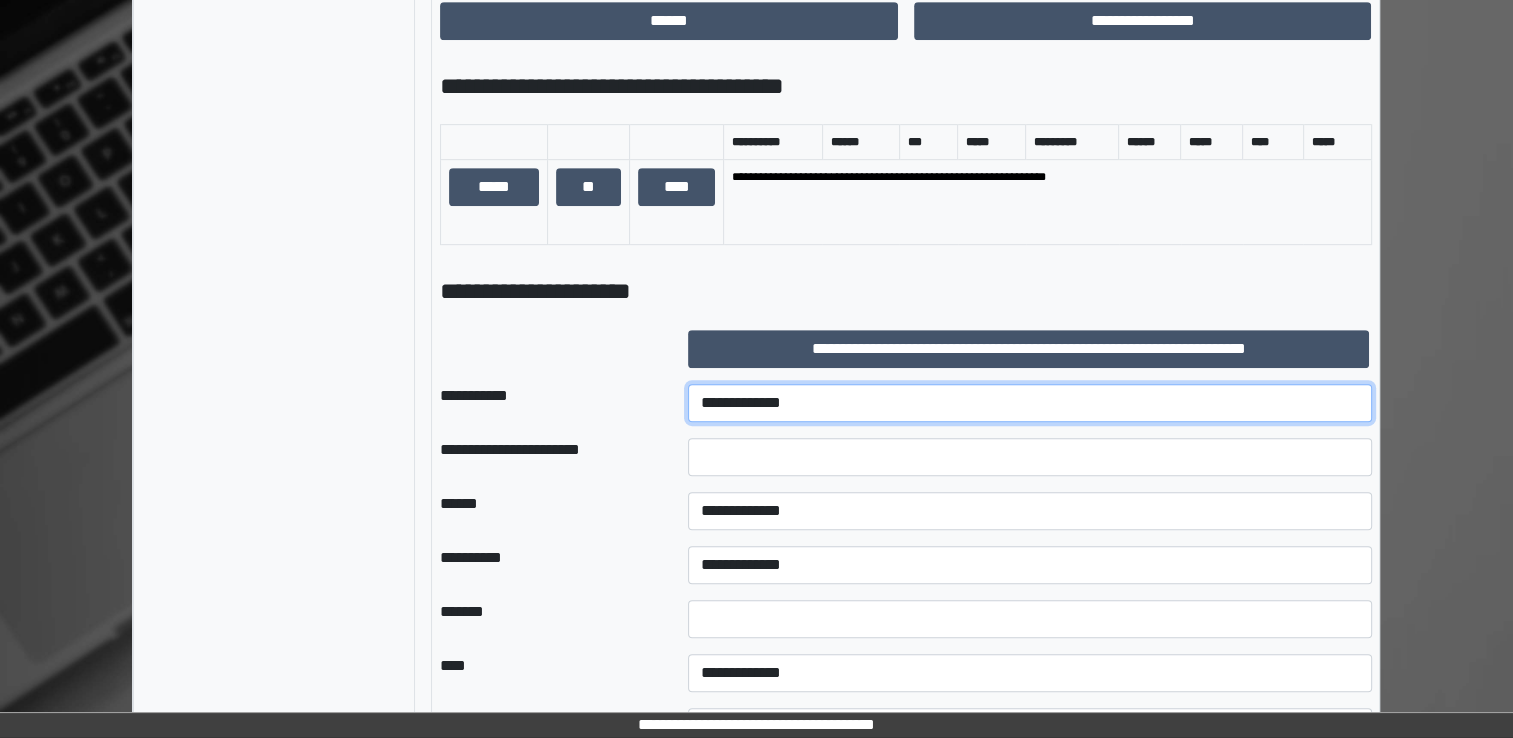 click on "**********" at bounding box center [1030, 403] 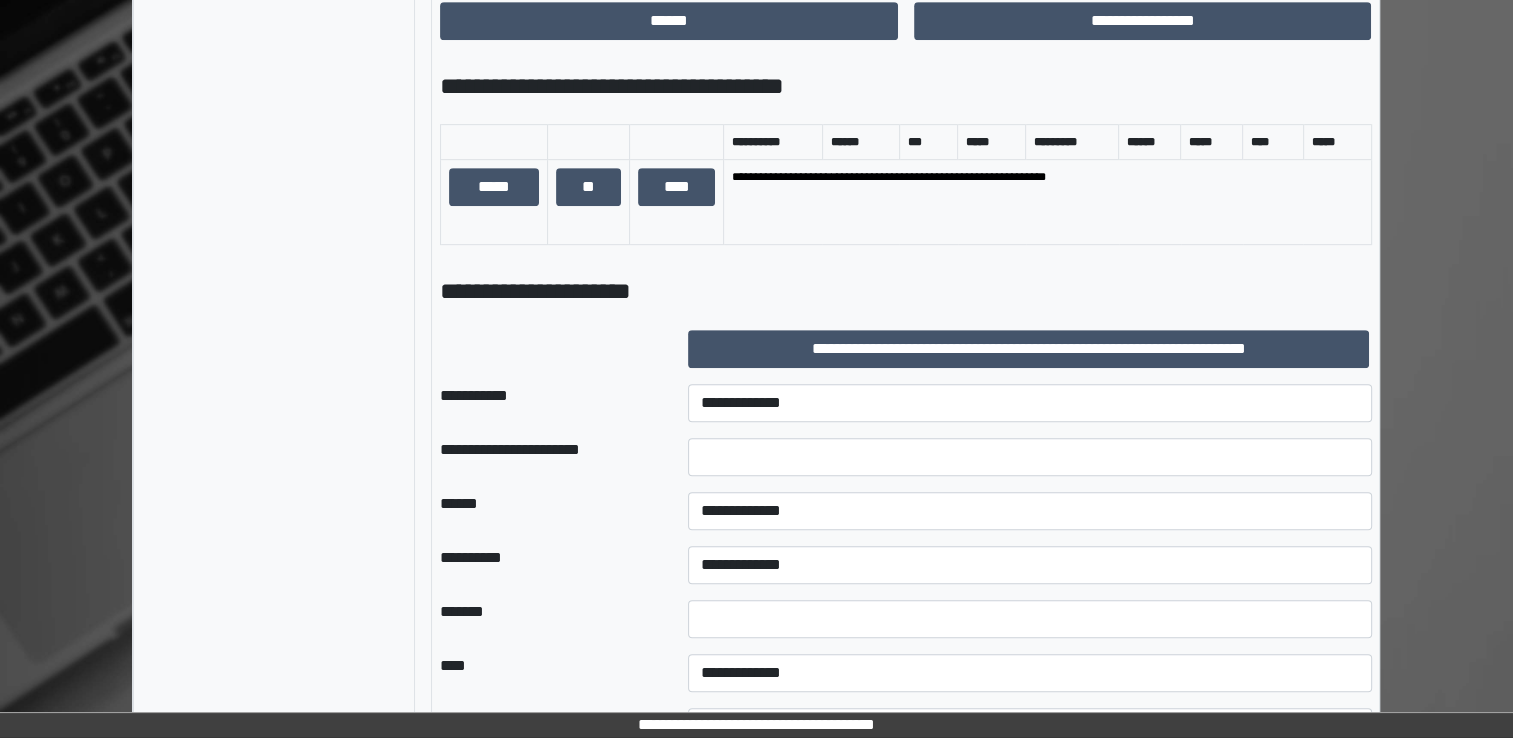 click on "**********" at bounding box center (274, -15) 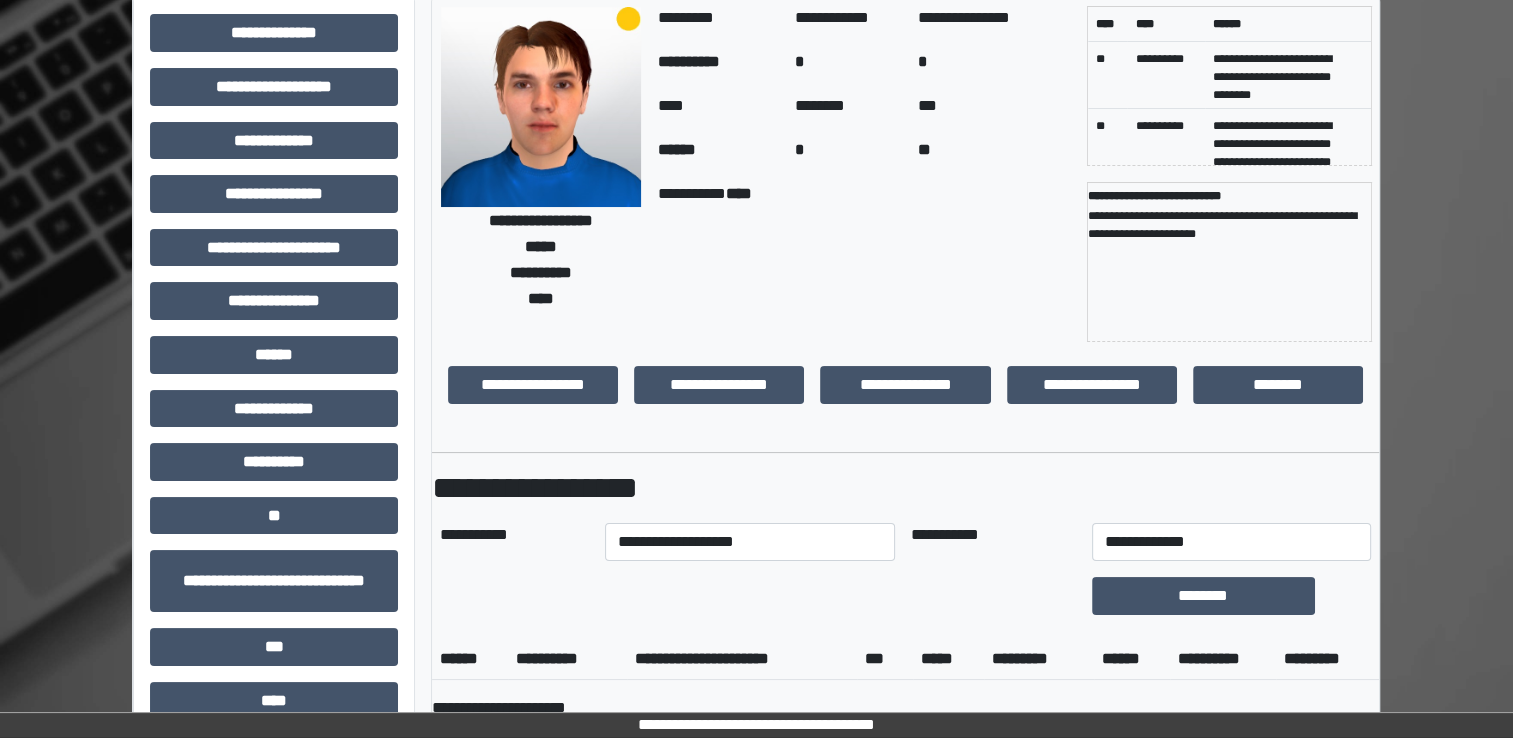 scroll, scrollTop: 0, scrollLeft: 0, axis: both 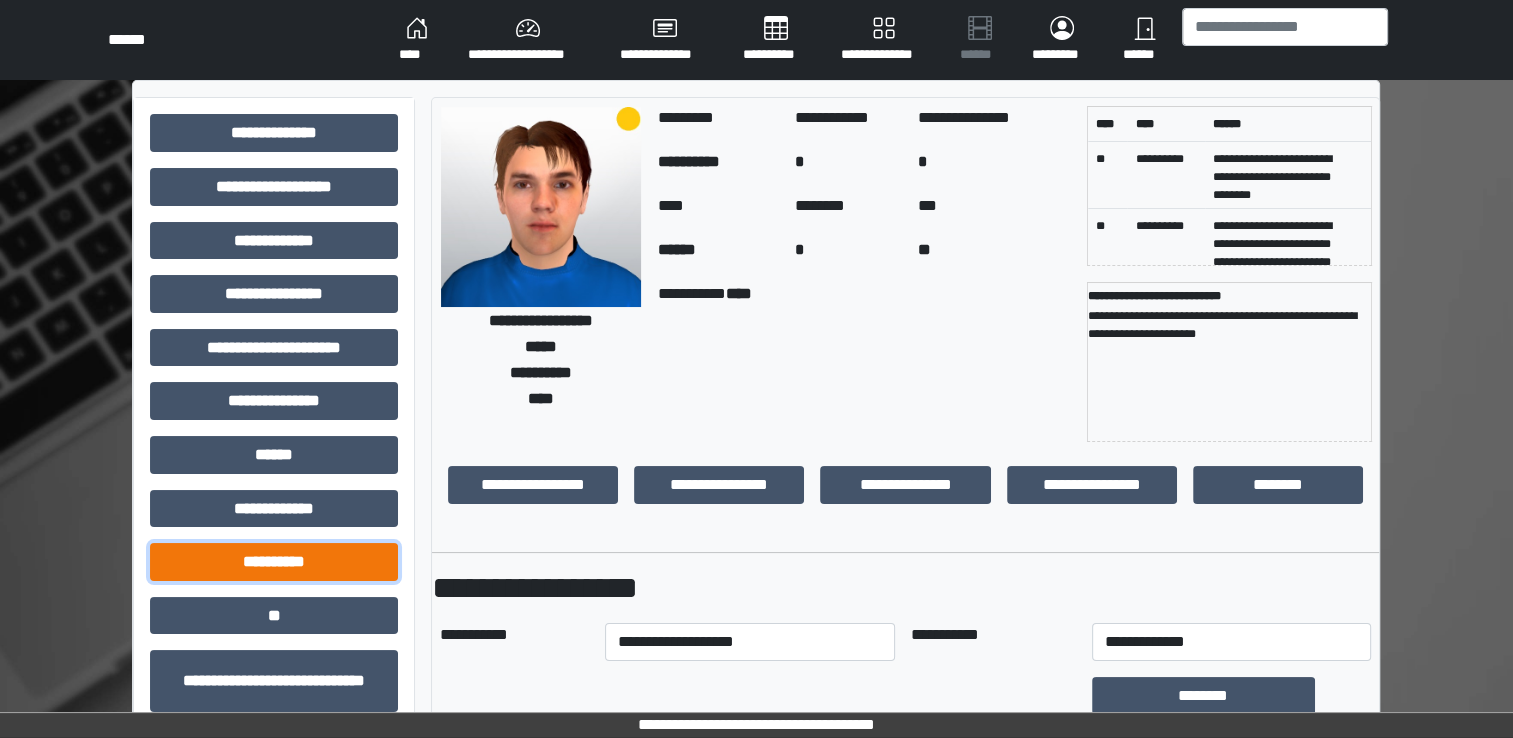click on "**********" at bounding box center (274, 562) 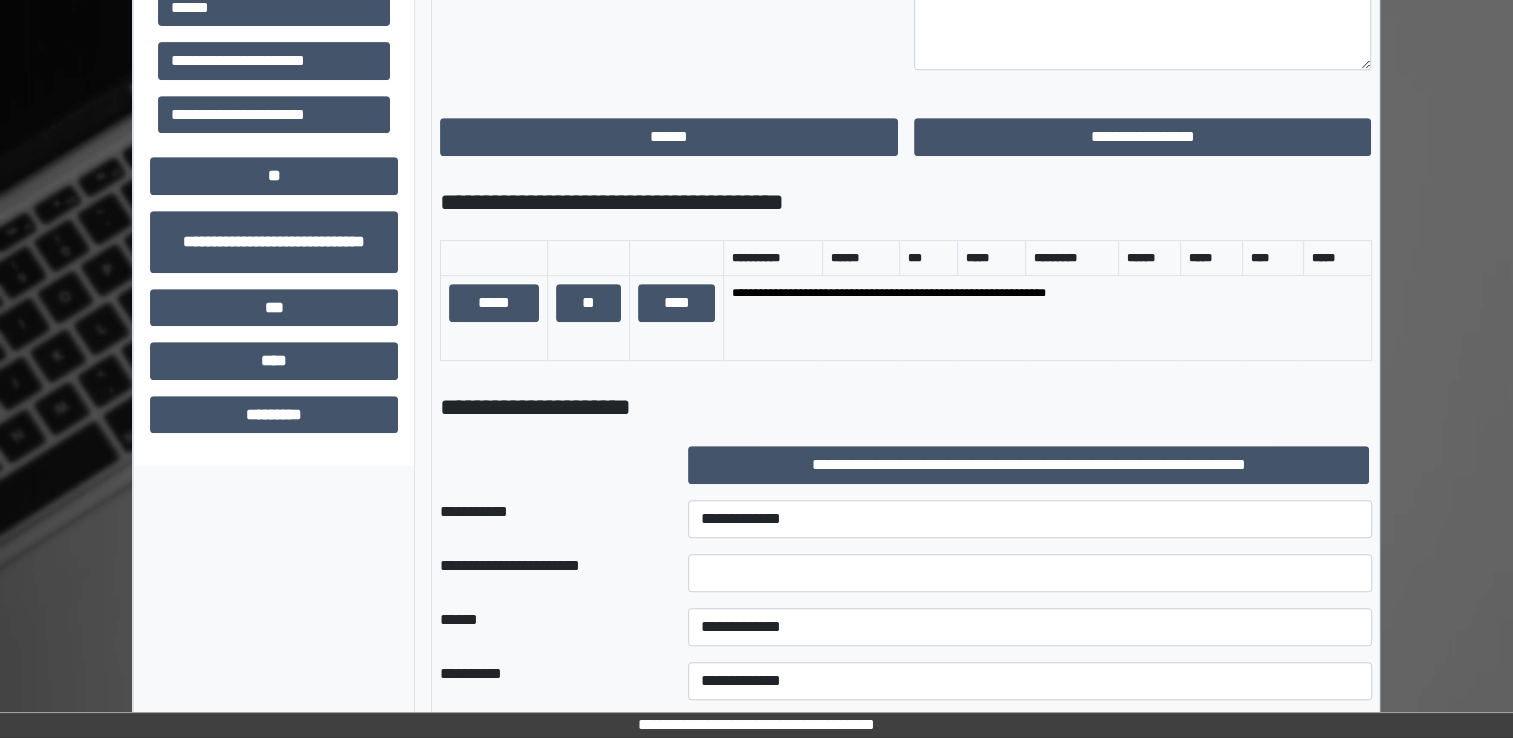 scroll, scrollTop: 1000, scrollLeft: 0, axis: vertical 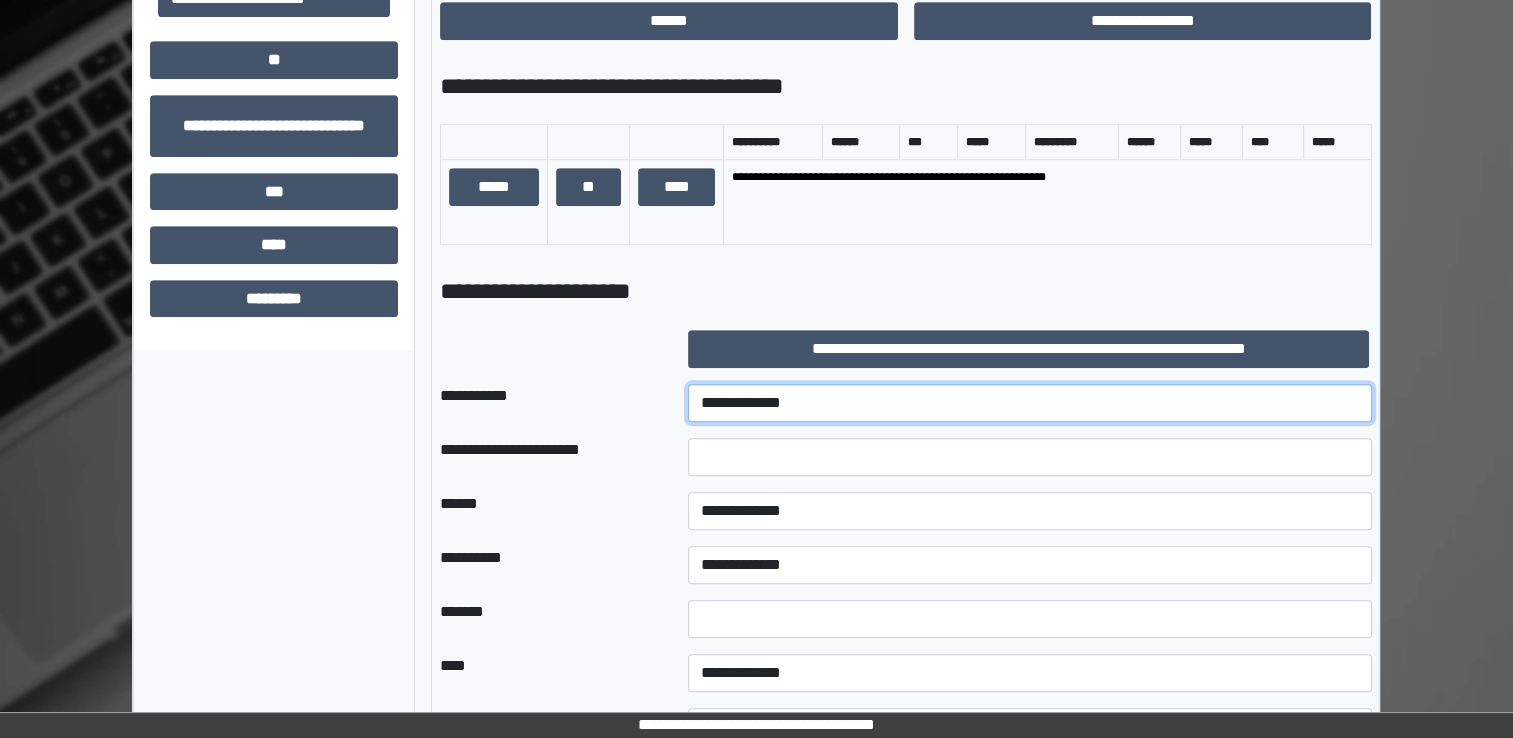 click on "**********" at bounding box center [1030, 403] 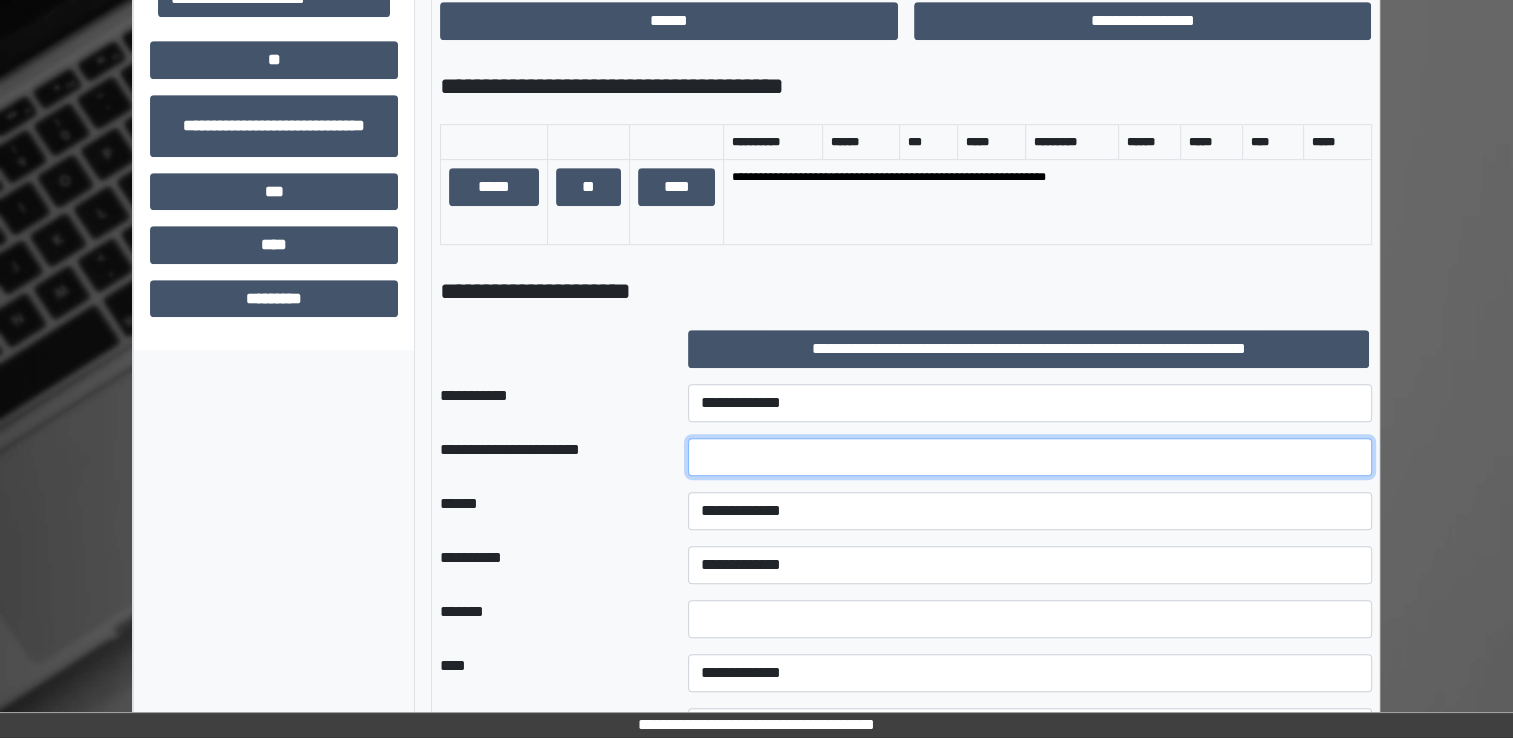 click at bounding box center [1030, 457] 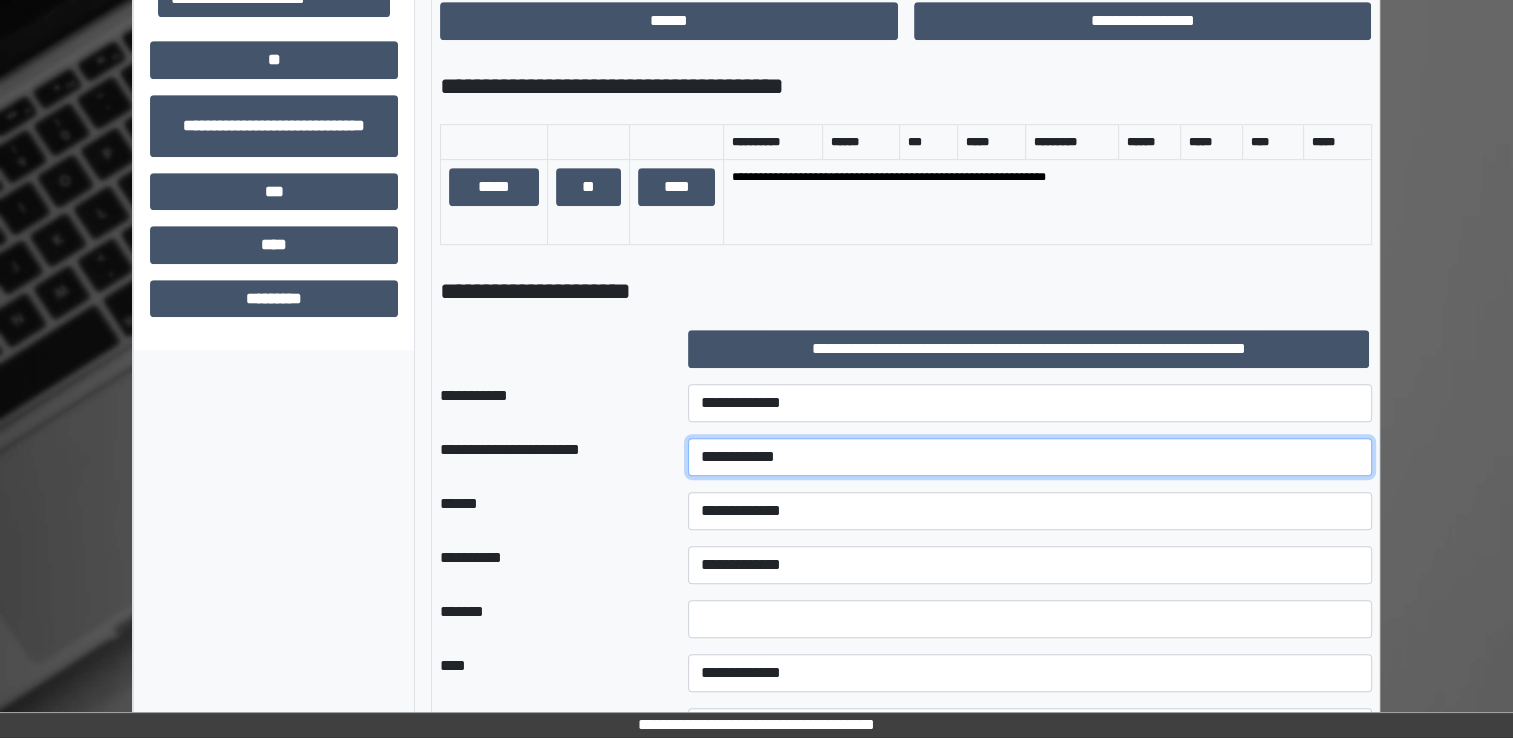 type on "**********" 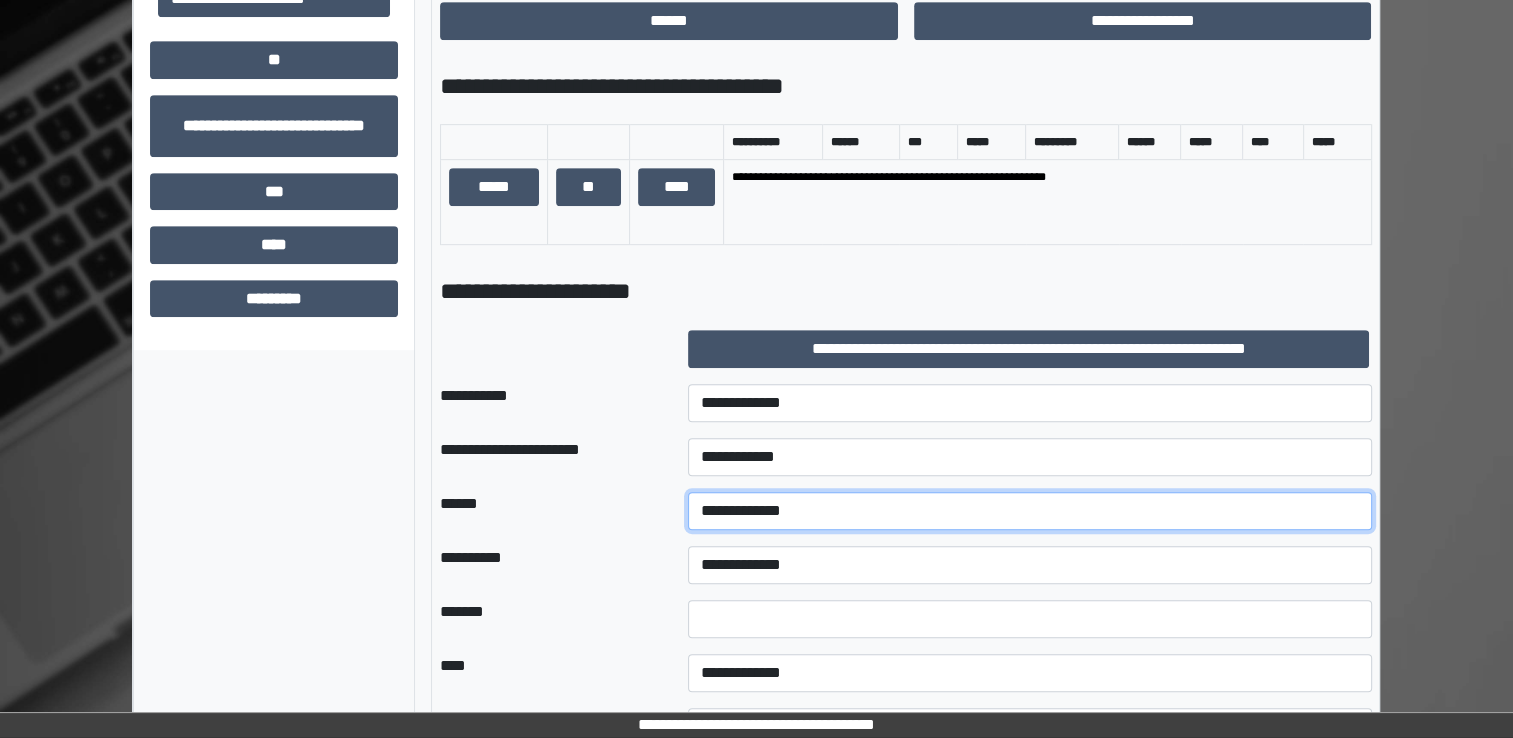 click on "**********" at bounding box center (1030, 511) 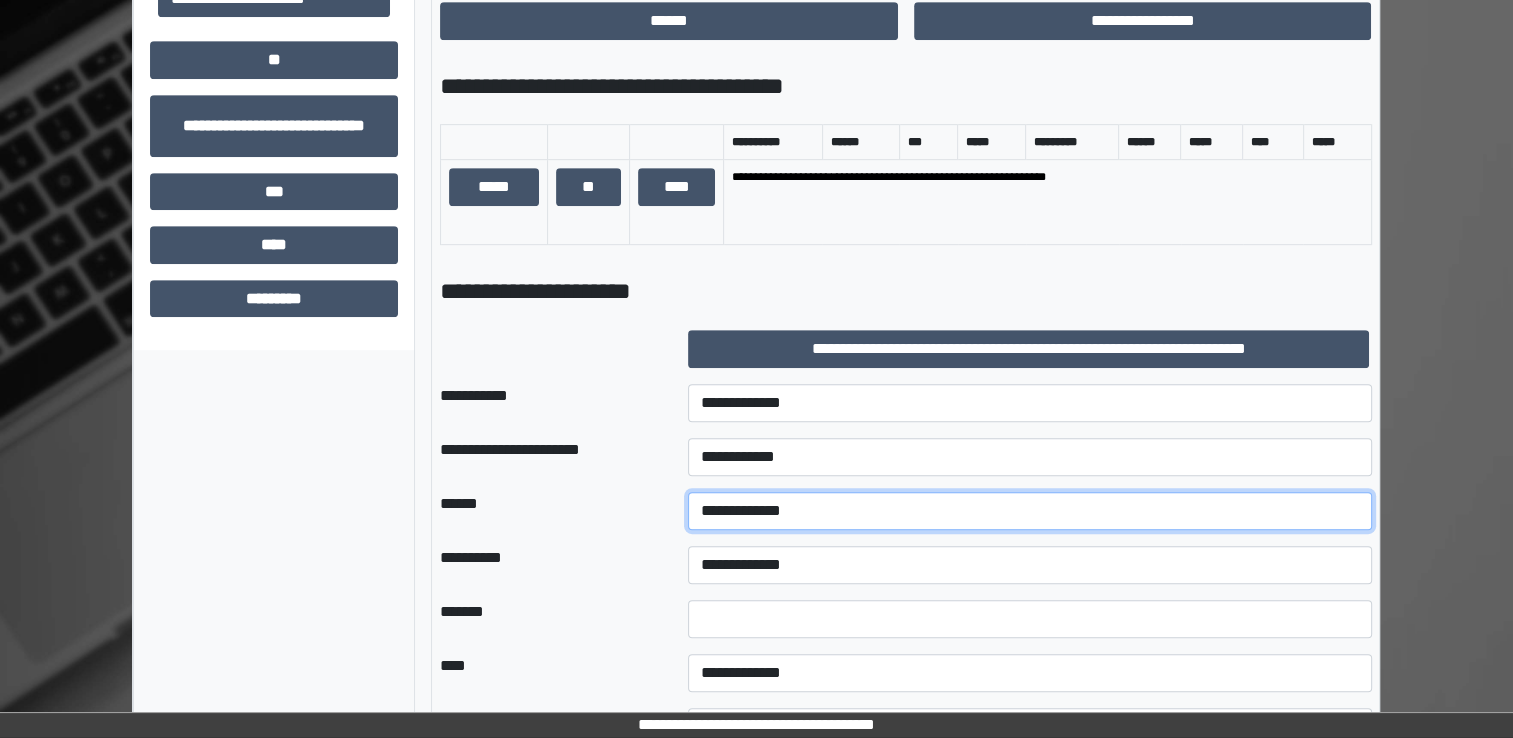 select on "*" 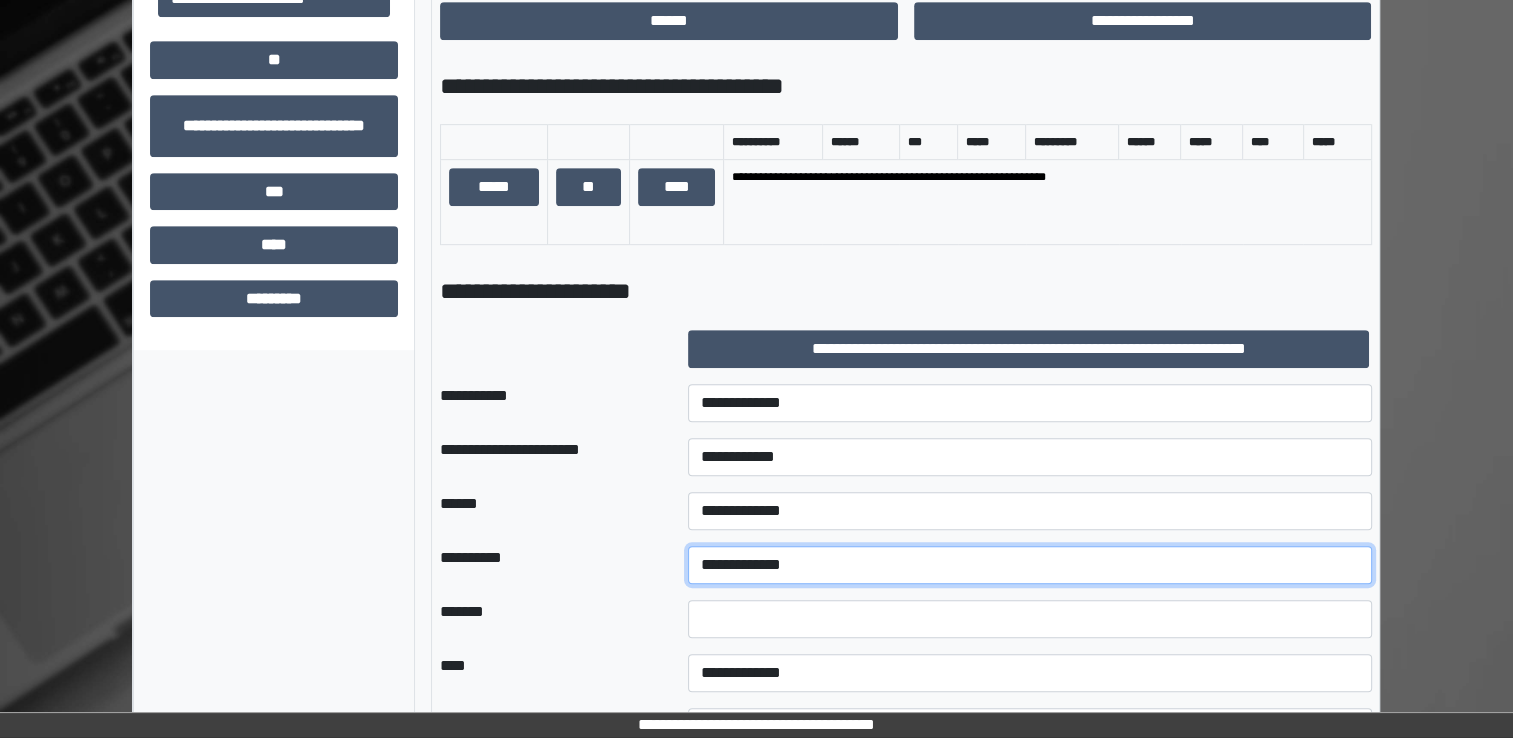 click on "**********" at bounding box center [1030, 565] 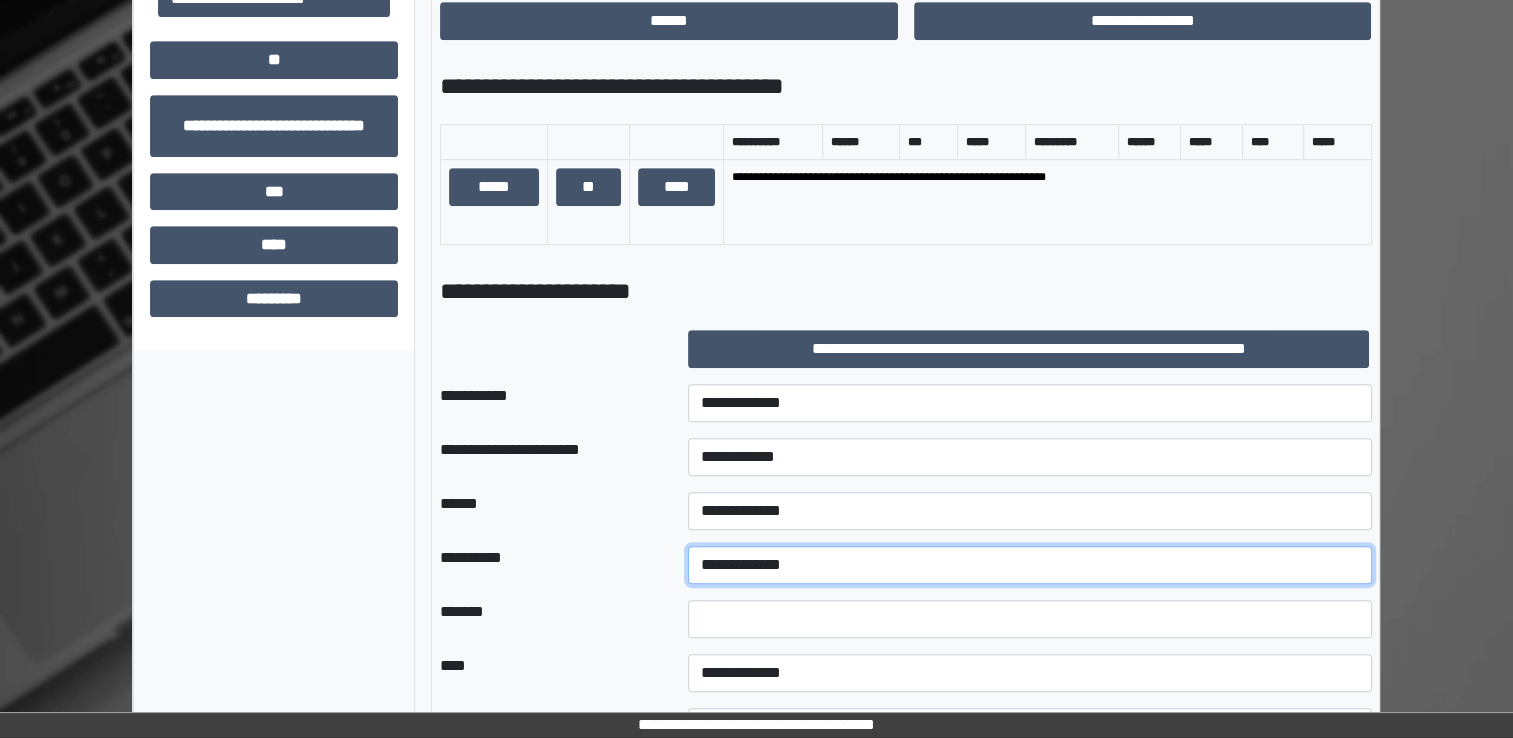 select on "**" 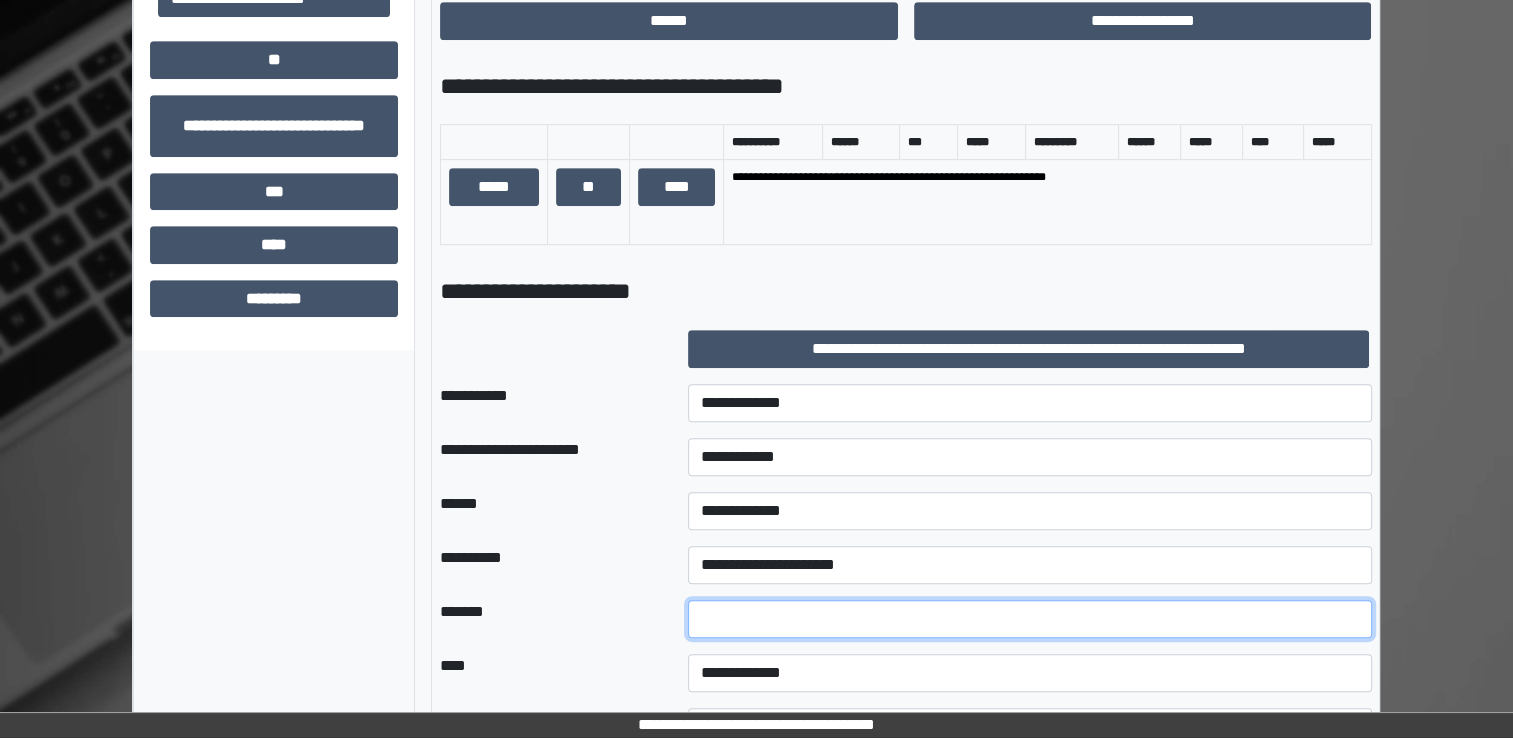 click at bounding box center [1030, 619] 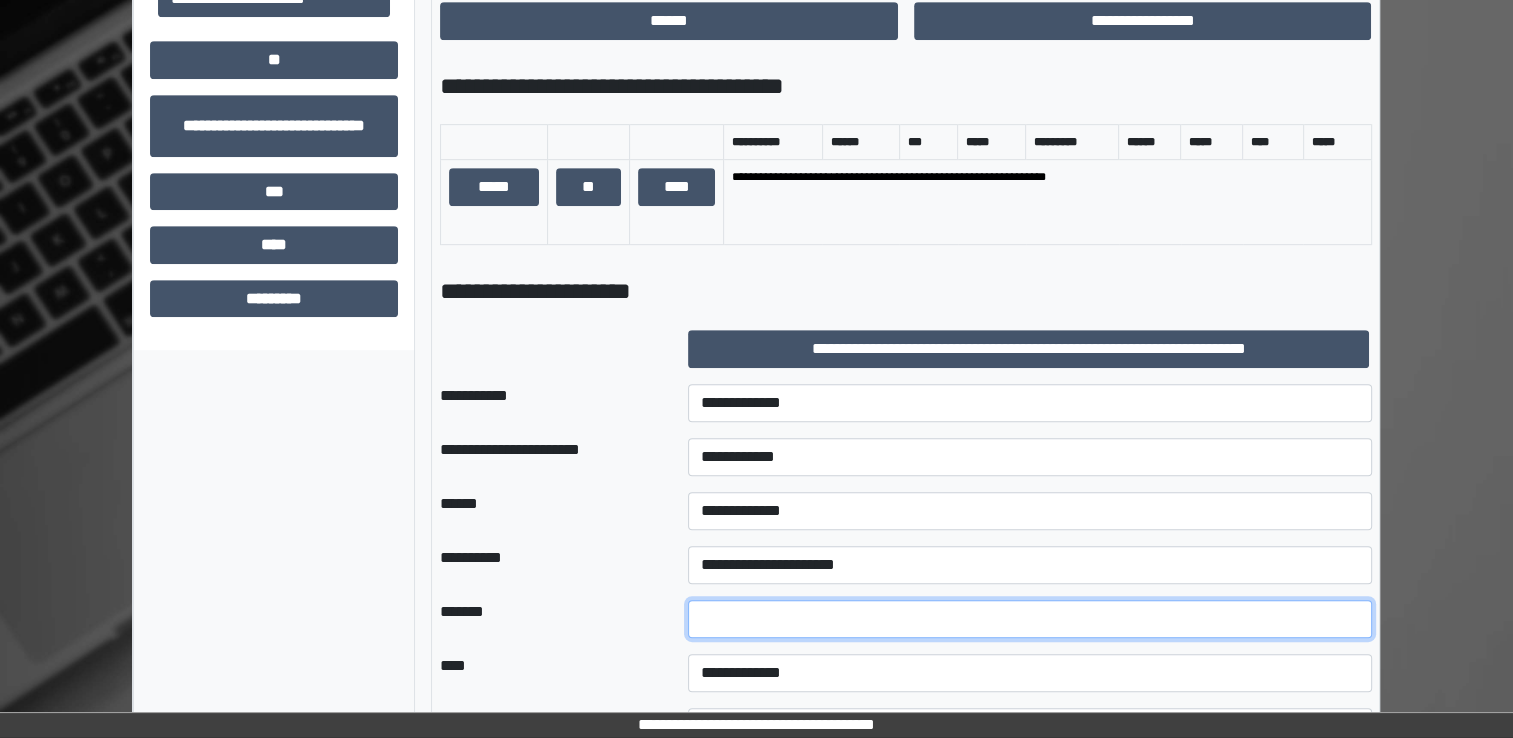 type on "**" 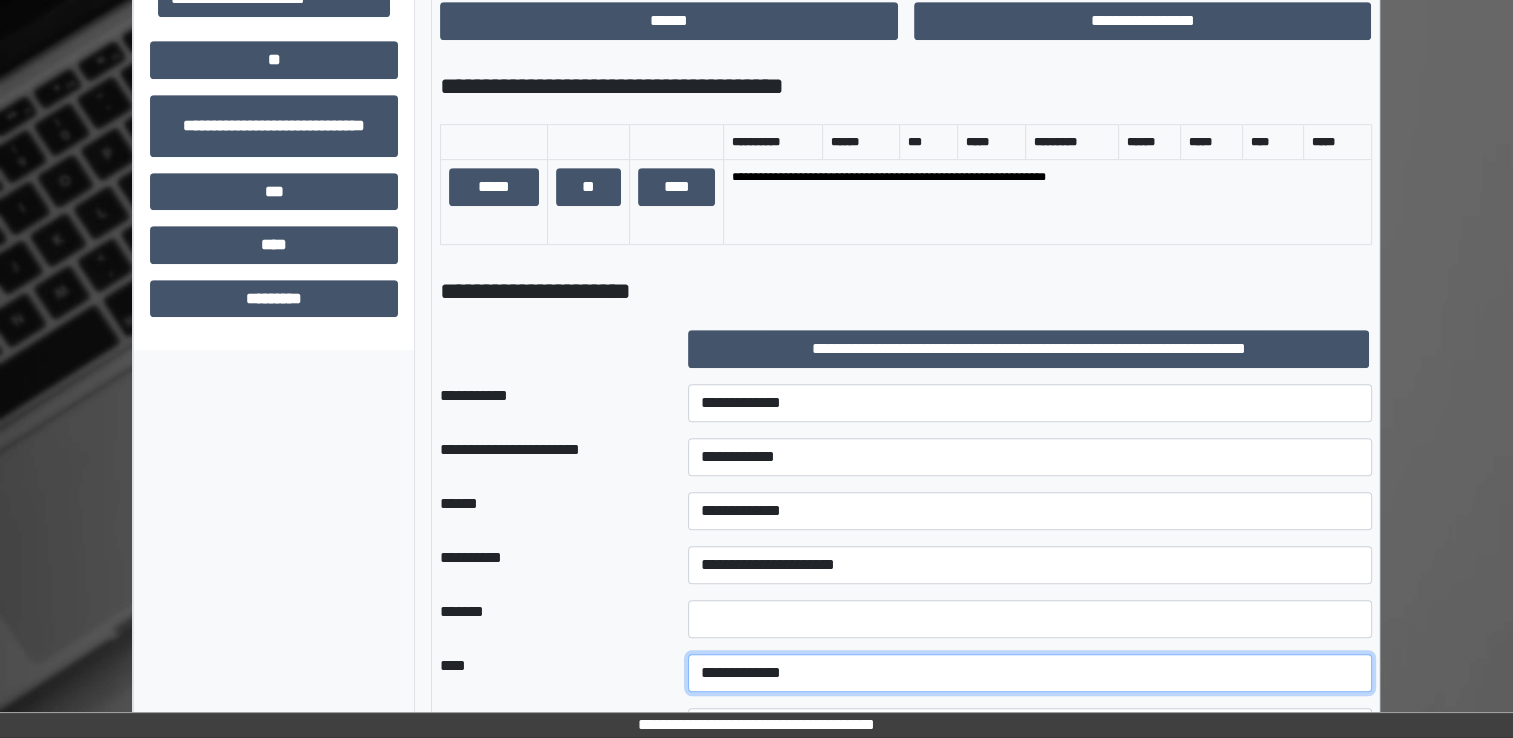 click on "**********" at bounding box center [1030, 673] 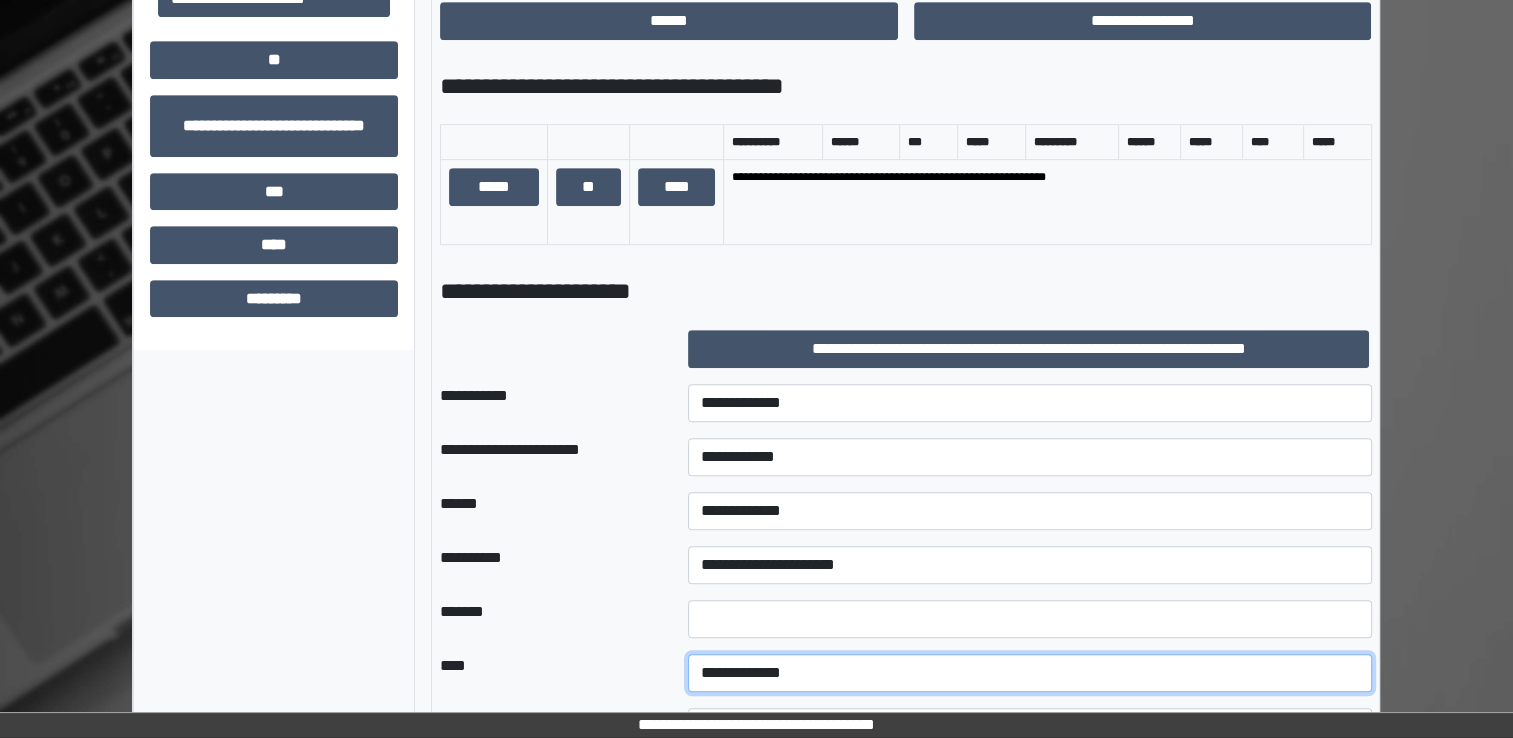 select on "*" 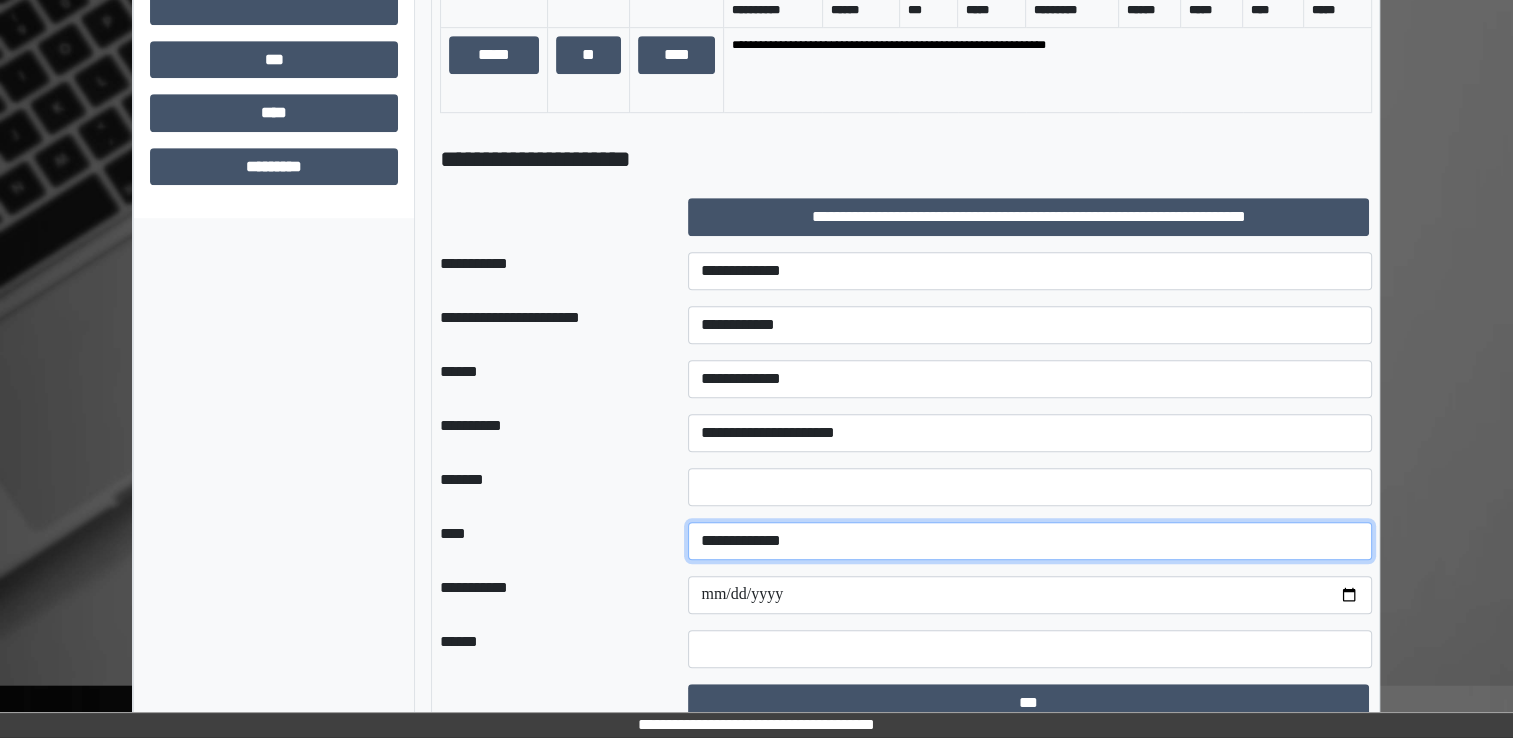 scroll, scrollTop: 1151, scrollLeft: 0, axis: vertical 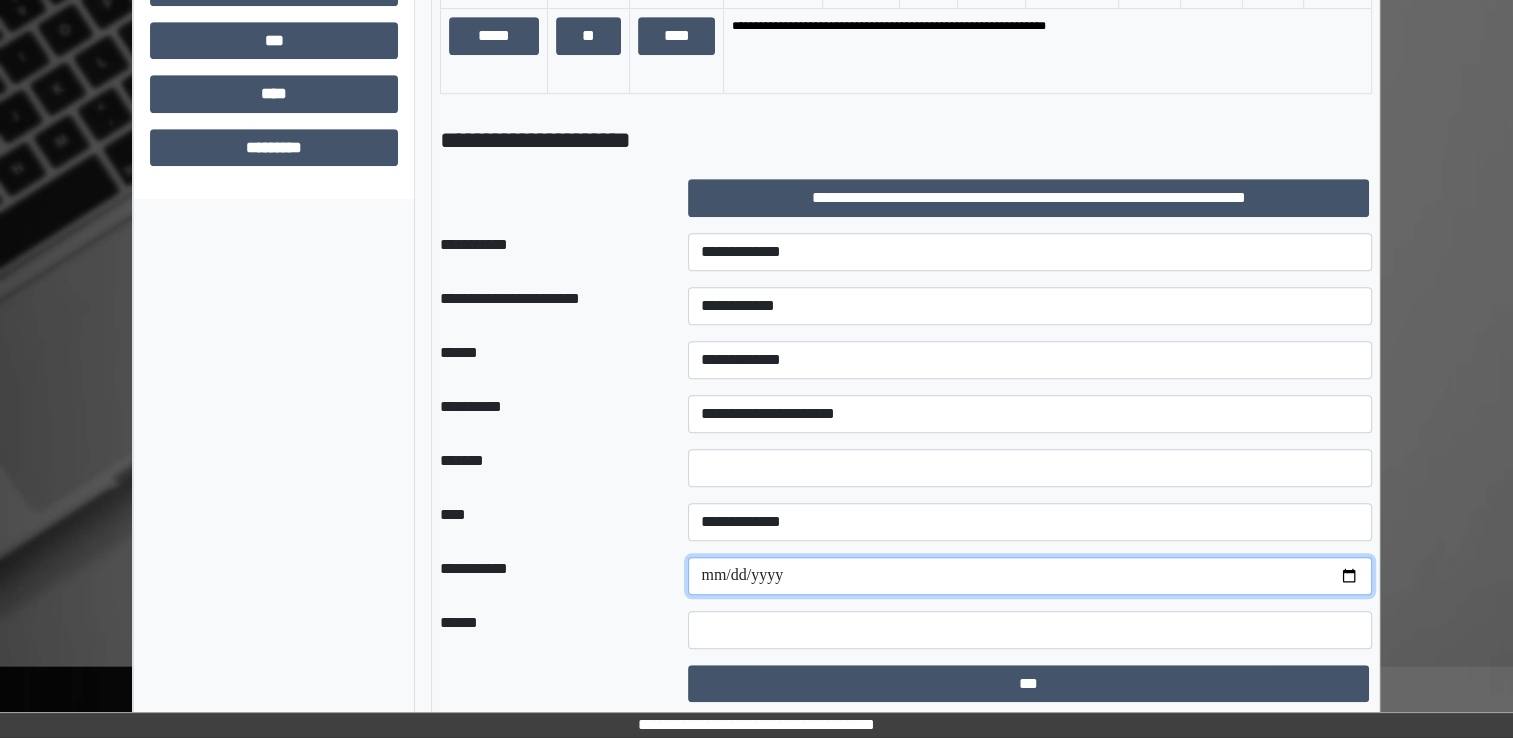 click at bounding box center [1030, 576] 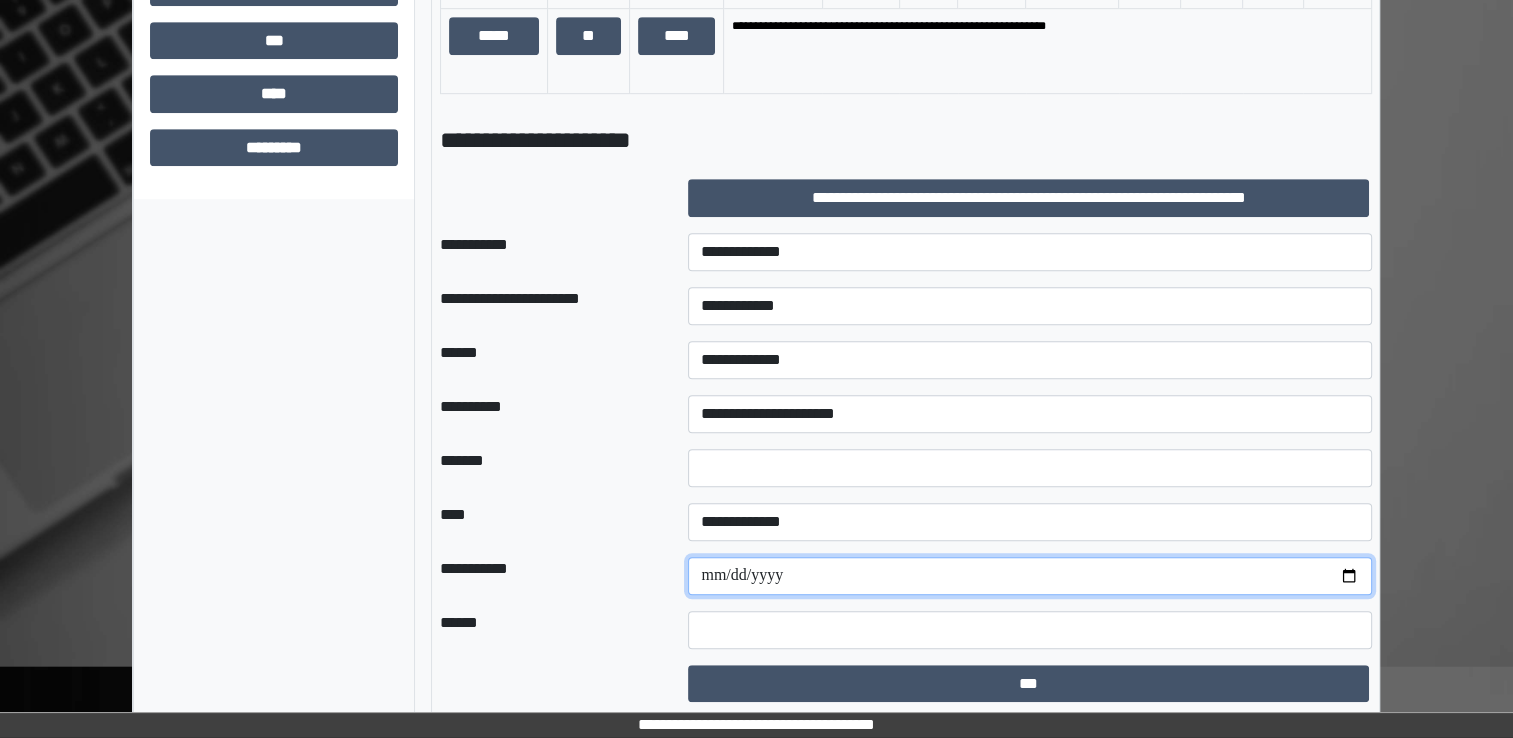 click at bounding box center (1030, 576) 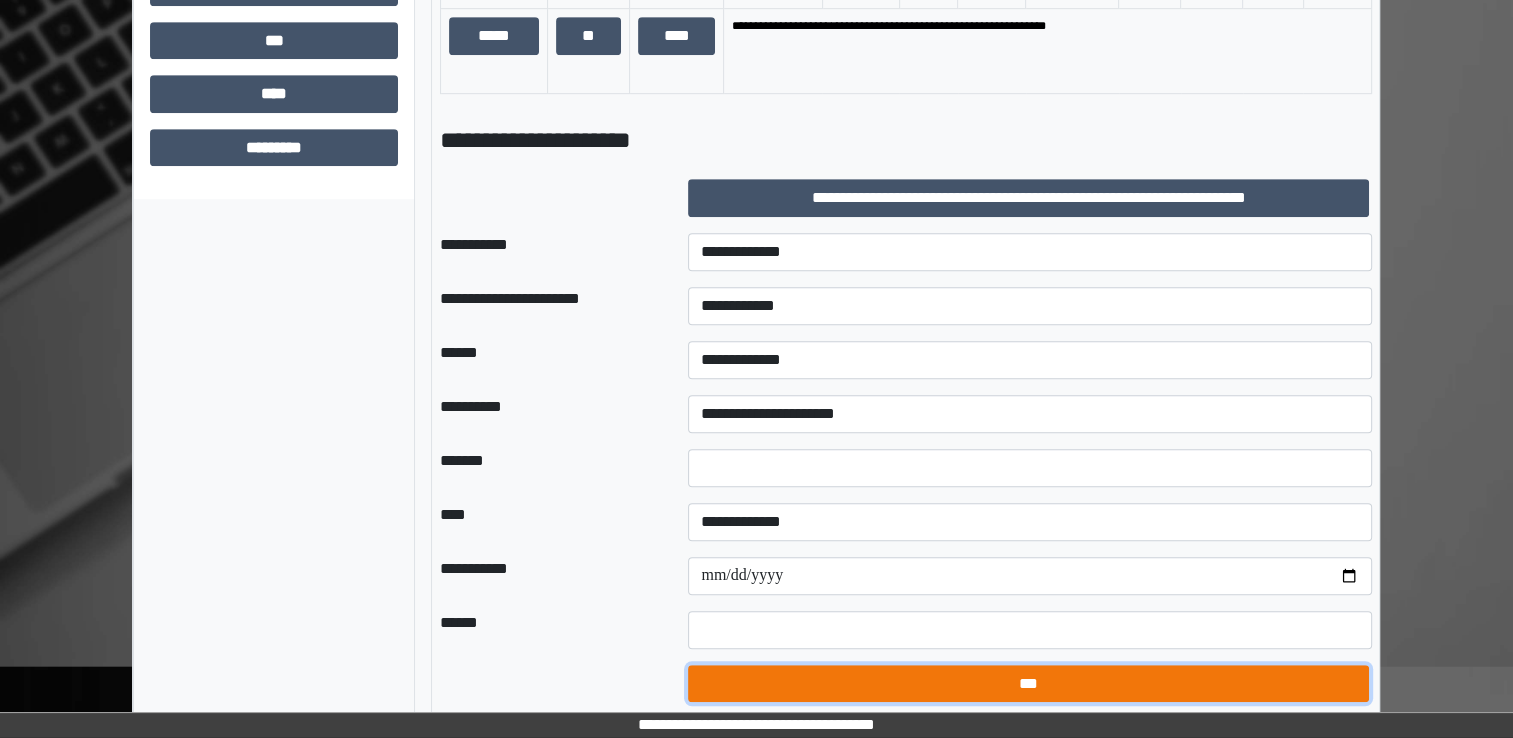 click on "***" at bounding box center (1028, 684) 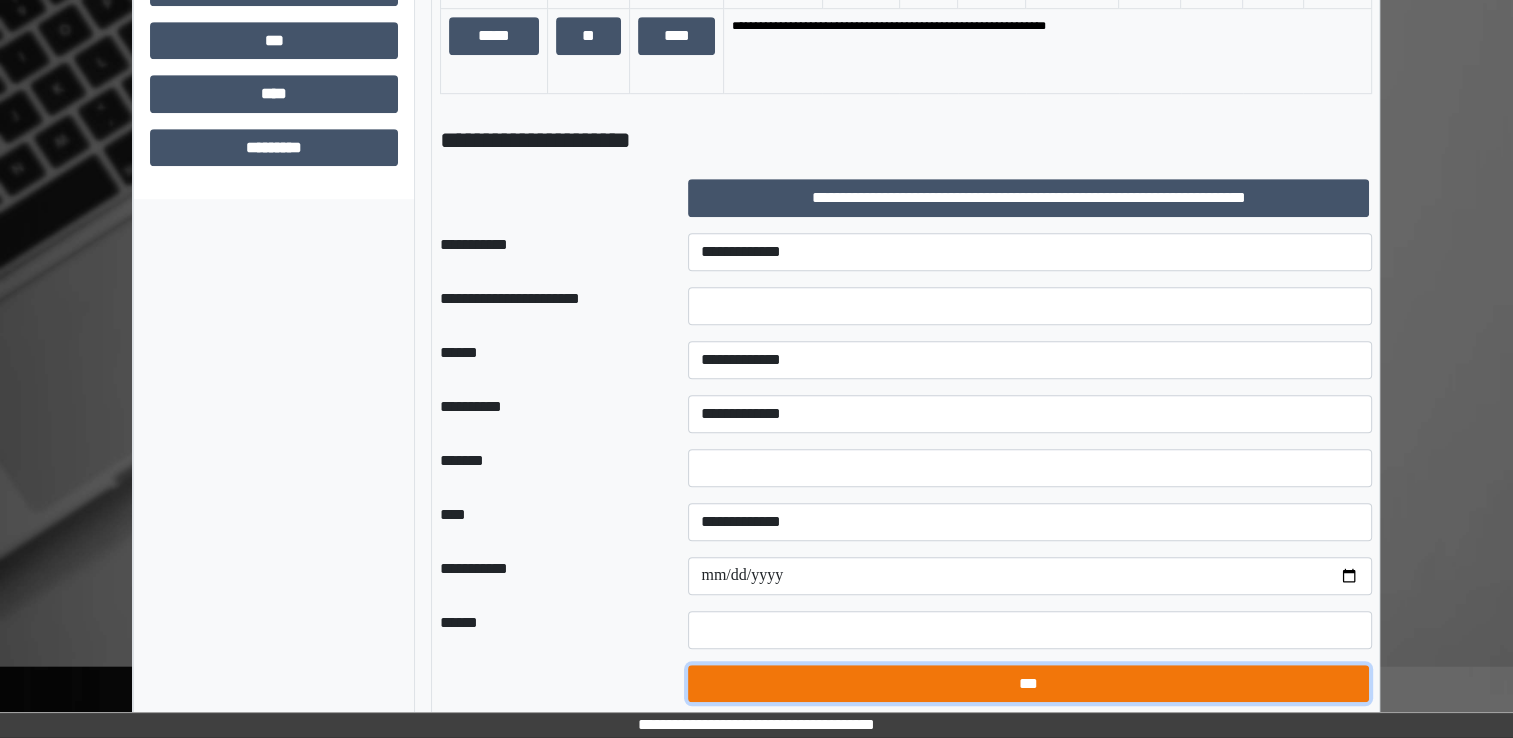 type on "*" 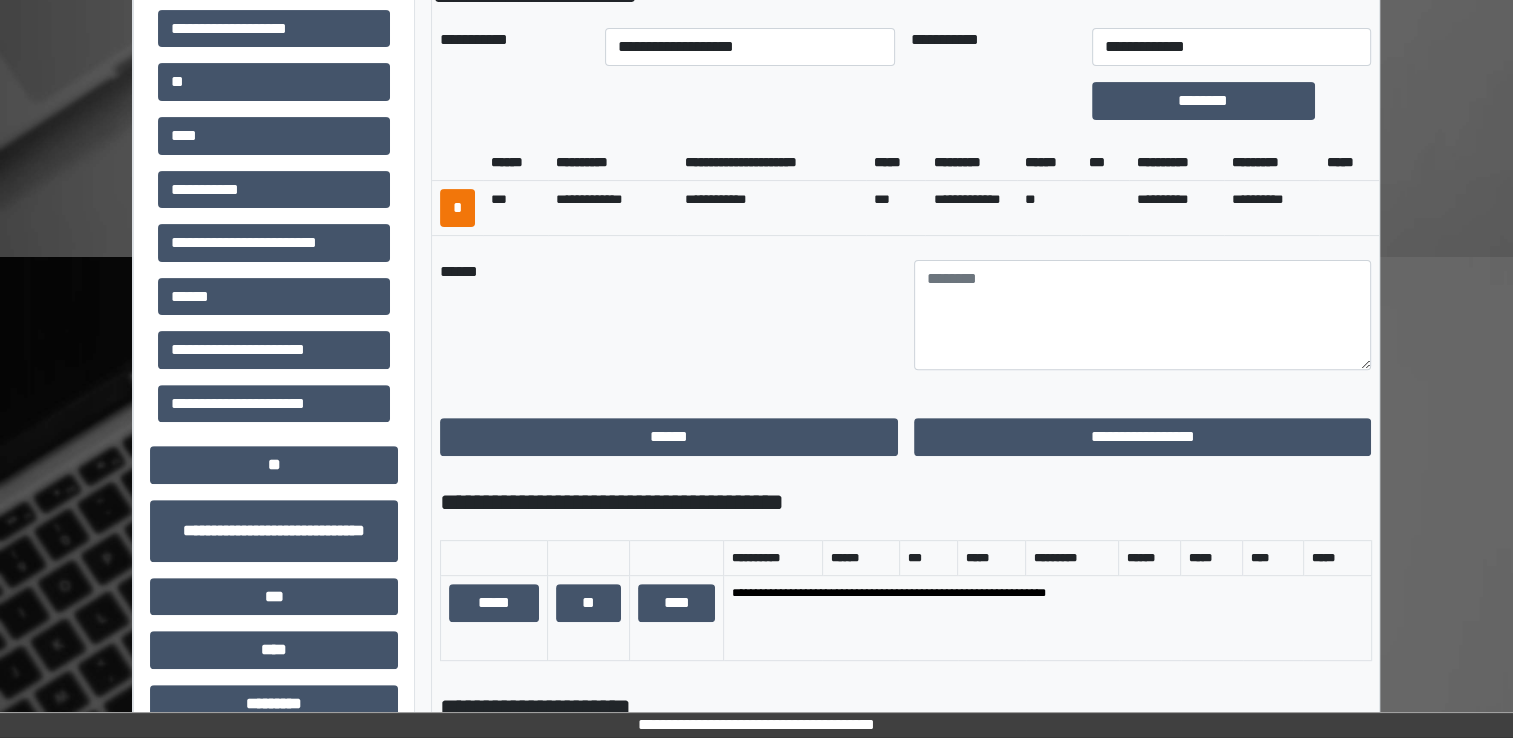 scroll, scrollTop: 551, scrollLeft: 0, axis: vertical 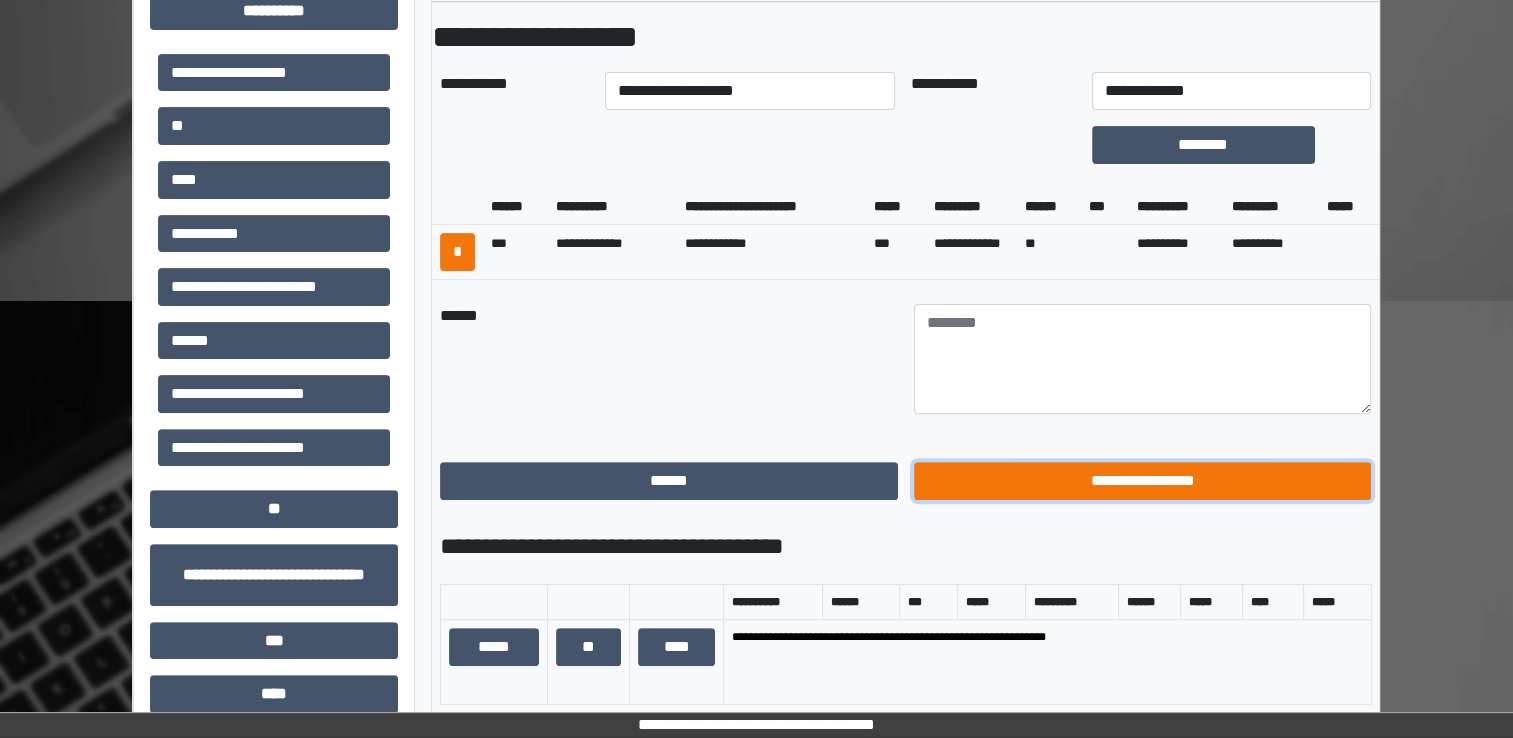 click on "**********" at bounding box center (1143, 481) 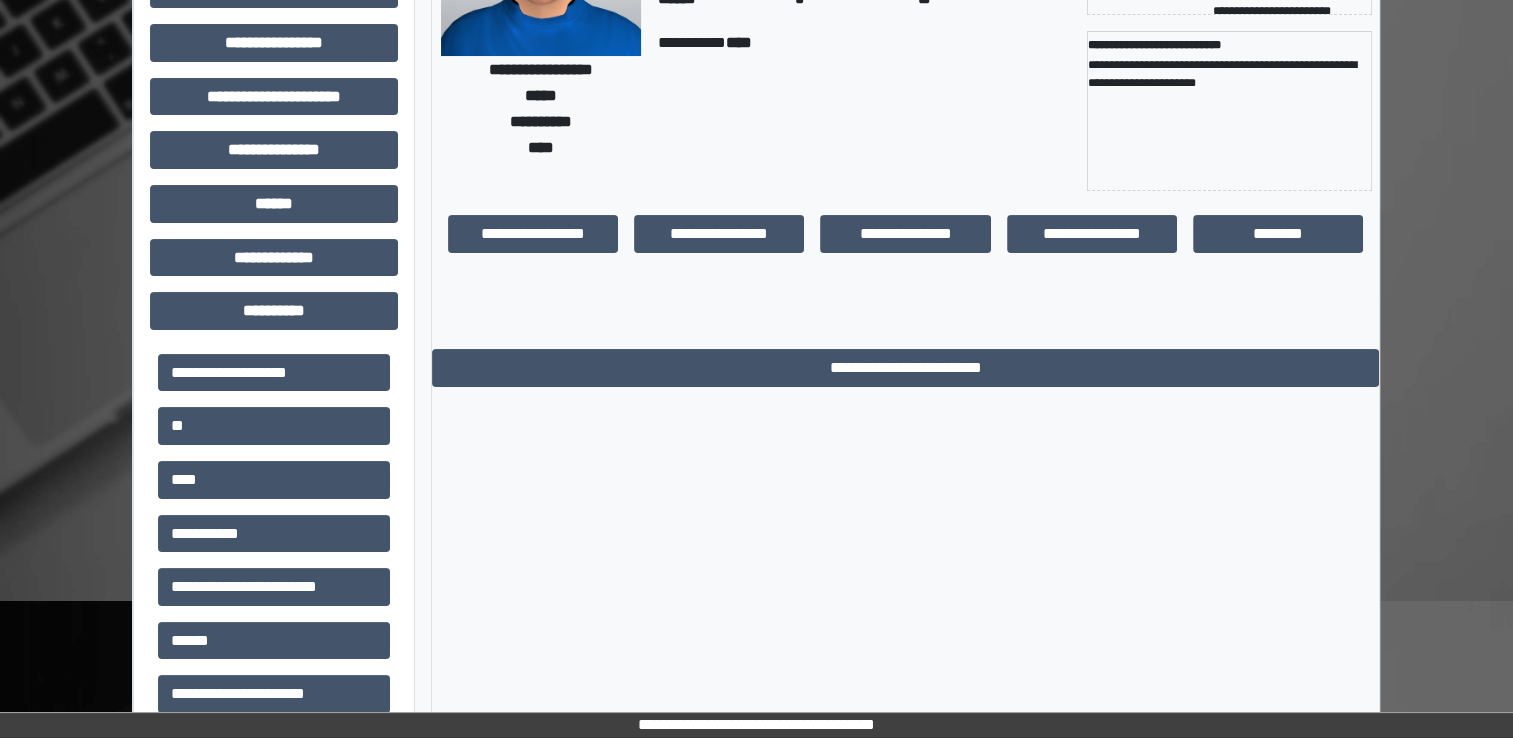 scroll, scrollTop: 151, scrollLeft: 0, axis: vertical 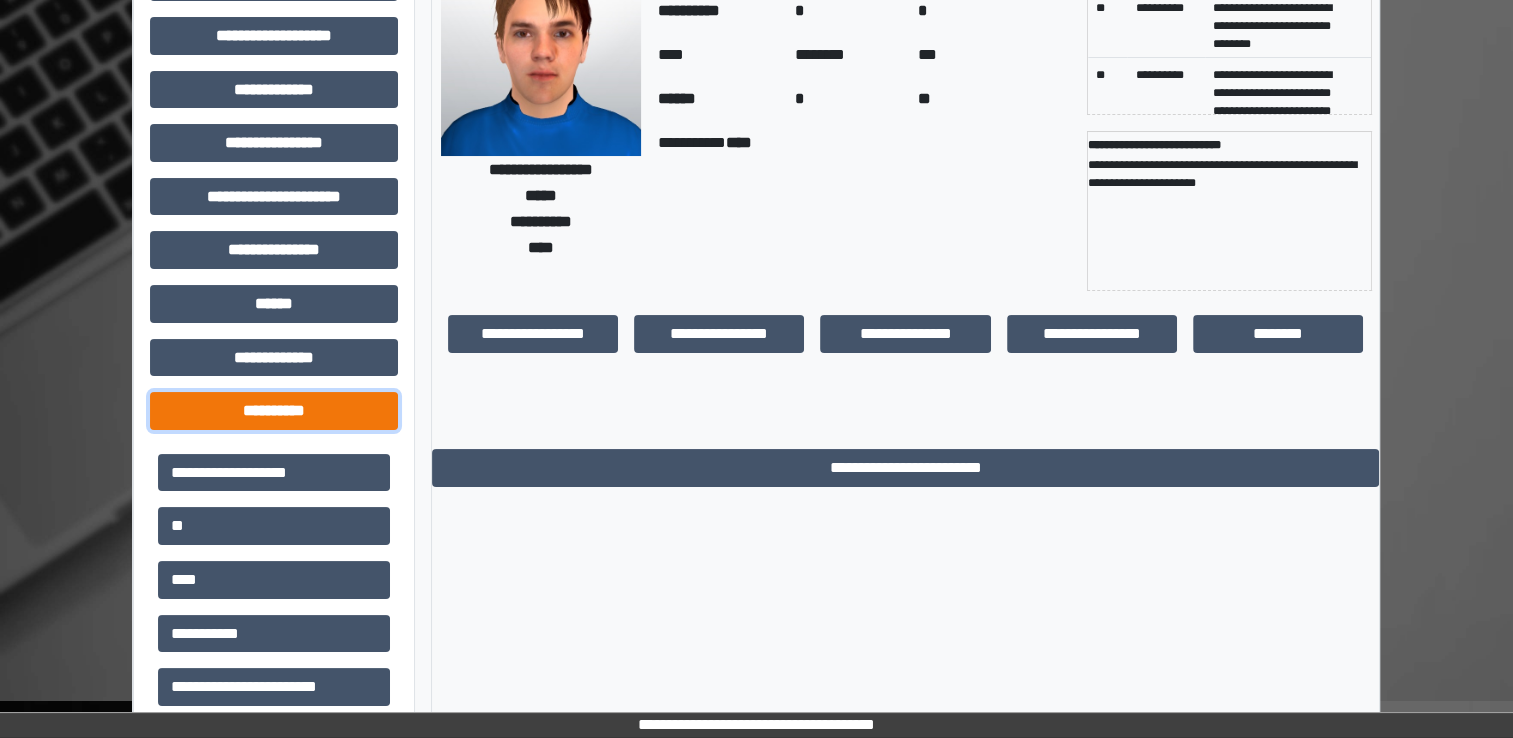 click on "**********" at bounding box center (274, 411) 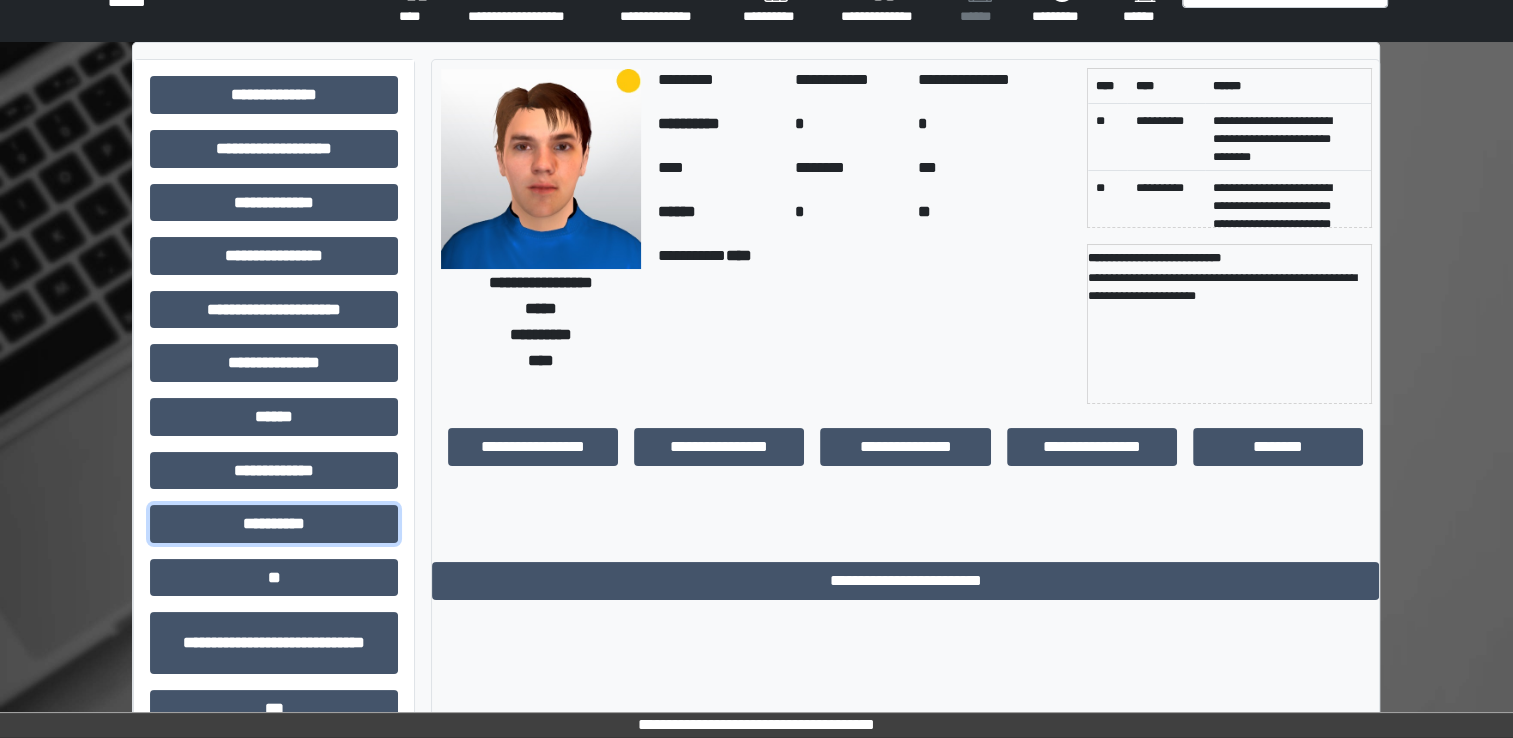 scroll, scrollTop: 0, scrollLeft: 0, axis: both 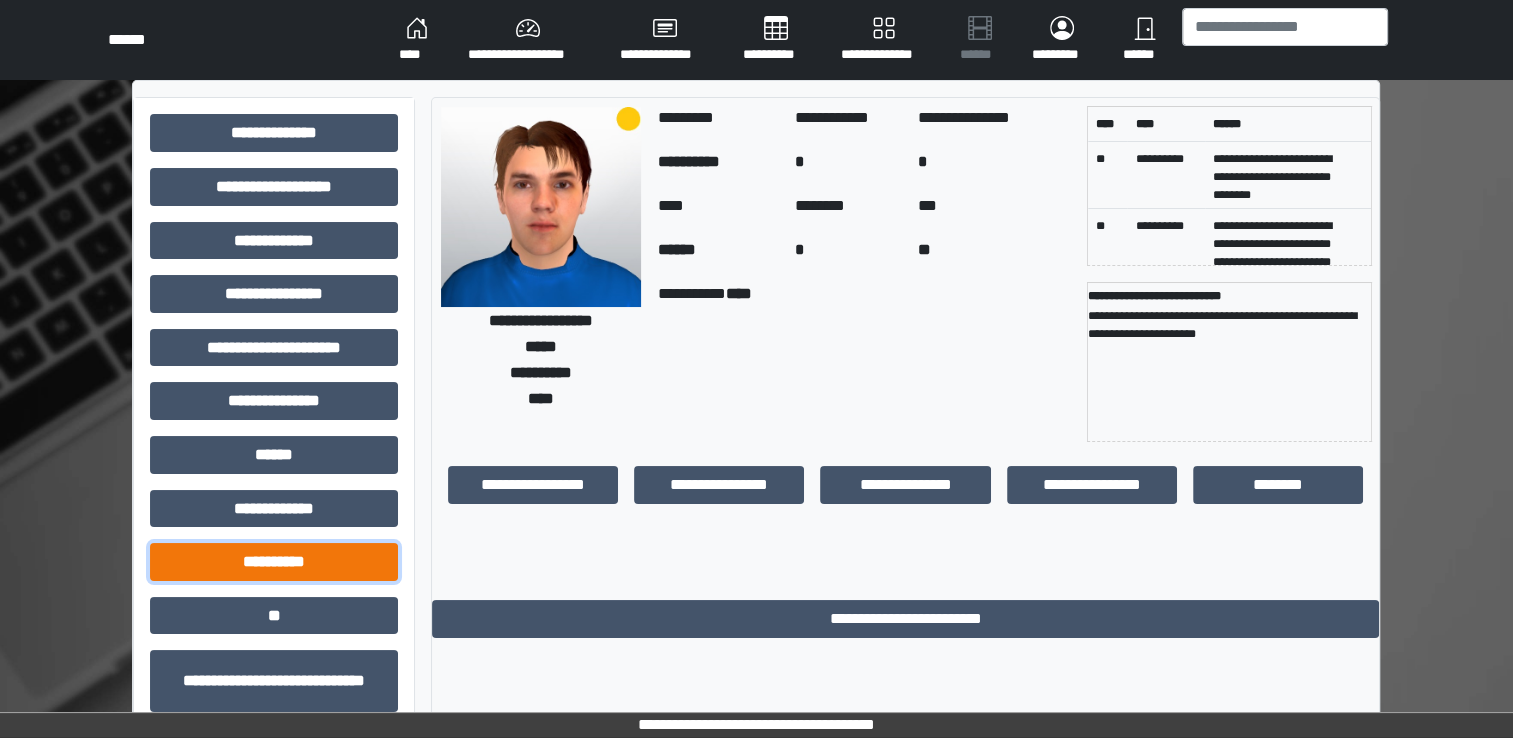 click on "**********" at bounding box center [274, 562] 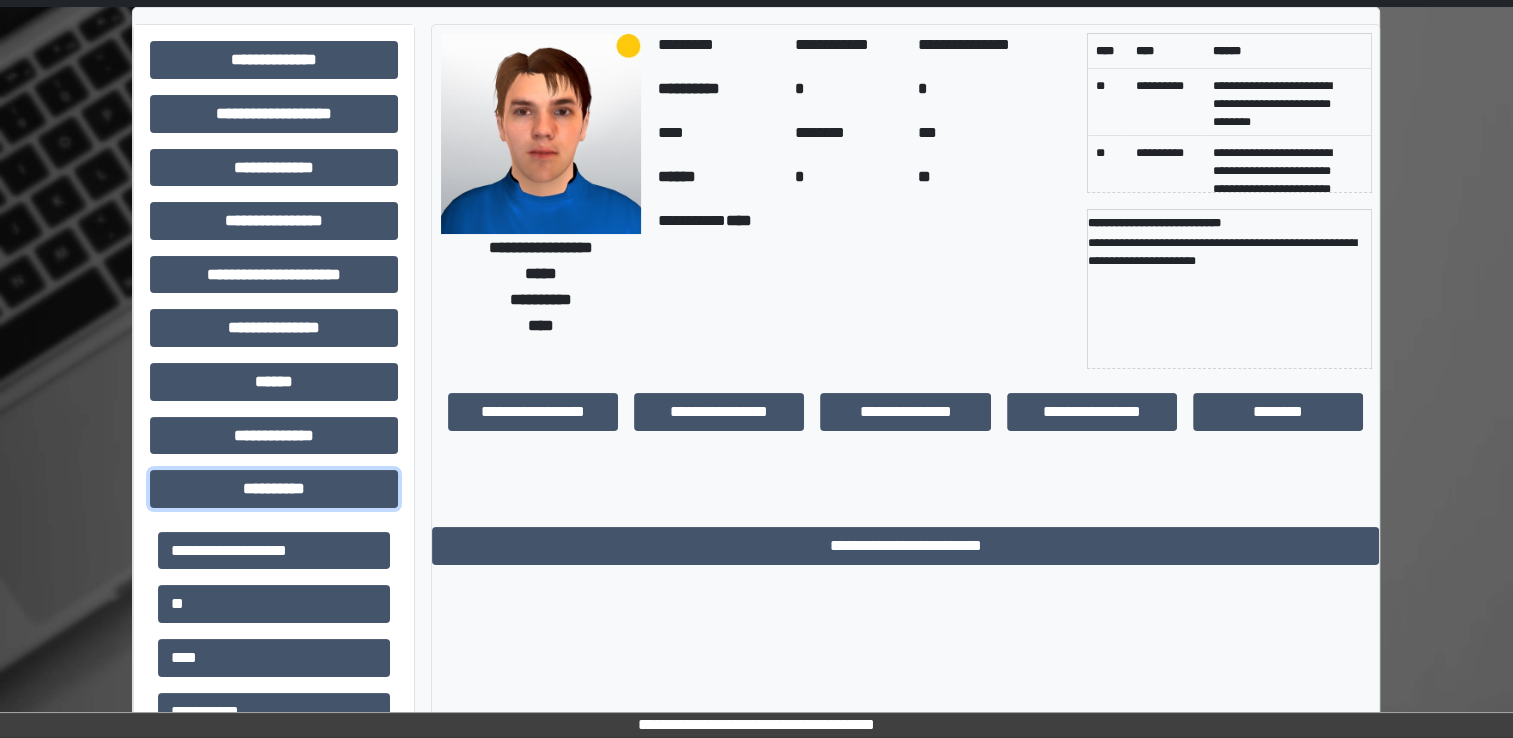scroll, scrollTop: 0, scrollLeft: 0, axis: both 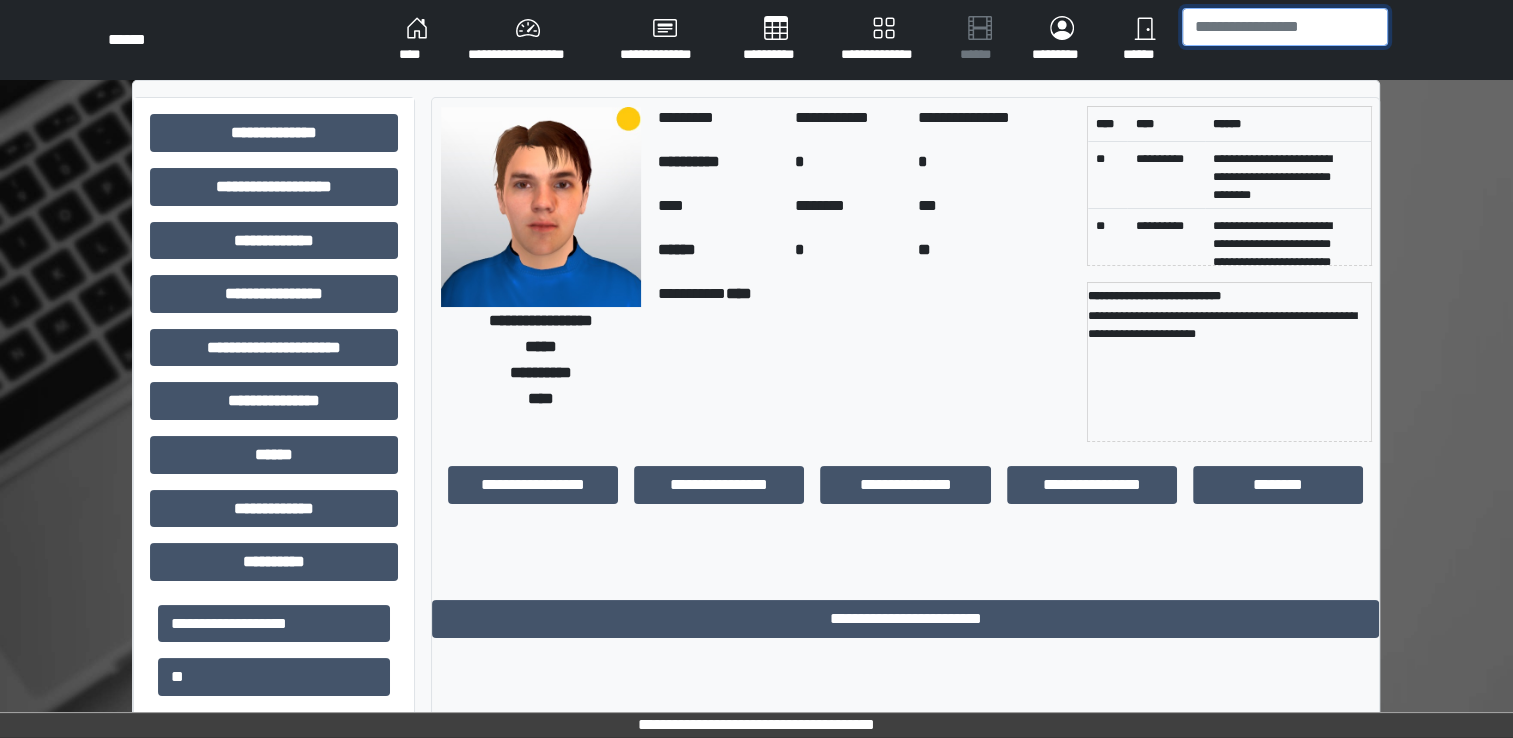 click at bounding box center (1285, 27) 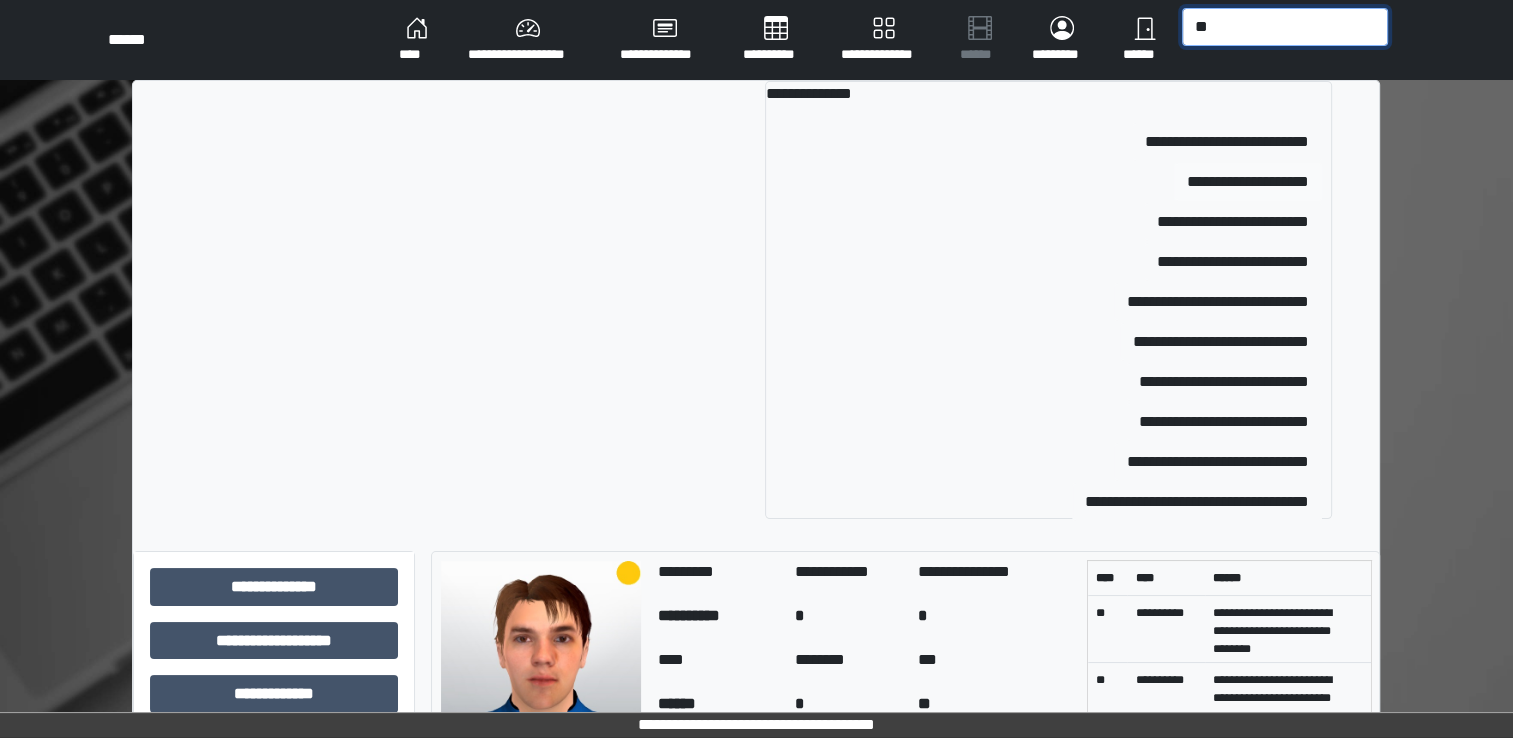 type on "**" 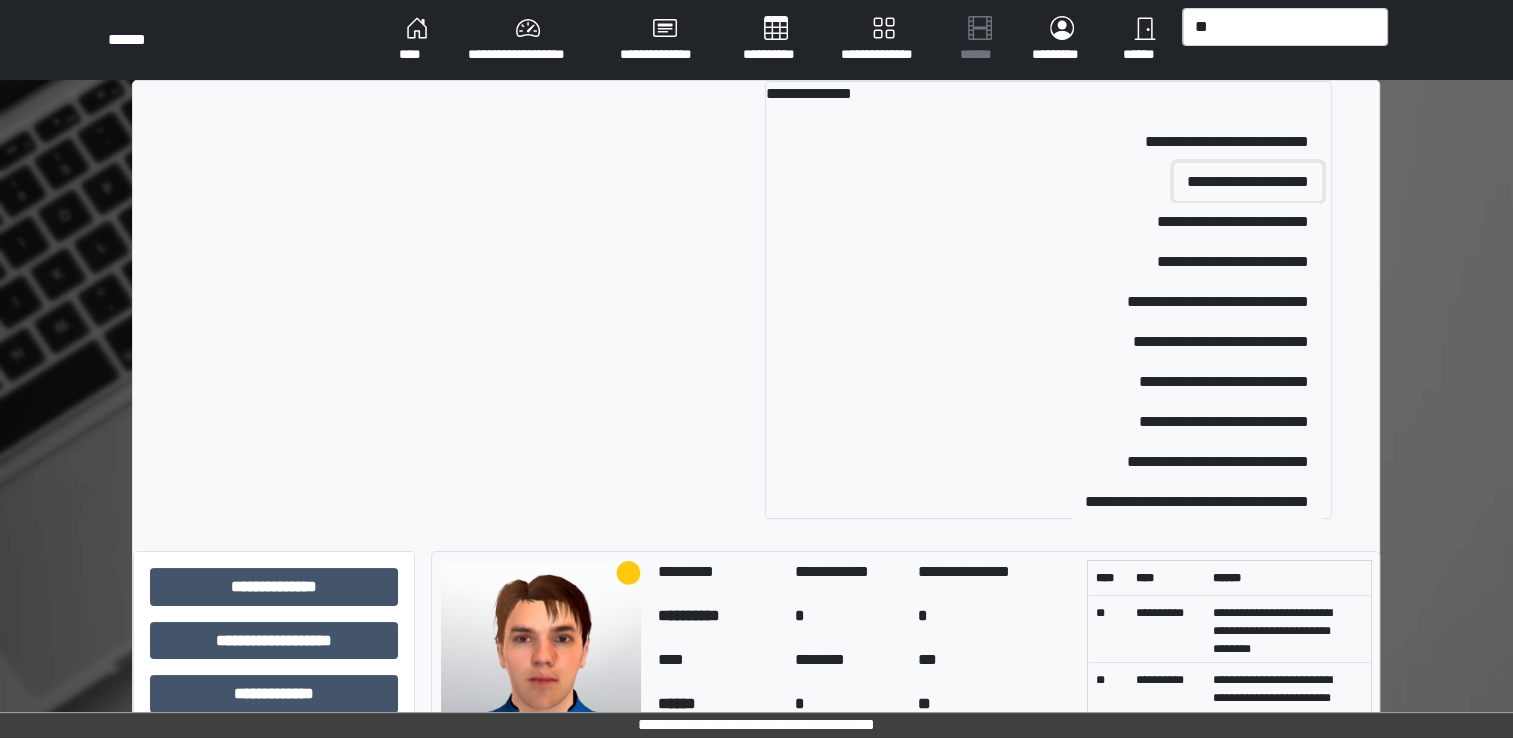 click on "**********" at bounding box center [1248, 182] 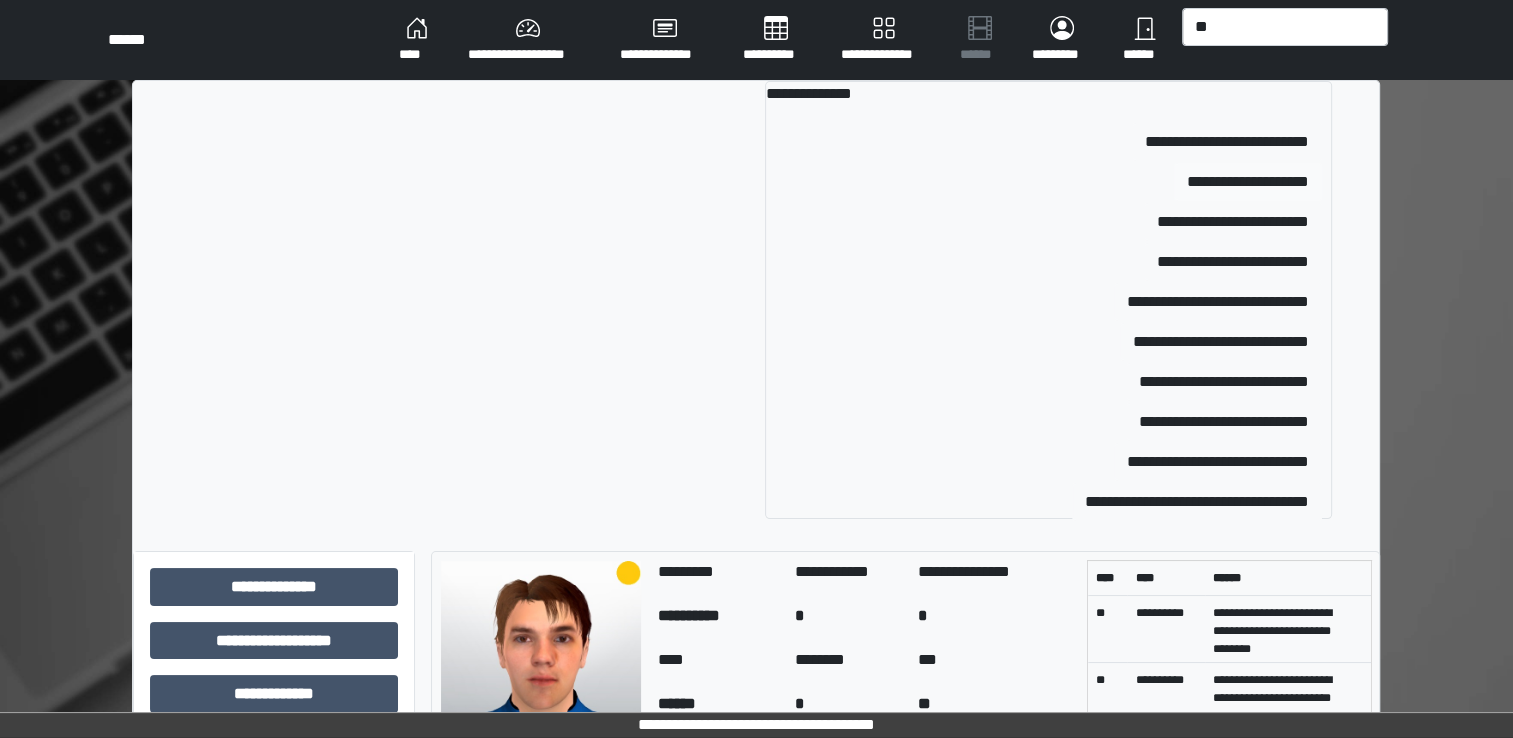 type 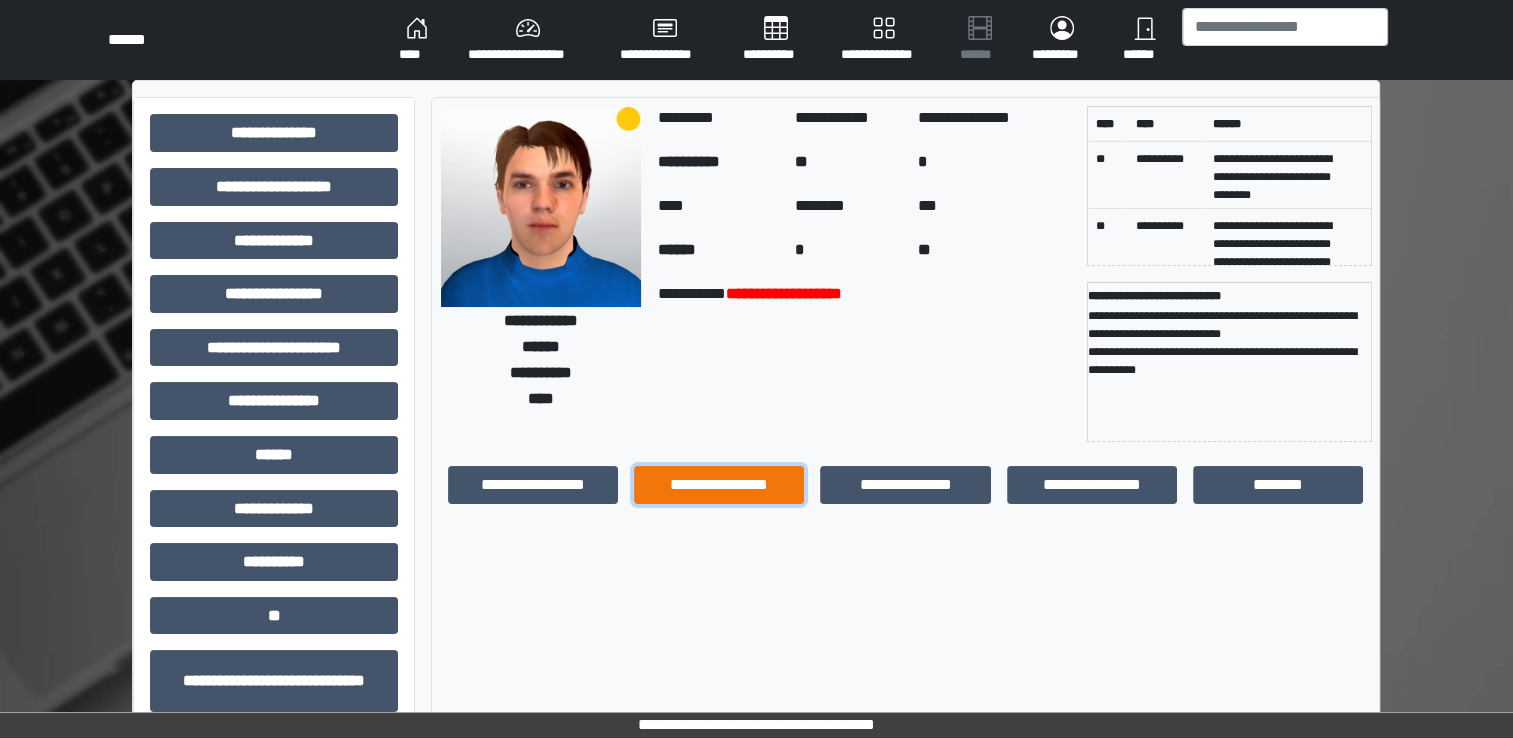 click on "**********" at bounding box center (719, 485) 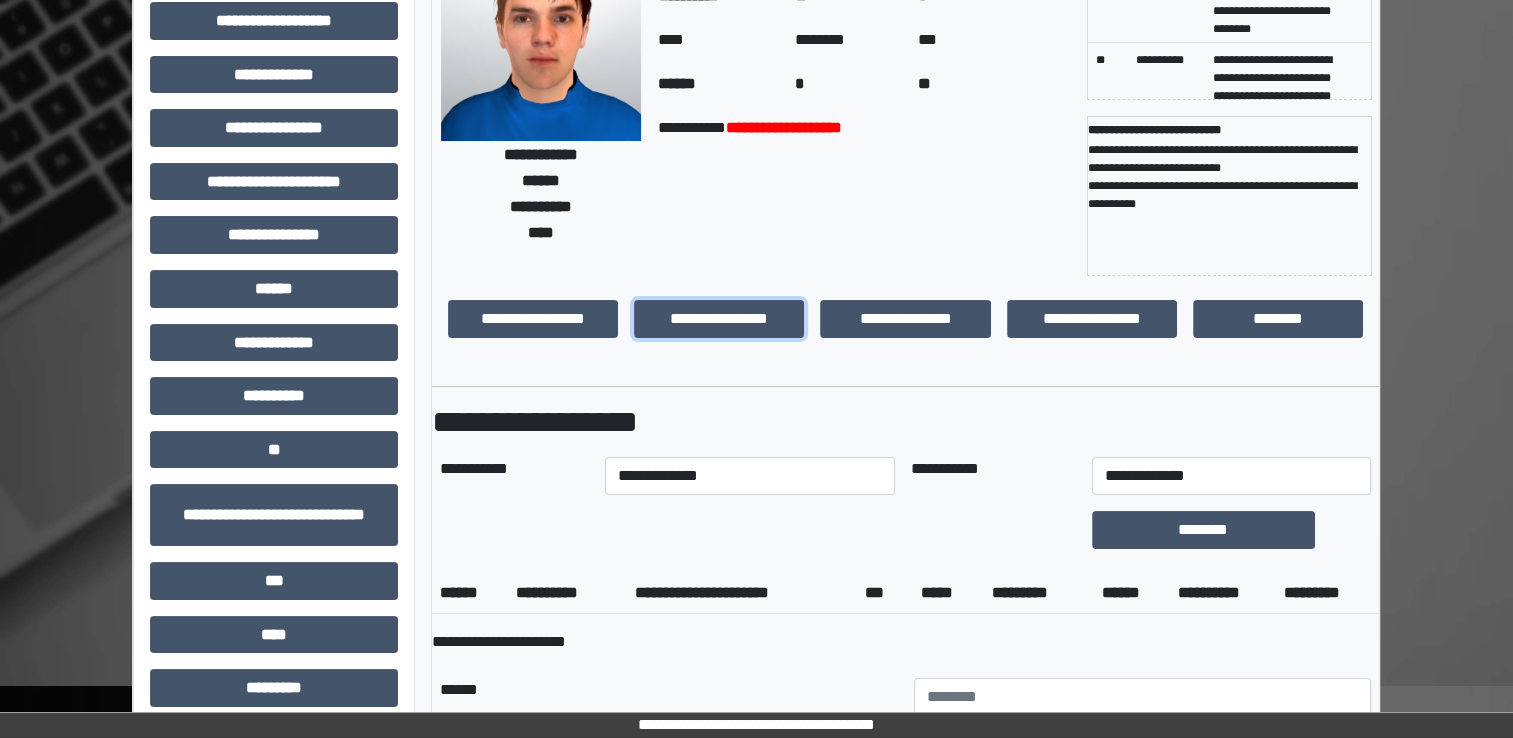 scroll, scrollTop: 200, scrollLeft: 0, axis: vertical 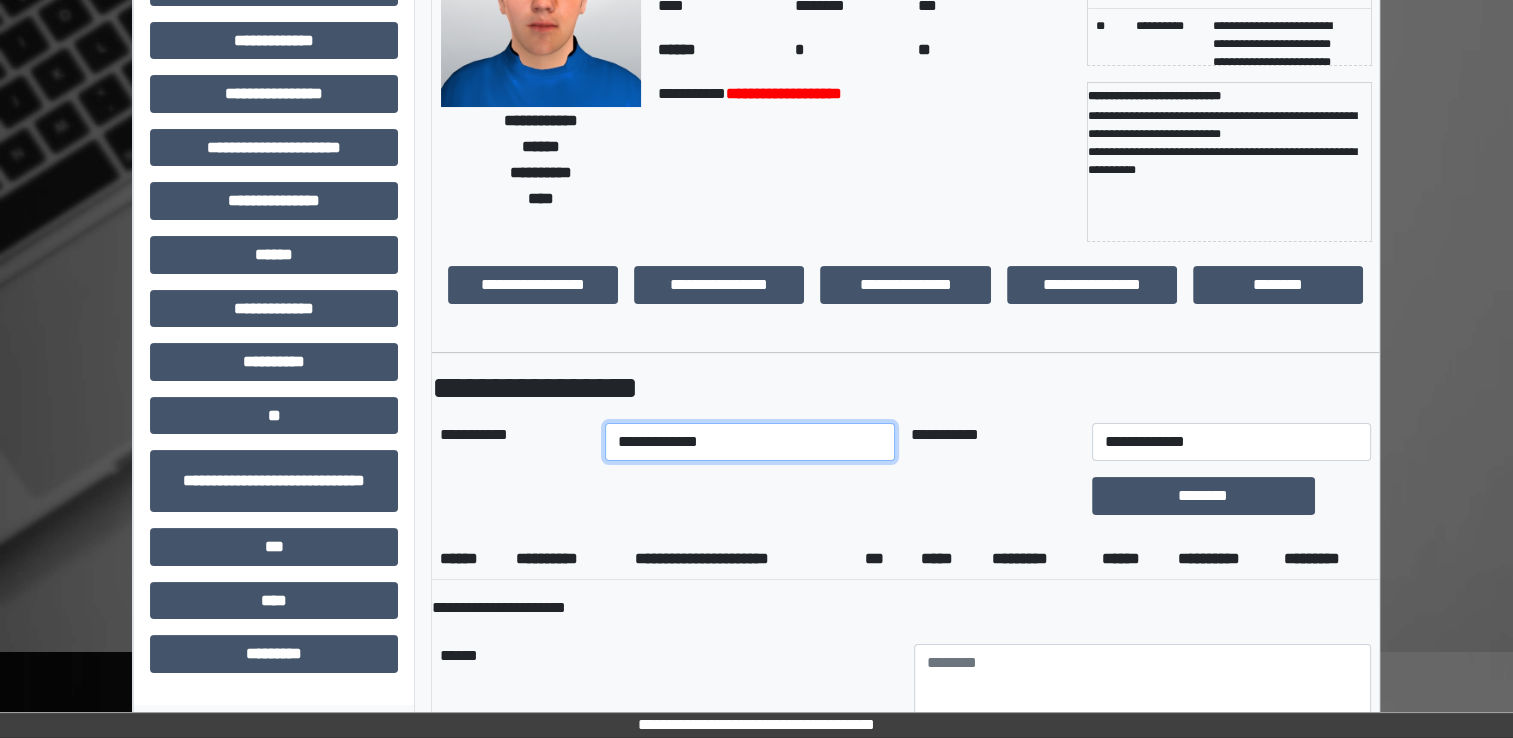 click on "**********" at bounding box center (750, 442) 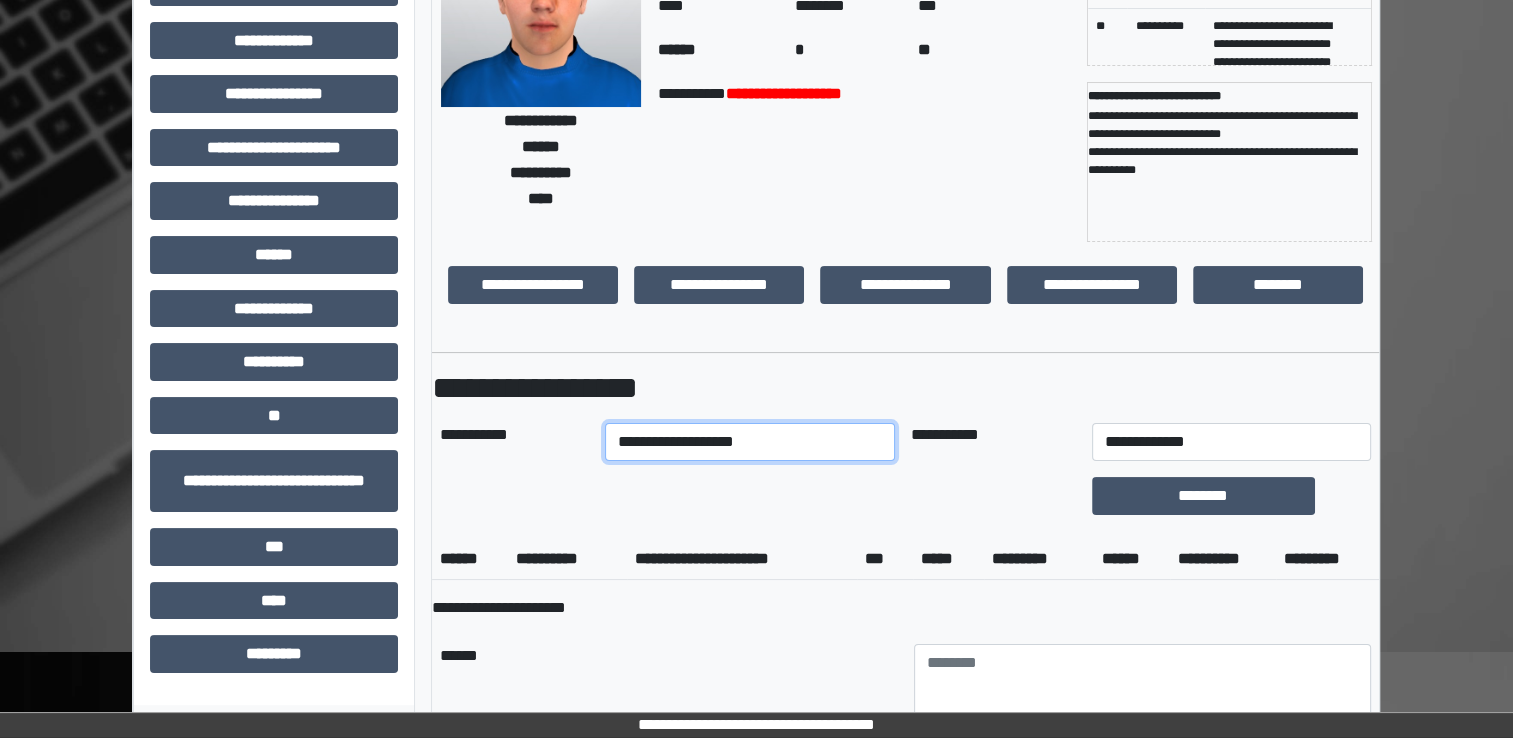 click on "**********" at bounding box center [750, 442] 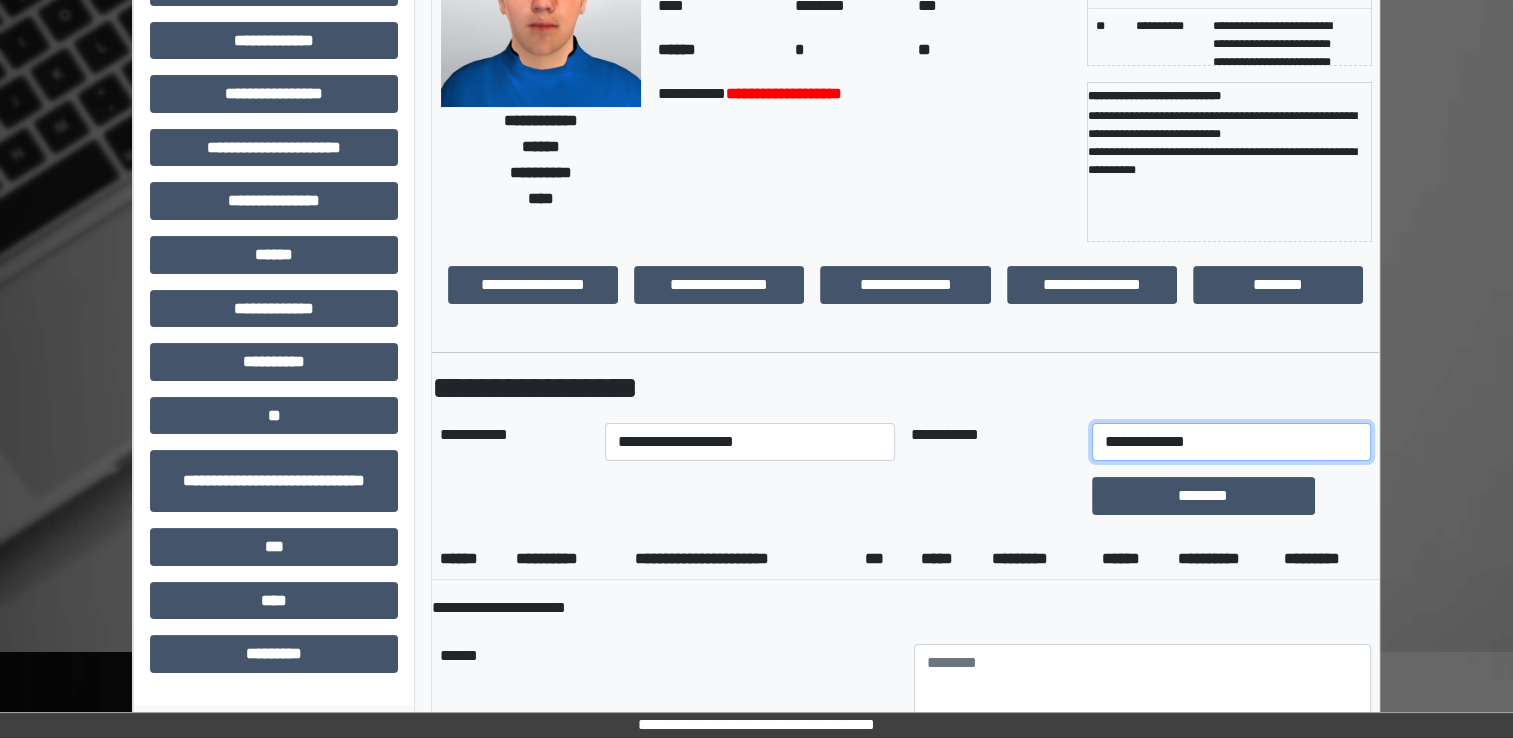 click on "**********" at bounding box center [1231, 442] 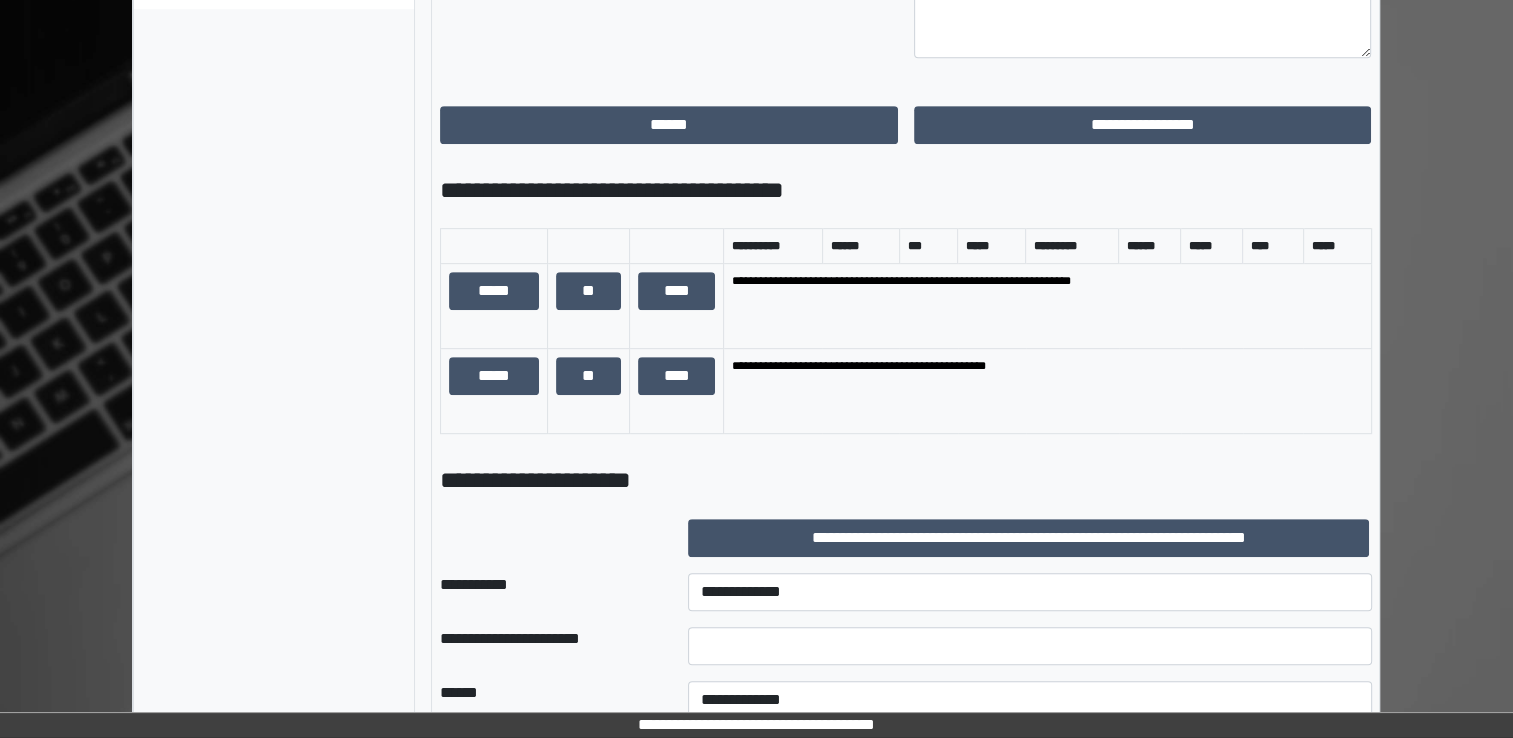 scroll, scrollTop: 900, scrollLeft: 0, axis: vertical 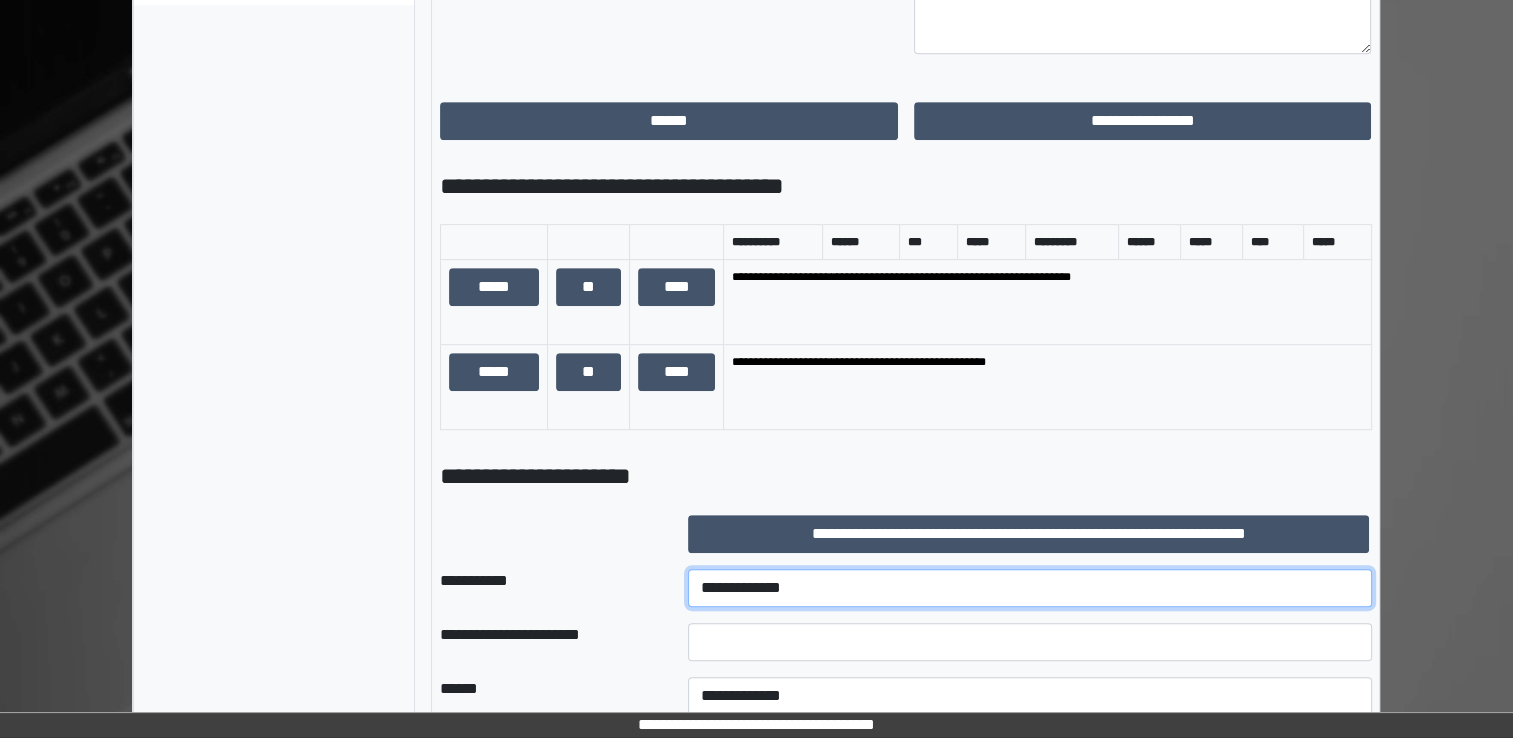 click on "**********" at bounding box center [1030, 588] 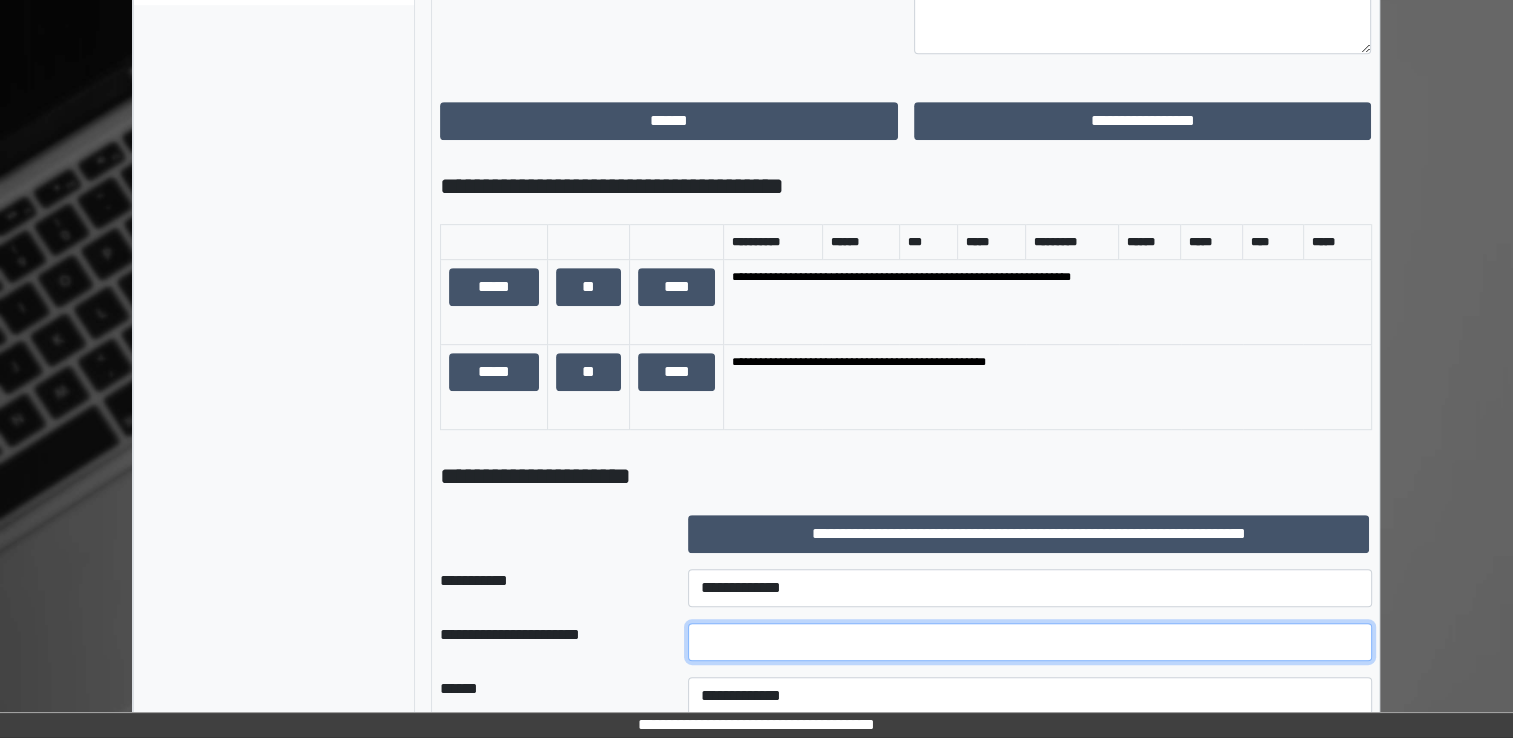 click at bounding box center (1030, 642) 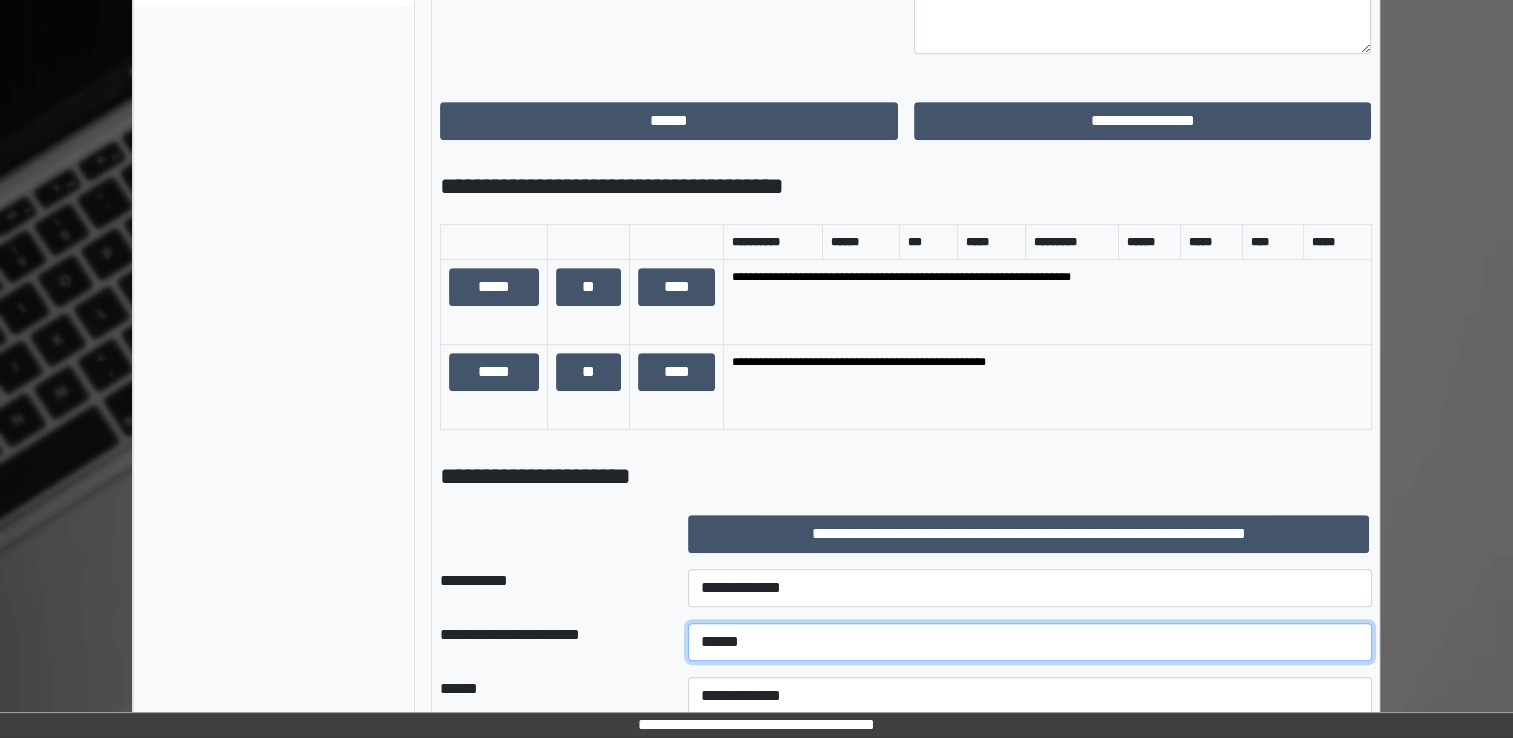 type on "******" 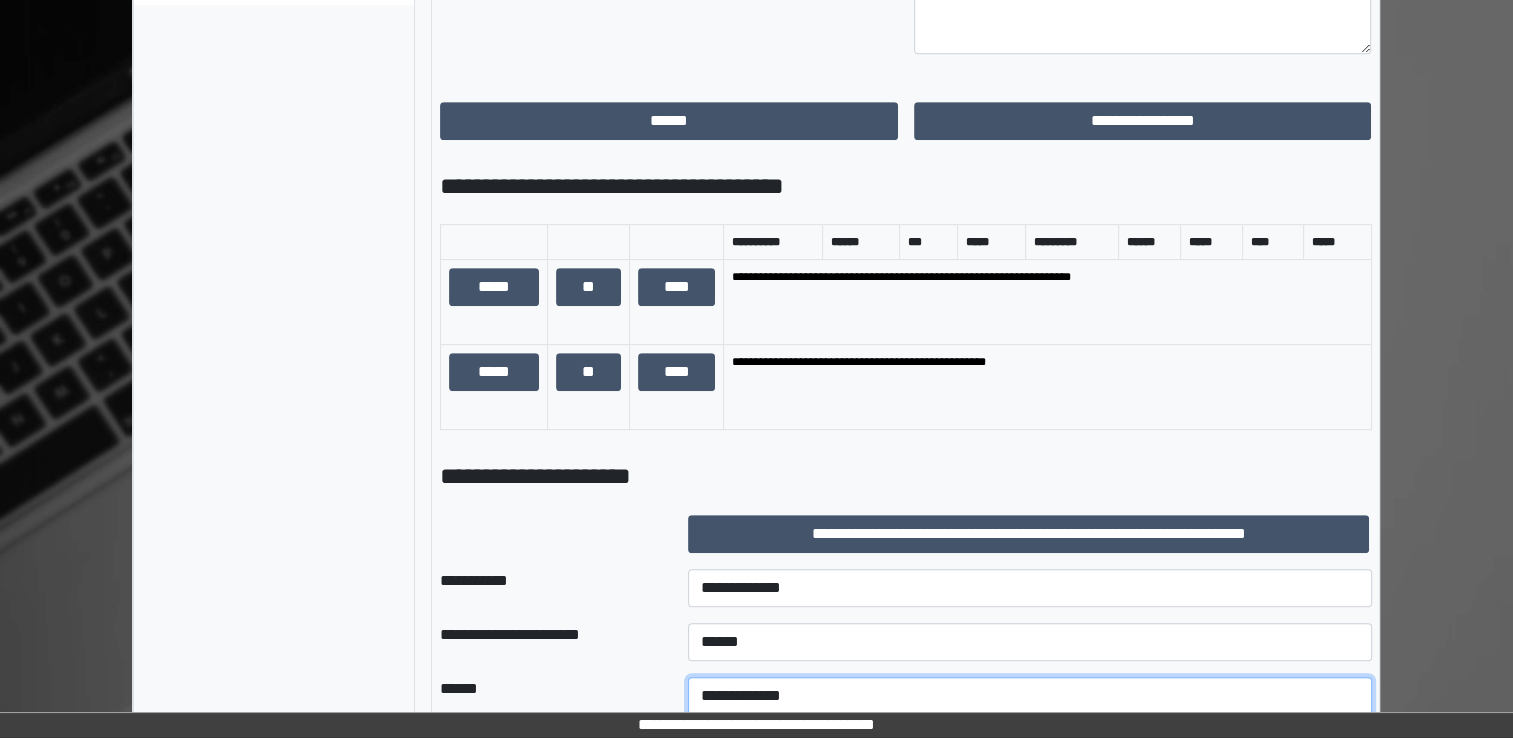 click on "**********" at bounding box center (1030, 696) 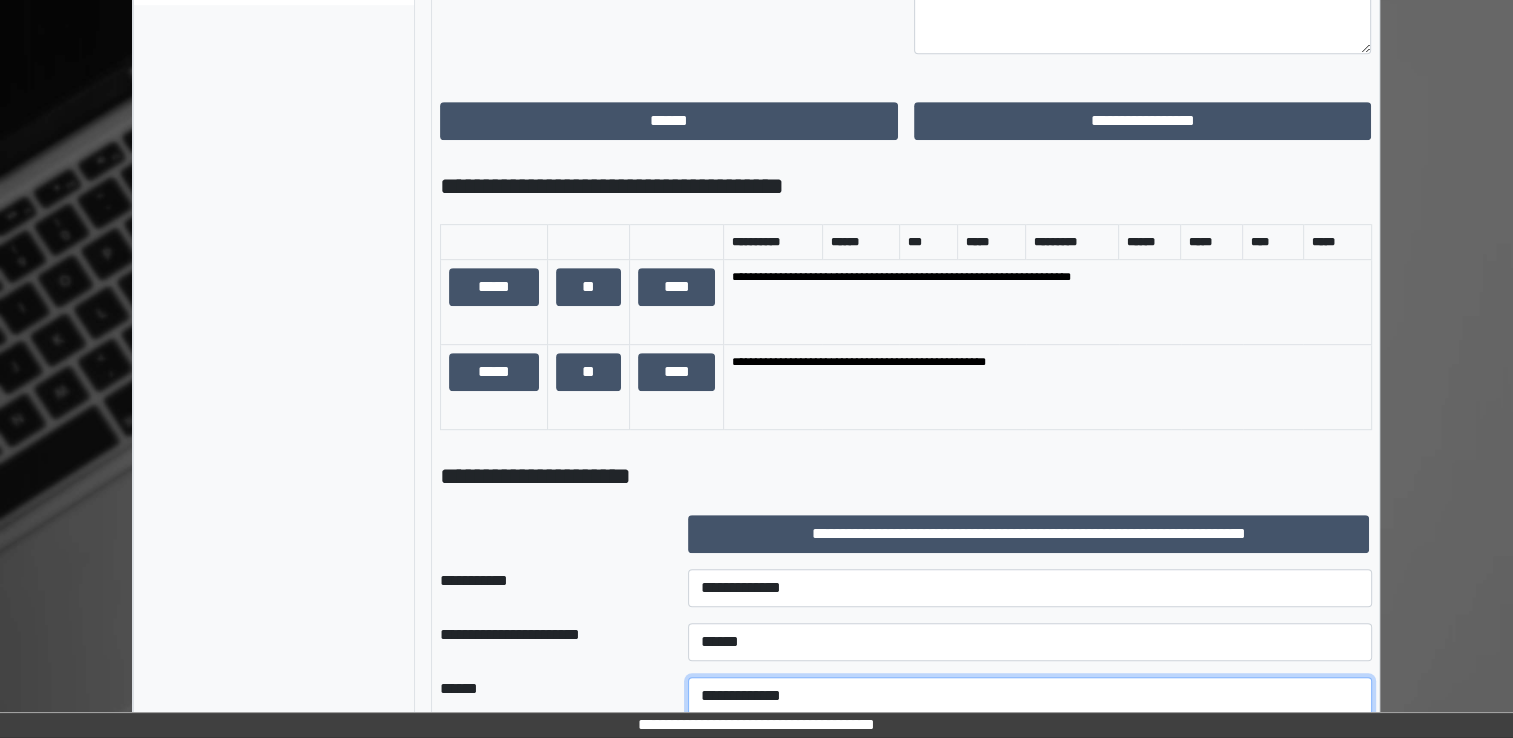 select on "*" 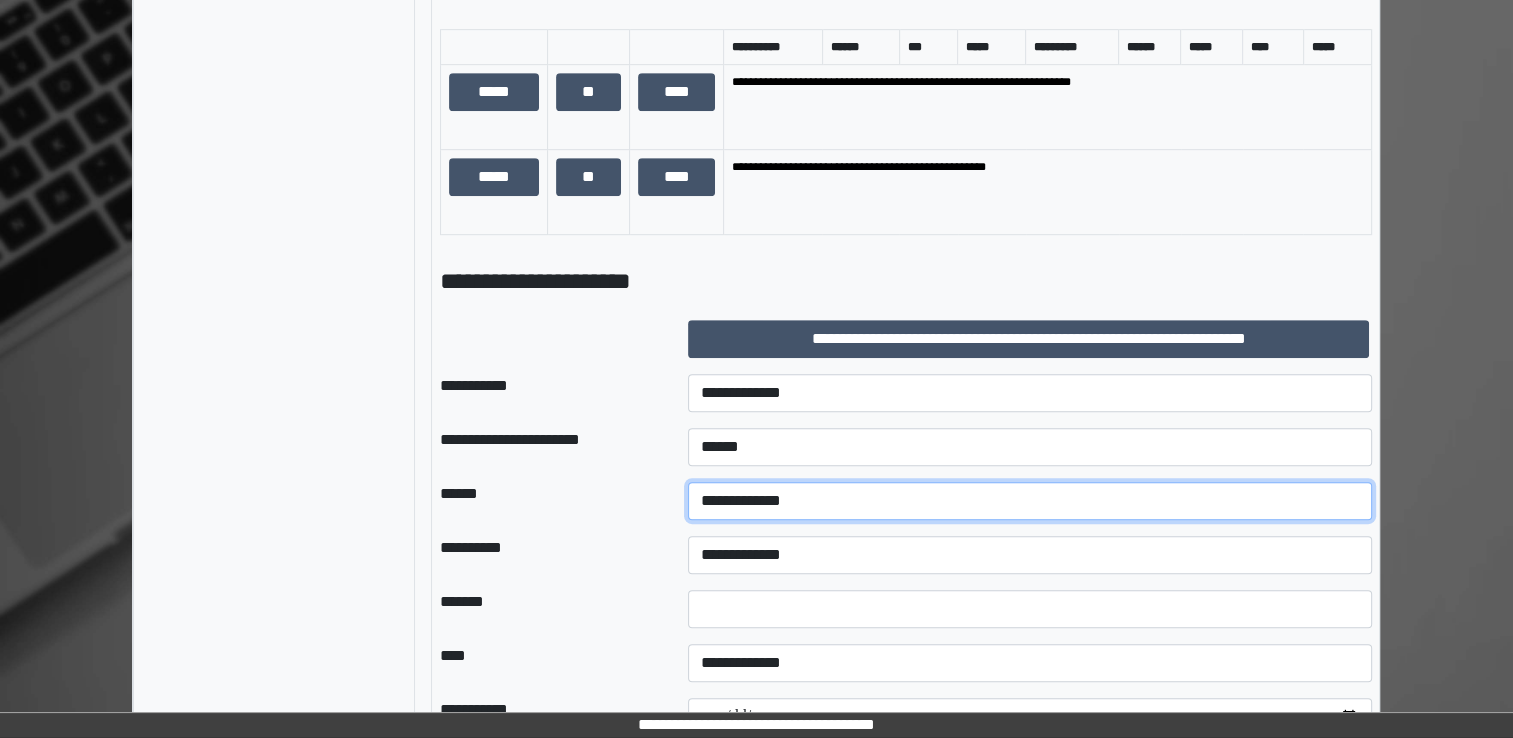 scroll, scrollTop: 1100, scrollLeft: 0, axis: vertical 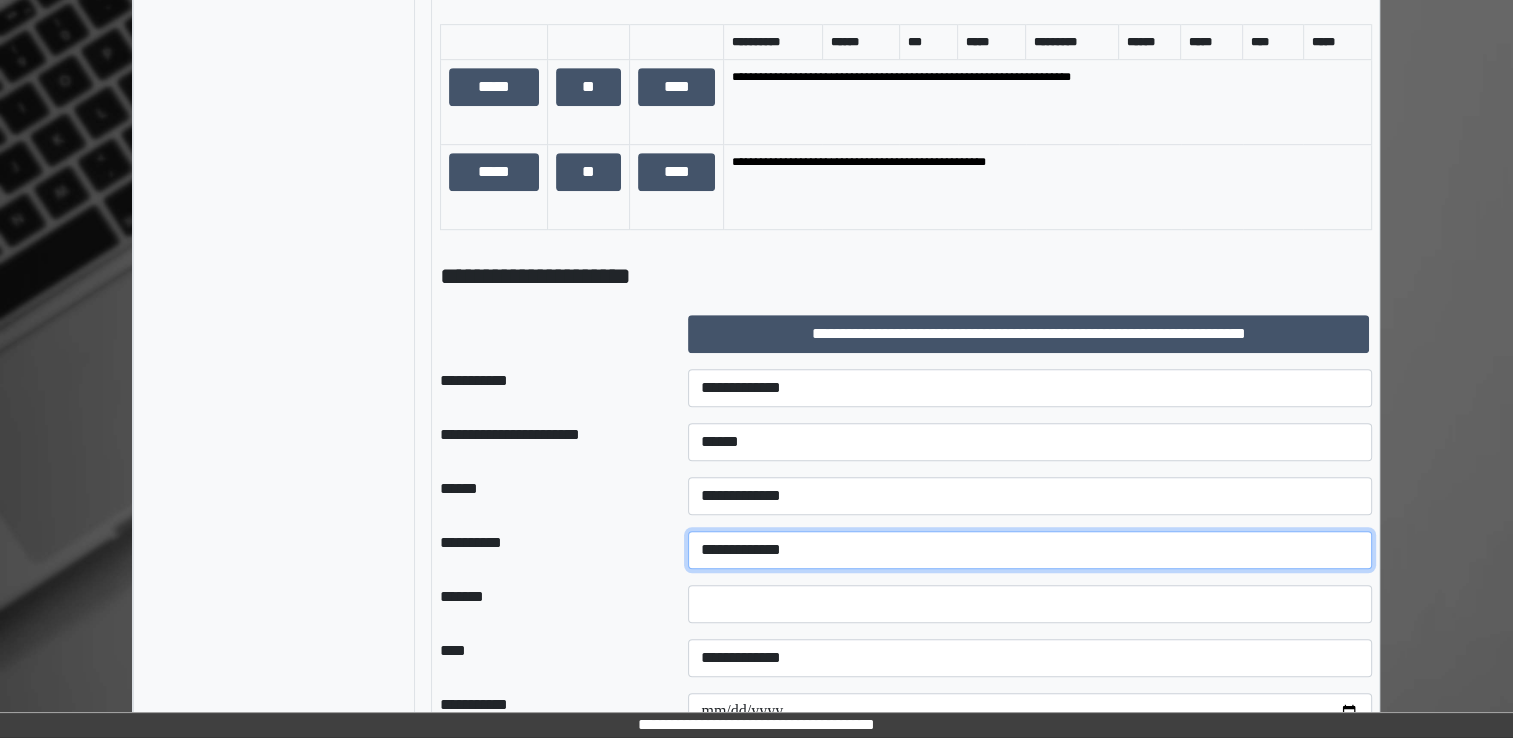 click on "**********" at bounding box center [1030, 550] 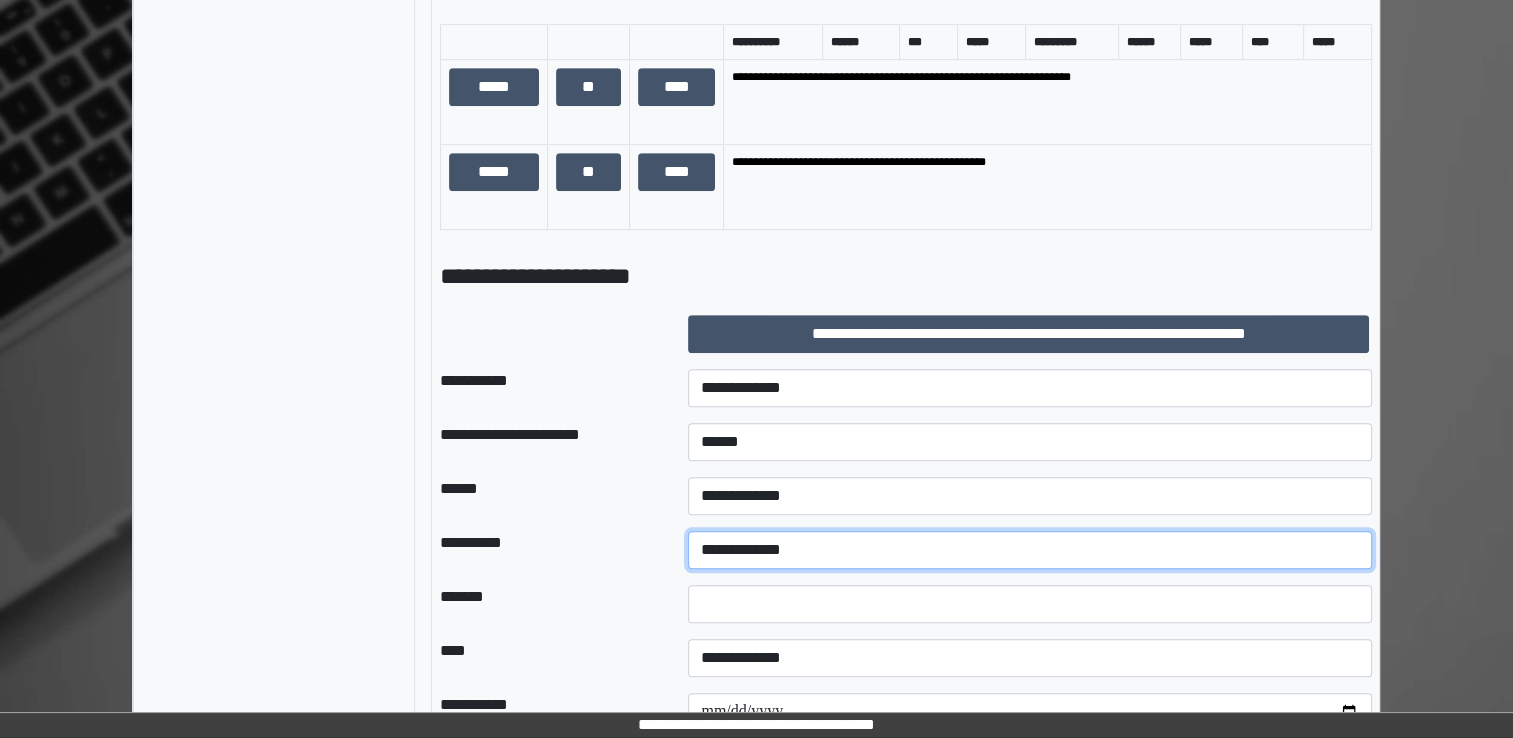 select on "*" 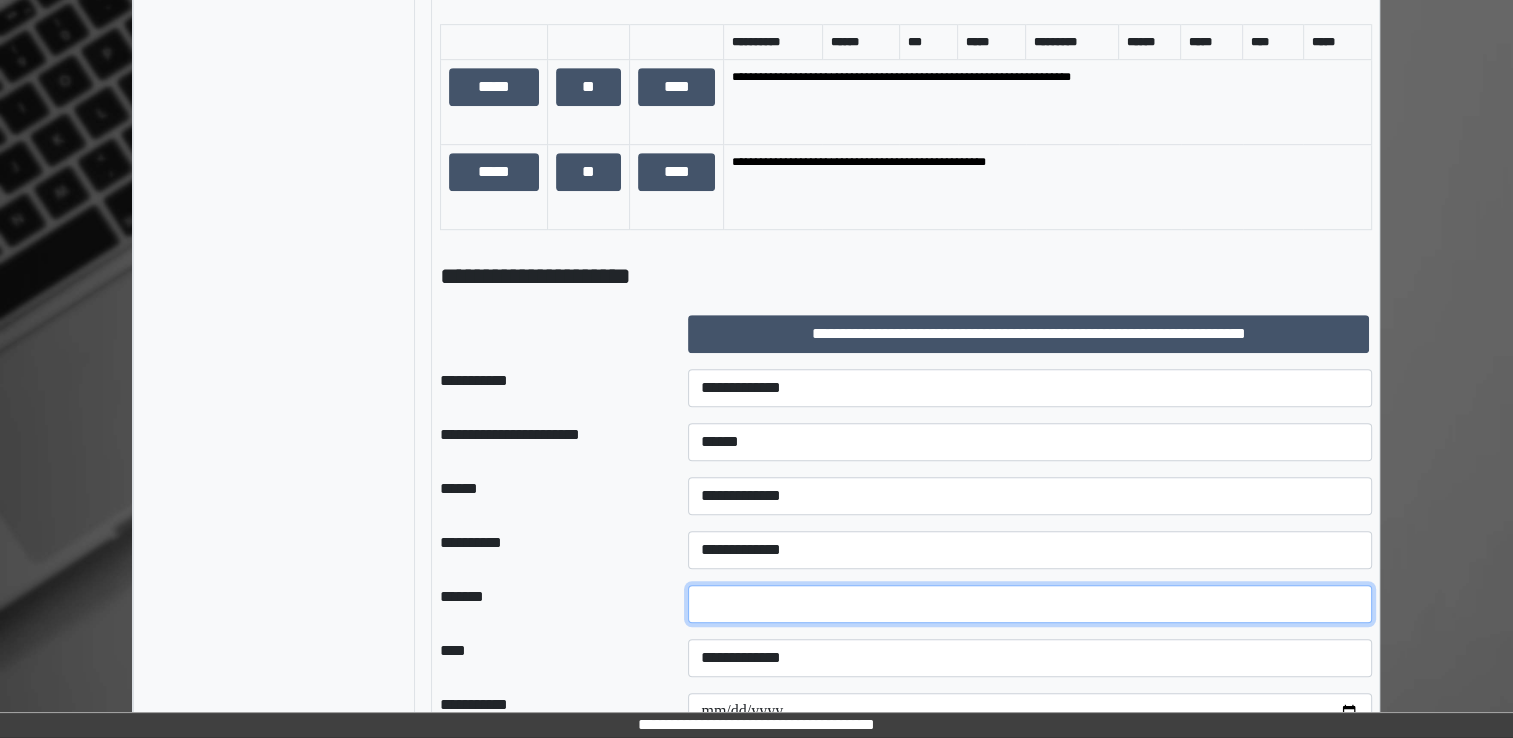 click at bounding box center [1030, 604] 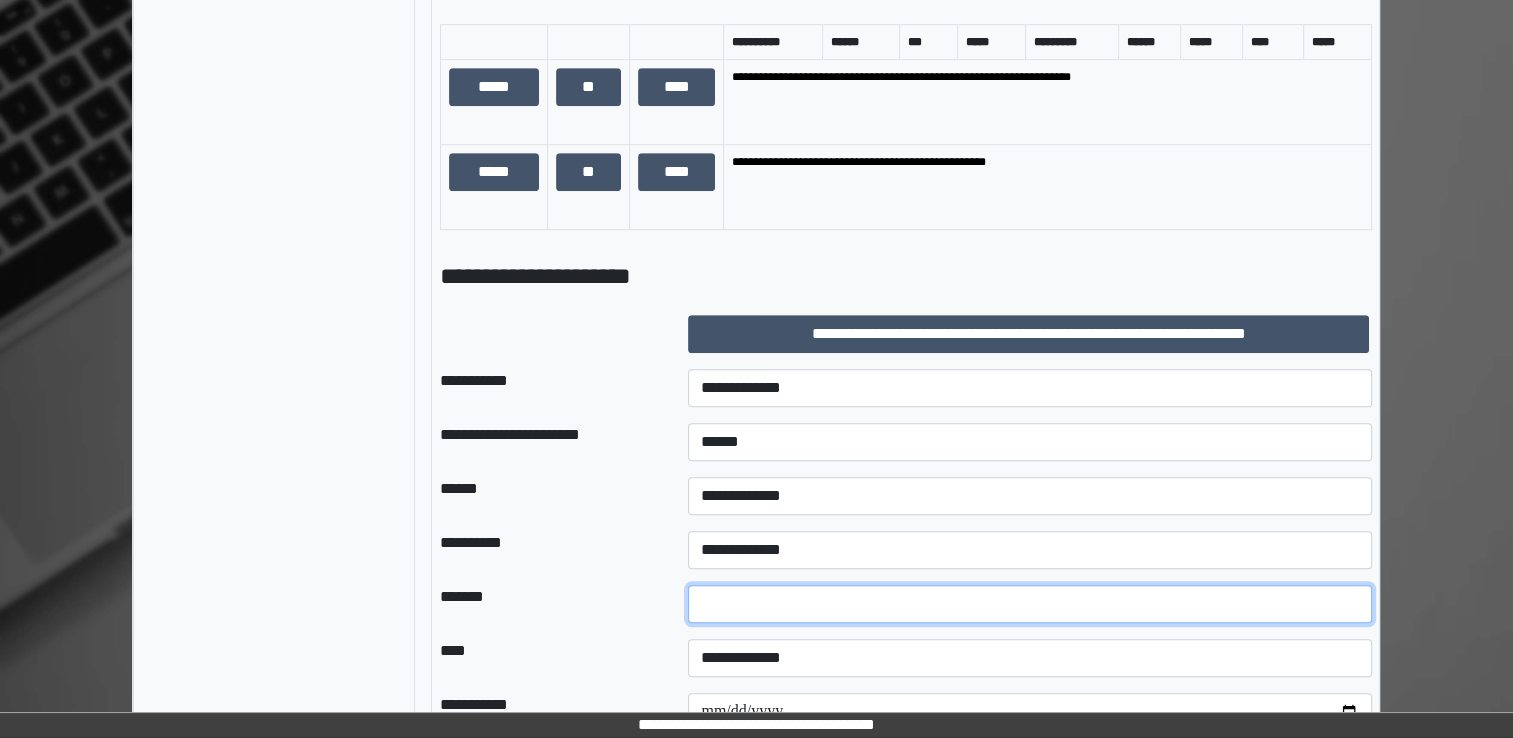 type on "**" 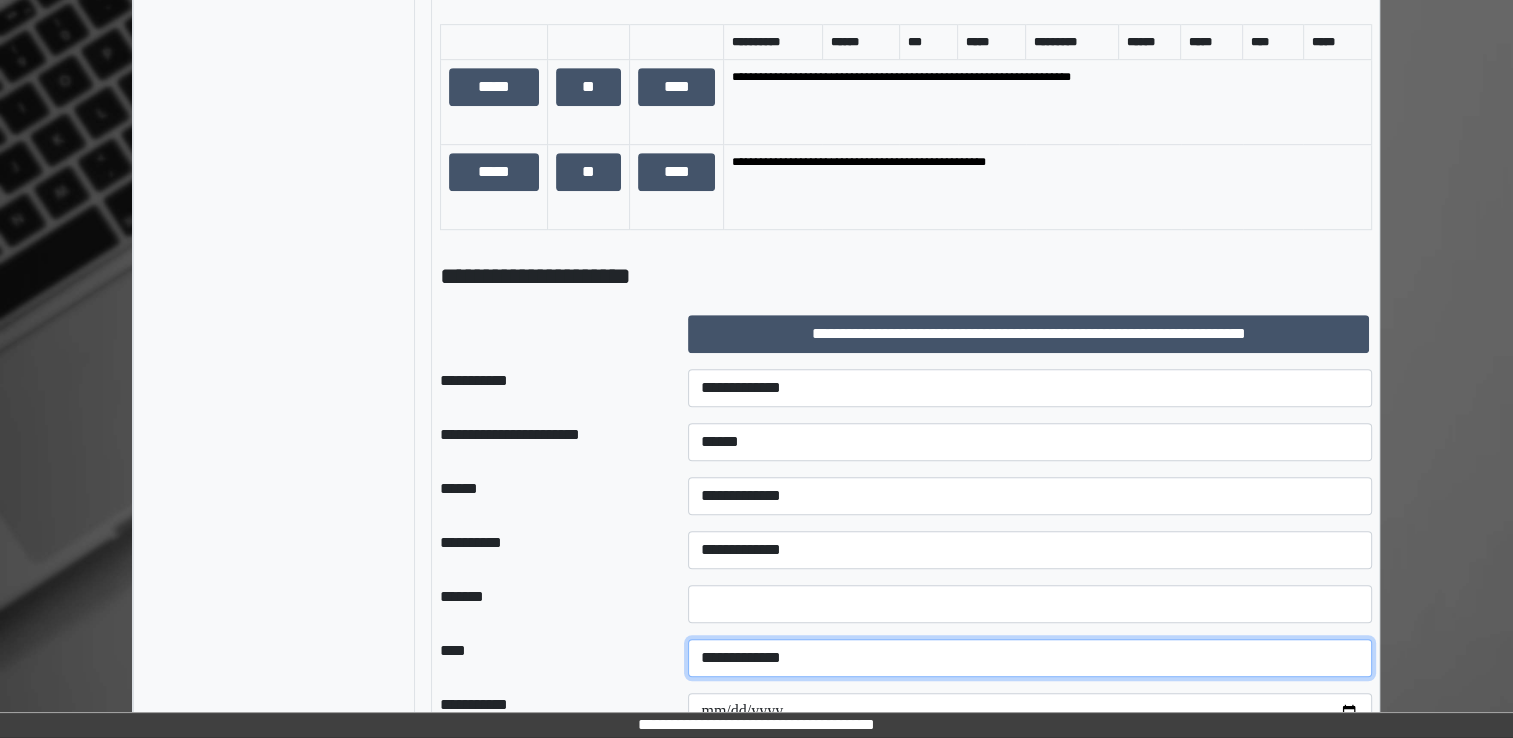 click on "**********" at bounding box center [1030, 658] 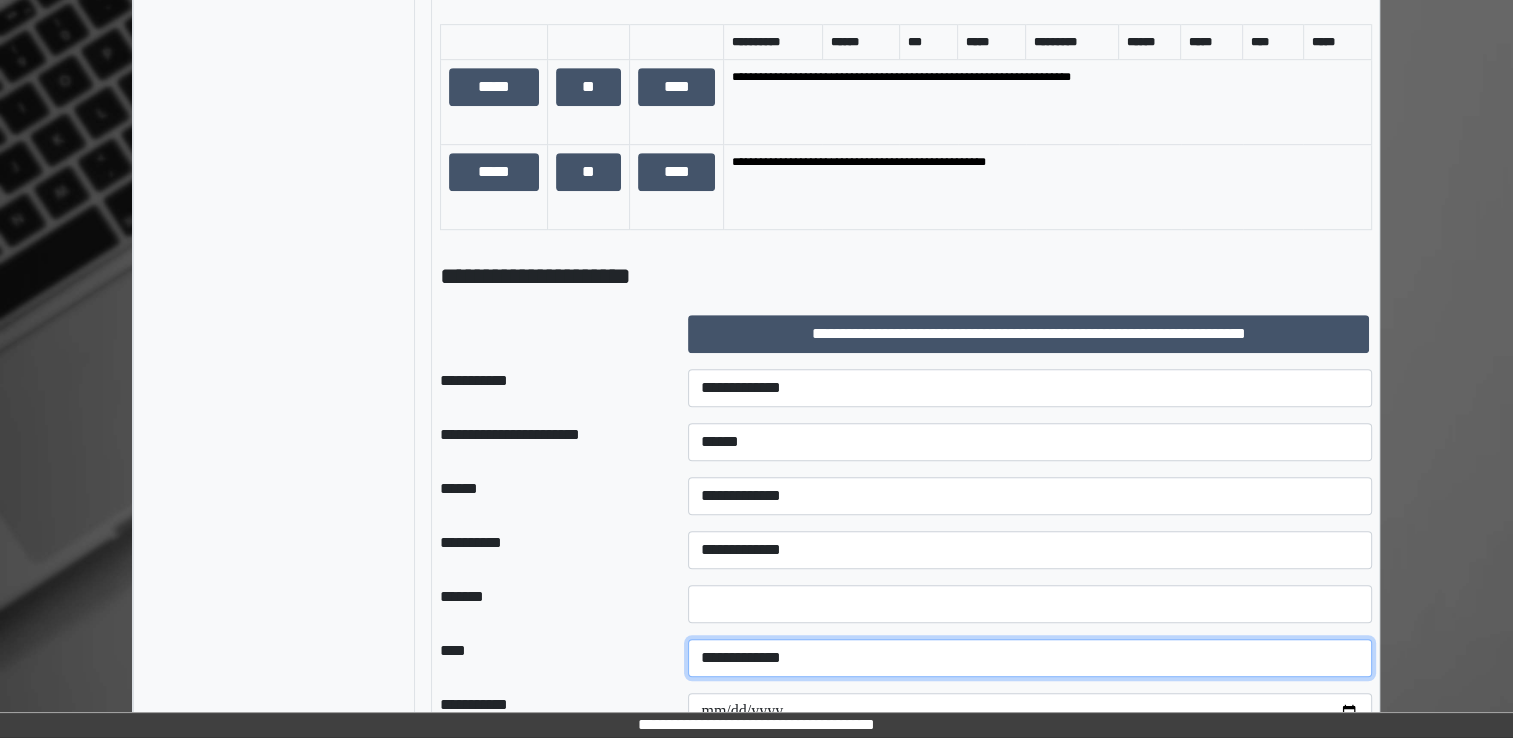 select on "*" 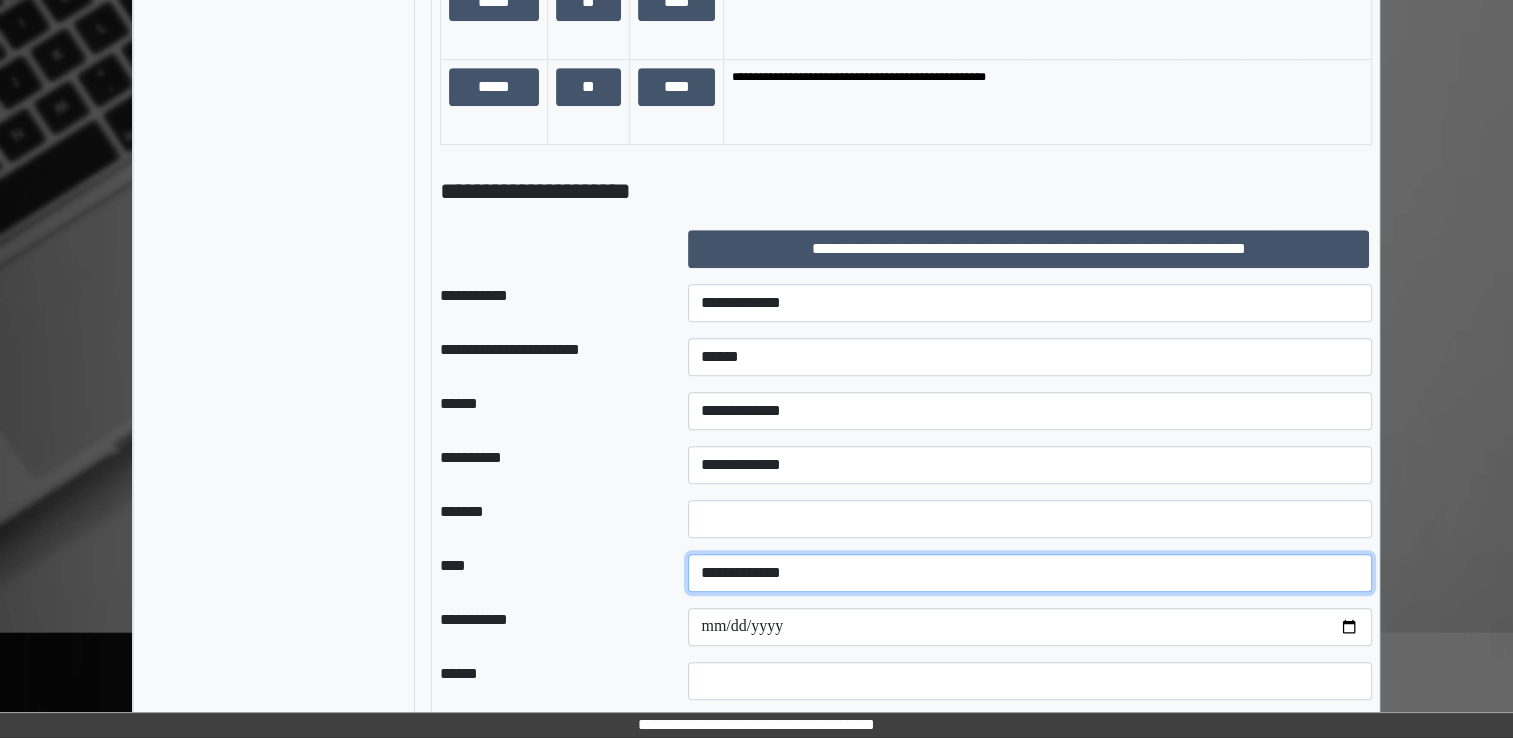 scroll, scrollTop: 1236, scrollLeft: 0, axis: vertical 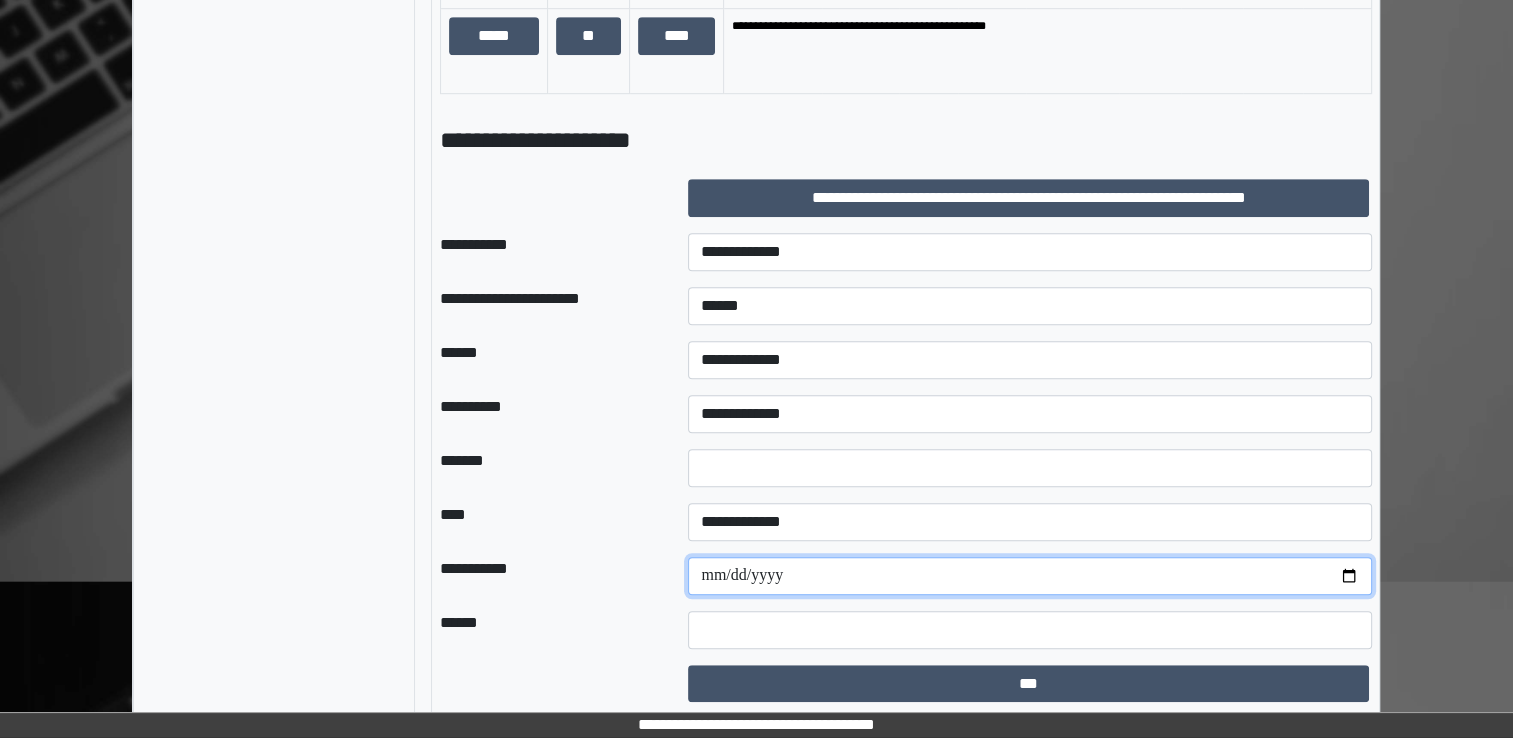 click at bounding box center (1030, 576) 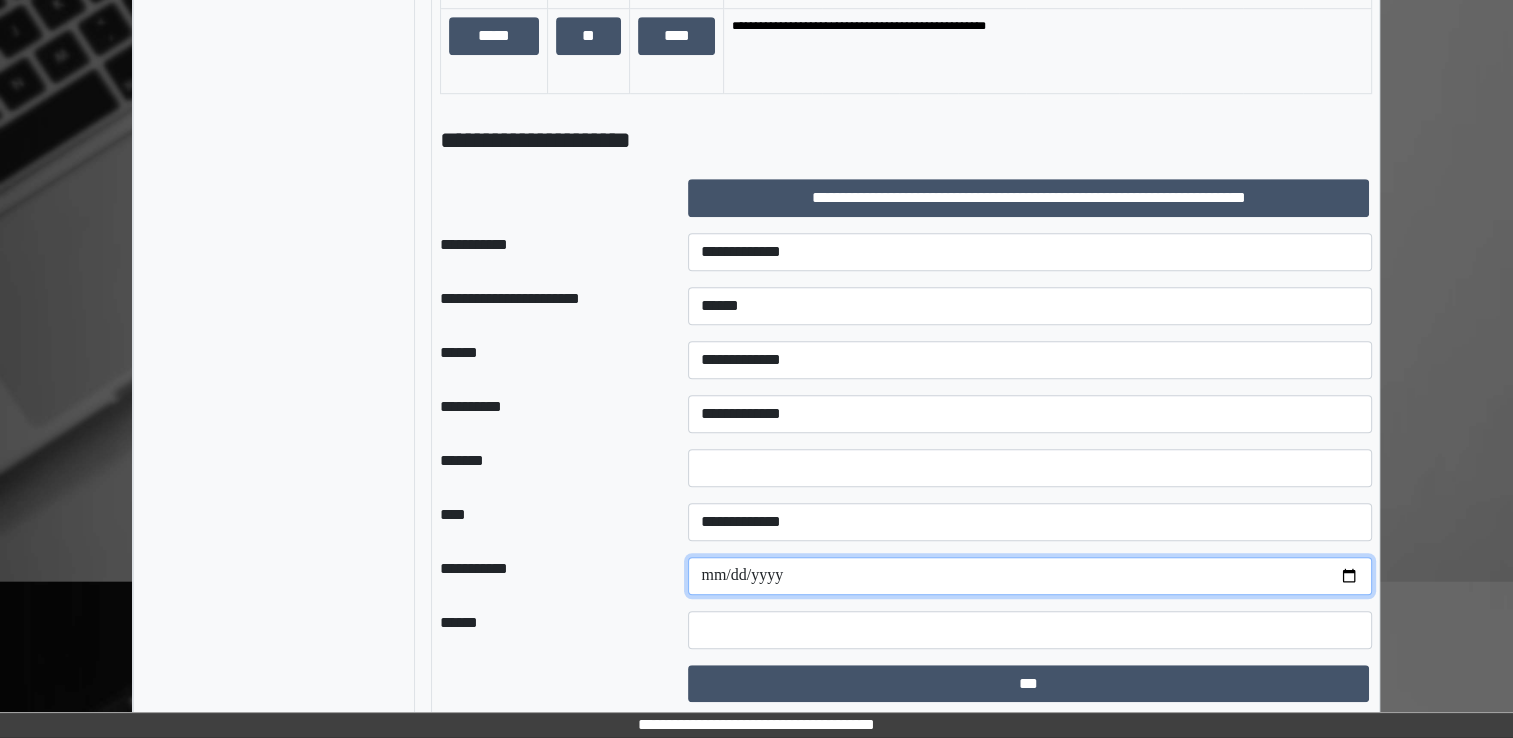 type on "**********" 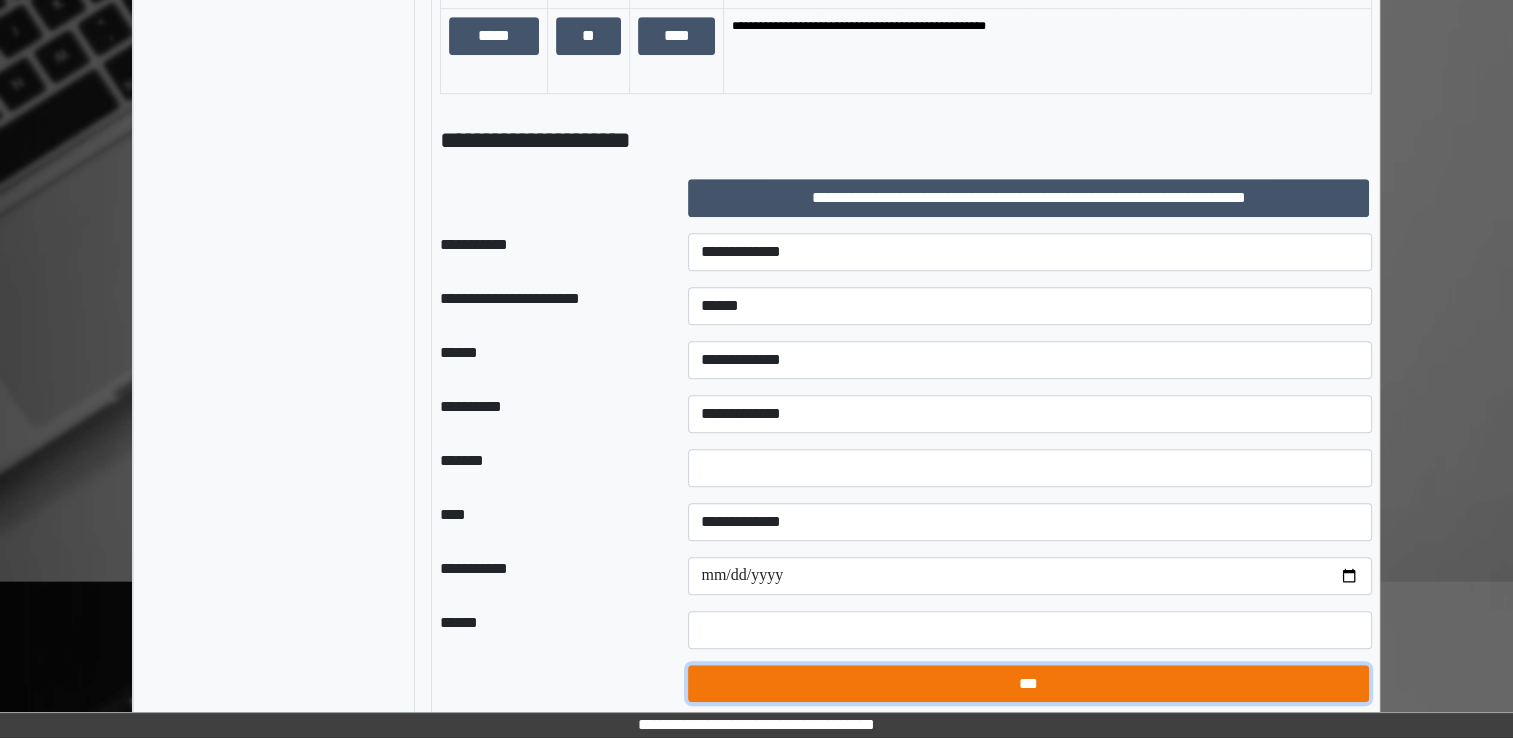click on "***" at bounding box center (1028, 684) 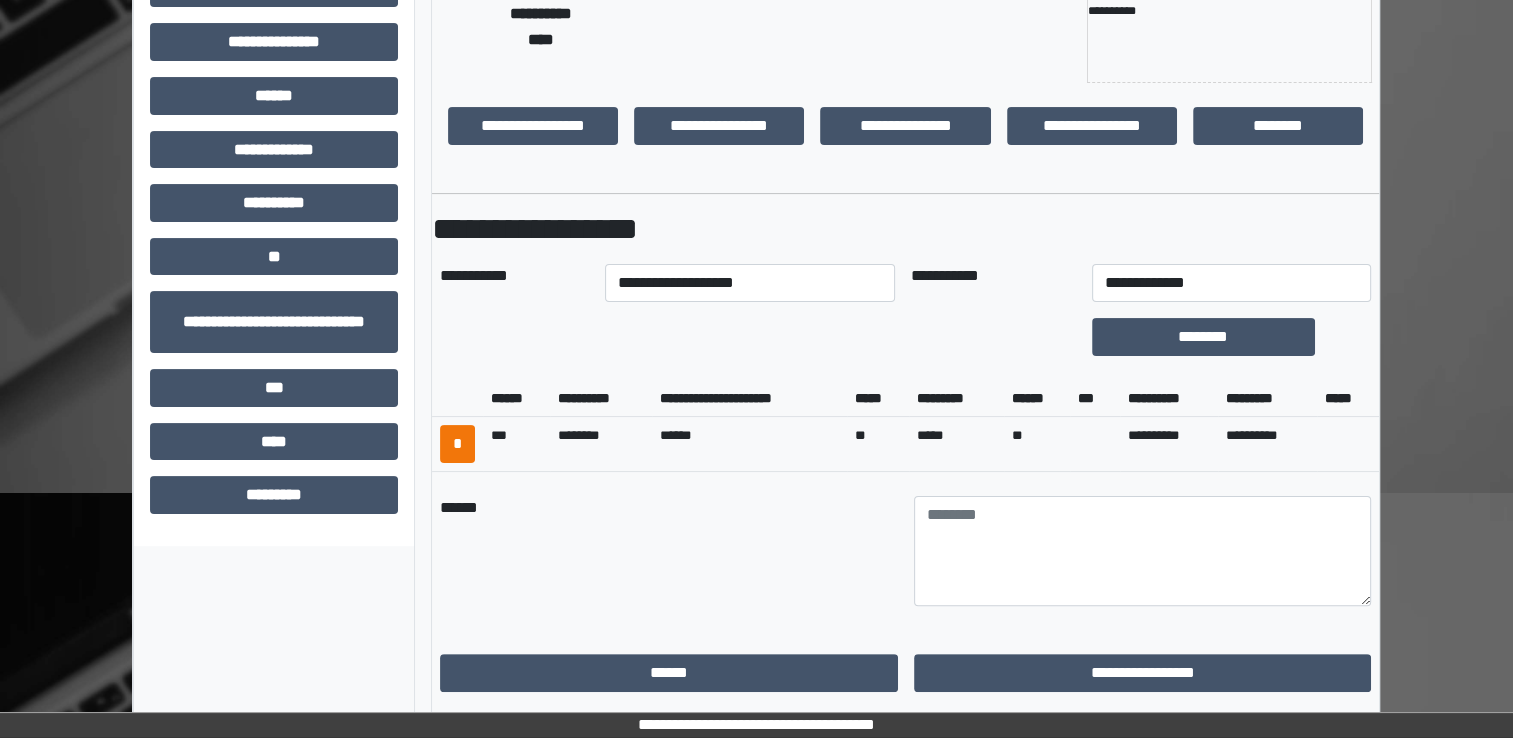 scroll, scrollTop: 400, scrollLeft: 0, axis: vertical 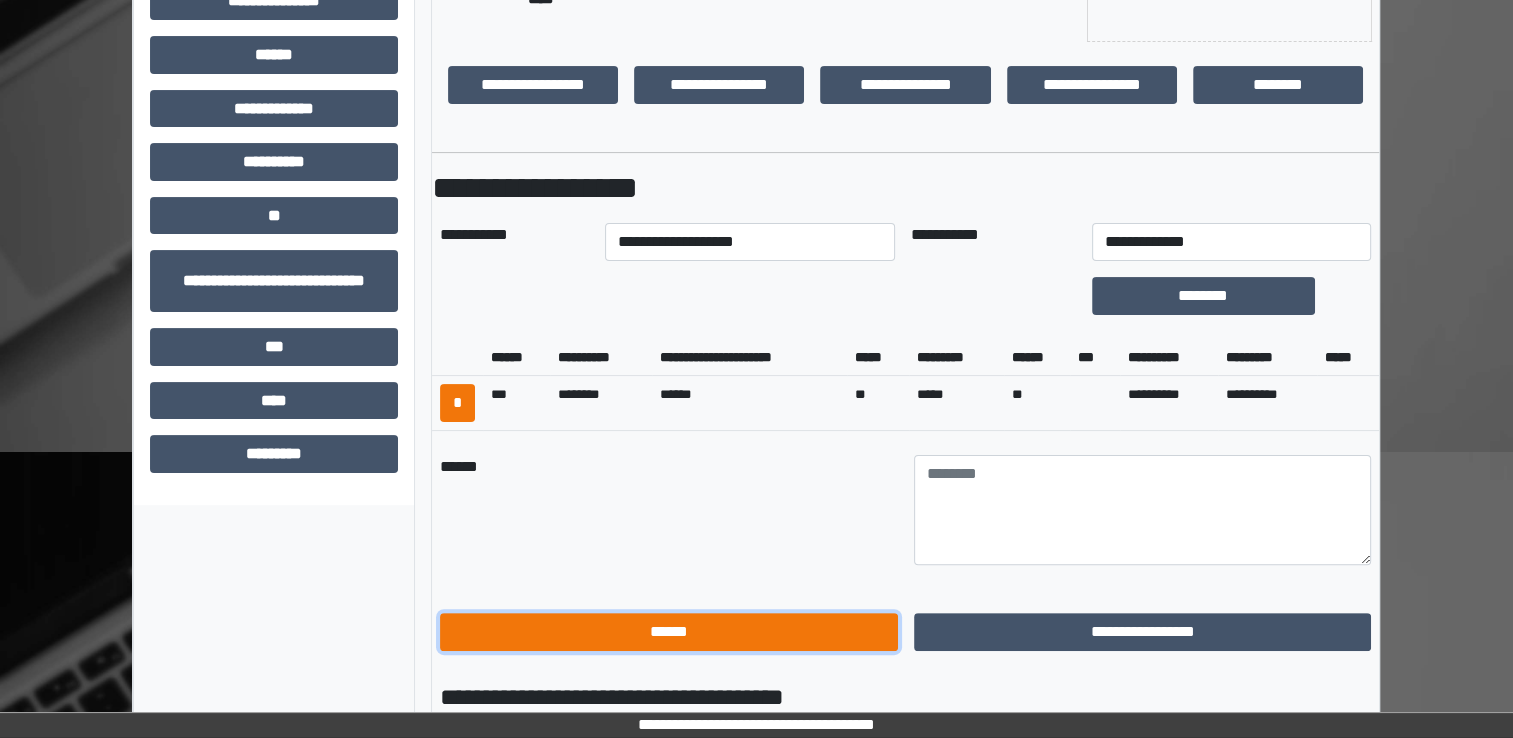 click on "******" at bounding box center [669, 632] 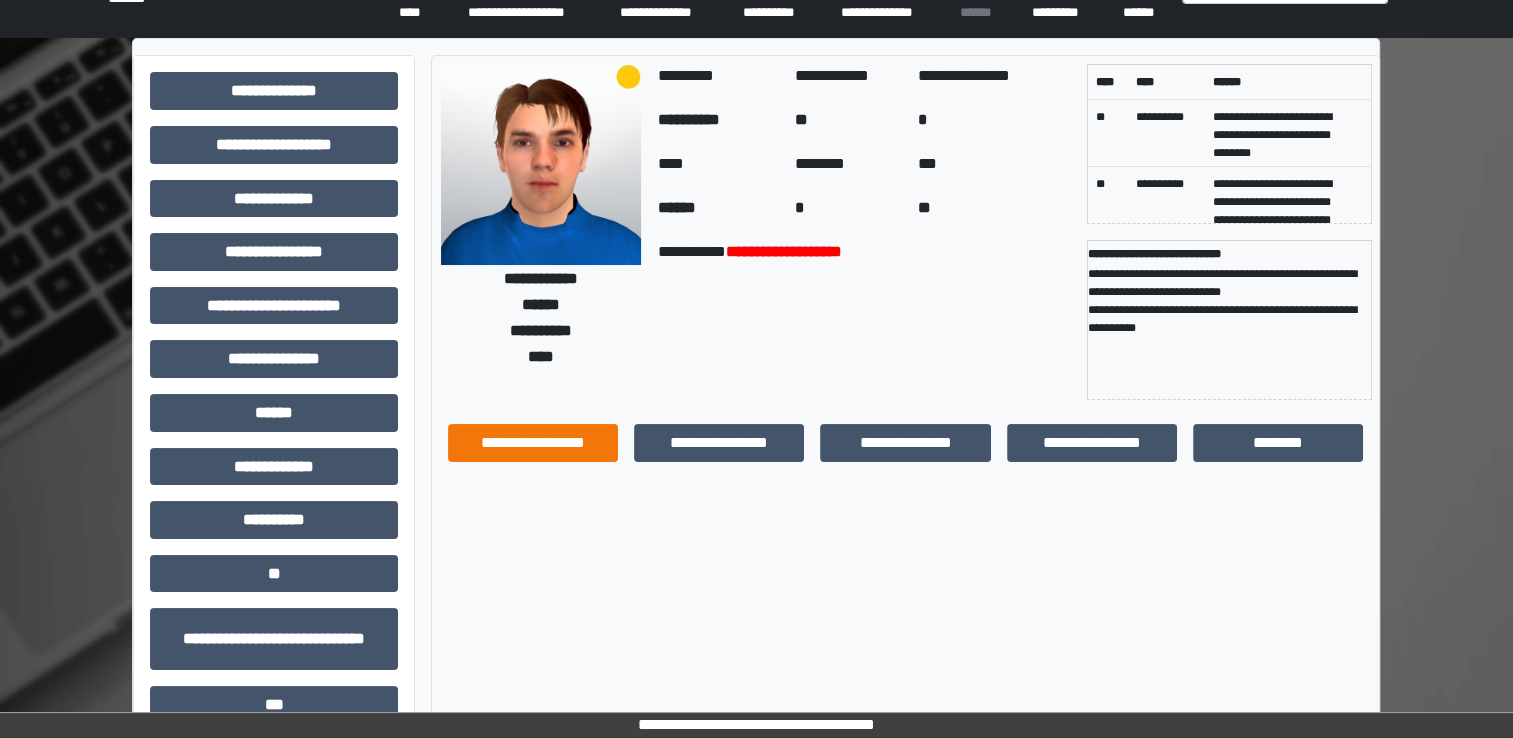 scroll, scrollTop: 0, scrollLeft: 0, axis: both 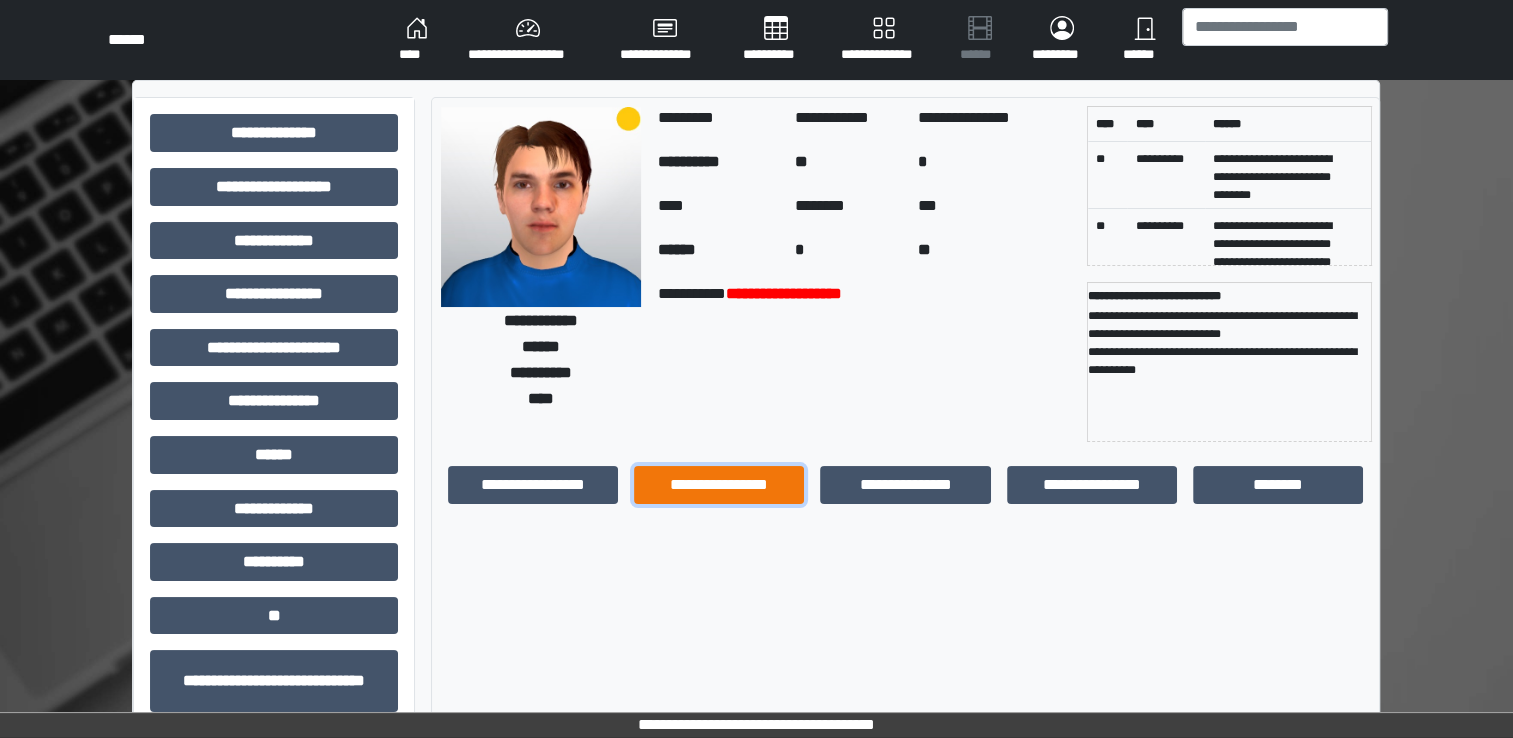 click on "**********" at bounding box center (719, 485) 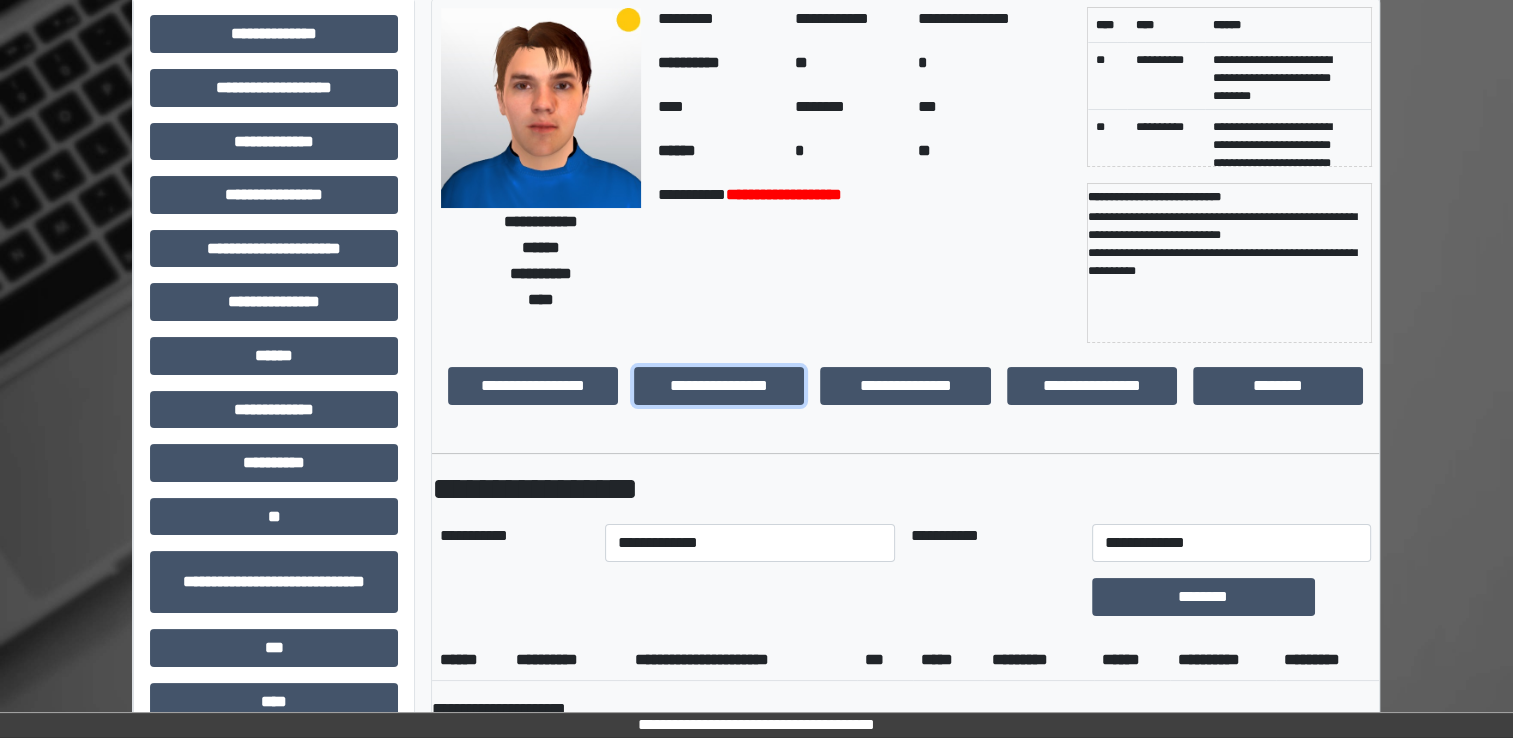 scroll, scrollTop: 100, scrollLeft: 0, axis: vertical 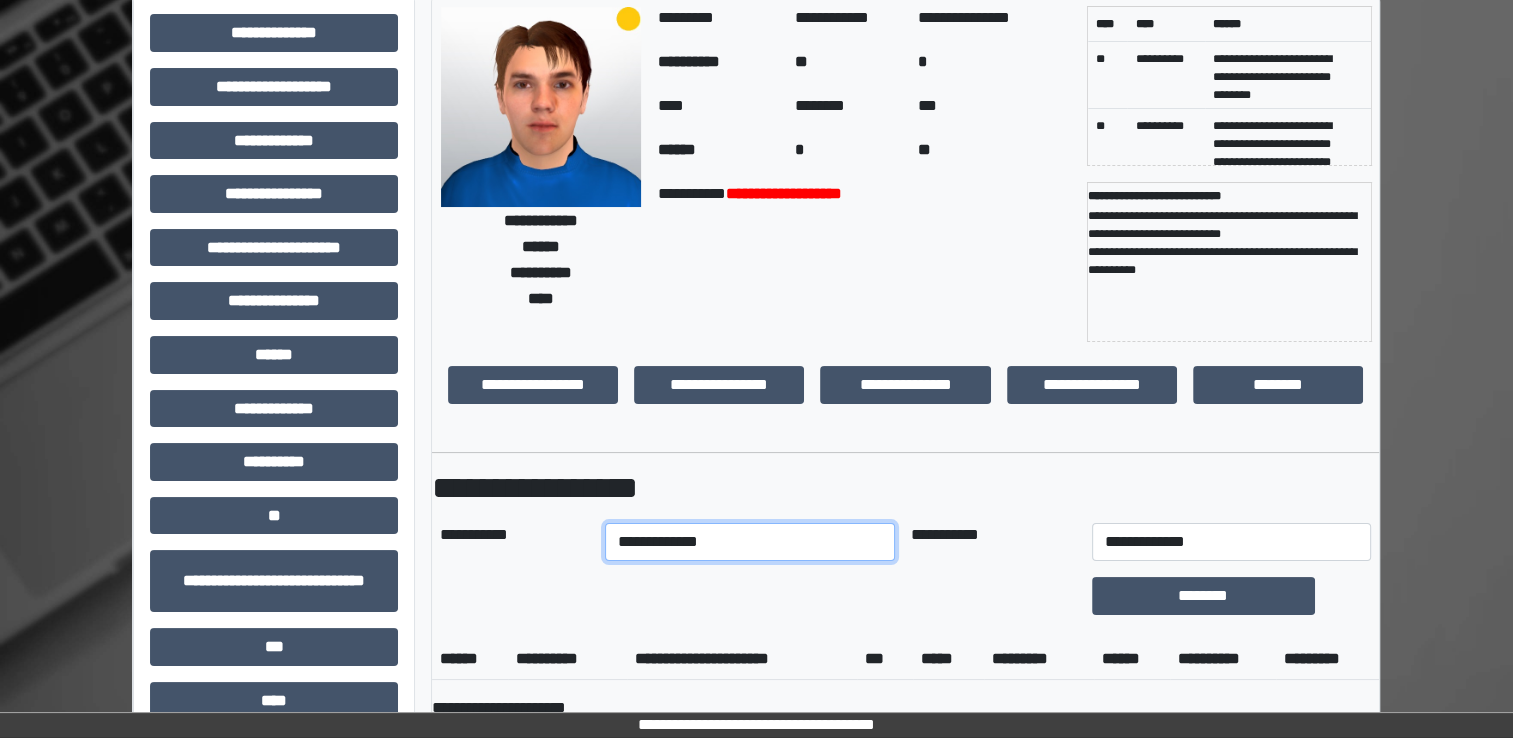 click on "**********" at bounding box center [750, 542] 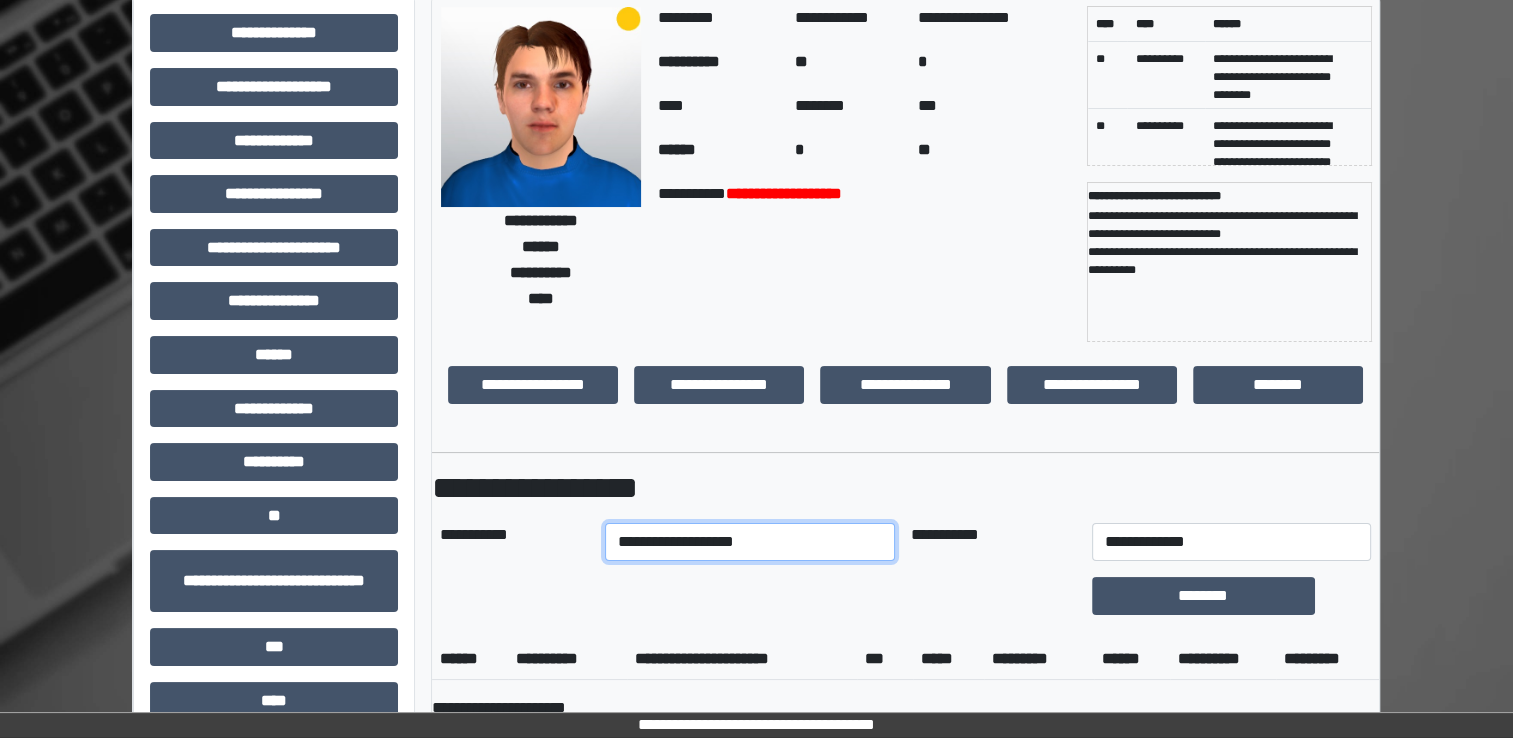 click on "**********" at bounding box center (750, 542) 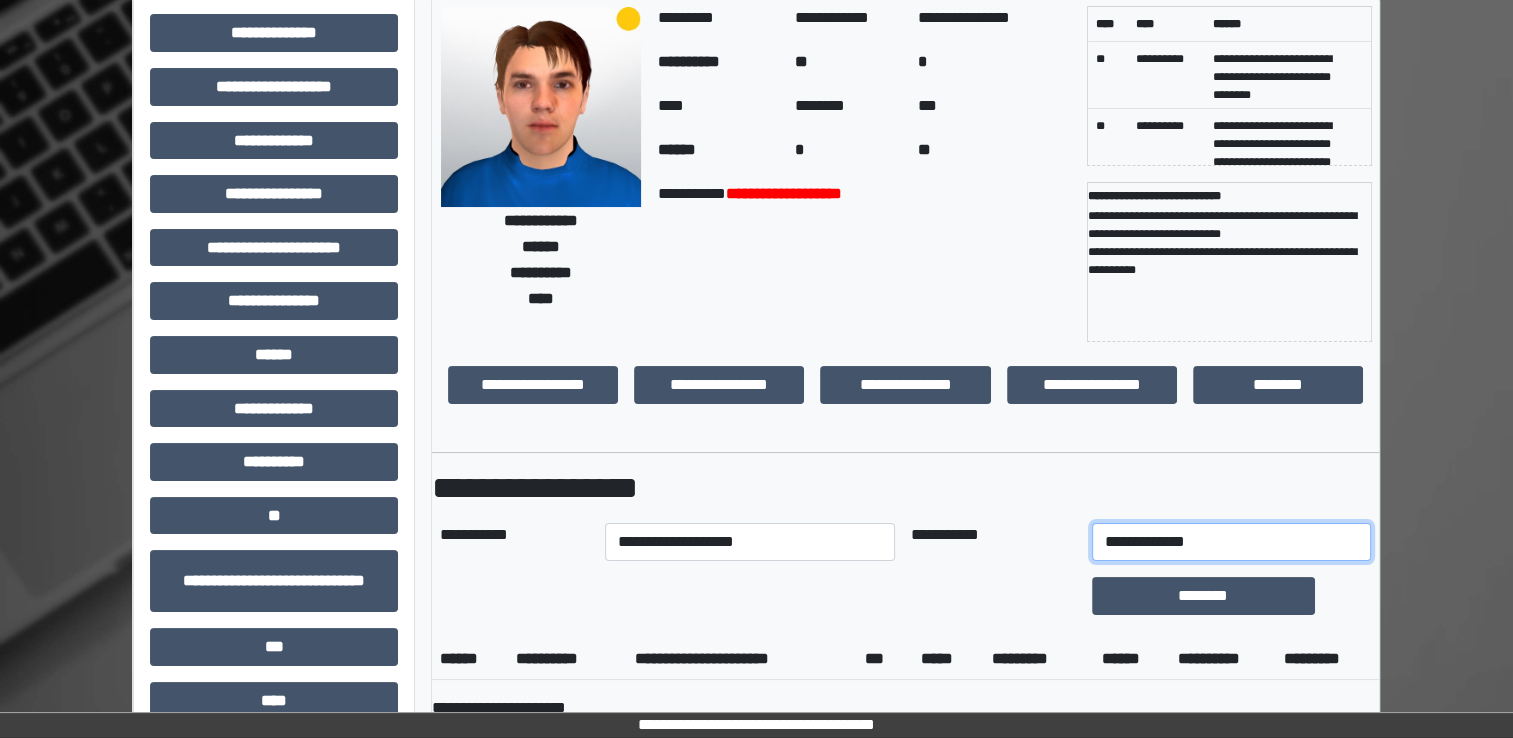 click on "**********" at bounding box center [1231, 542] 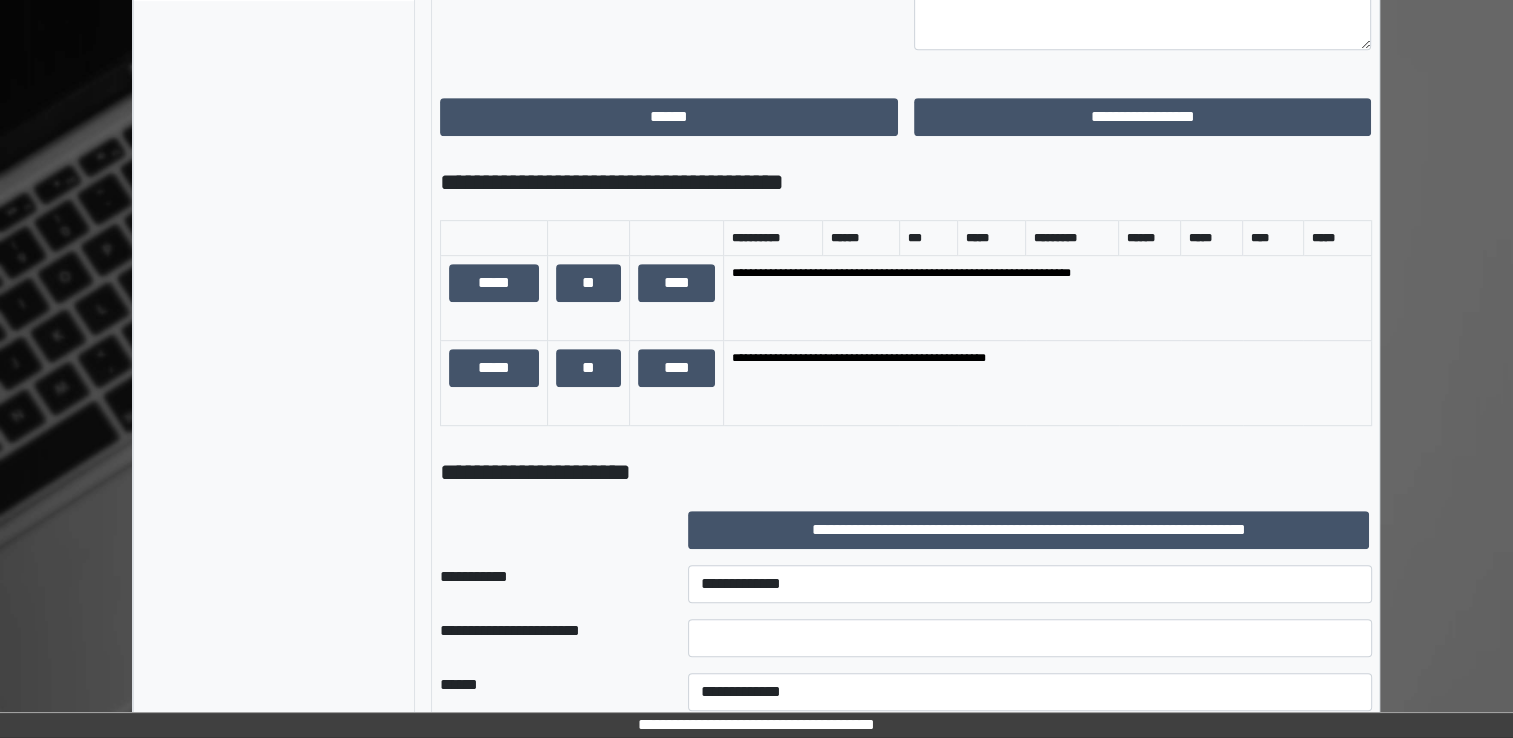 scroll, scrollTop: 1000, scrollLeft: 0, axis: vertical 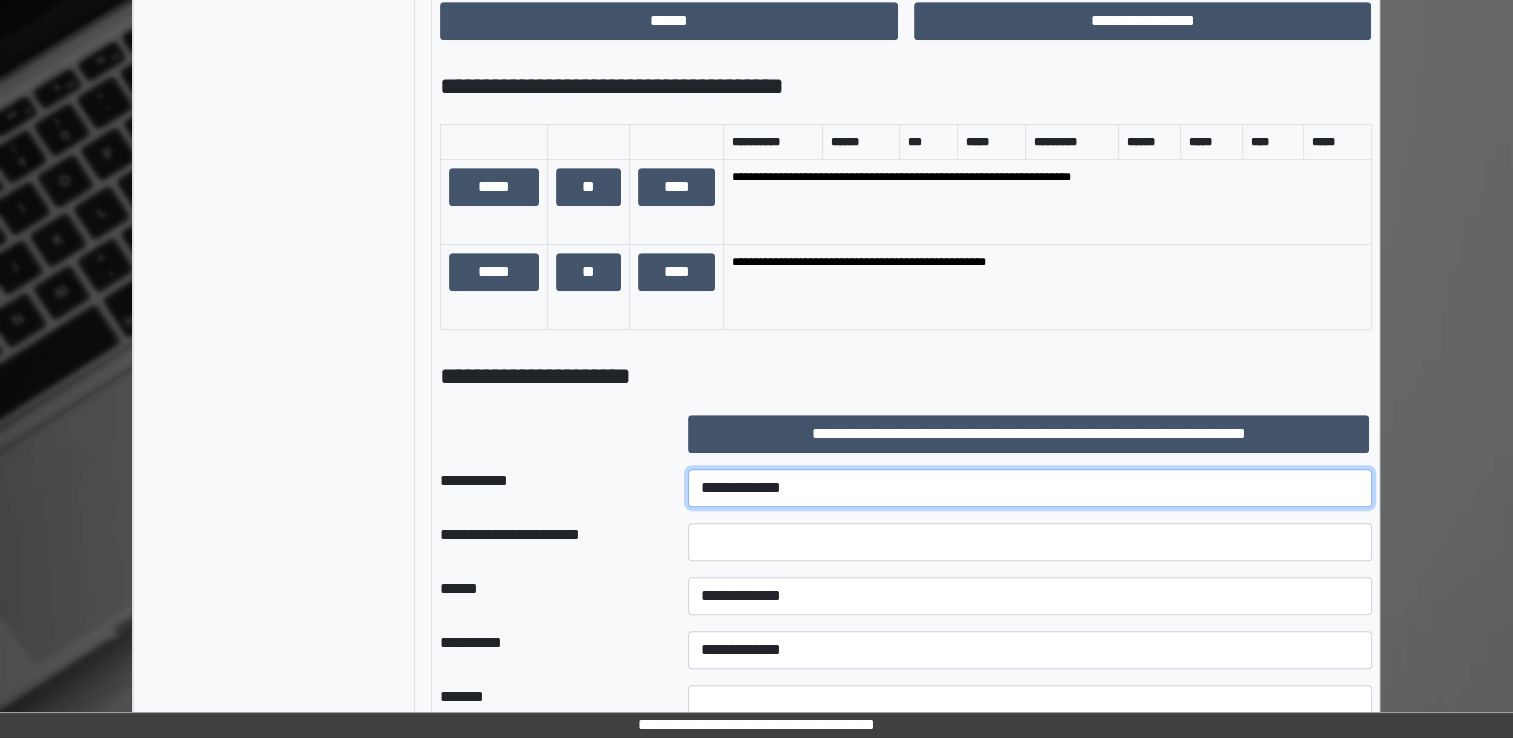 click on "**********" at bounding box center (1030, 488) 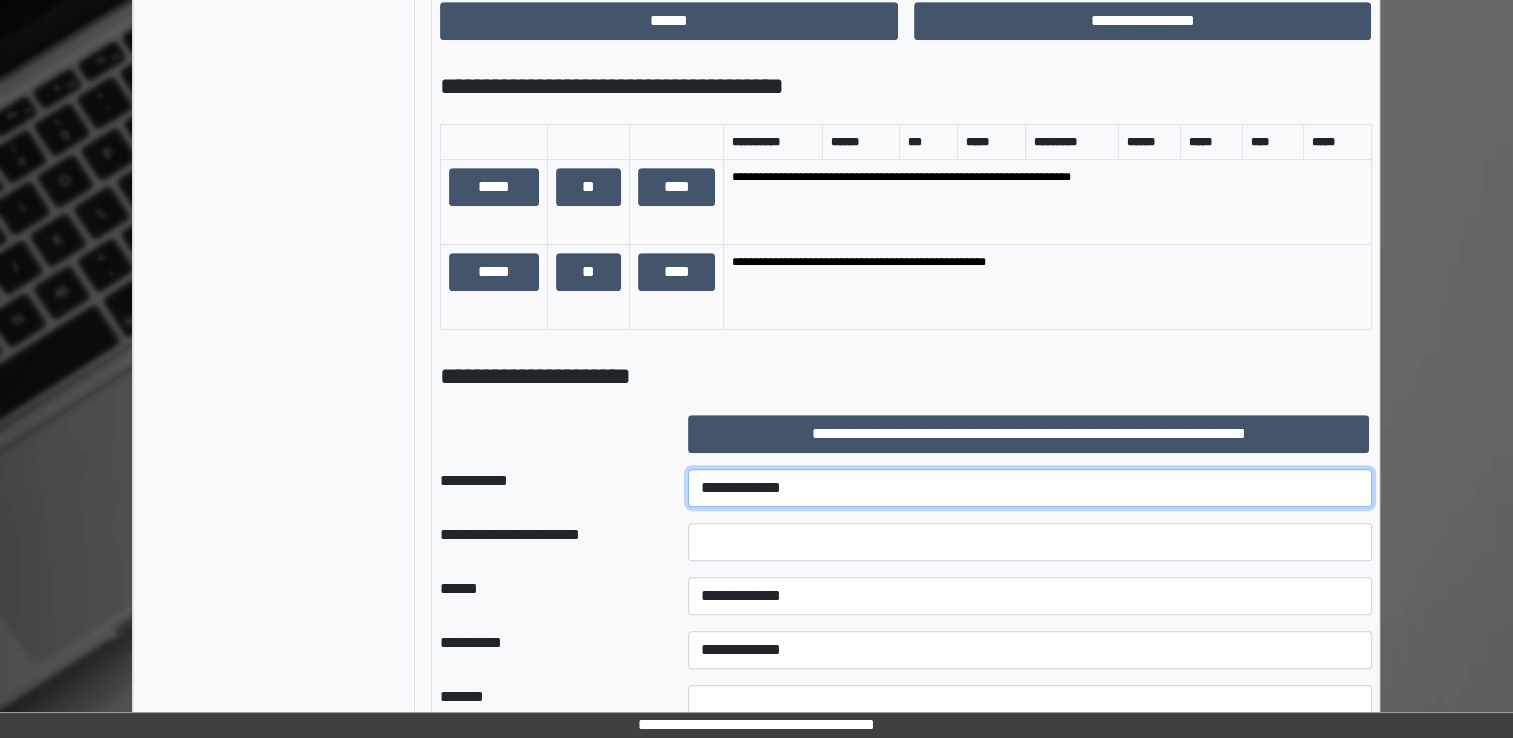 select on "***" 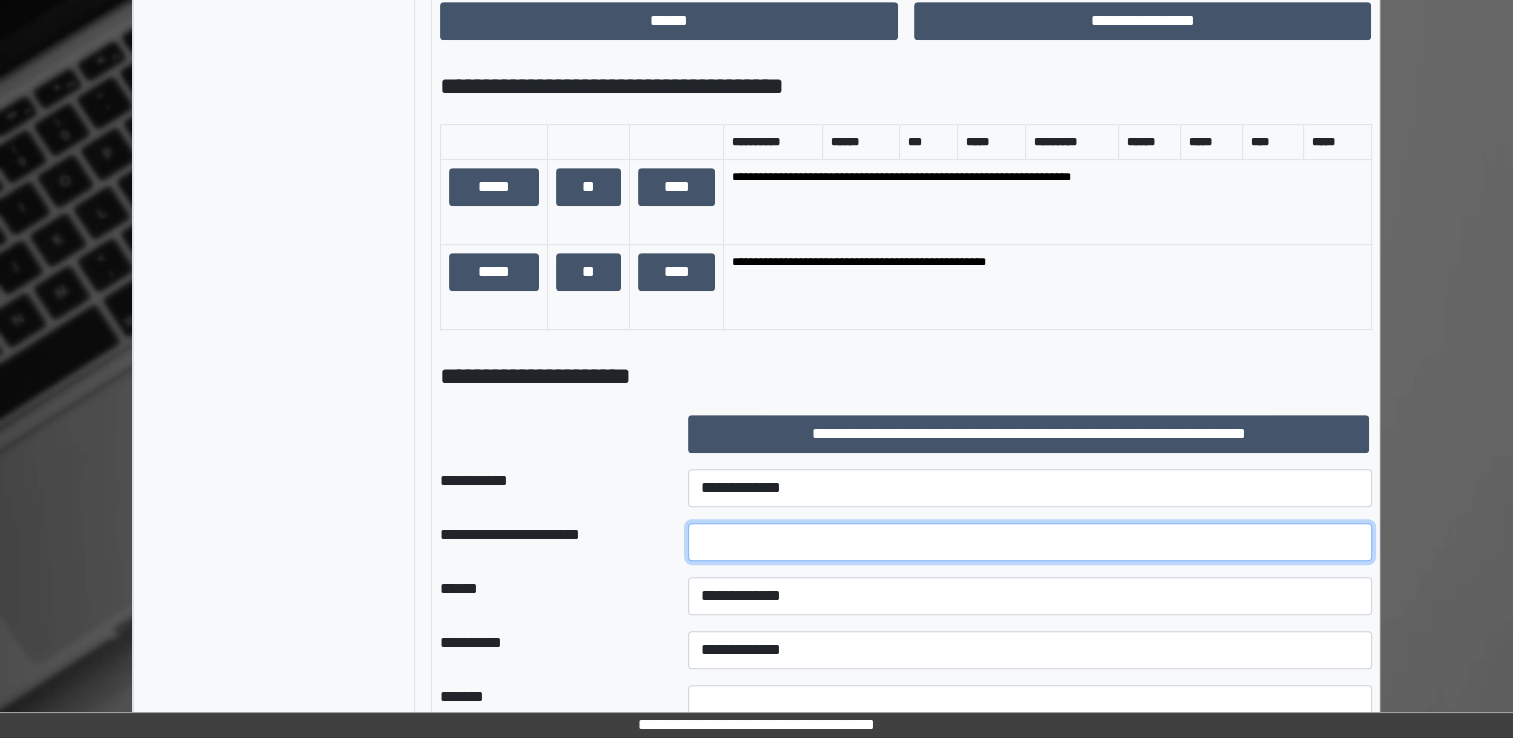 click at bounding box center (1030, 542) 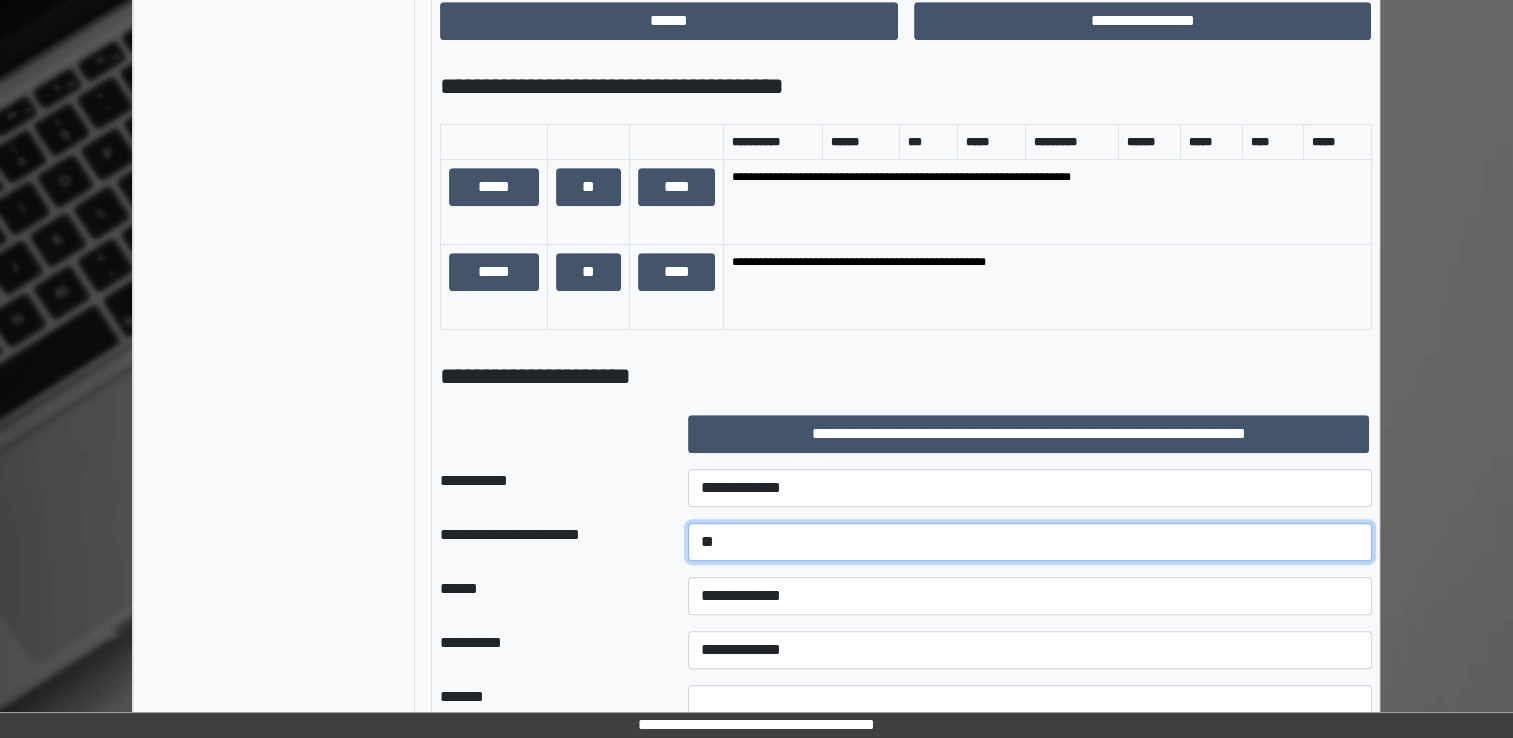 type on "*" 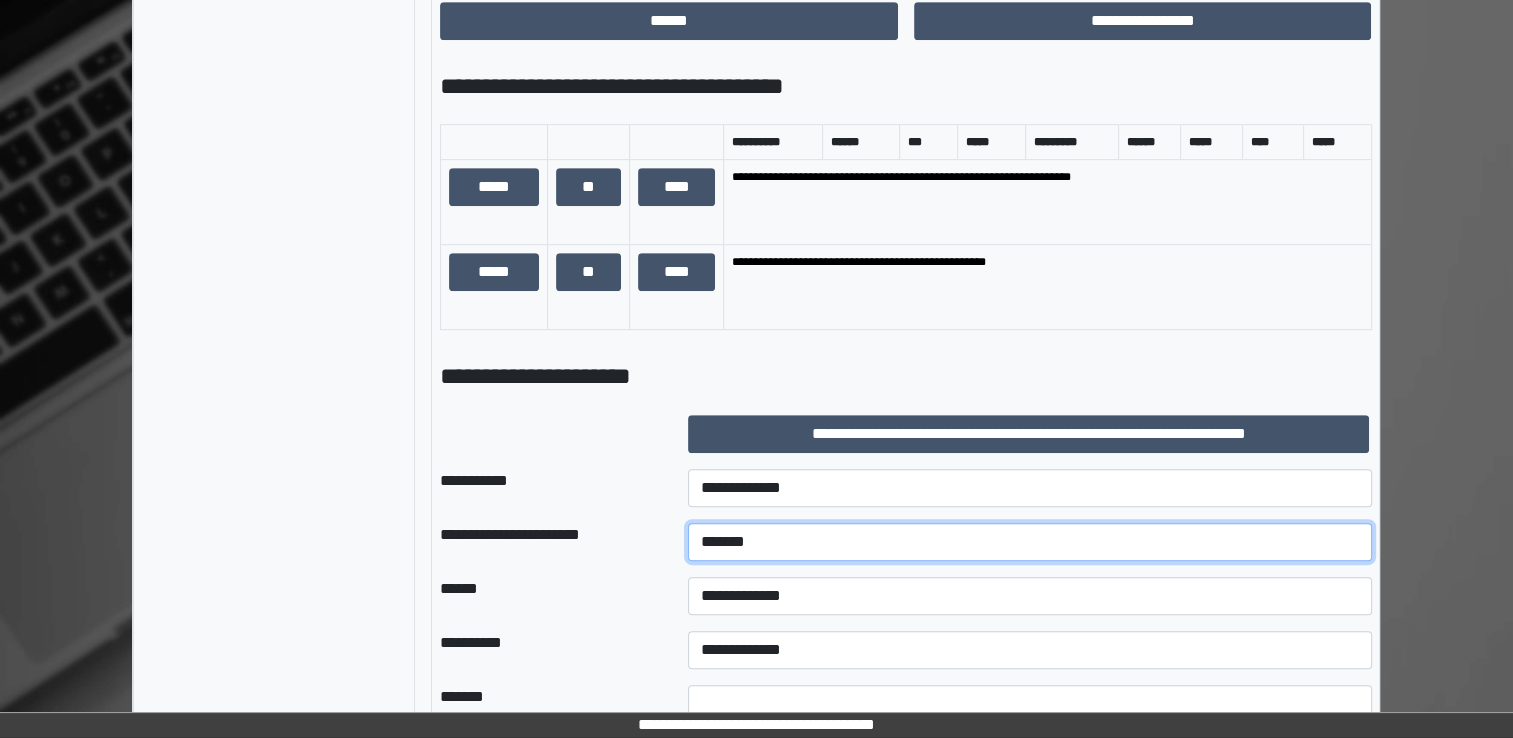 type on "*******" 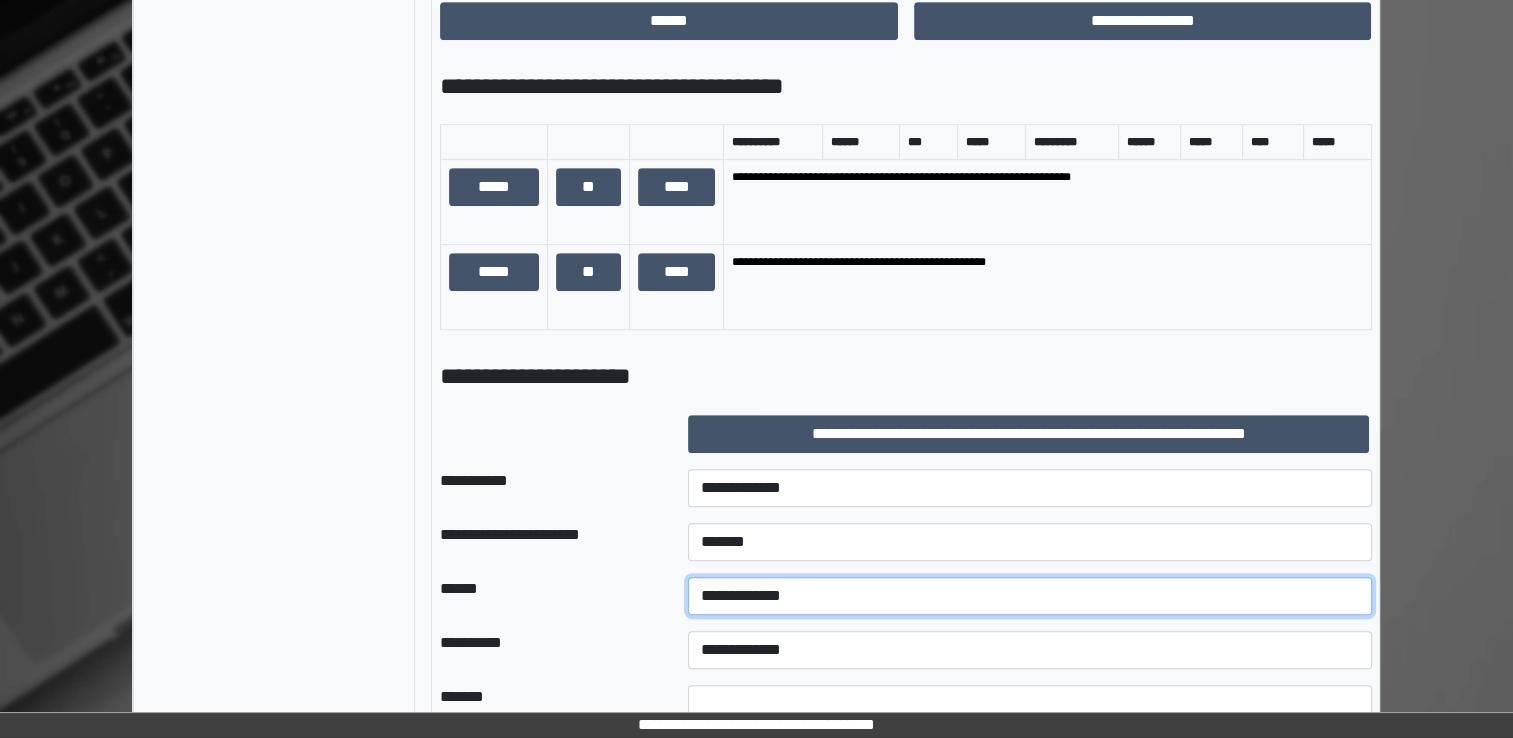 click on "**********" at bounding box center (1030, 596) 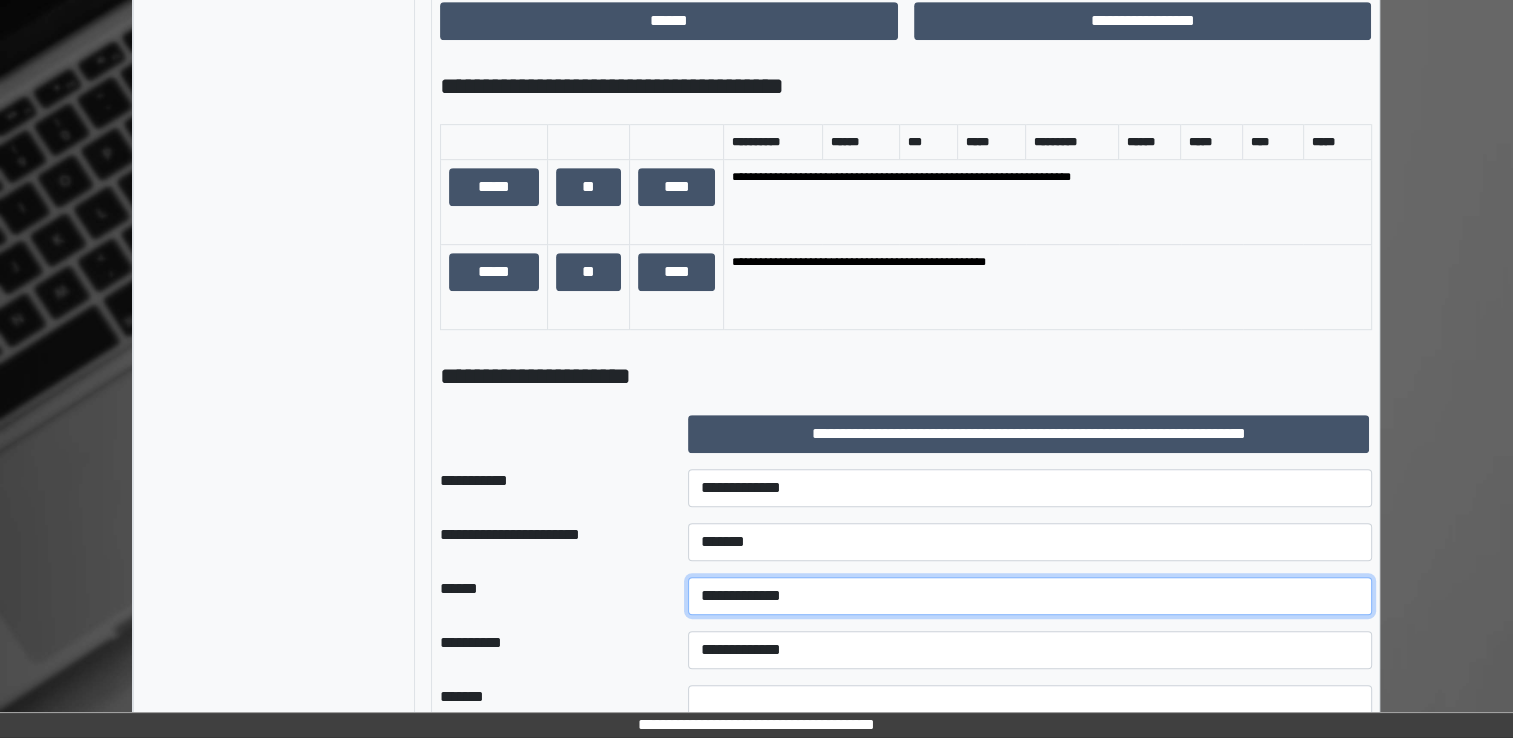 select on "*" 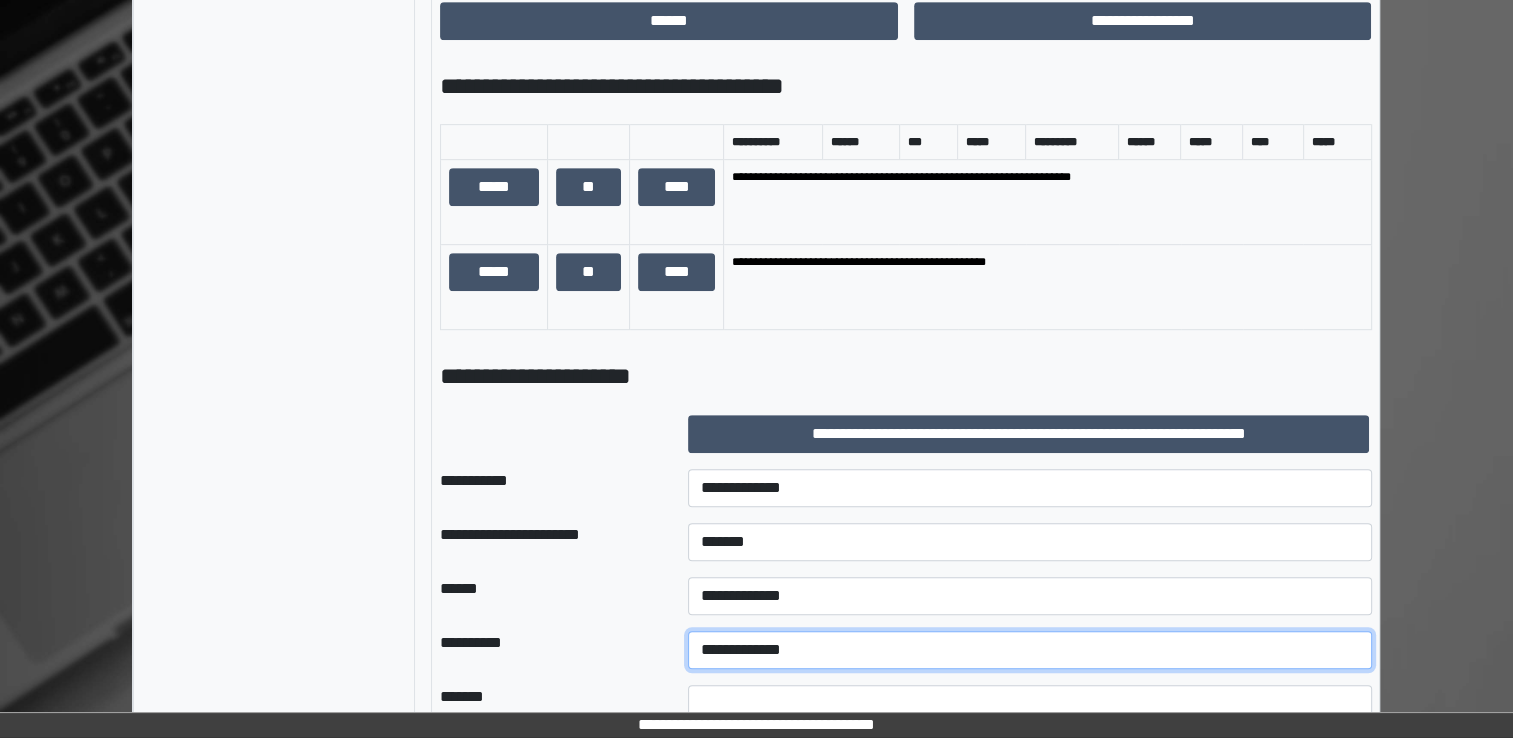 click on "**********" at bounding box center [1030, 650] 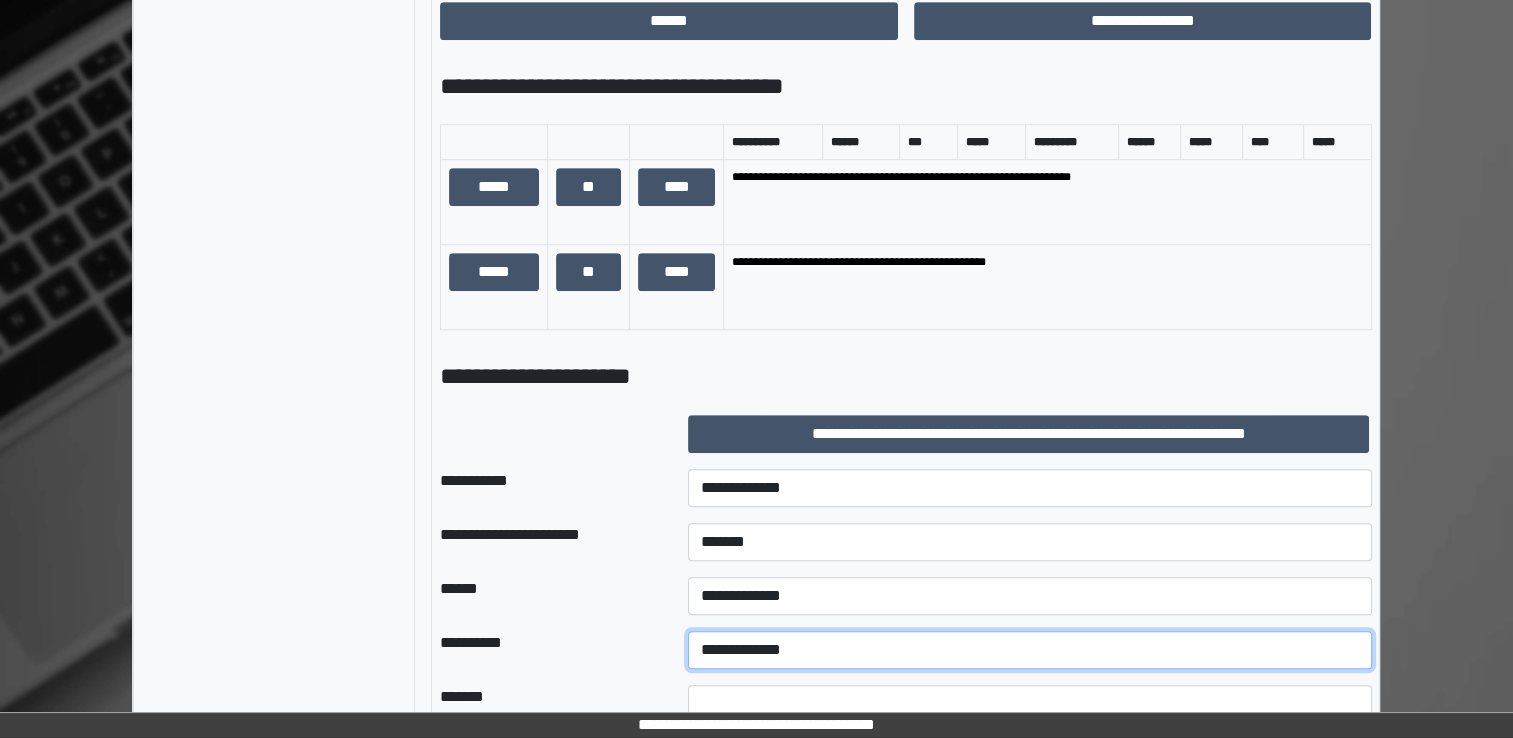 select on "*" 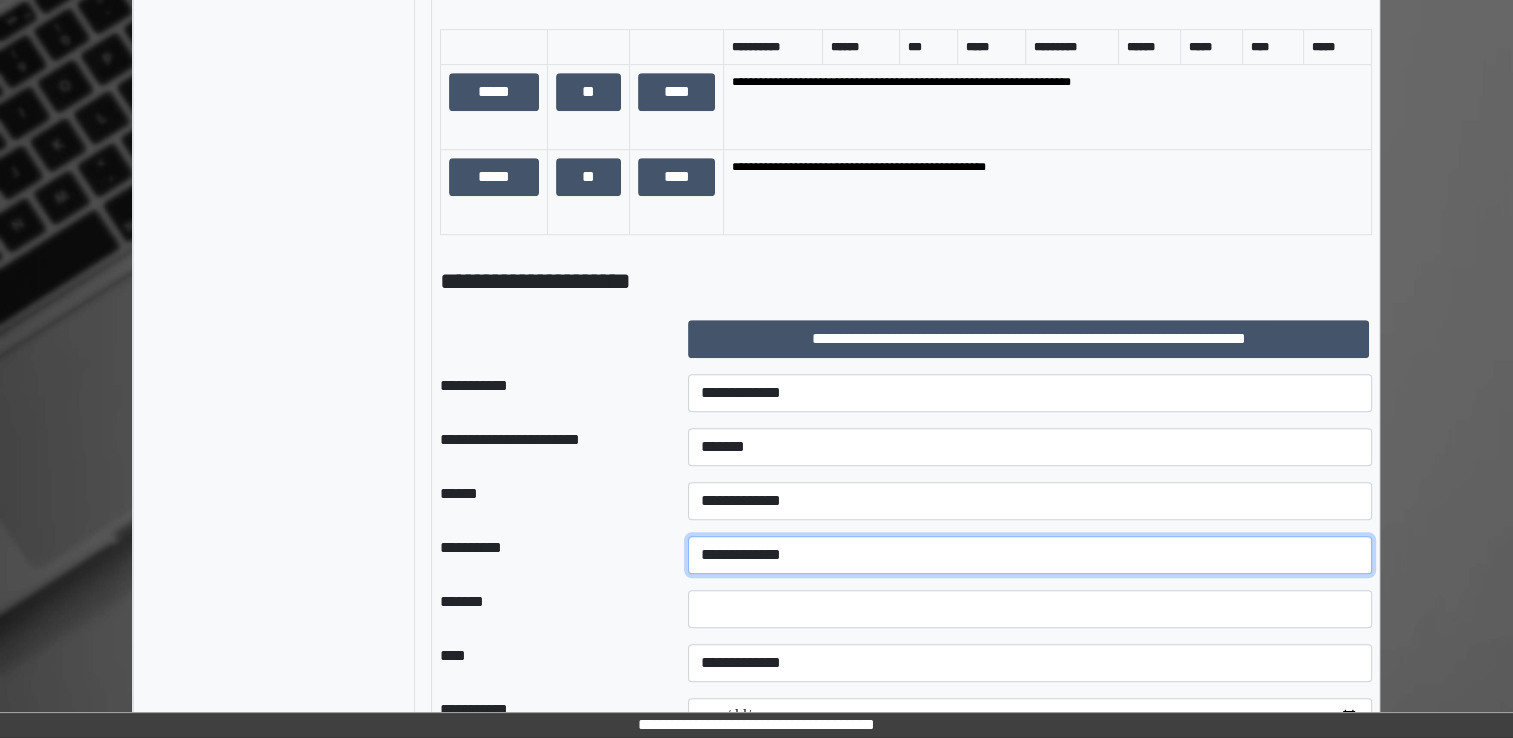 scroll, scrollTop: 1100, scrollLeft: 0, axis: vertical 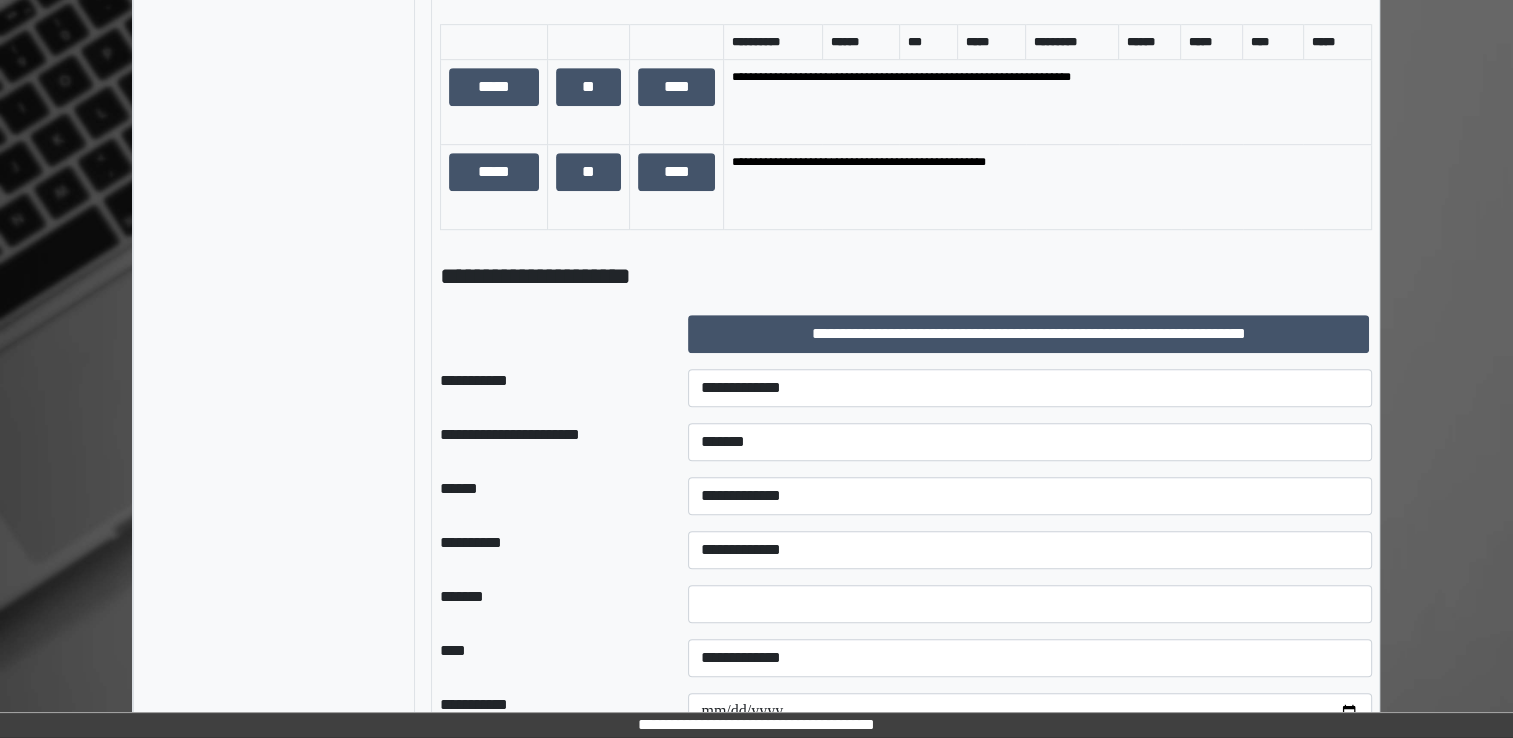 click at bounding box center (1030, 604) 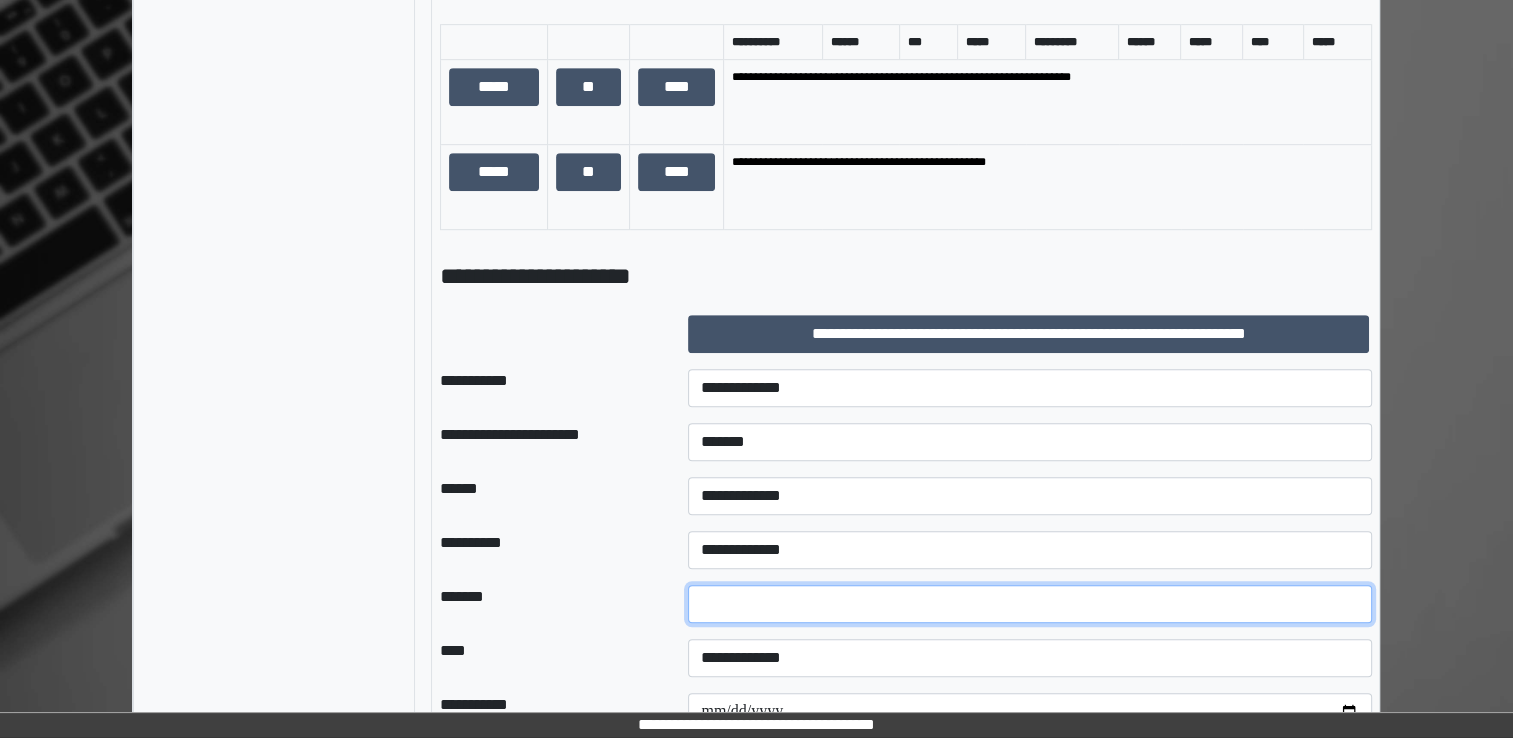 click at bounding box center [1030, 604] 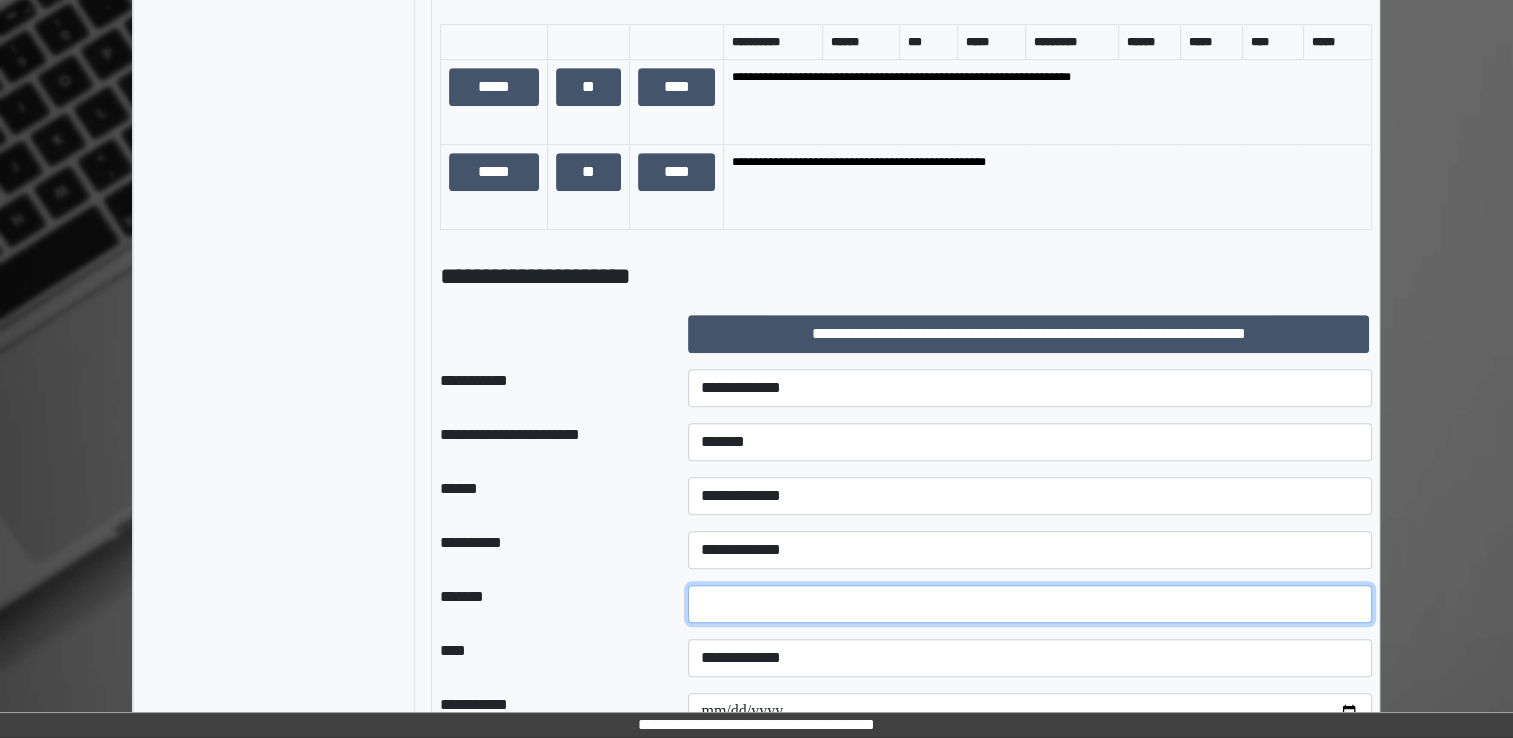 type on "**" 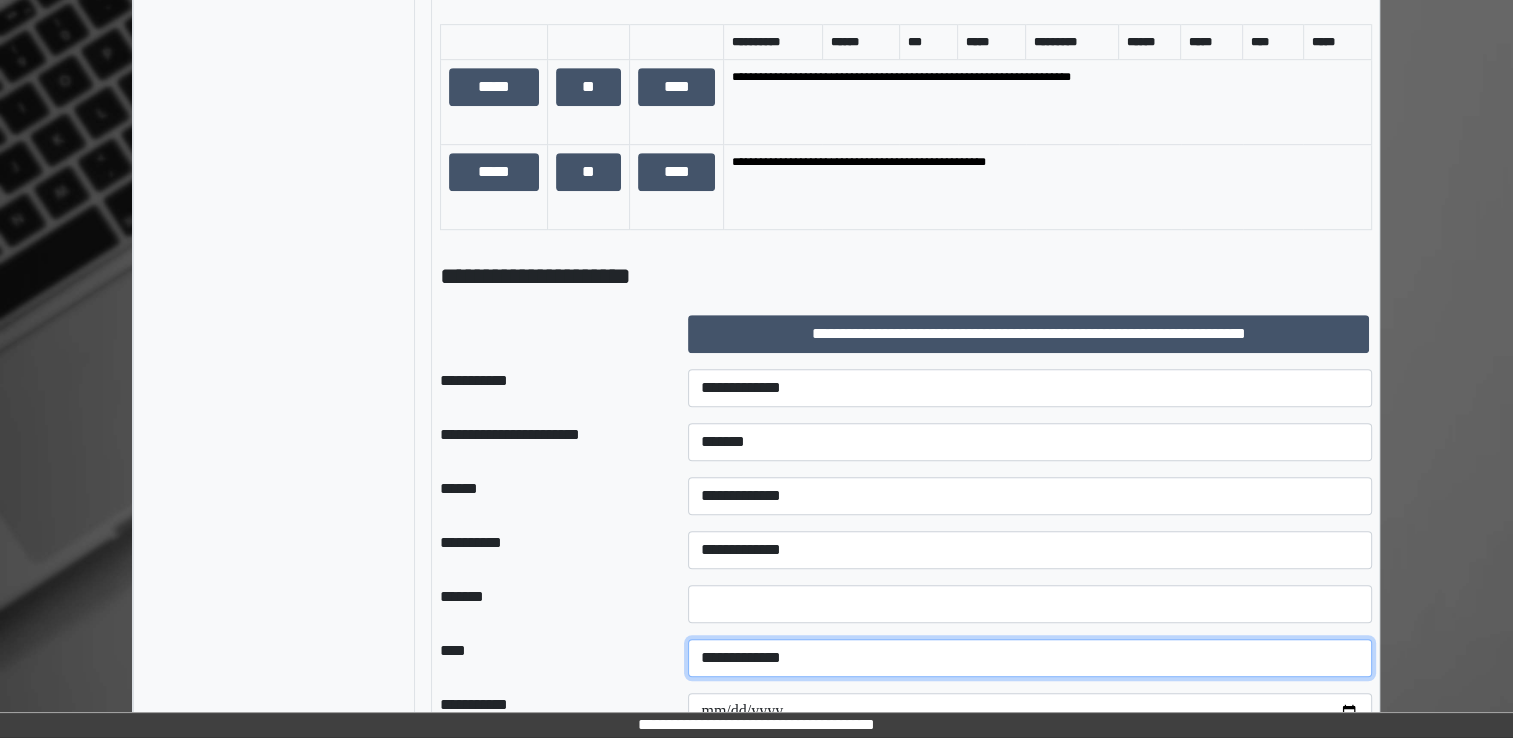 click on "**********" at bounding box center (1030, 658) 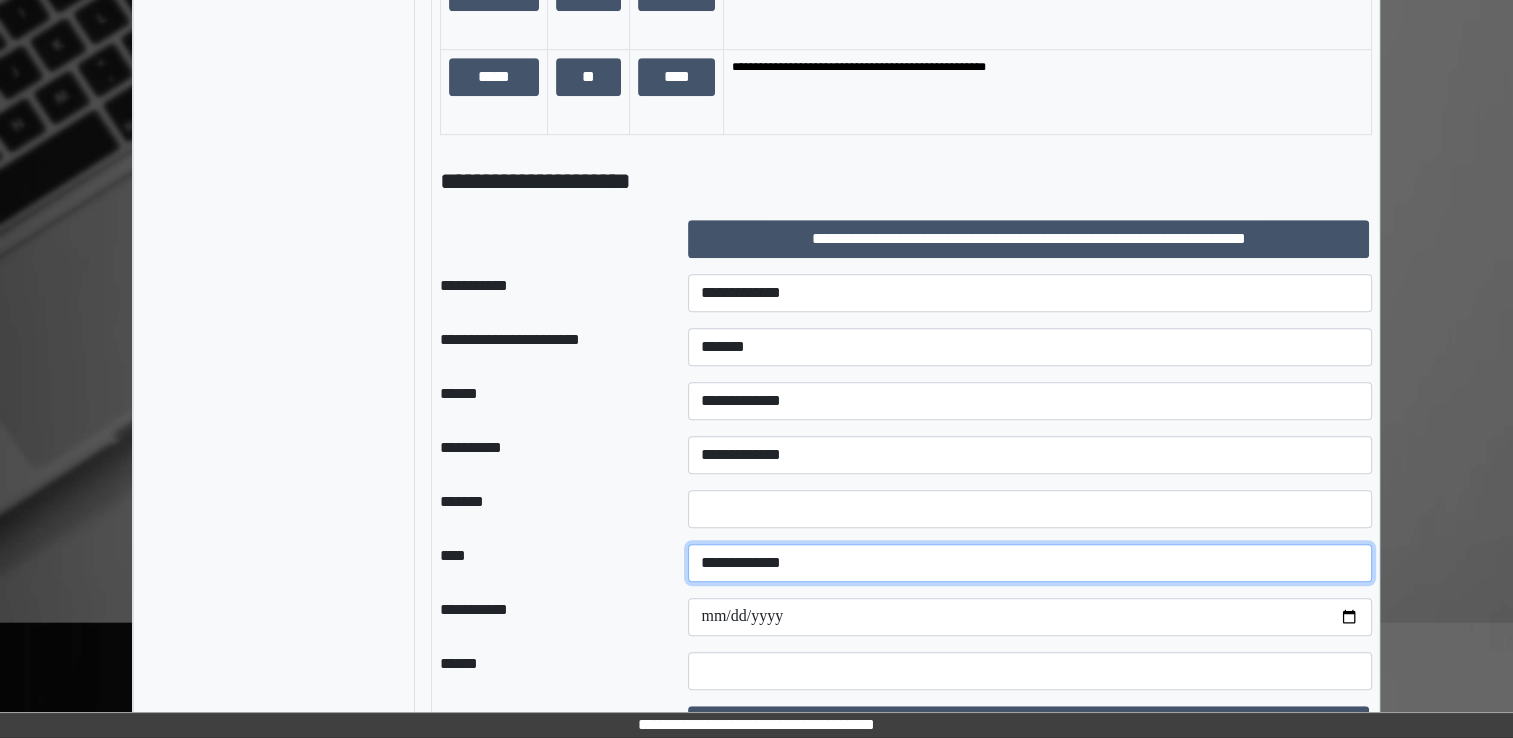scroll, scrollTop: 1200, scrollLeft: 0, axis: vertical 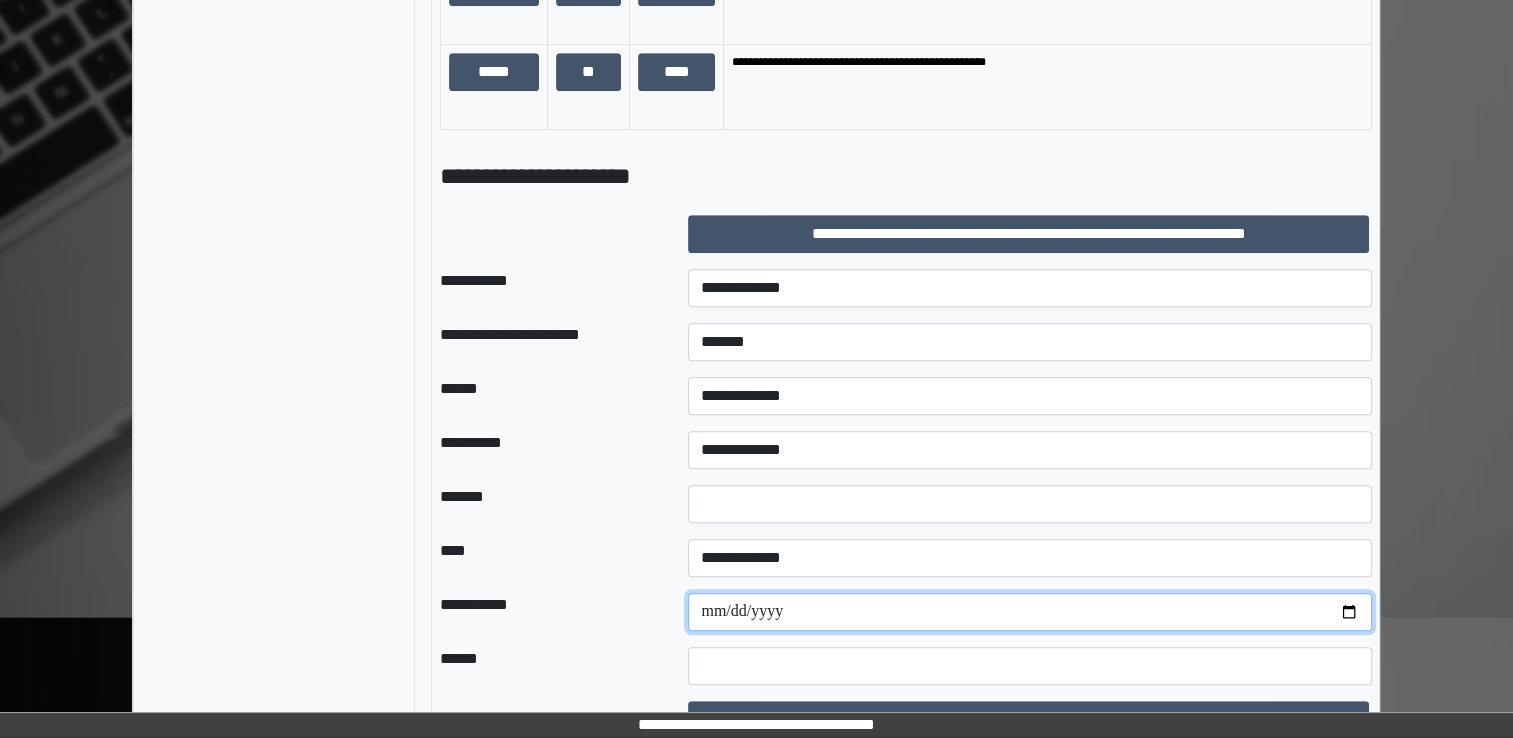 click at bounding box center (1030, 612) 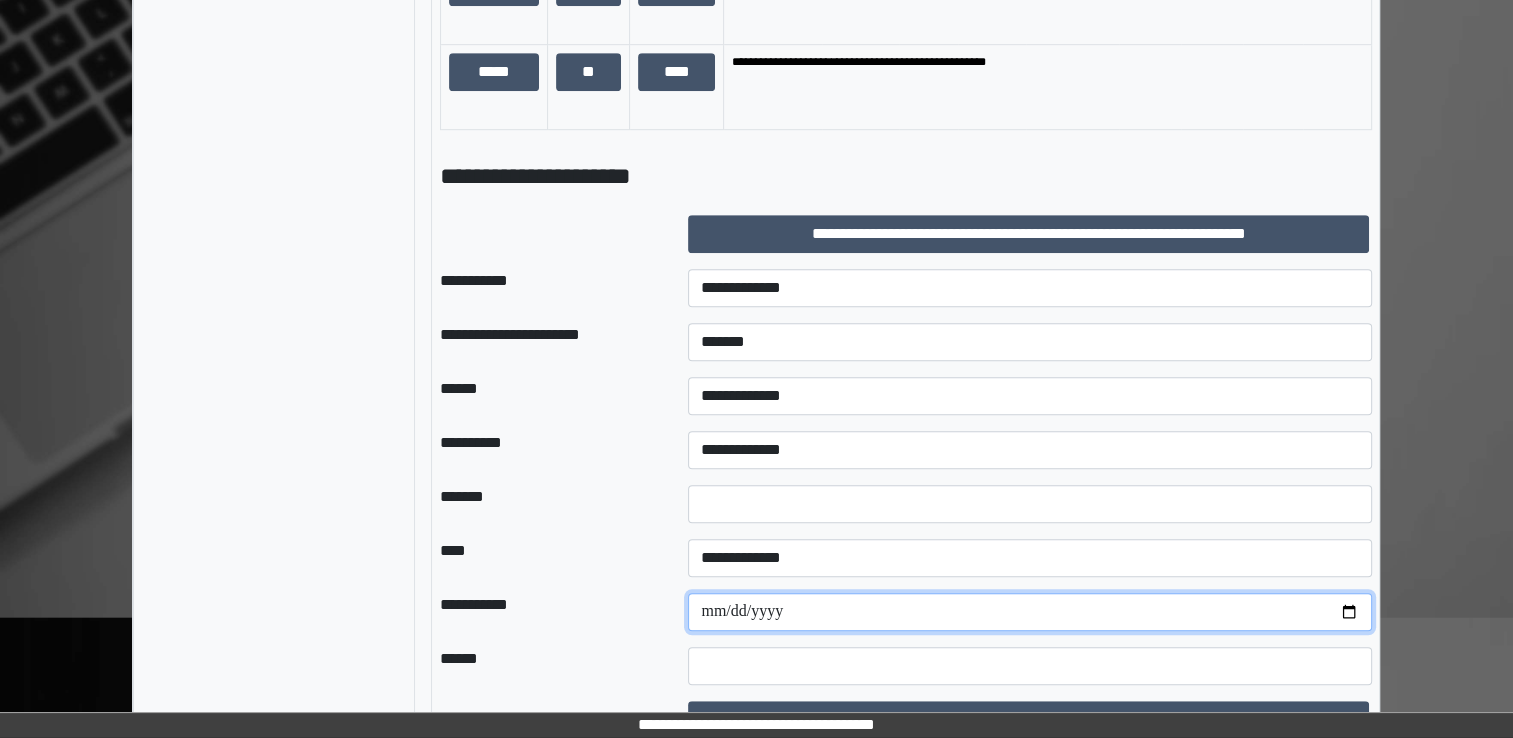type on "**********" 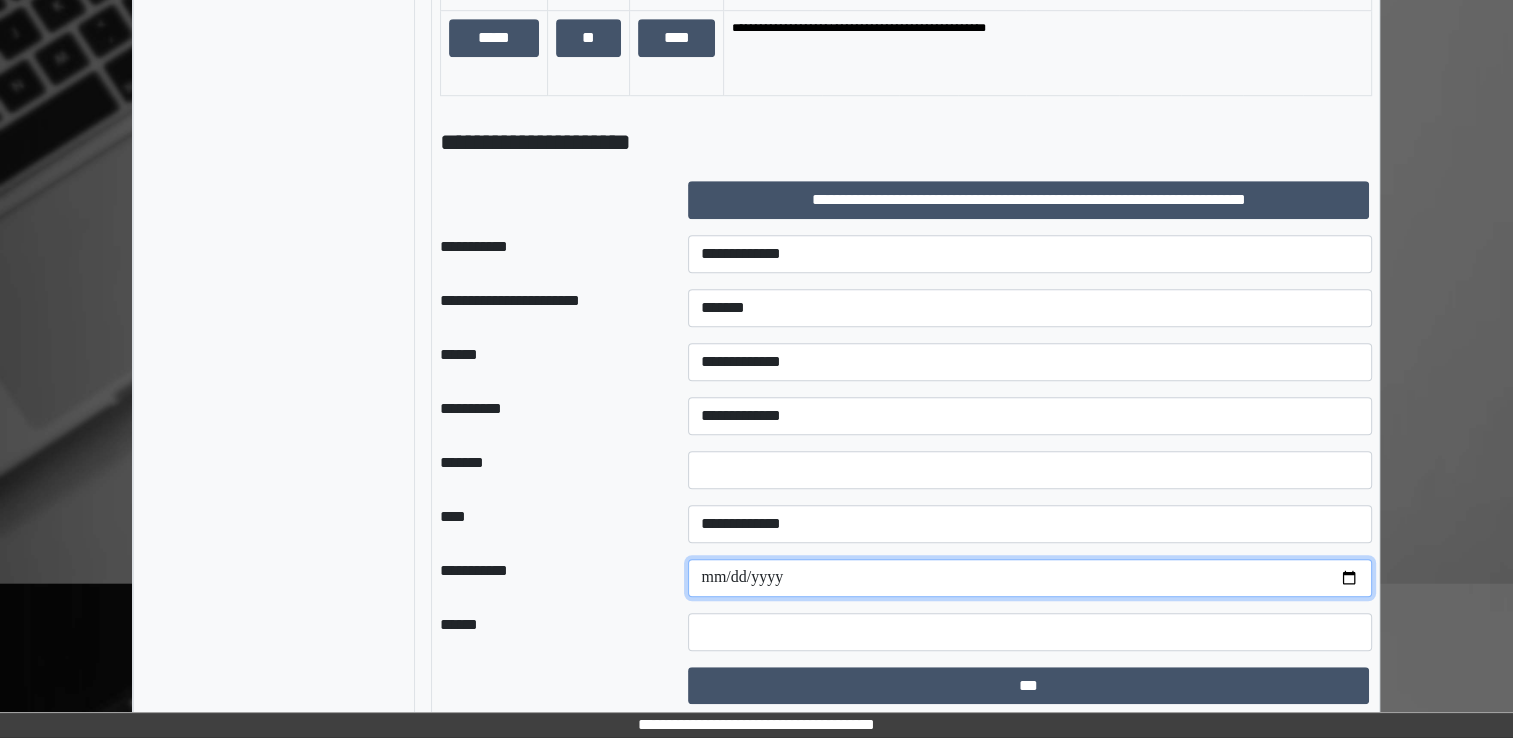 scroll, scrollTop: 1236, scrollLeft: 0, axis: vertical 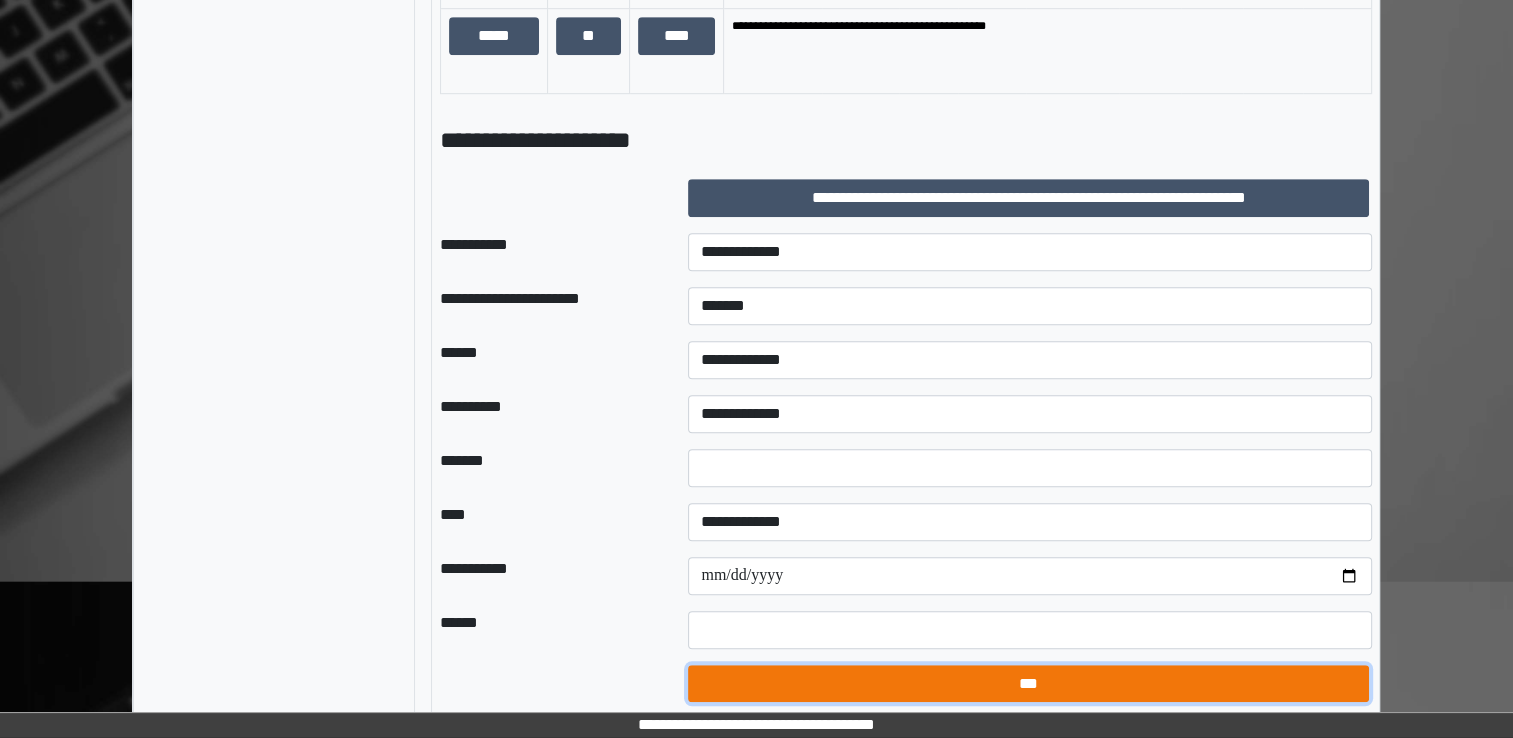 click on "***" at bounding box center (1028, 684) 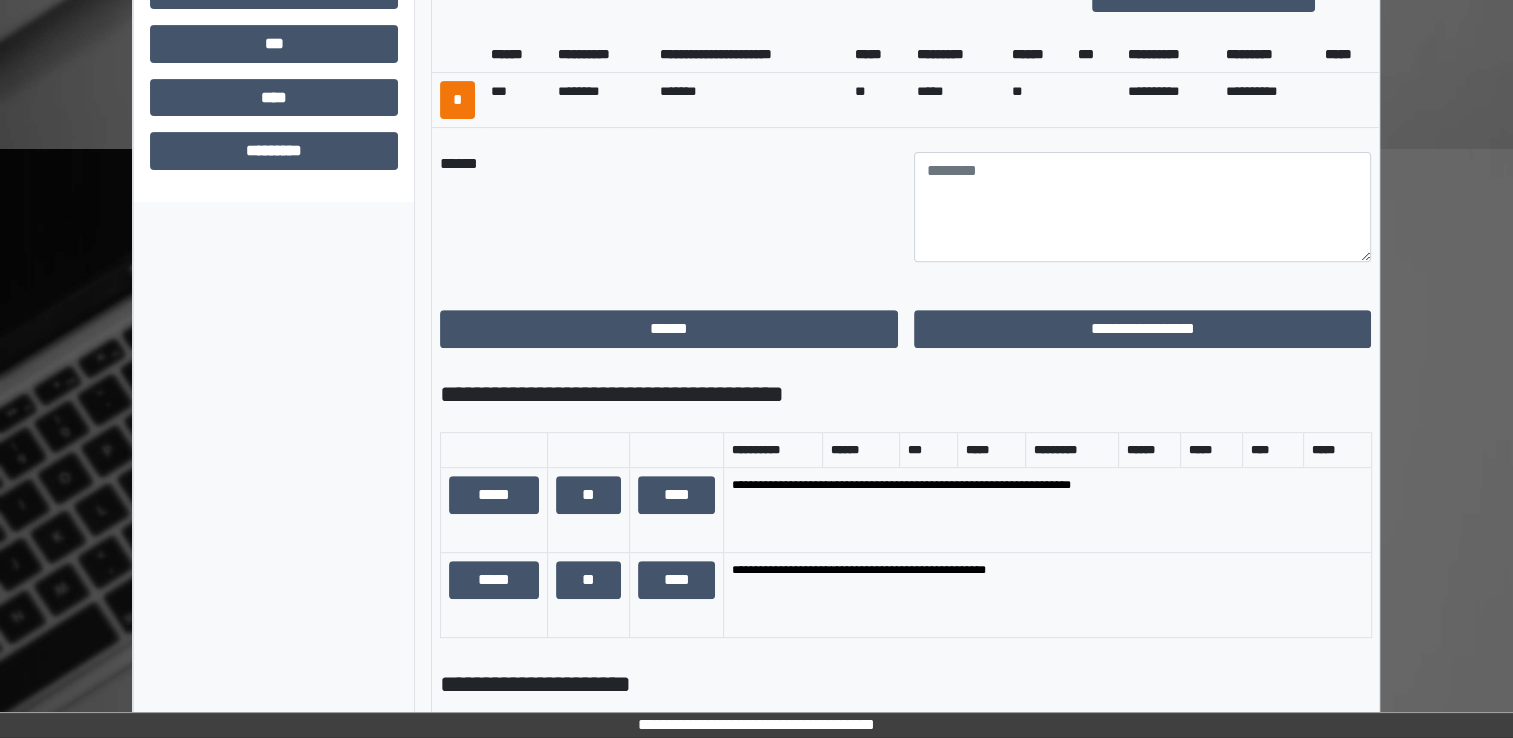 scroll, scrollTop: 636, scrollLeft: 0, axis: vertical 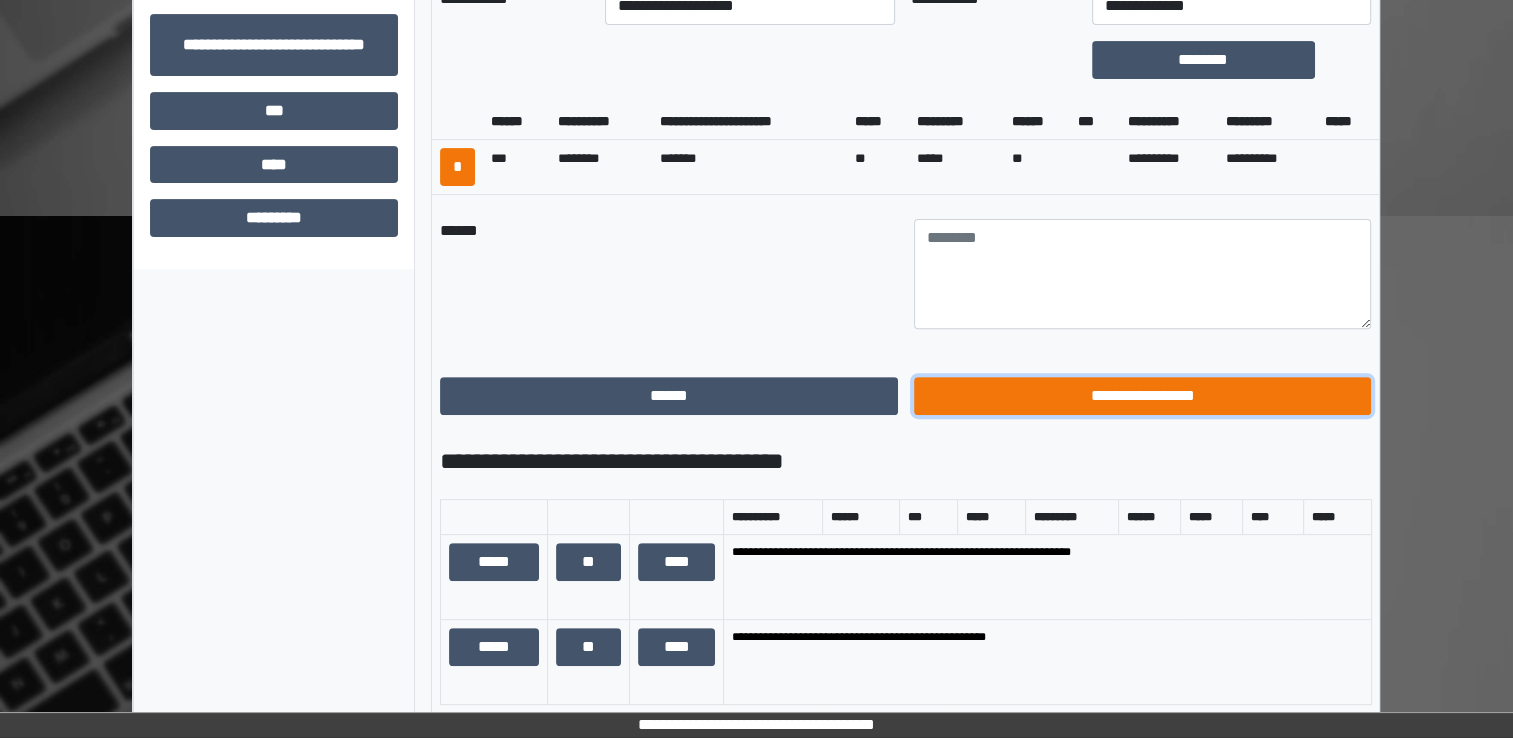 click on "**********" at bounding box center (1143, 396) 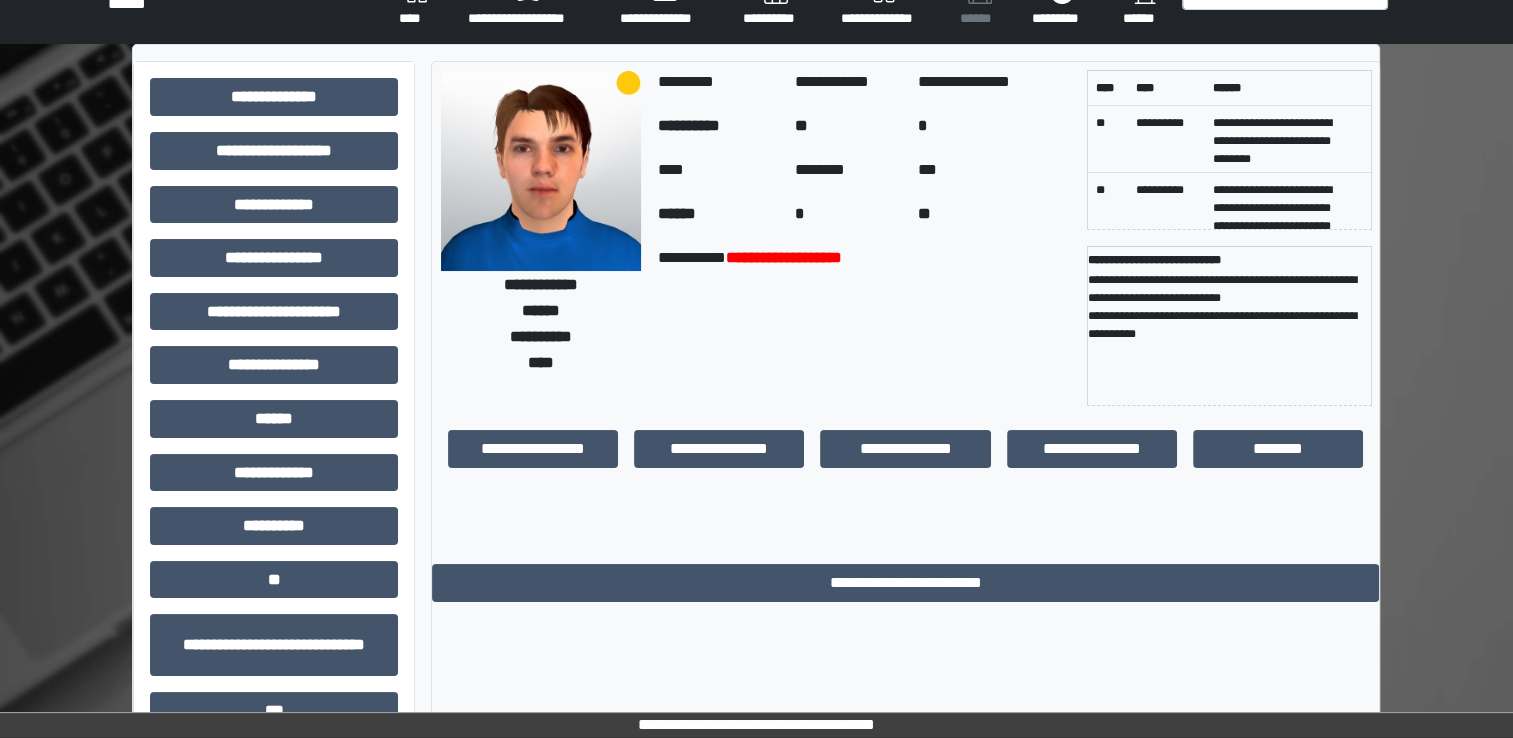 scroll, scrollTop: 0, scrollLeft: 0, axis: both 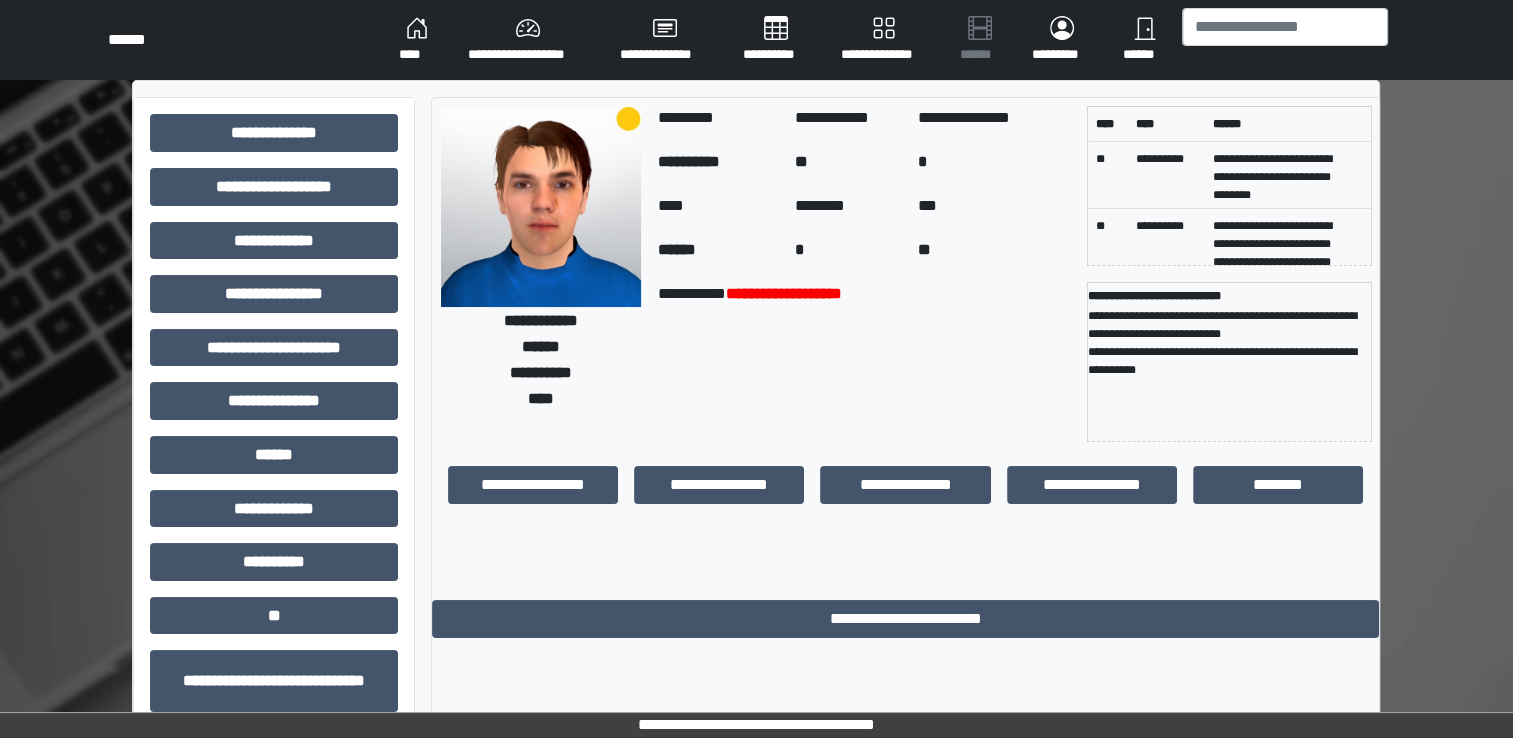 click on "****" at bounding box center (417, 40) 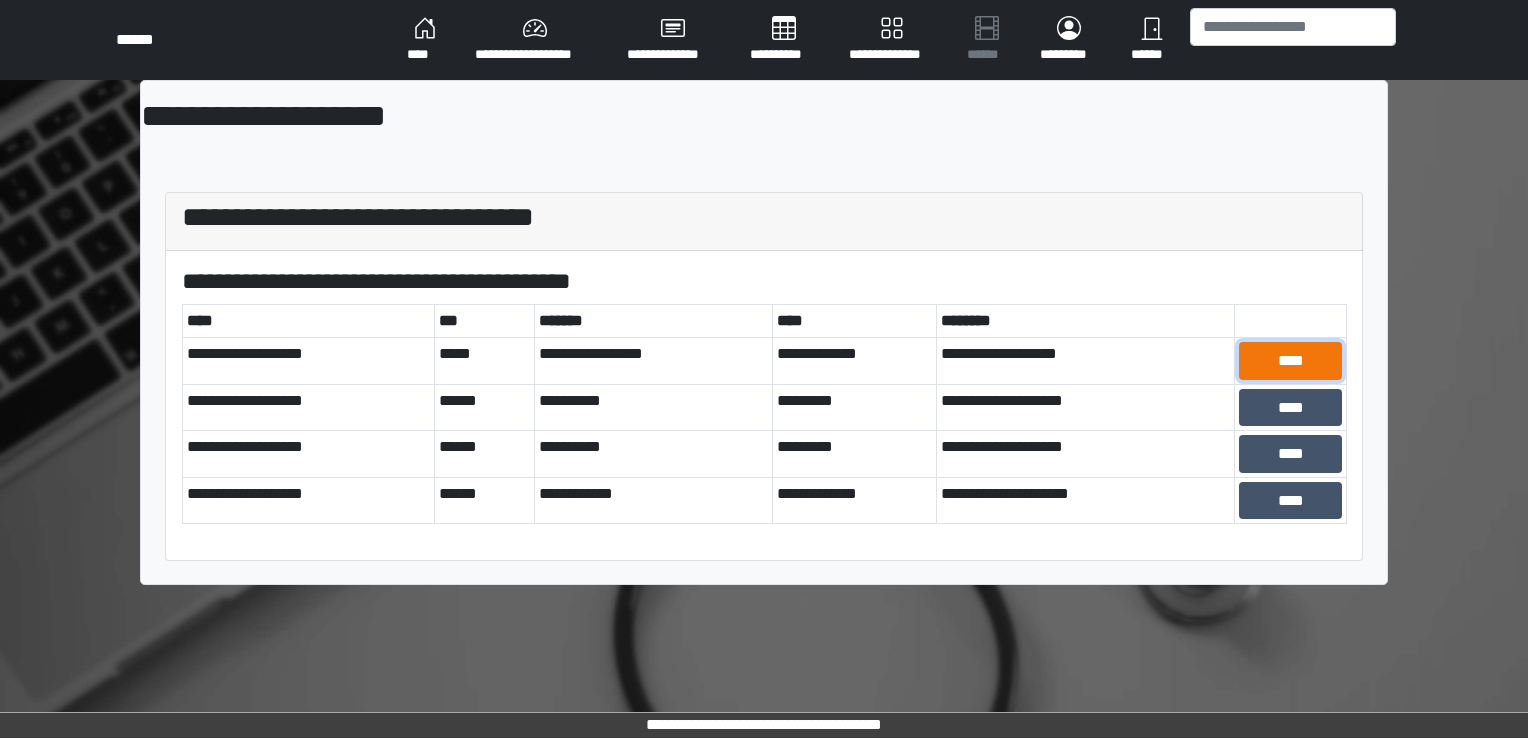 click on "****" at bounding box center (1290, 361) 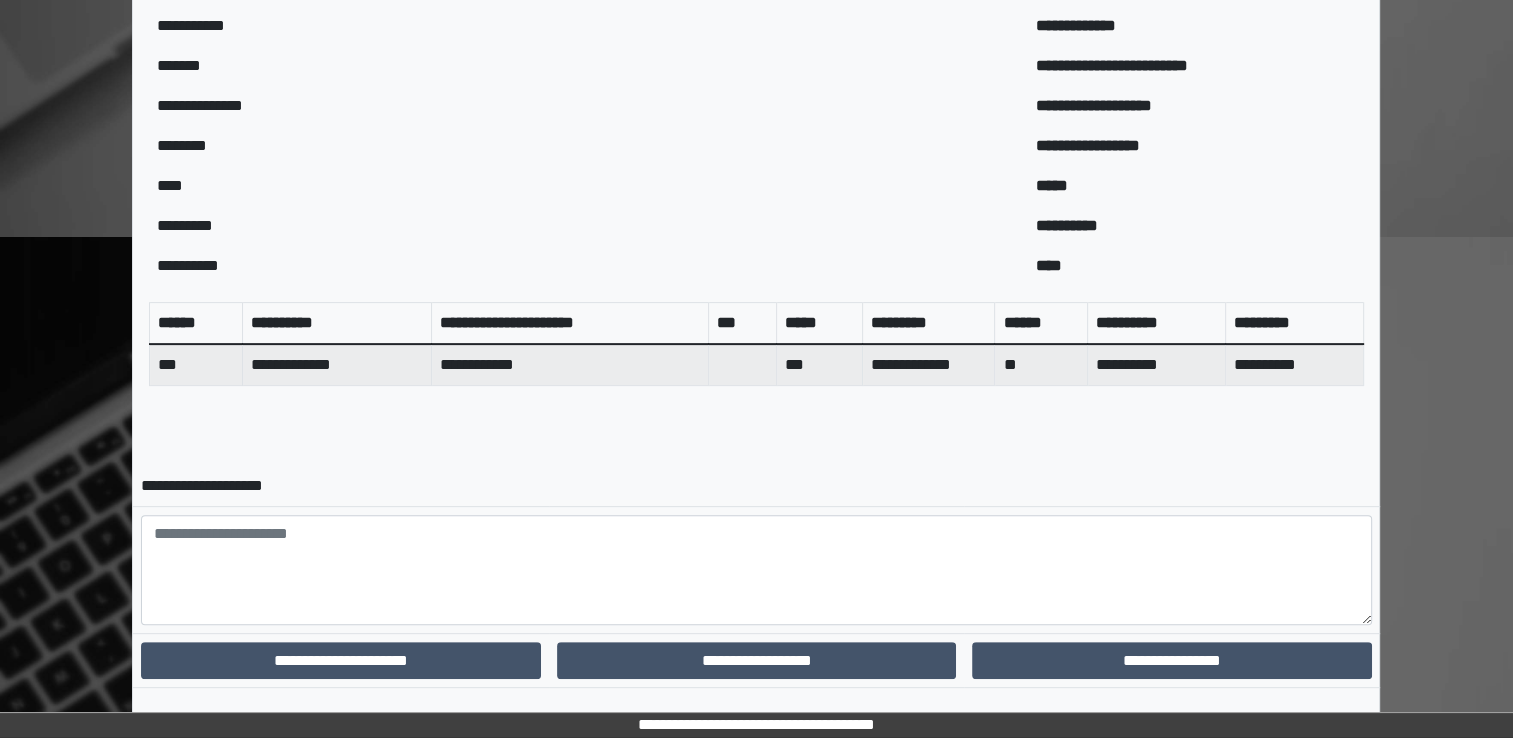 scroll, scrollTop: 644, scrollLeft: 0, axis: vertical 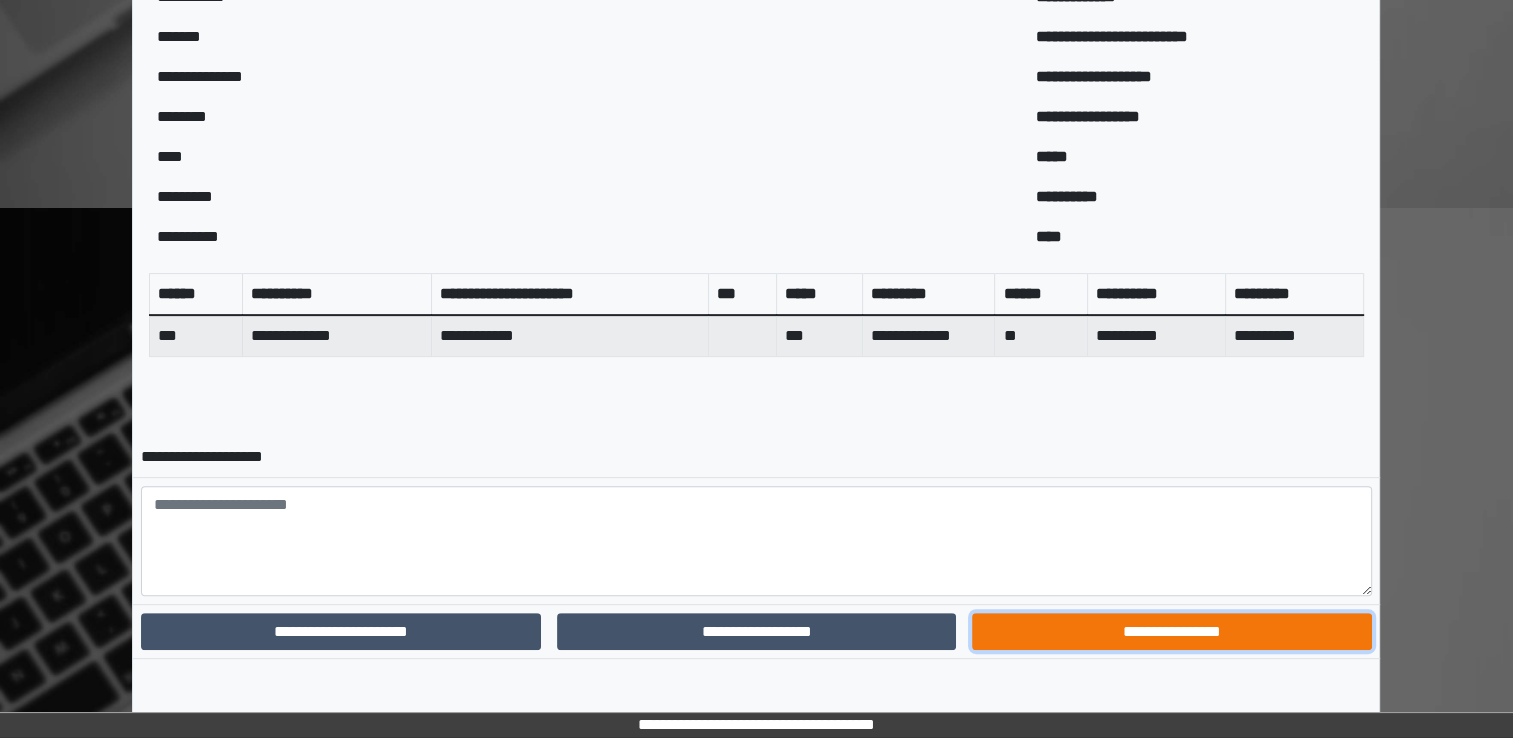 click on "**********" at bounding box center (1171, 632) 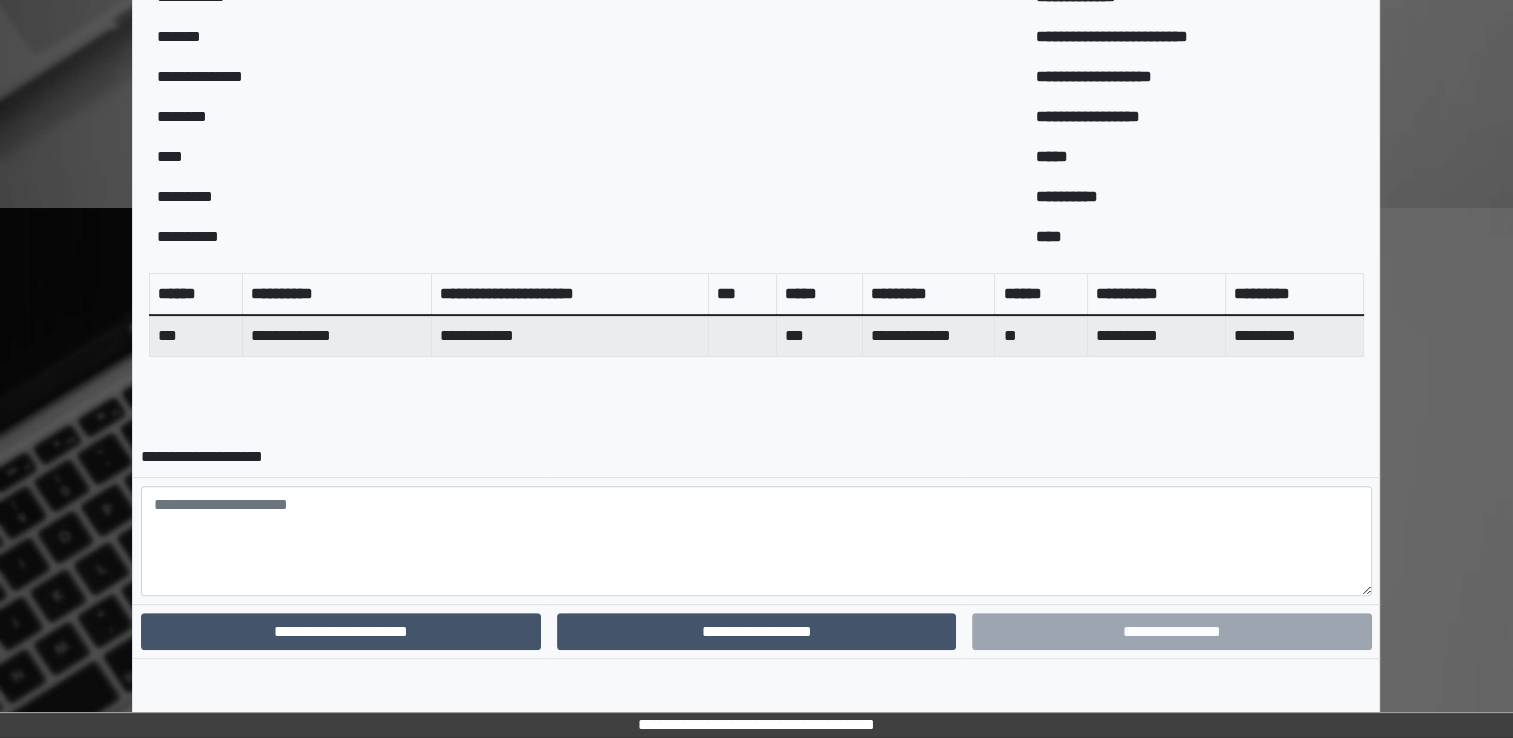 scroll, scrollTop: 559, scrollLeft: 0, axis: vertical 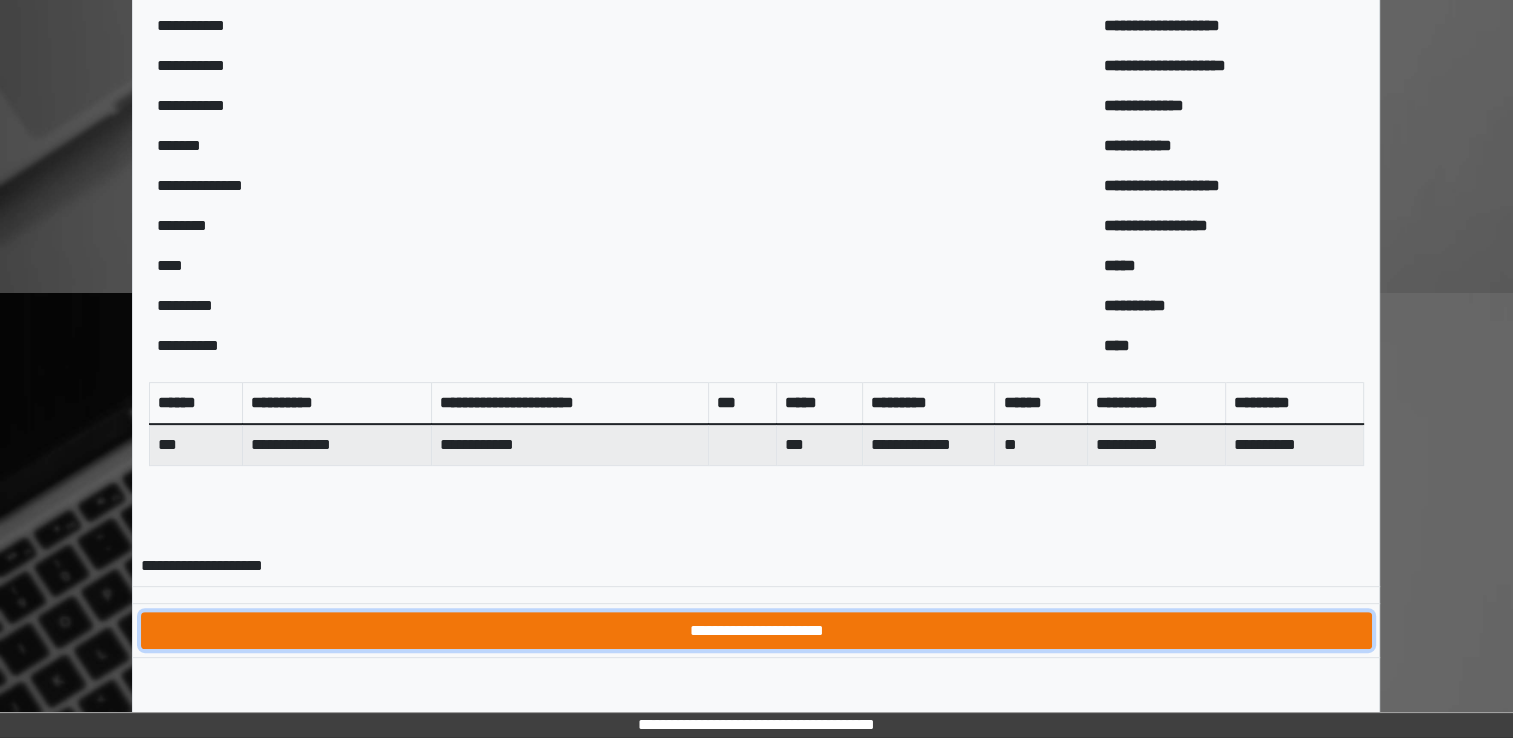 click on "**********" at bounding box center [756, 631] 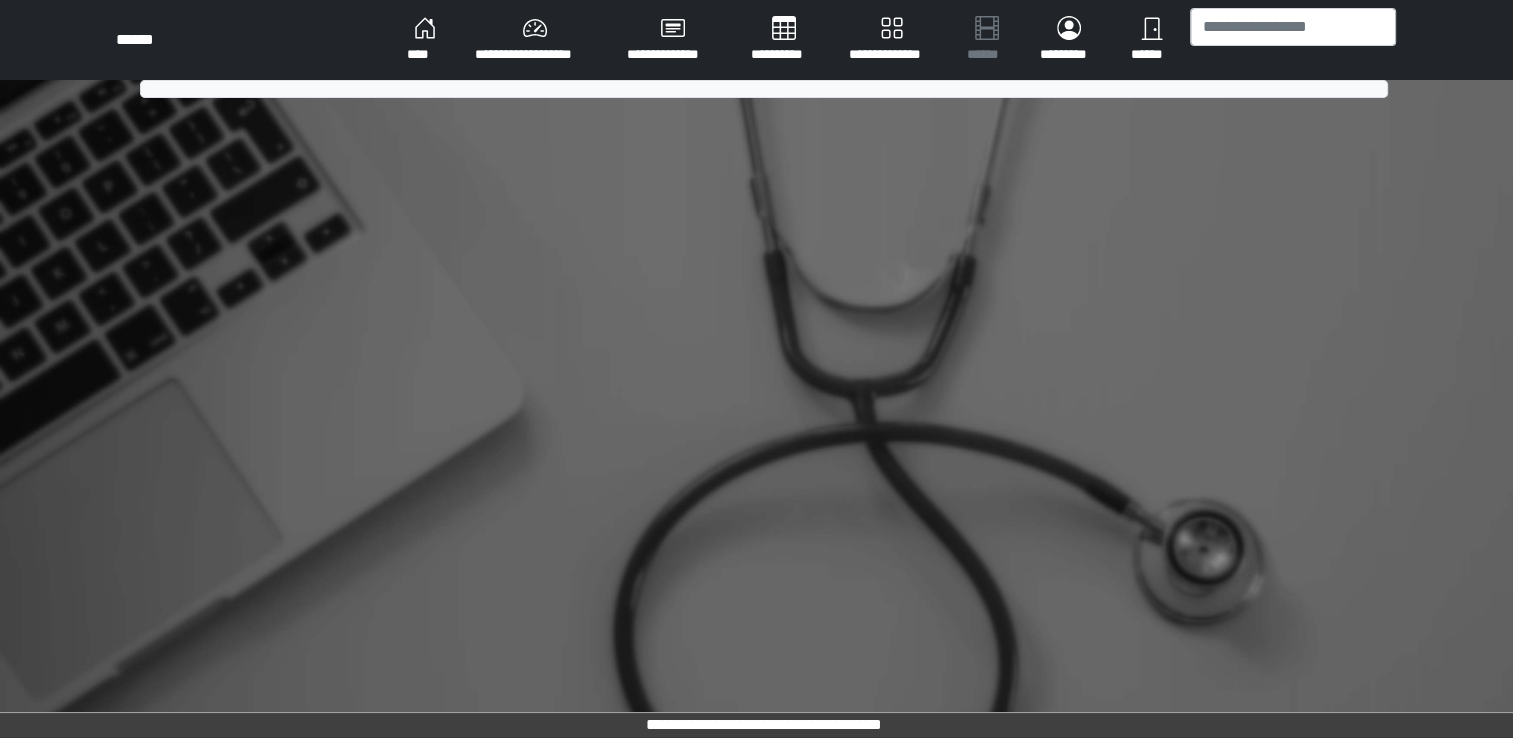 scroll, scrollTop: 0, scrollLeft: 0, axis: both 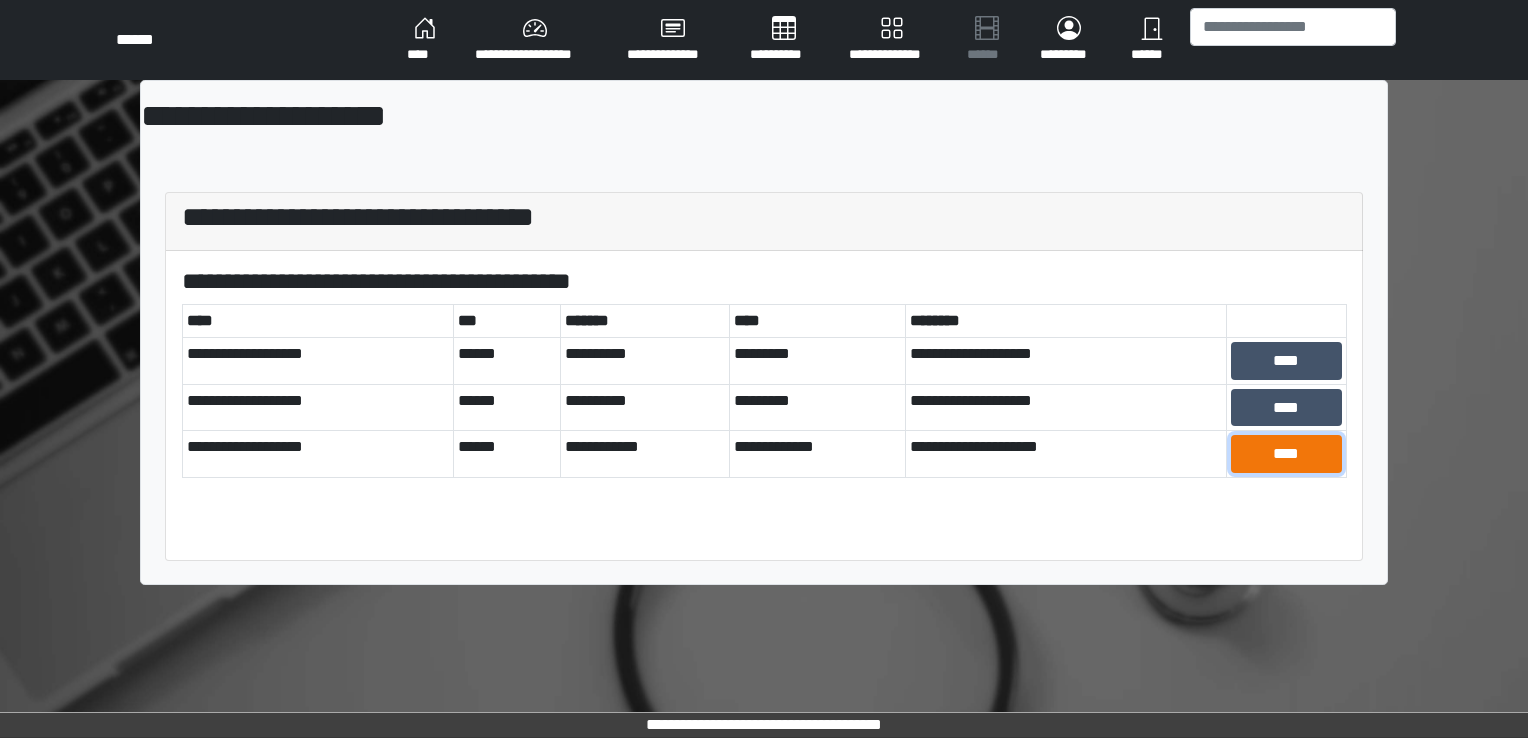 click on "****" at bounding box center (1286, 454) 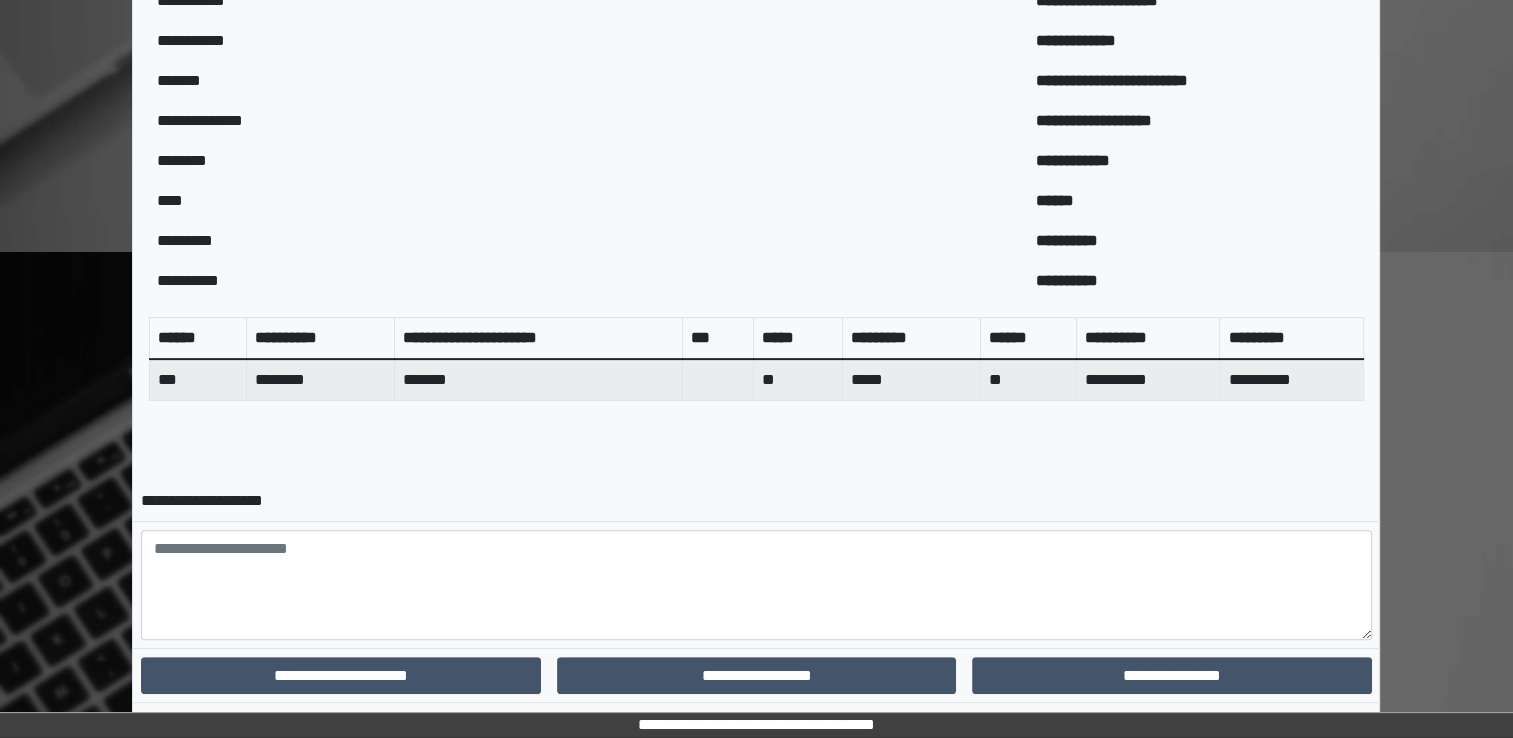 scroll, scrollTop: 644, scrollLeft: 0, axis: vertical 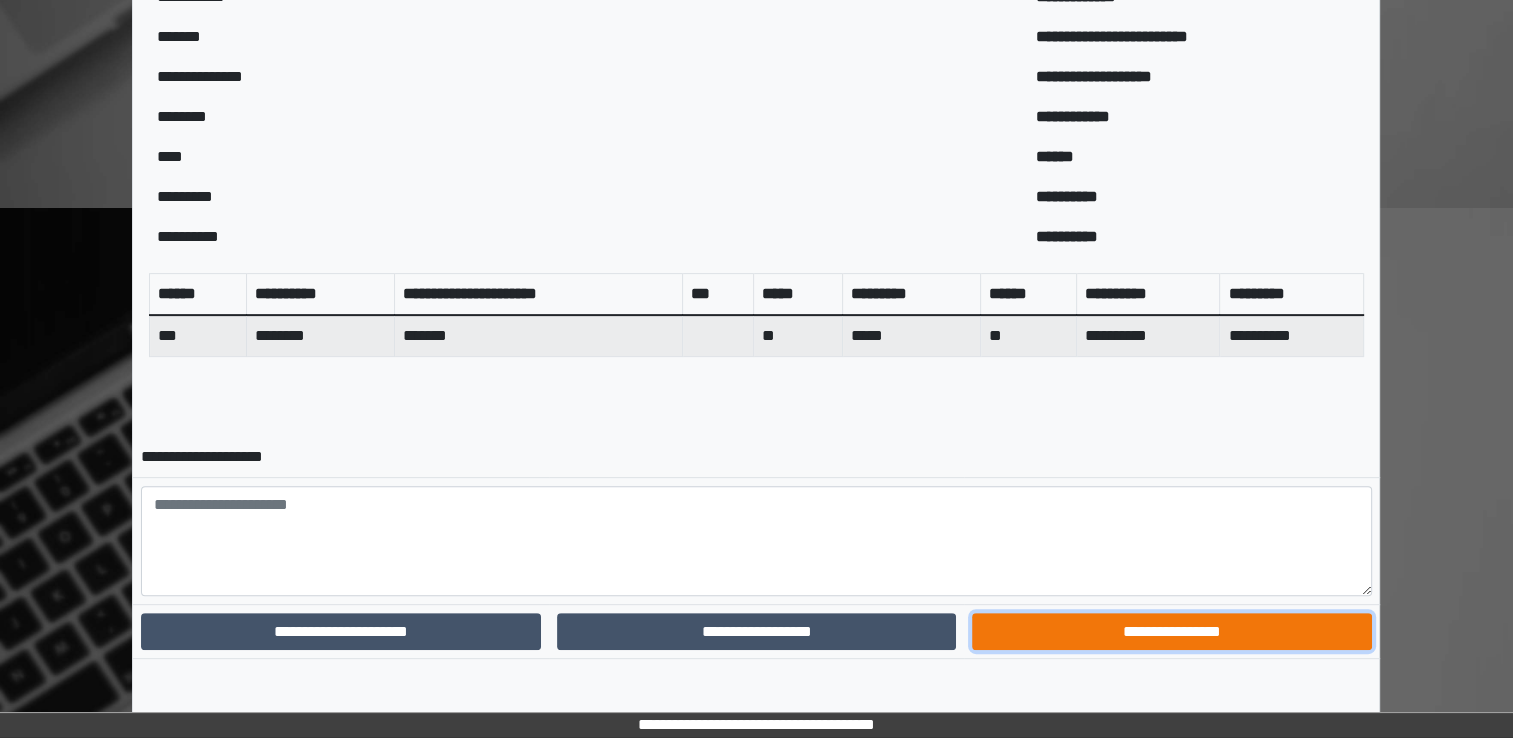 click on "**********" at bounding box center (1171, 632) 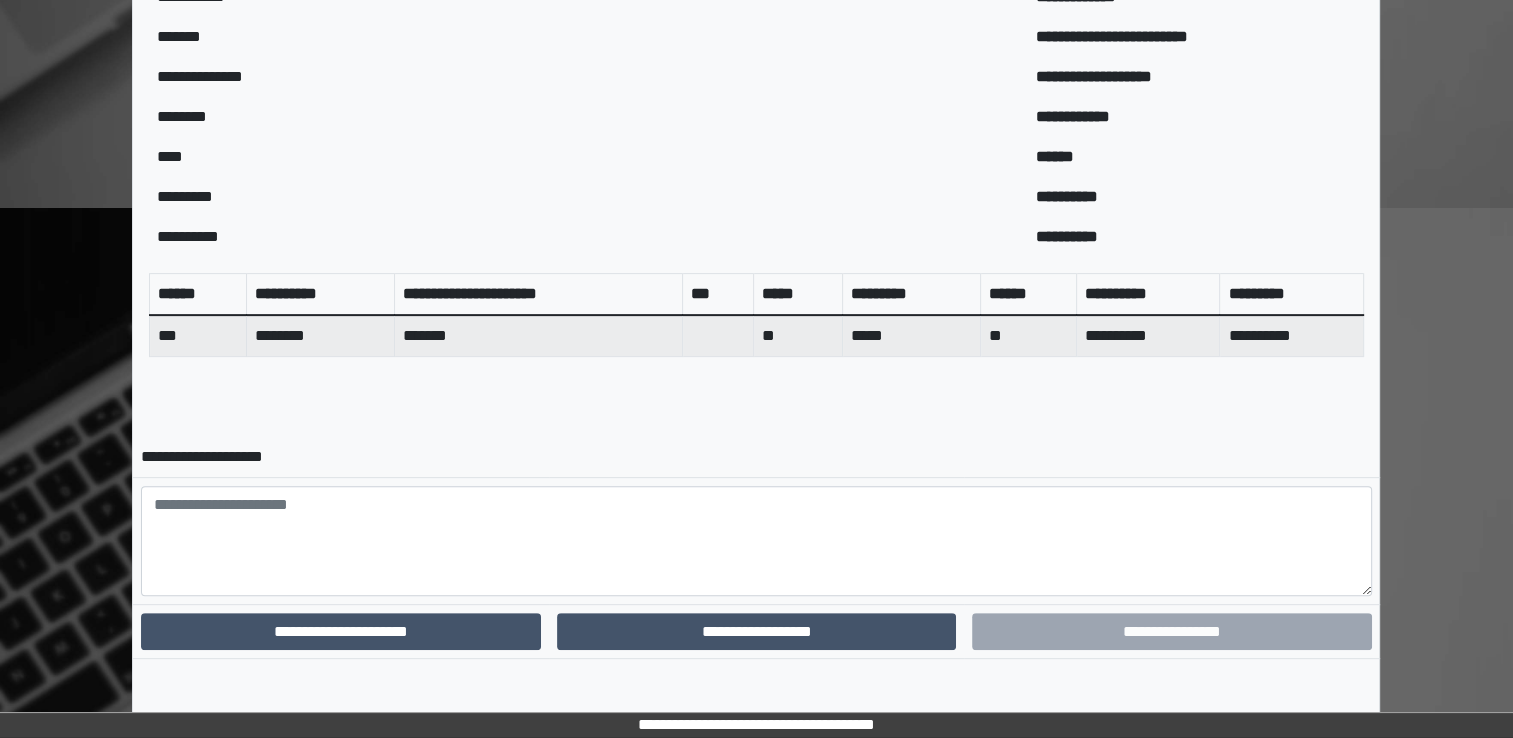 scroll, scrollTop: 559, scrollLeft: 0, axis: vertical 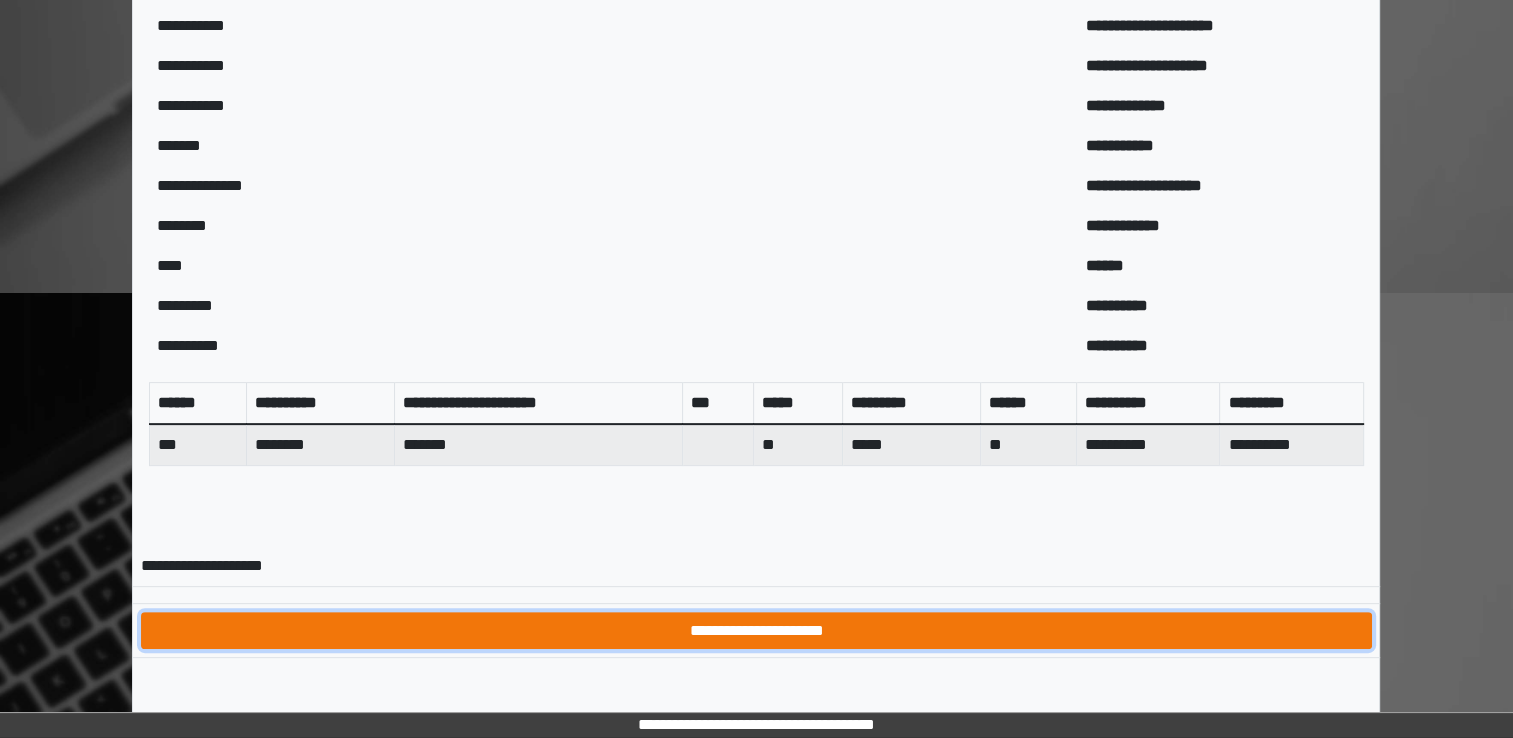 click on "**********" at bounding box center (756, 631) 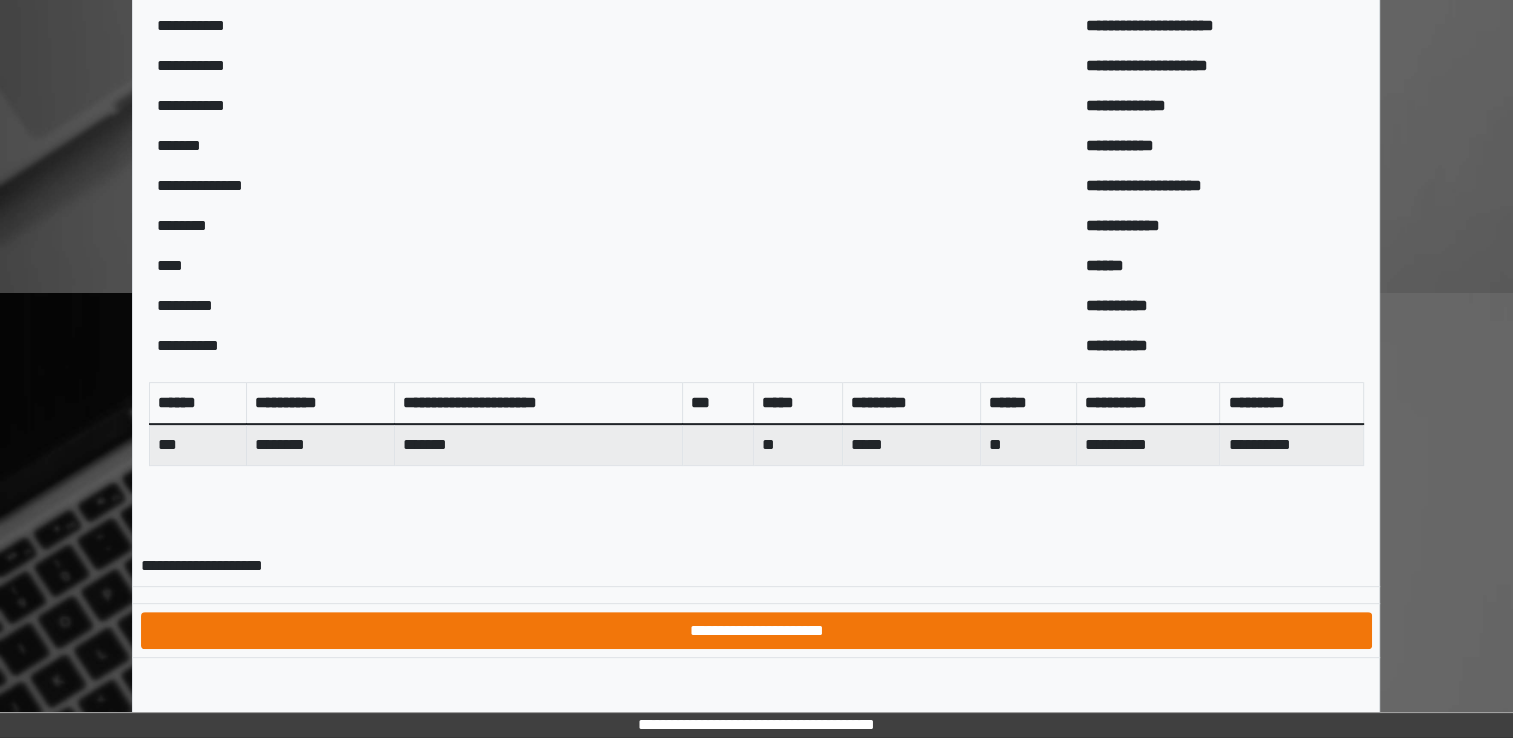 scroll, scrollTop: 0, scrollLeft: 0, axis: both 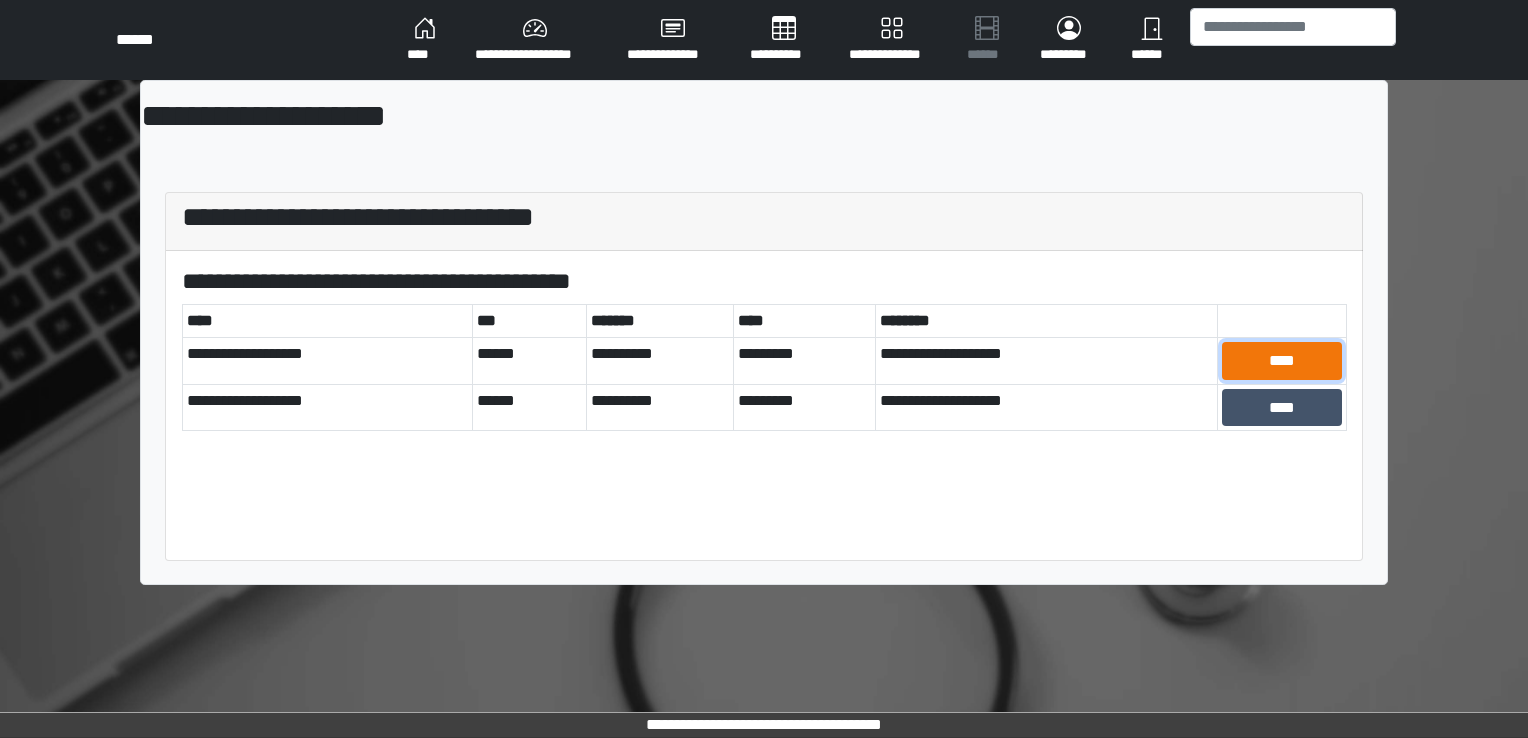 click on "****" at bounding box center [1282, 361] 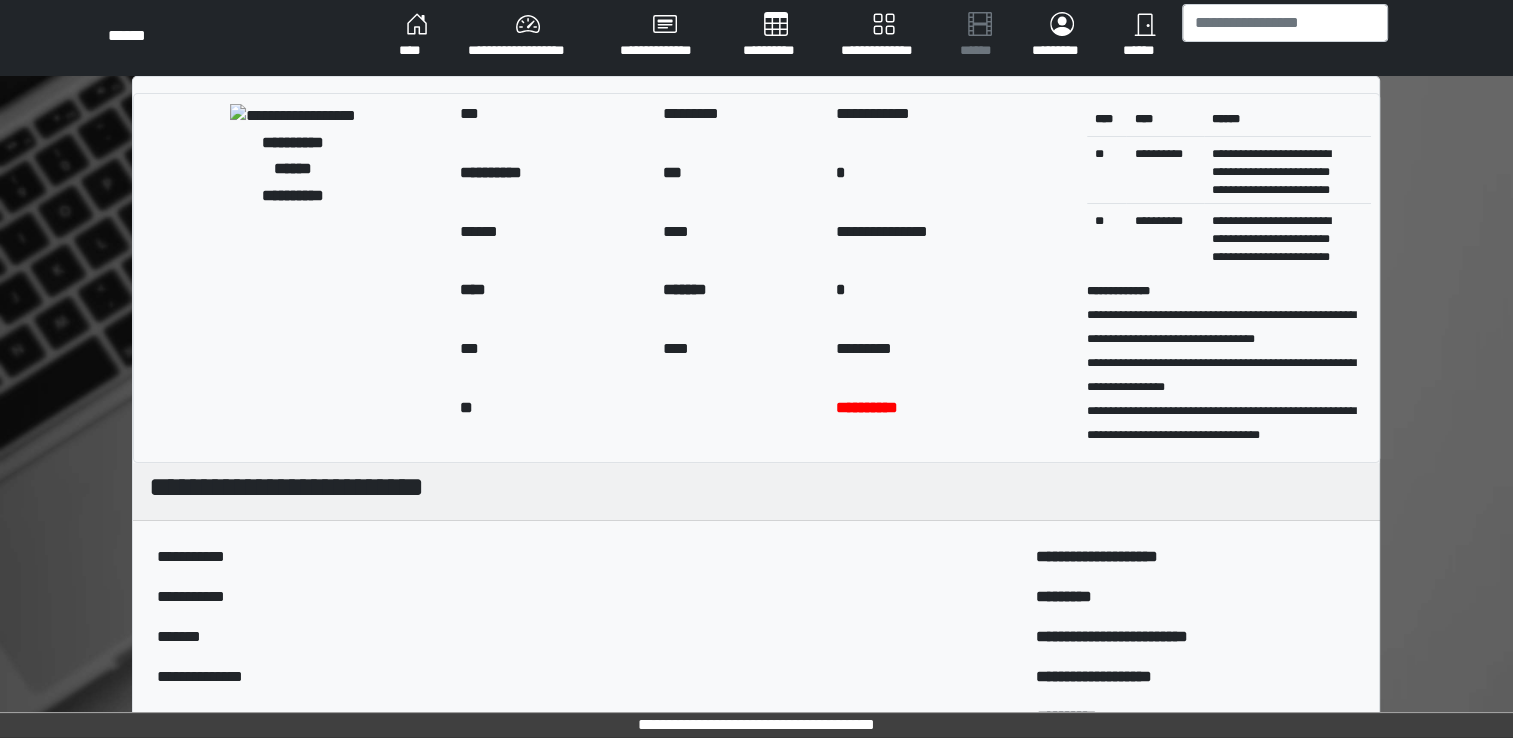 scroll, scrollTop: 0, scrollLeft: 0, axis: both 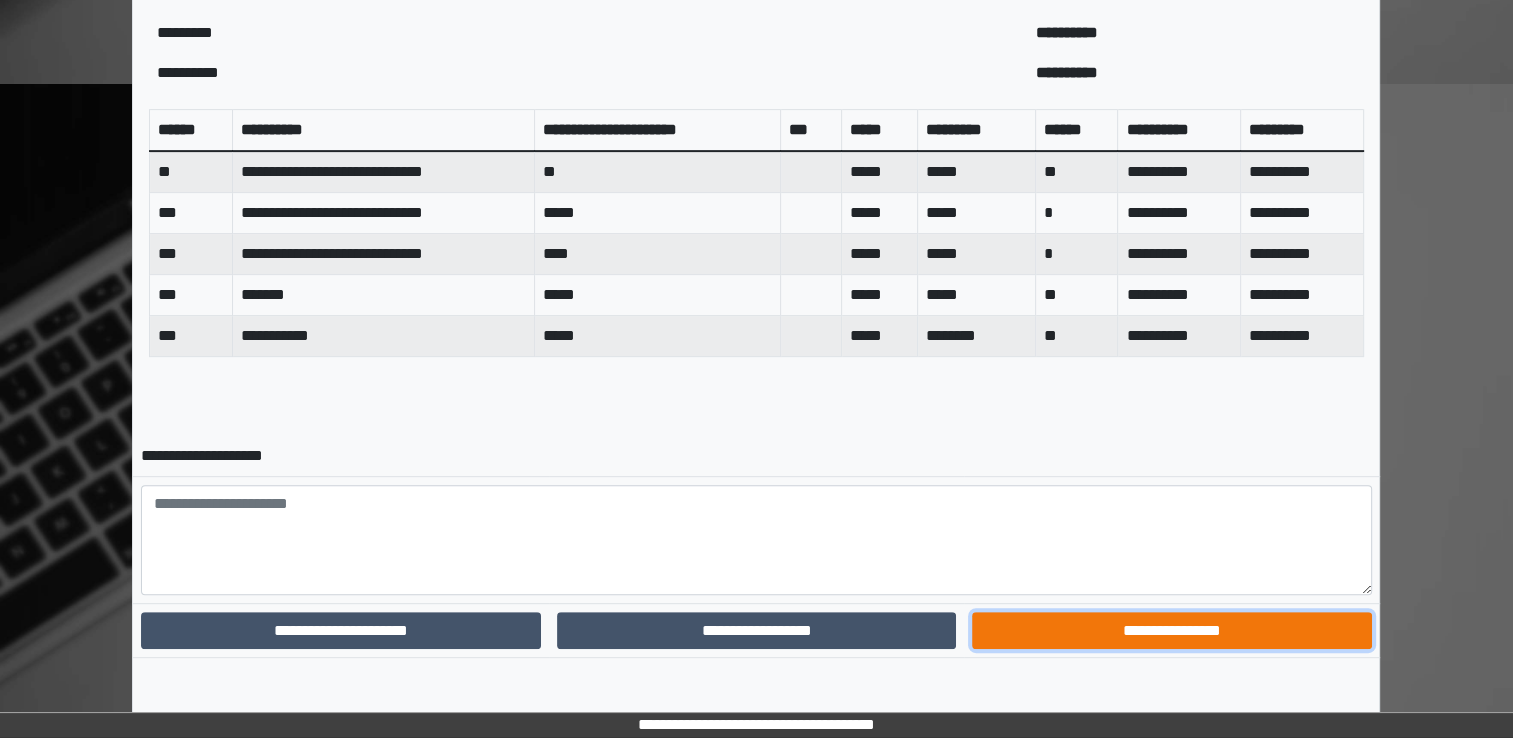 click on "**********" at bounding box center (1171, 631) 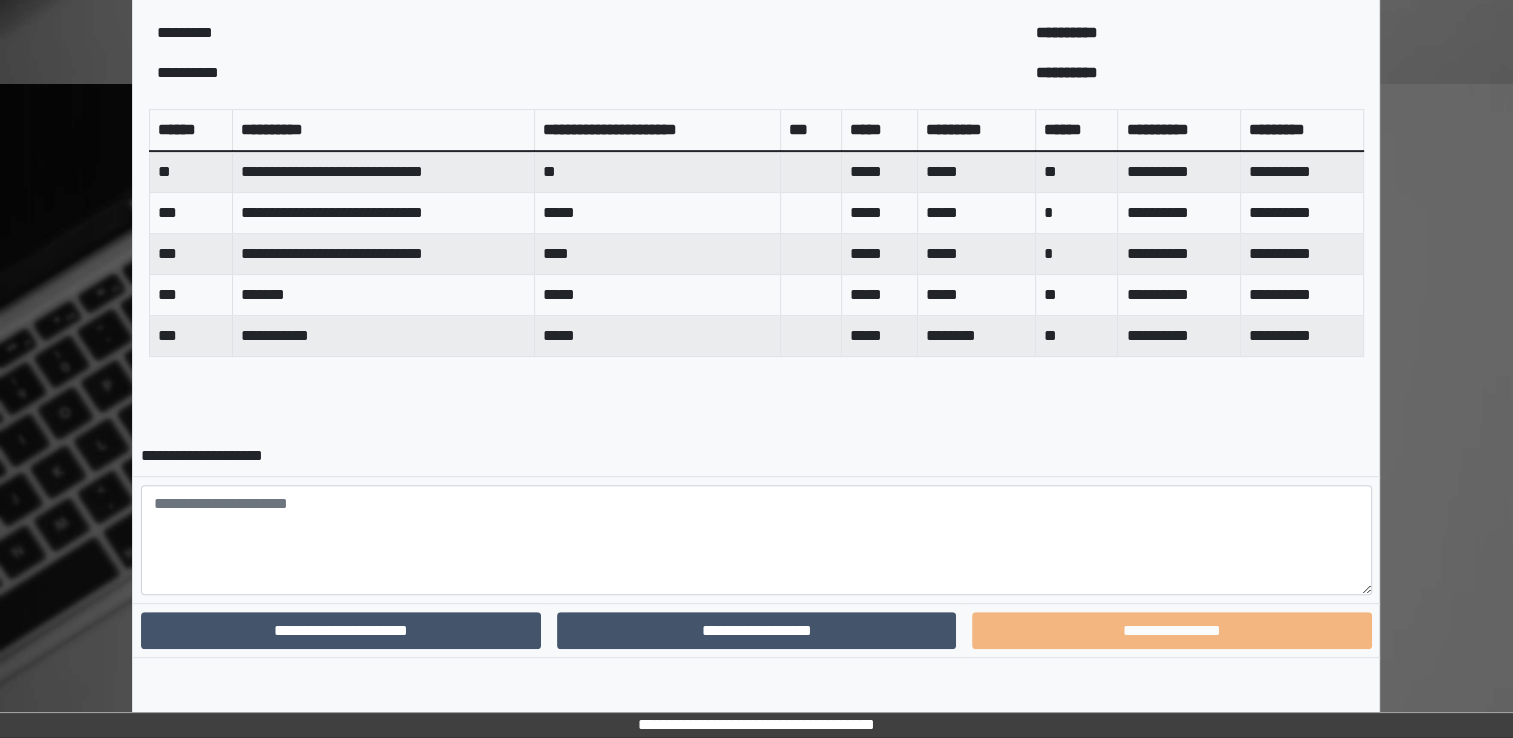 scroll, scrollTop: 682, scrollLeft: 0, axis: vertical 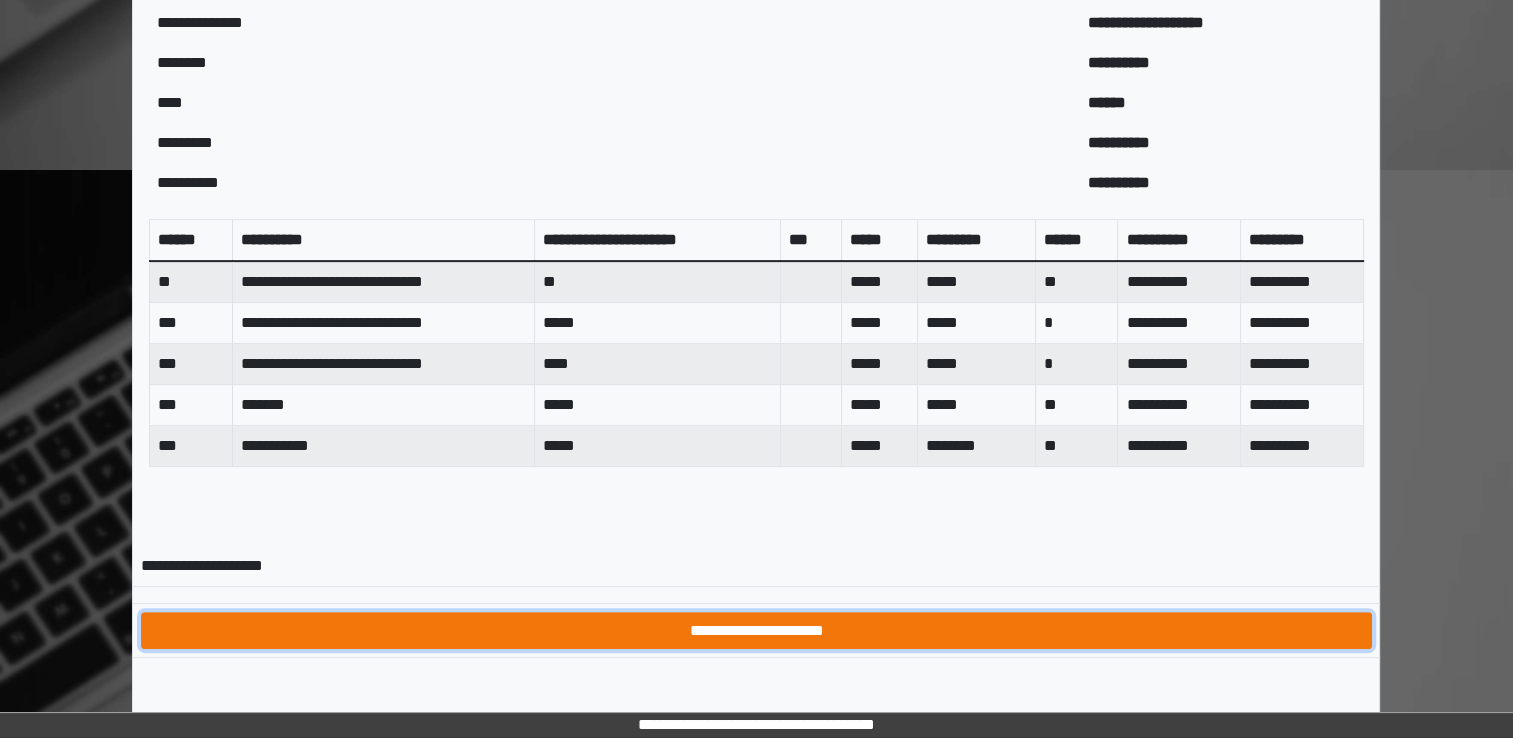 click on "**********" at bounding box center (756, 631) 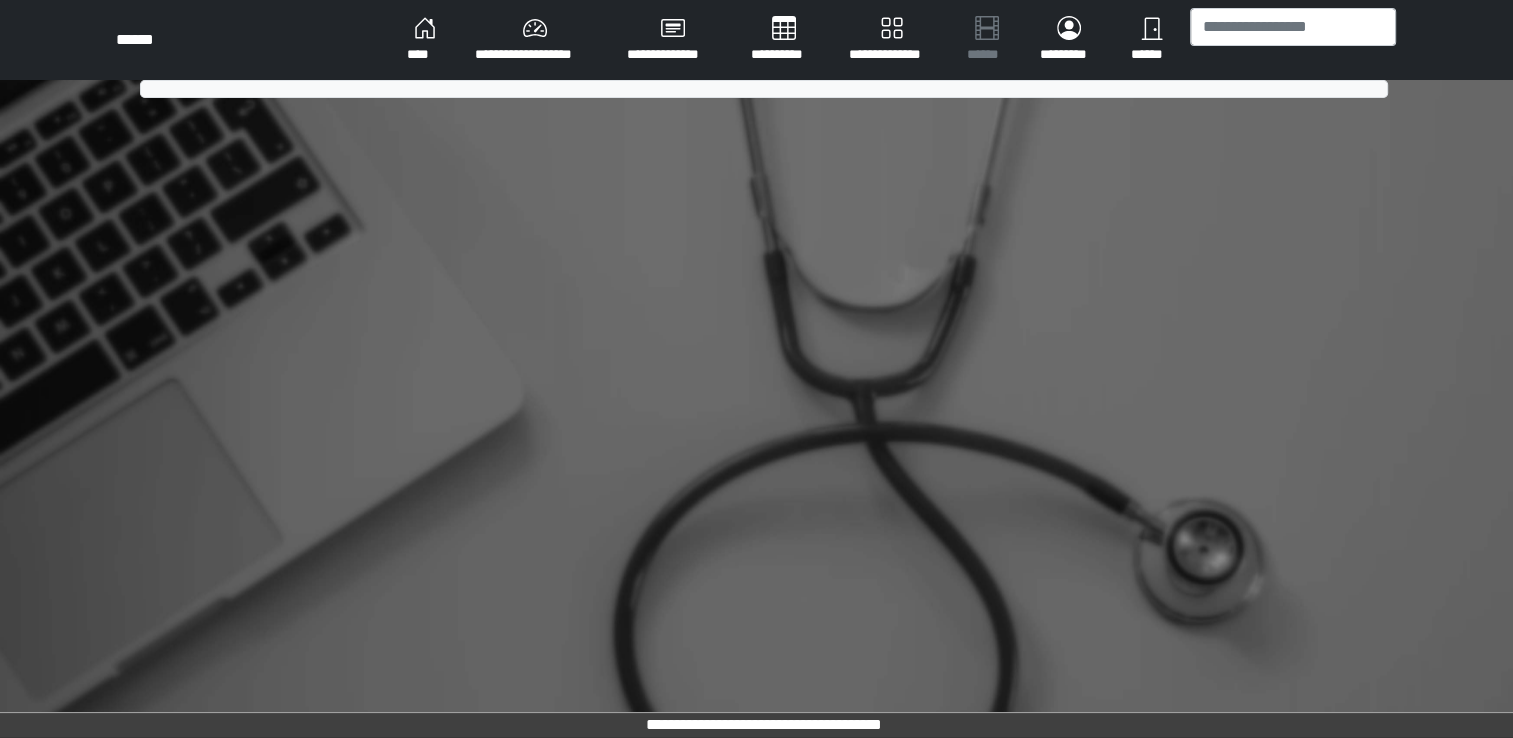 scroll, scrollTop: 0, scrollLeft: 0, axis: both 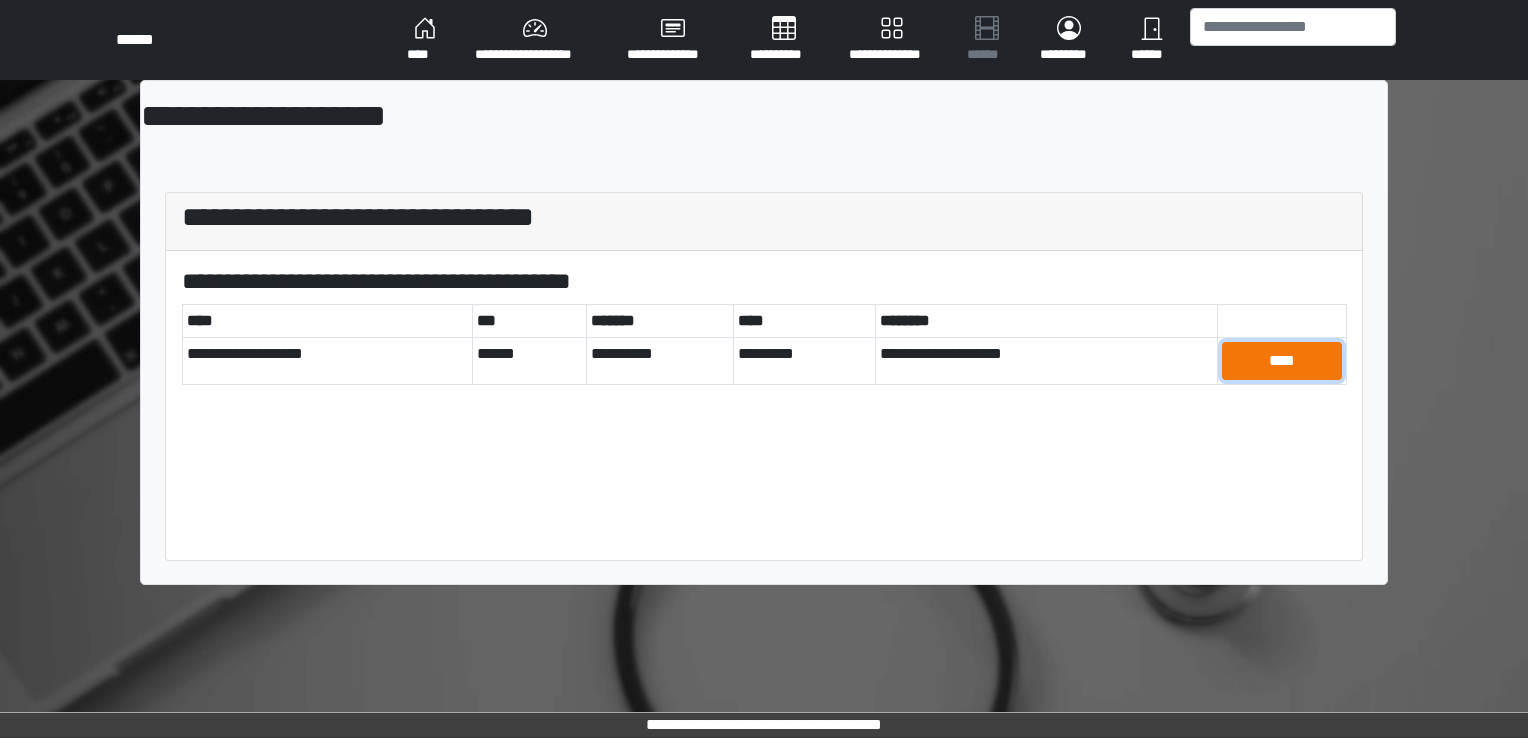 click on "****" at bounding box center (1282, 361) 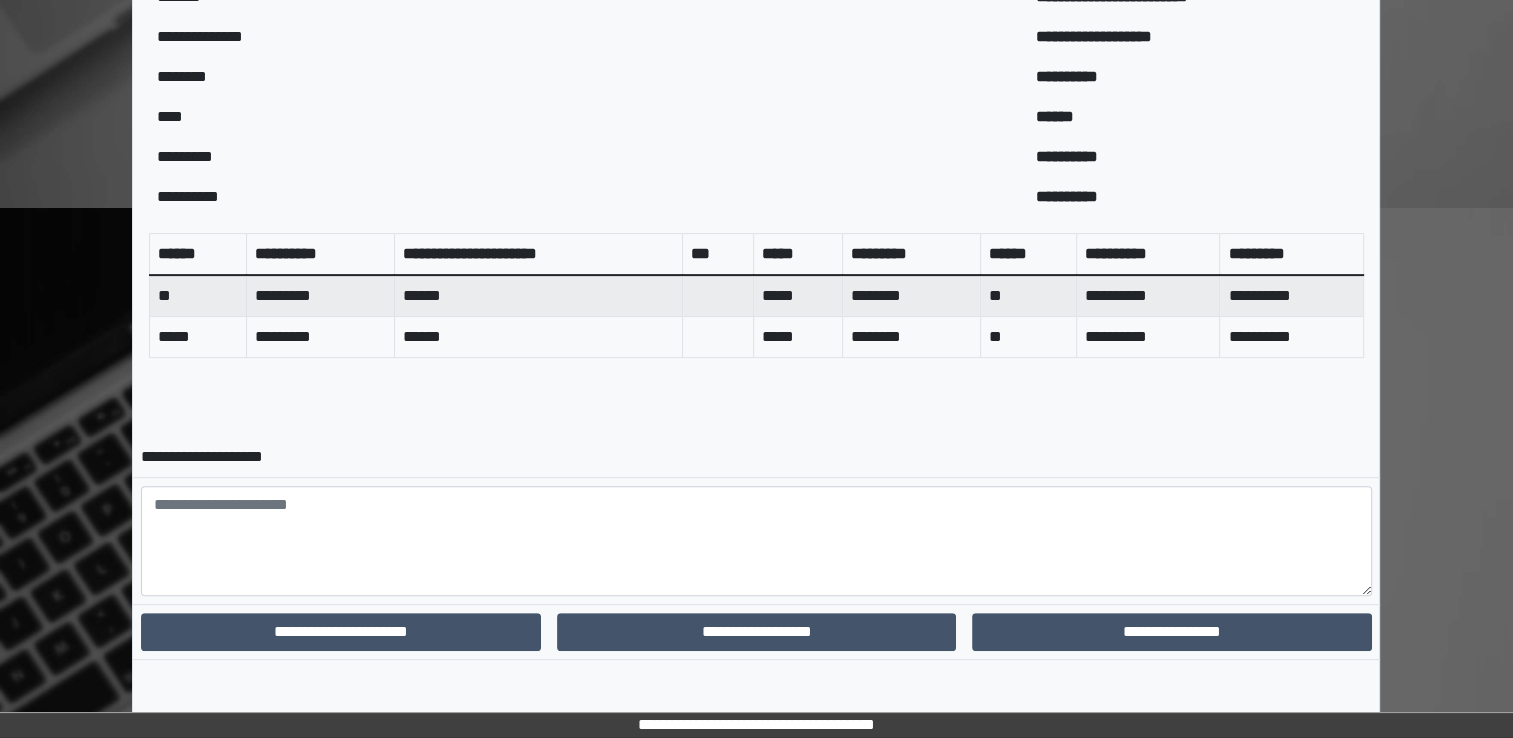 scroll, scrollTop: 645, scrollLeft: 0, axis: vertical 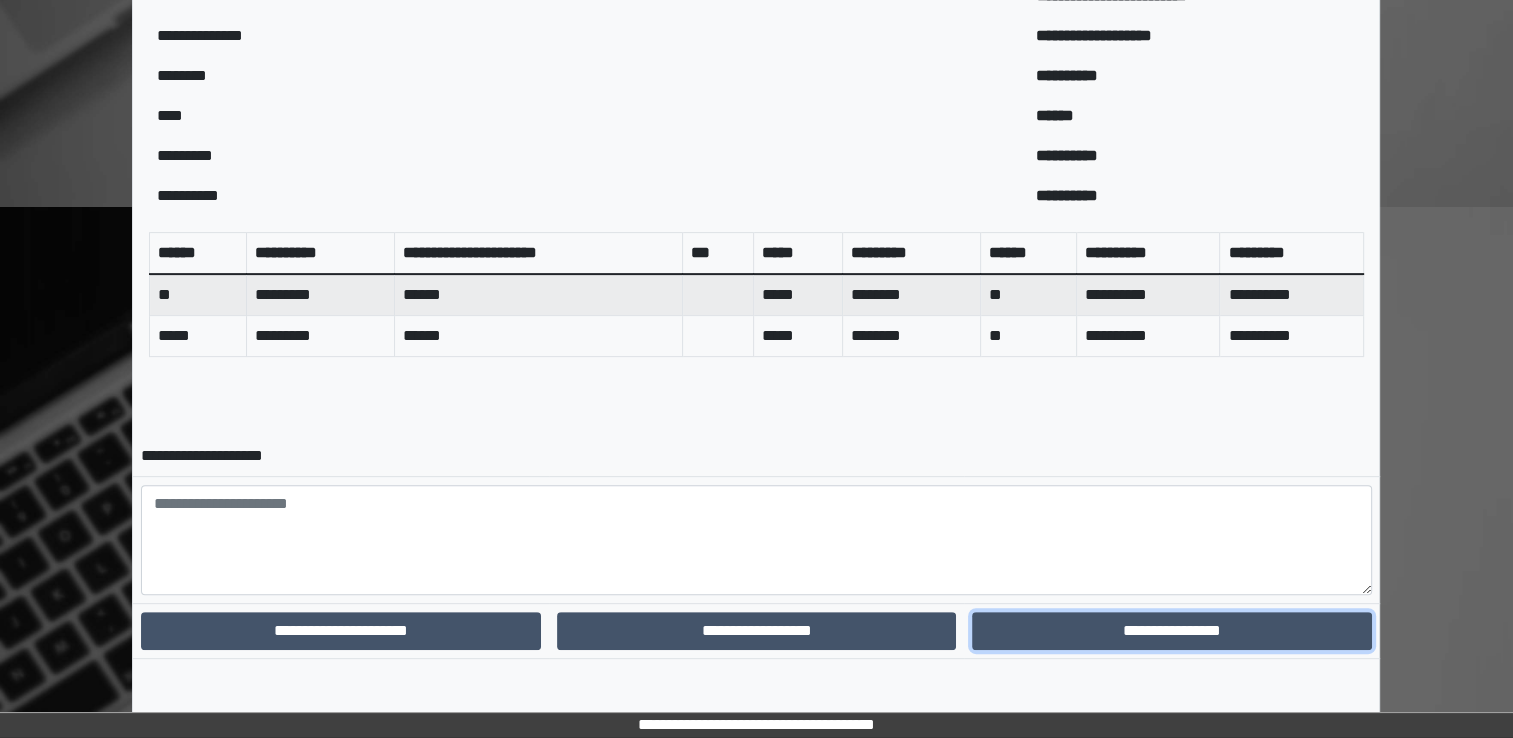 drag, startPoint x: 1081, startPoint y: 644, endPoint x: 1083, endPoint y: 634, distance: 10.198039 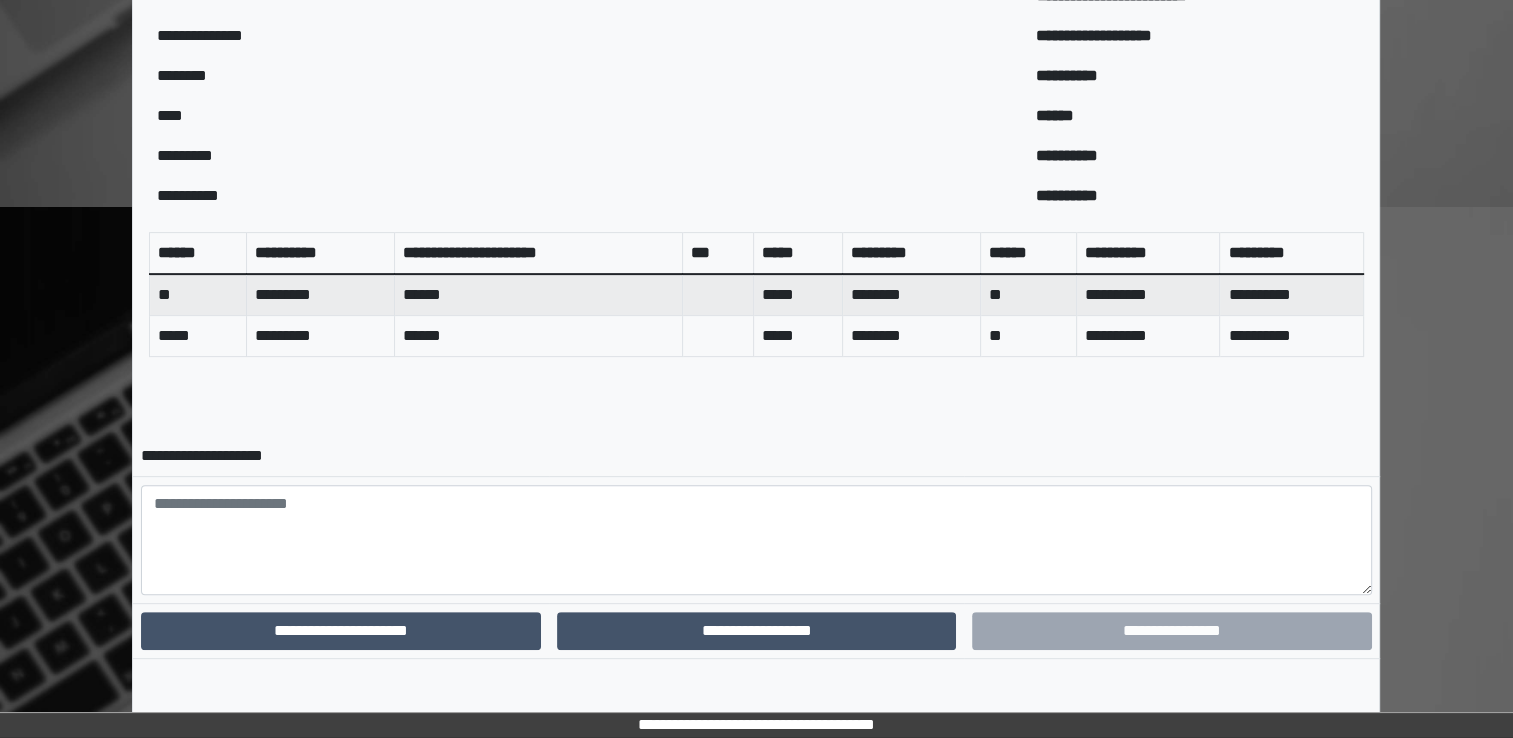scroll, scrollTop: 560, scrollLeft: 0, axis: vertical 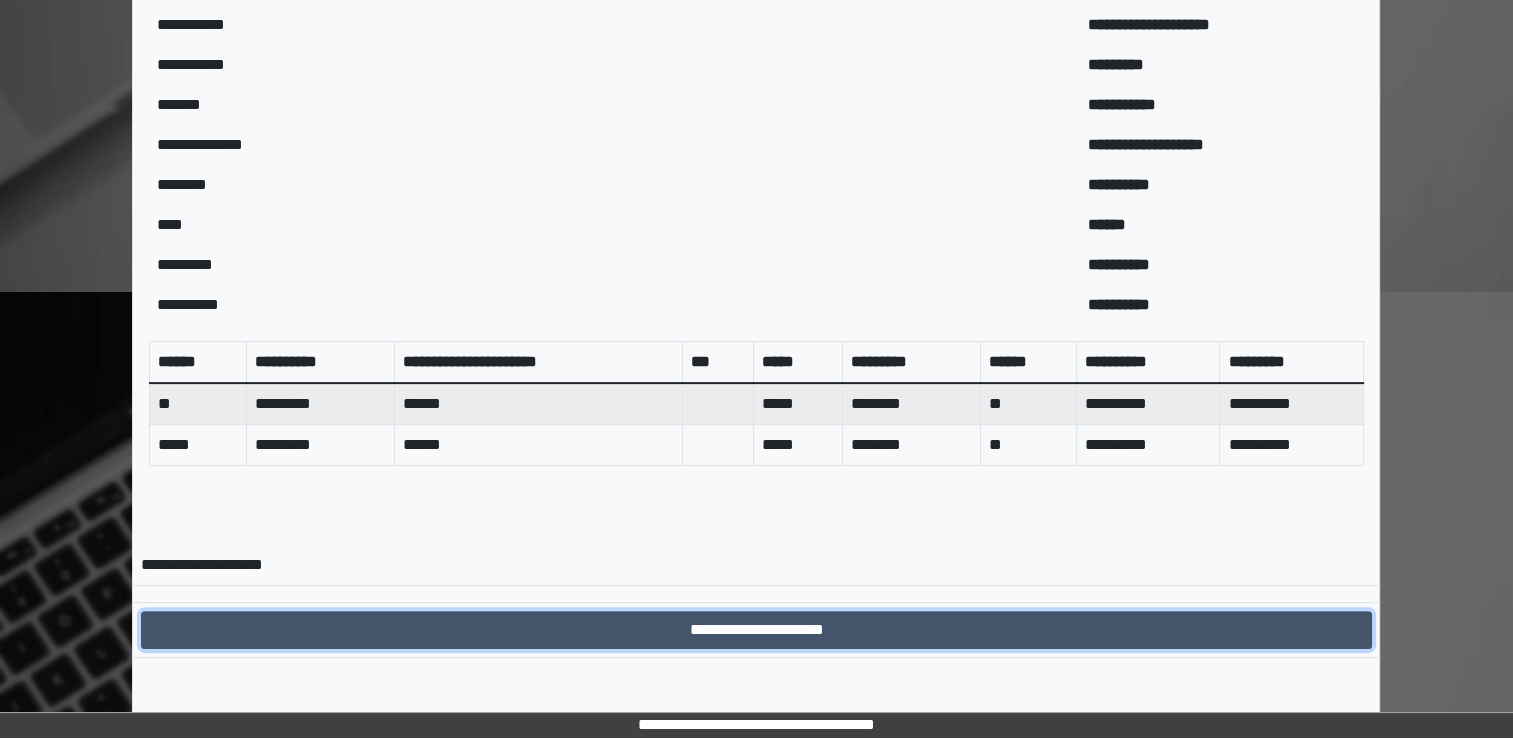 click on "**********" at bounding box center (756, 630) 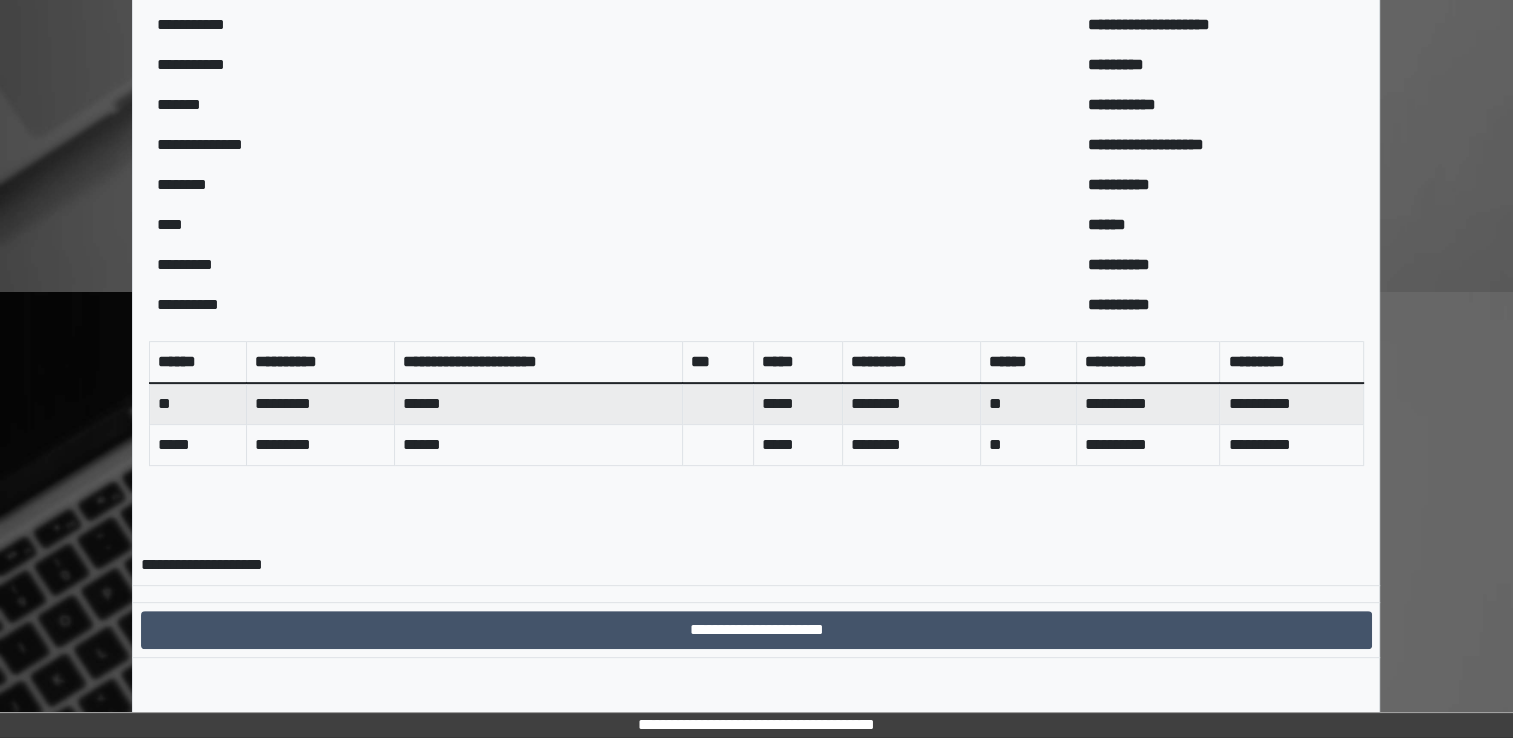 scroll, scrollTop: 0, scrollLeft: 0, axis: both 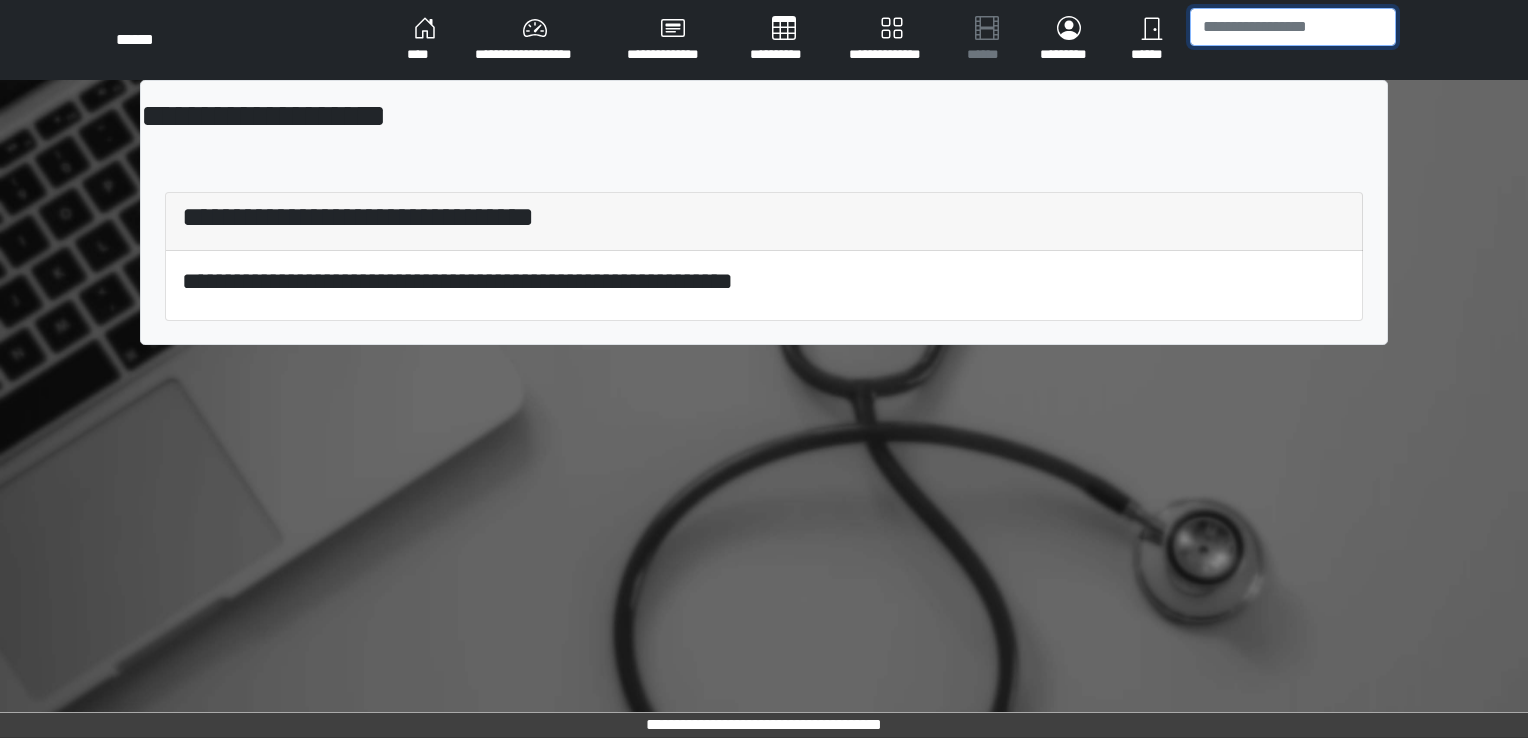 click at bounding box center (1293, 27) 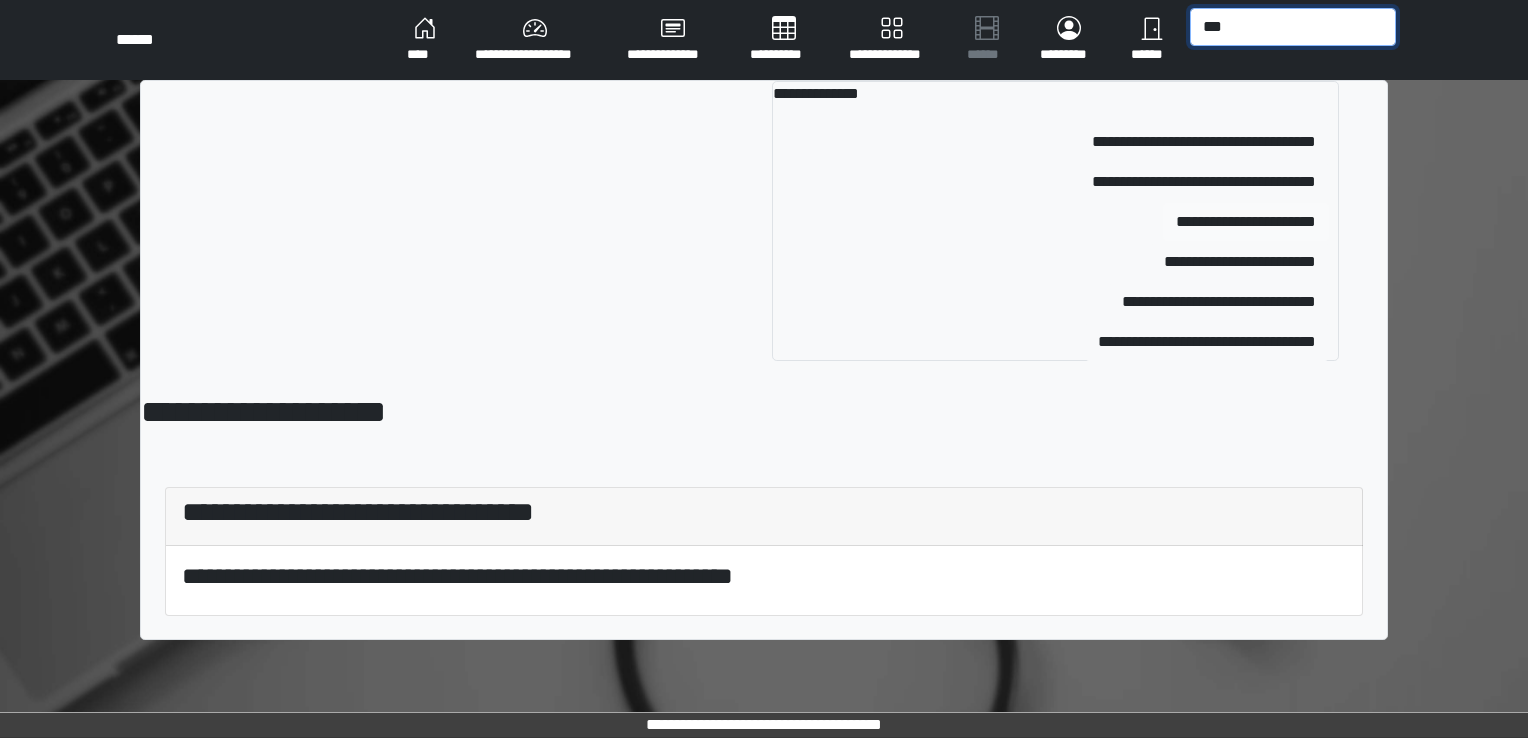 type on "***" 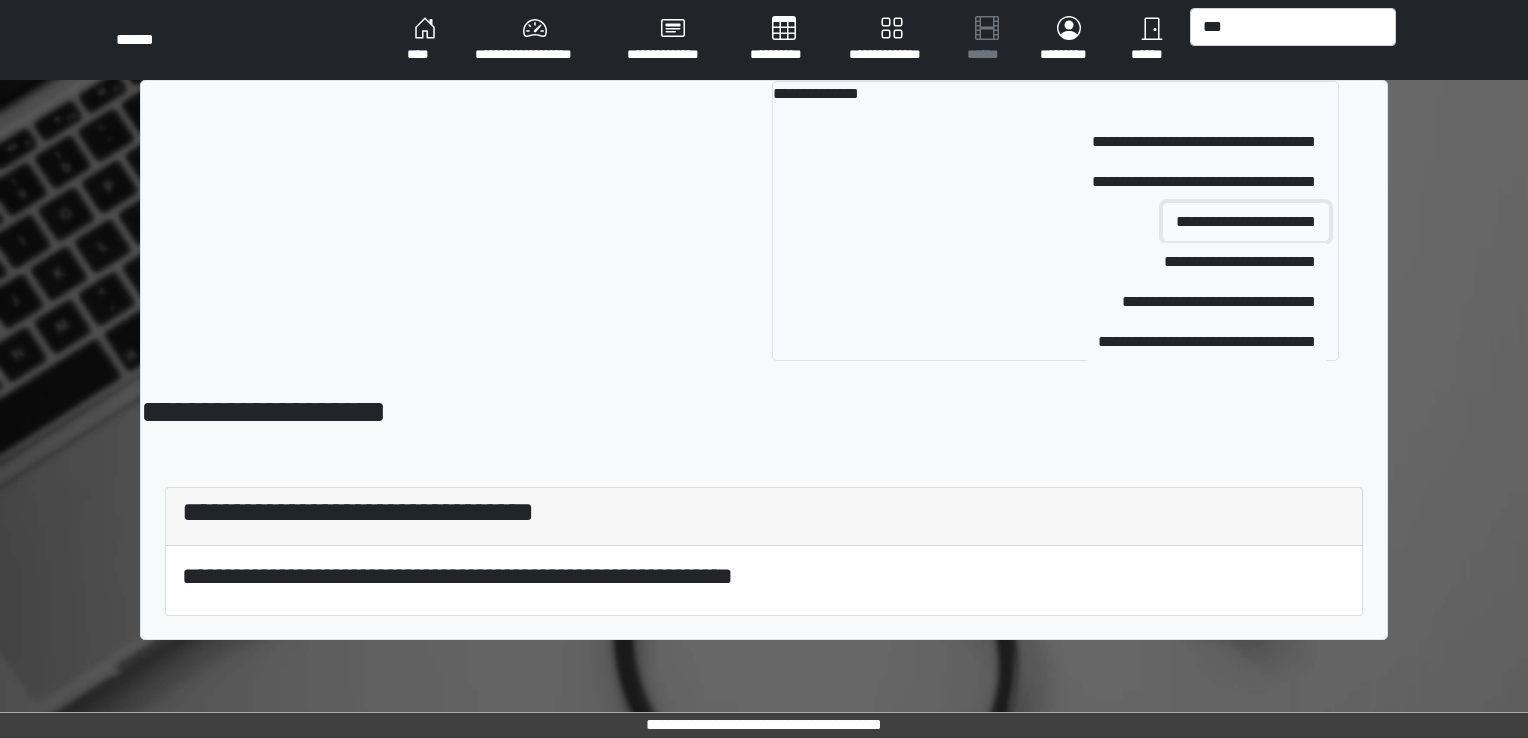 click on "**********" at bounding box center [1246, 222] 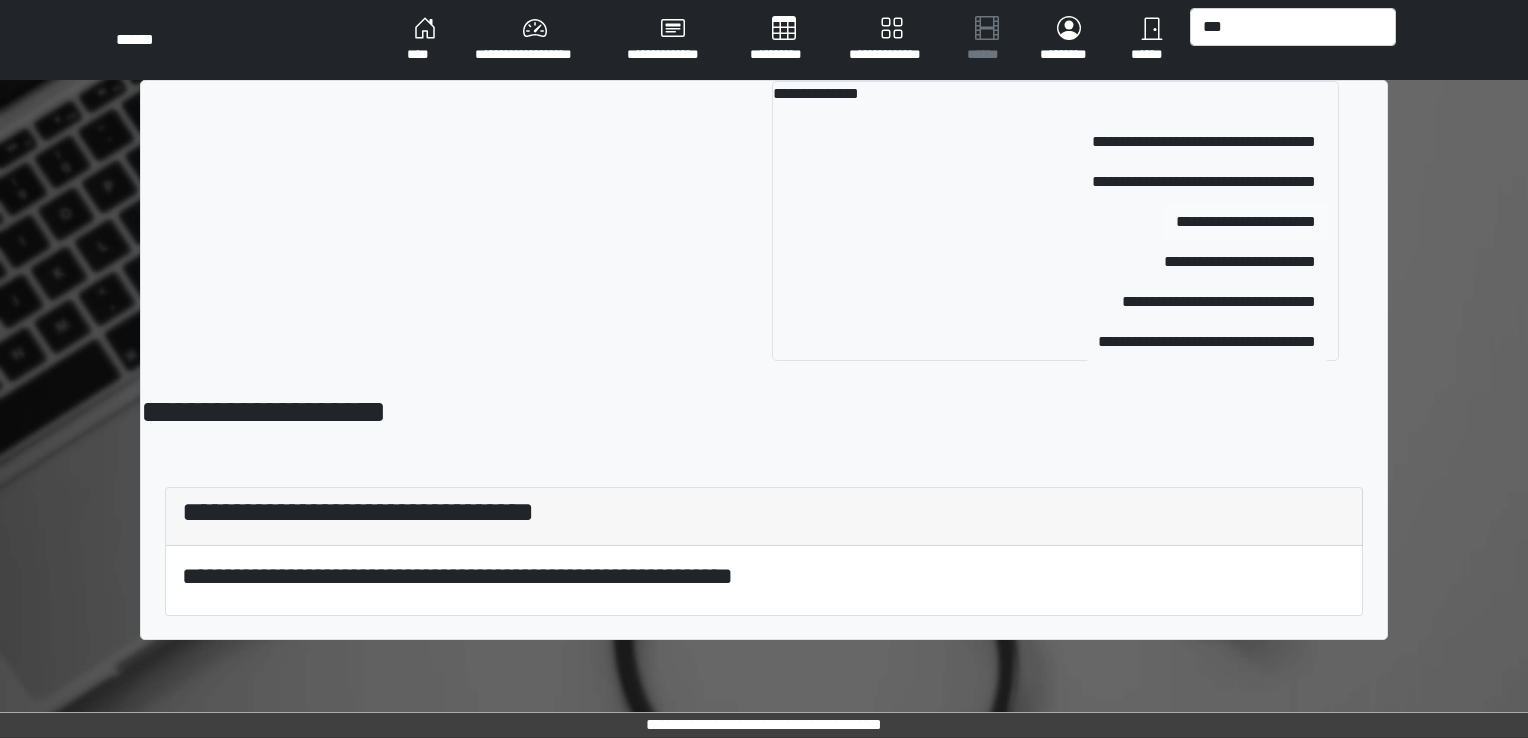 type 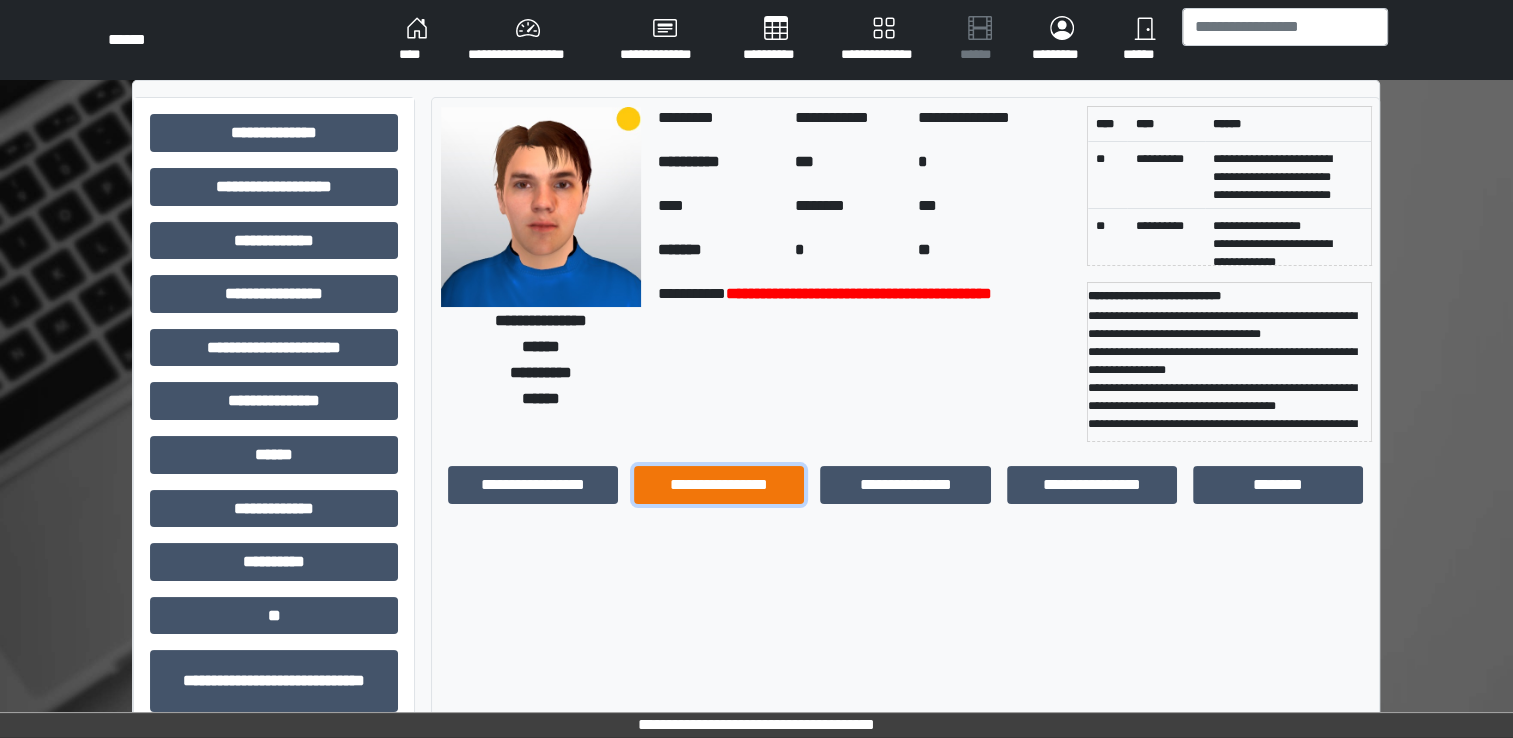 click on "**********" at bounding box center (719, 485) 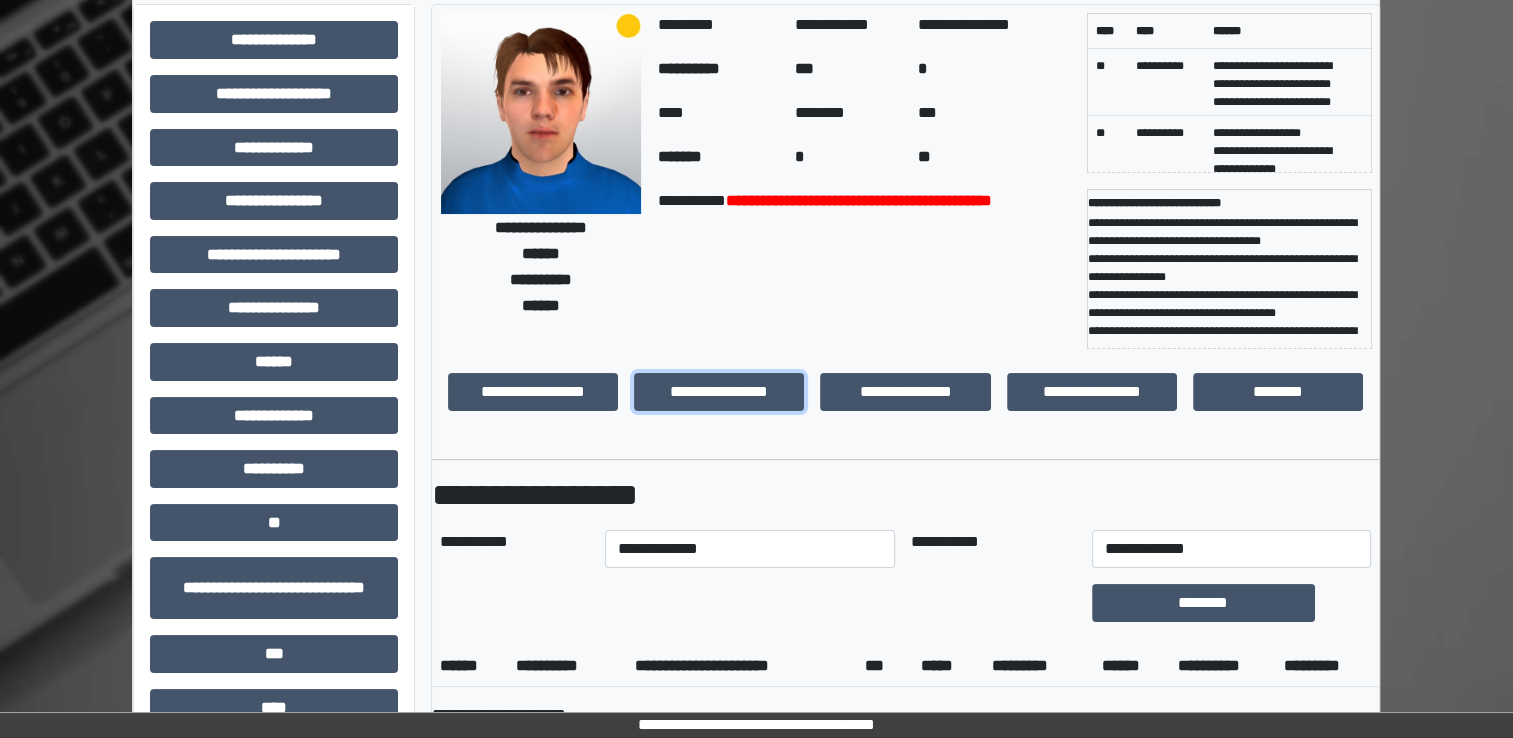 scroll, scrollTop: 300, scrollLeft: 0, axis: vertical 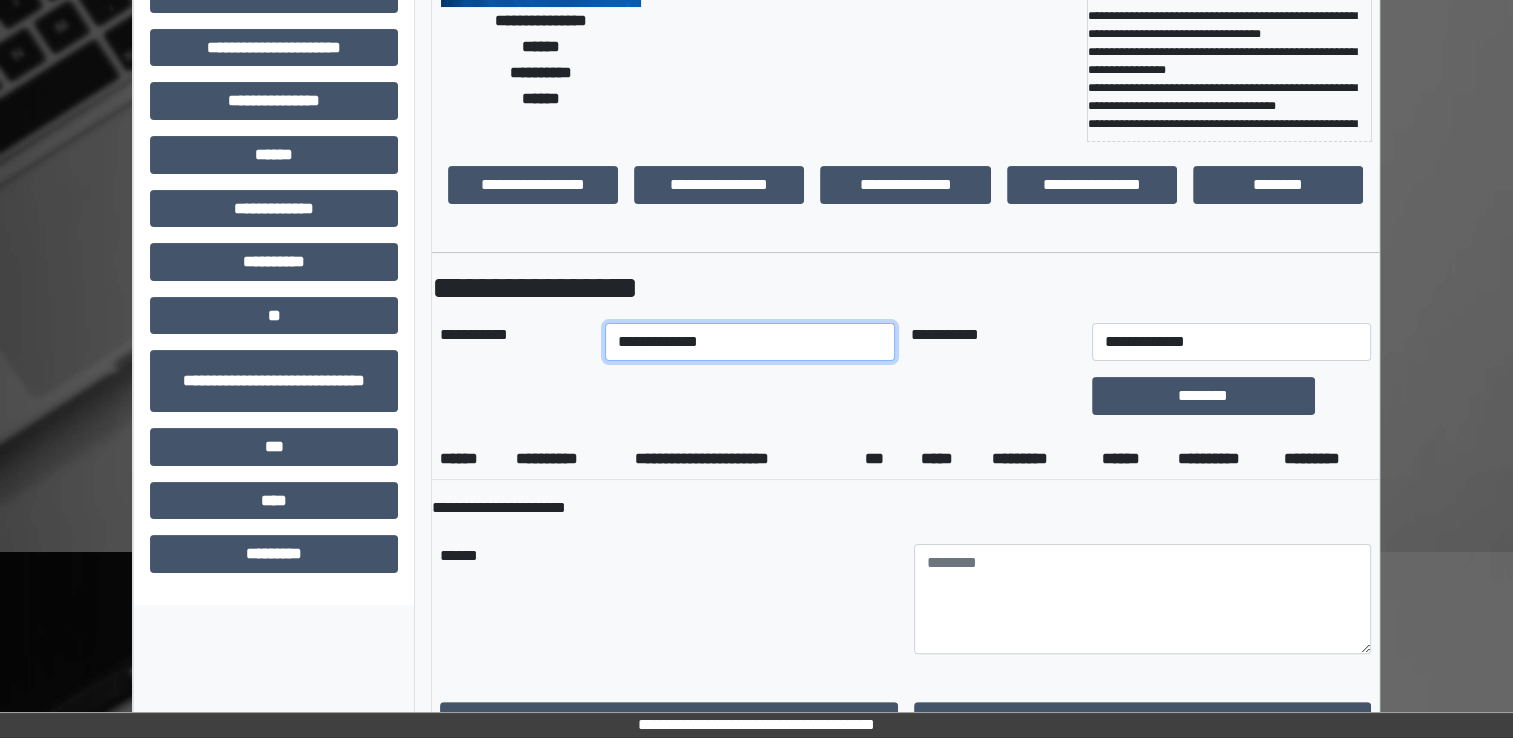 click on "**********" at bounding box center (750, 342) 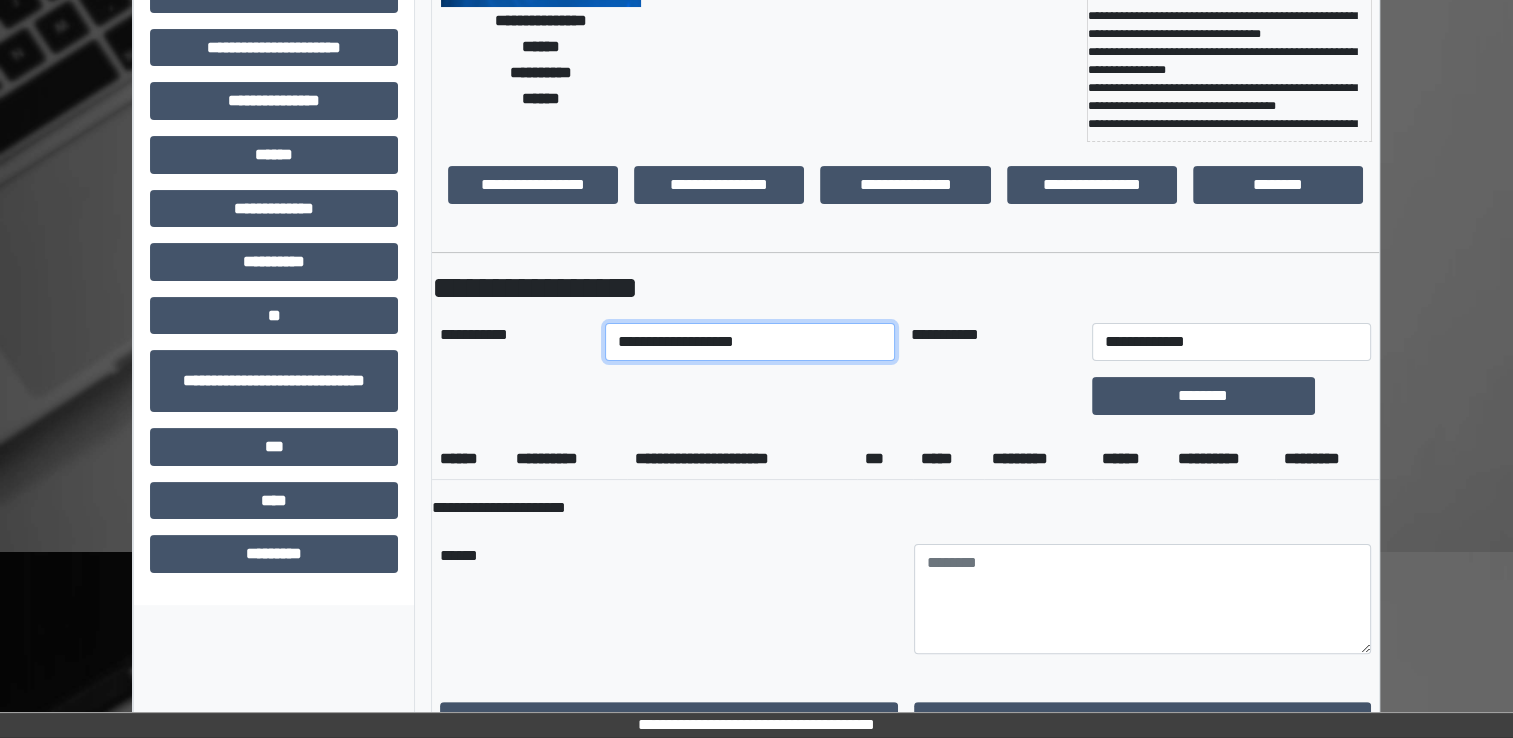 click on "**********" at bounding box center (750, 342) 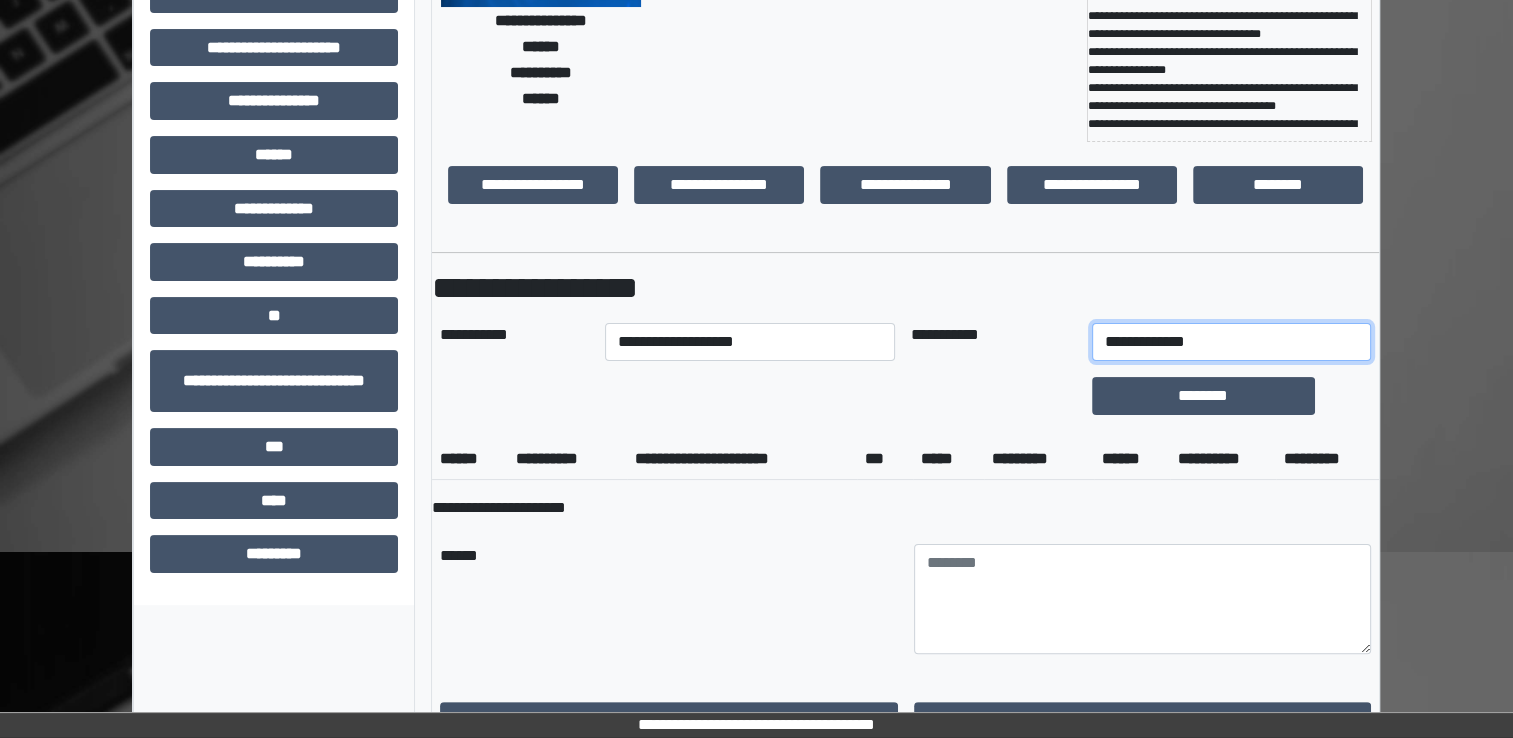 click on "**********" at bounding box center (1231, 342) 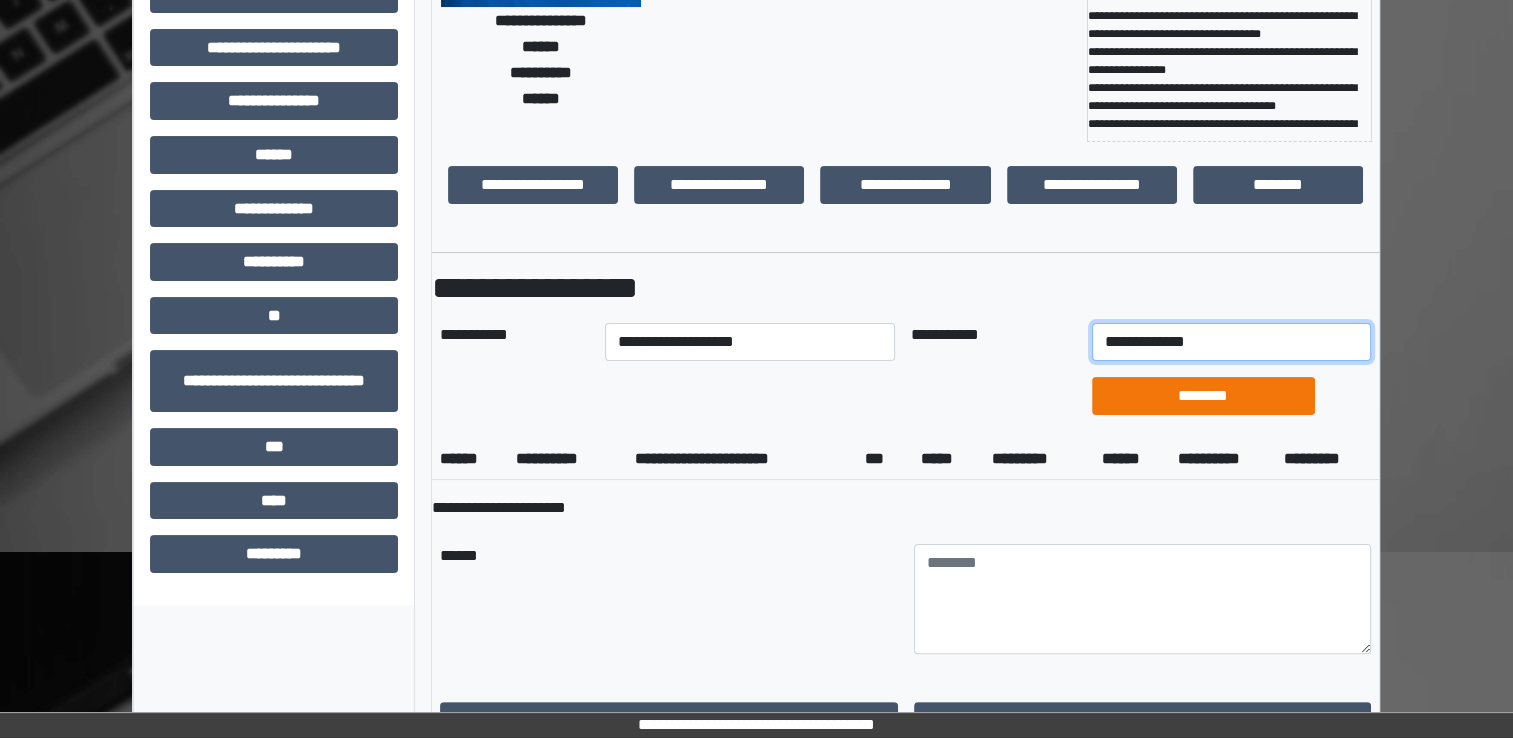 select on "*" 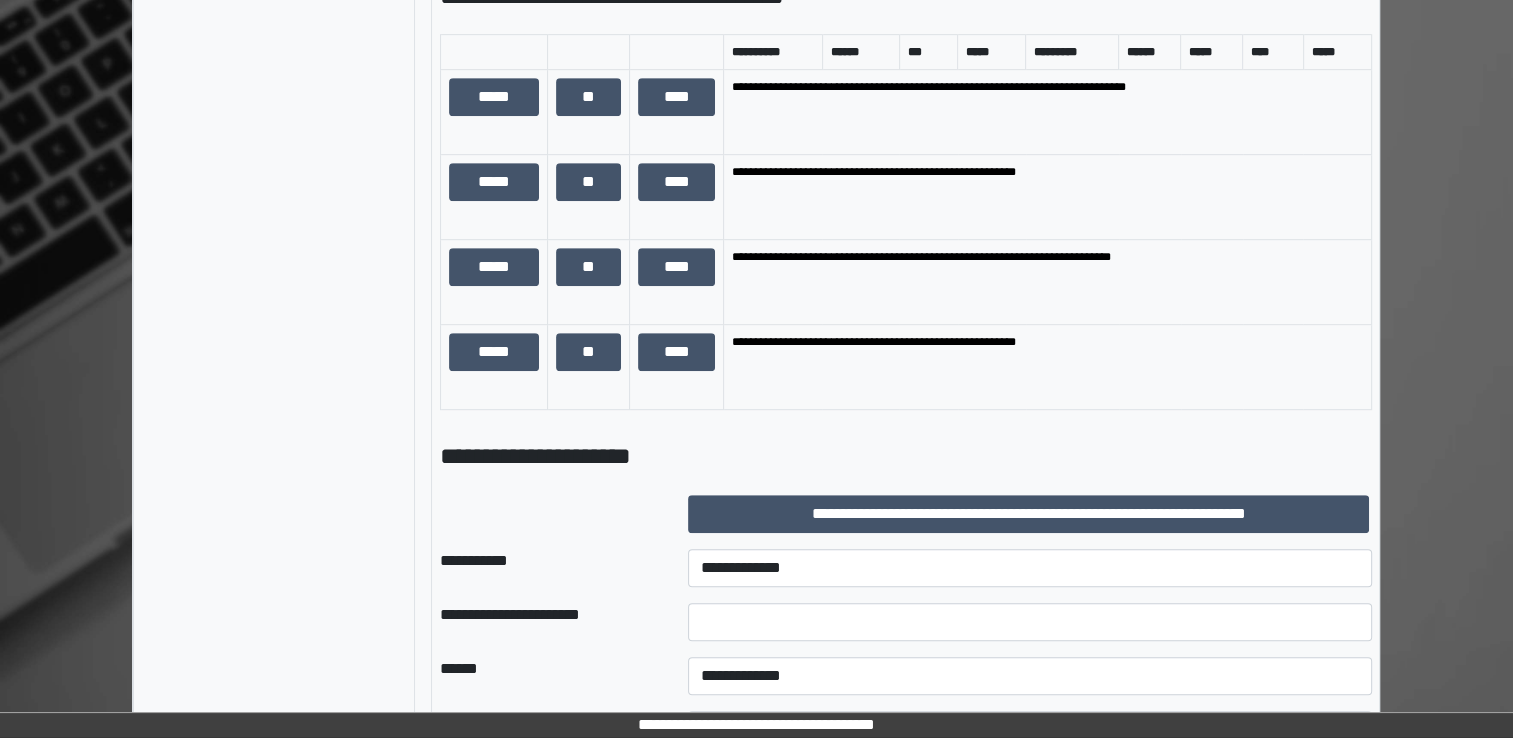 scroll, scrollTop: 1100, scrollLeft: 0, axis: vertical 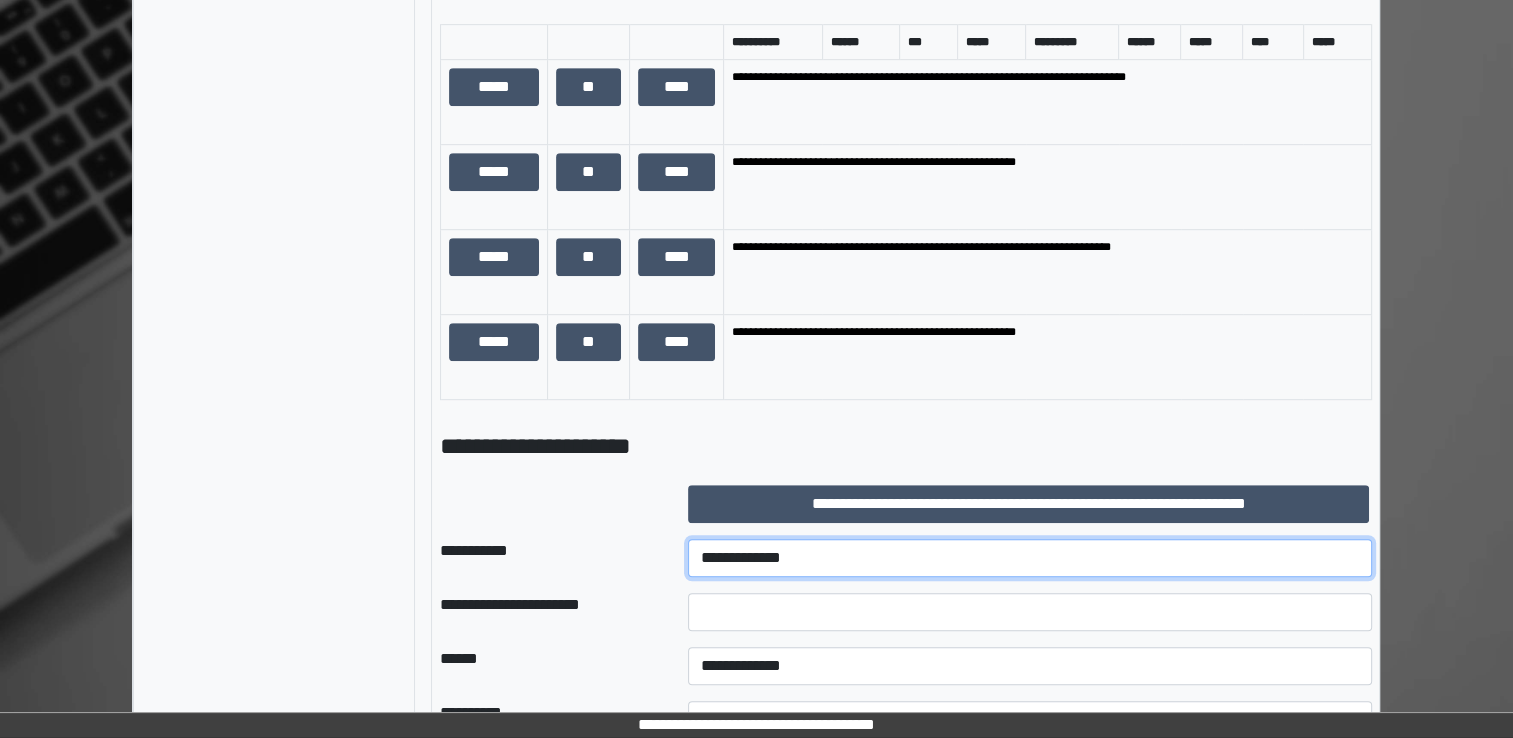 click on "**********" at bounding box center (1030, 558) 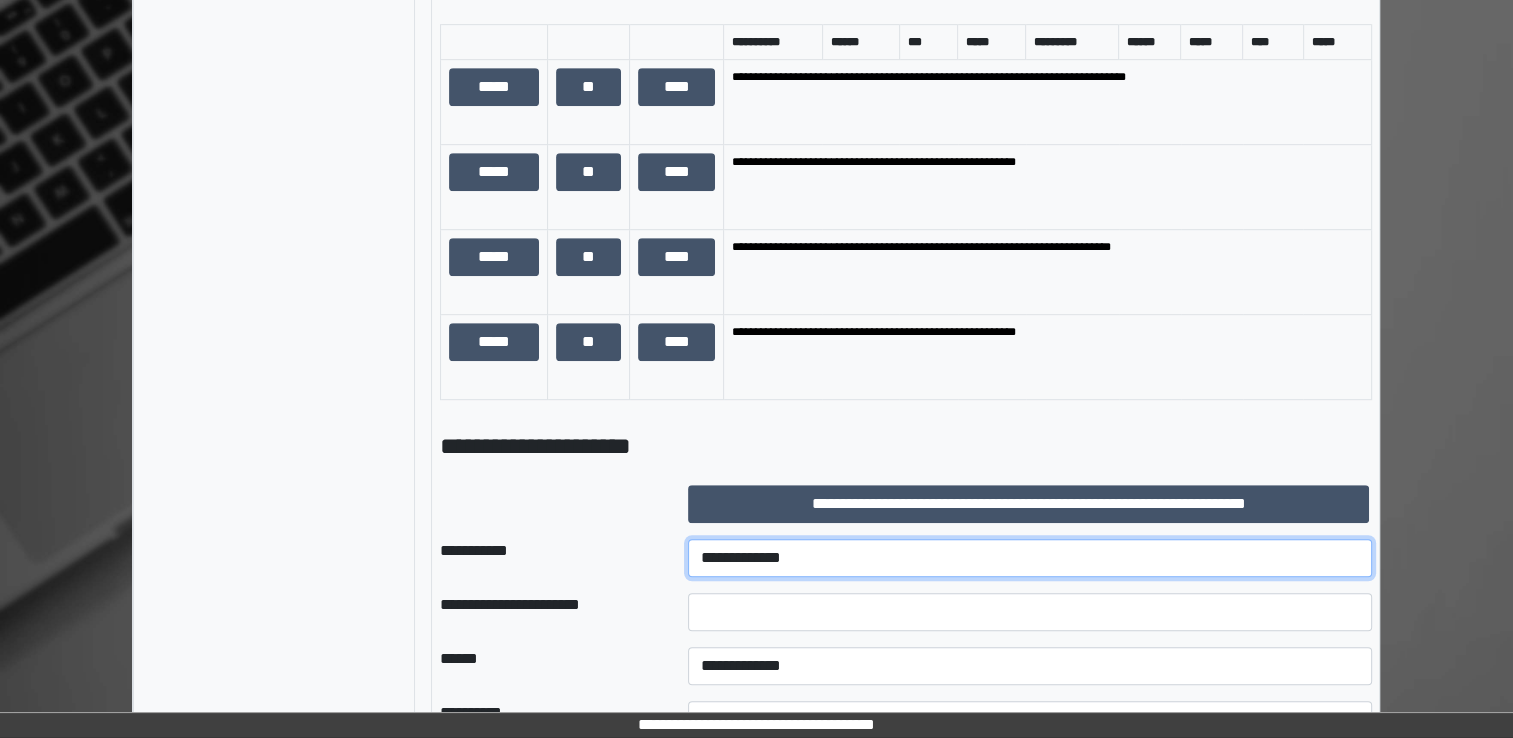 click on "**********" at bounding box center (1030, 558) 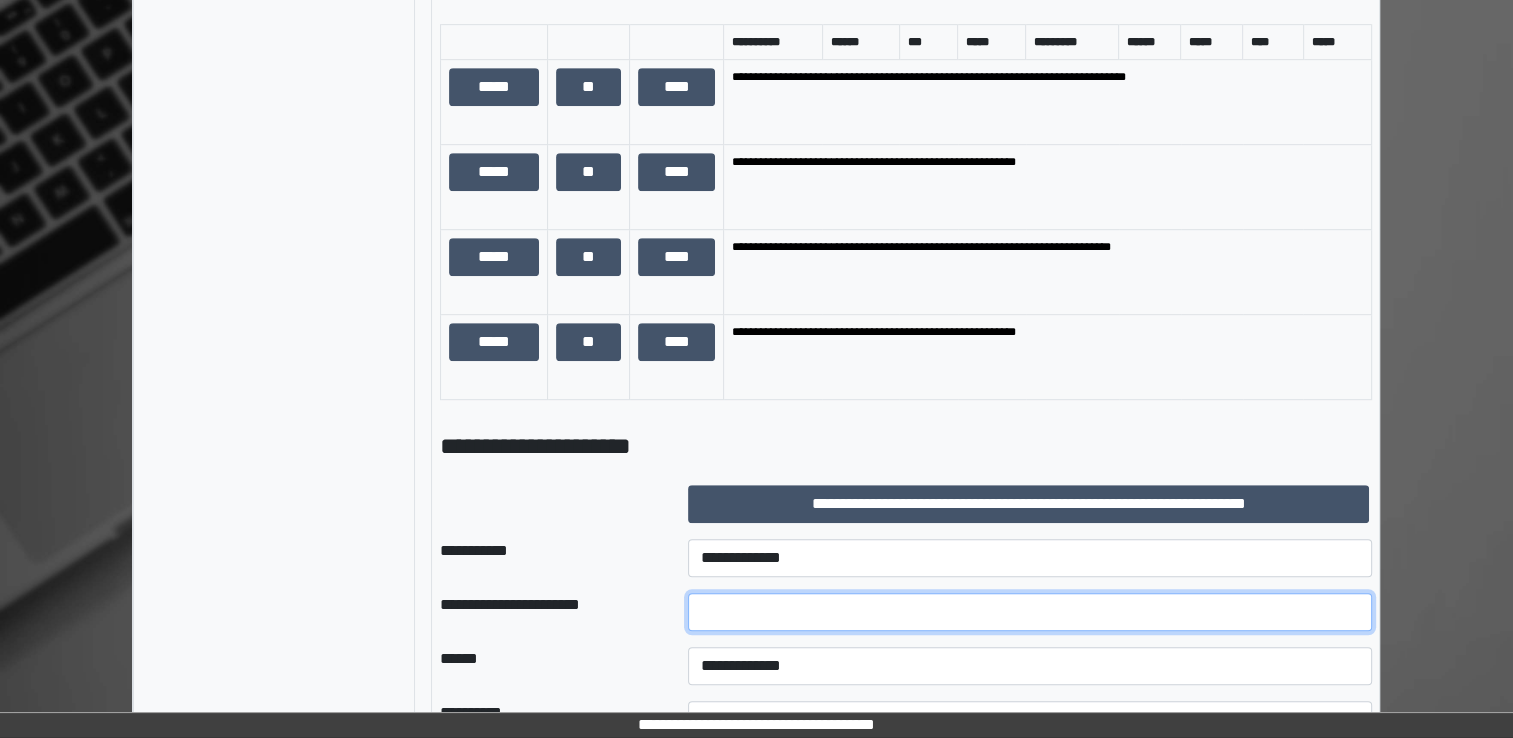 click at bounding box center (1030, 612) 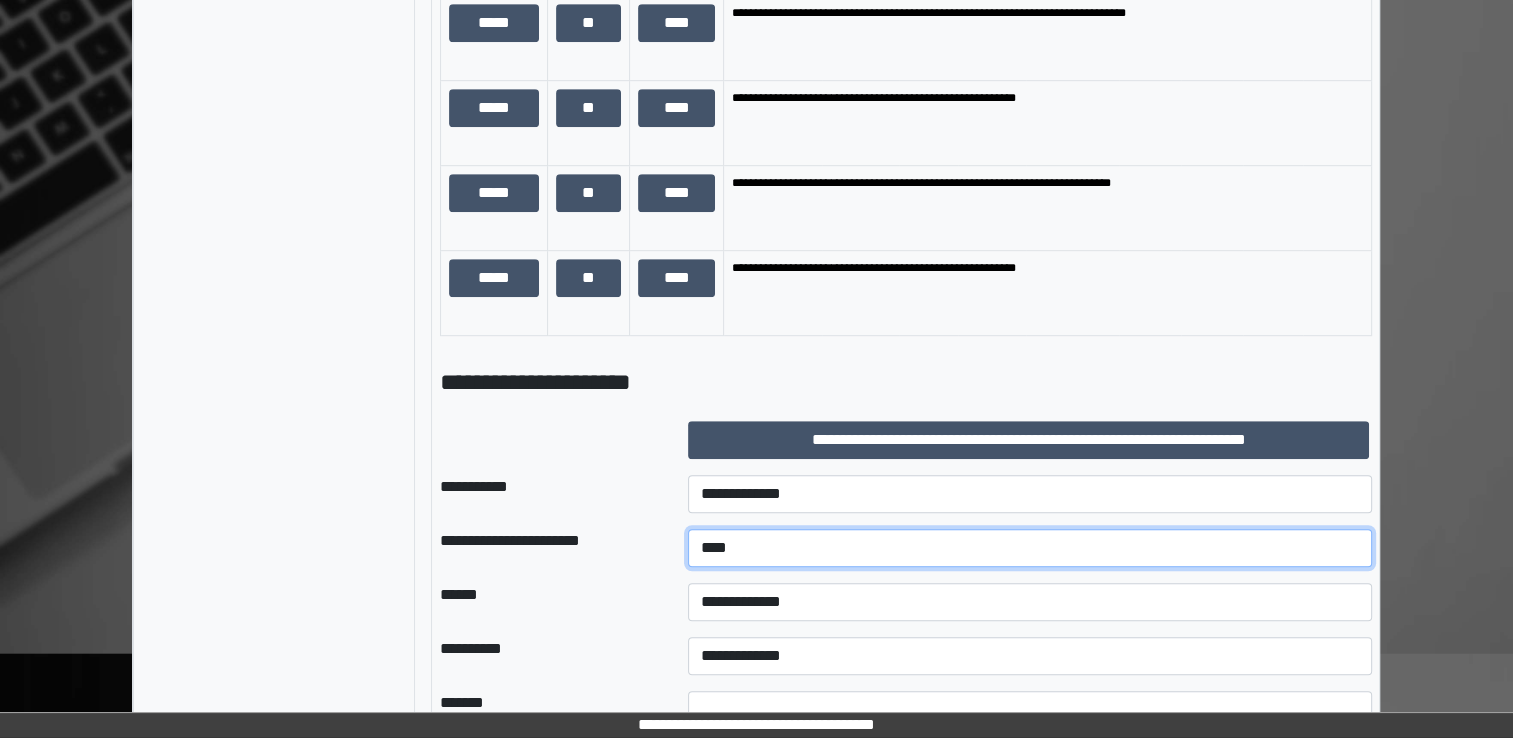 scroll, scrollTop: 1200, scrollLeft: 0, axis: vertical 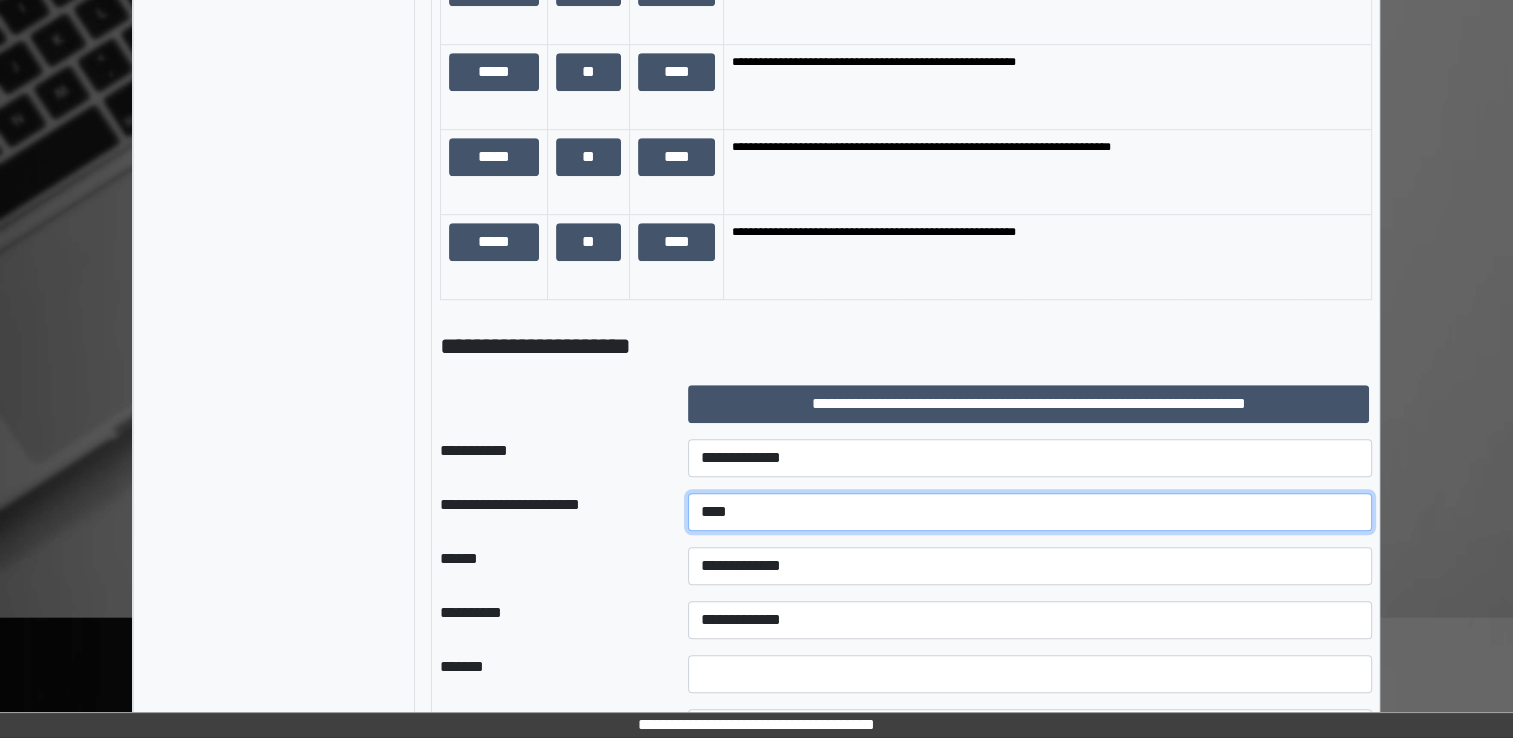 type on "****" 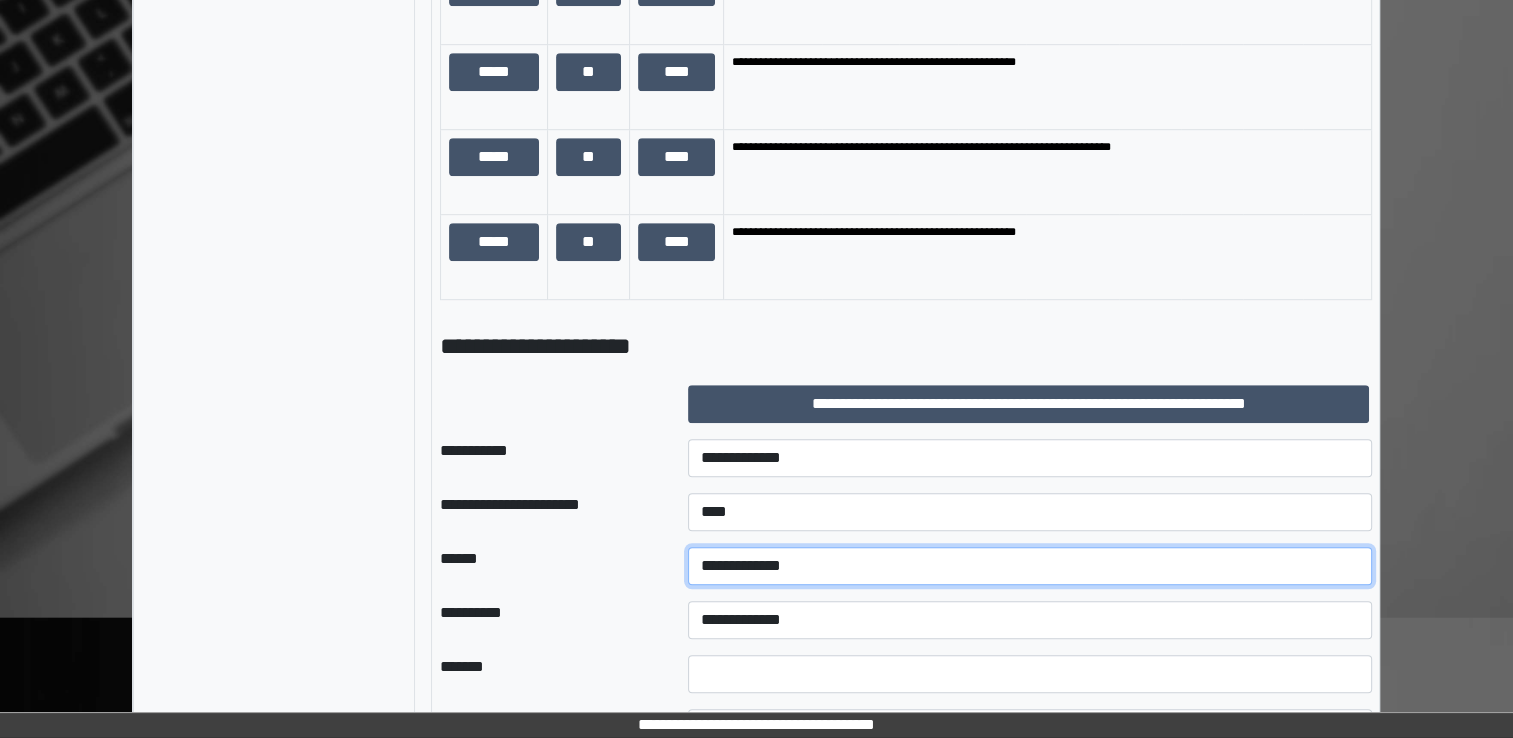 click on "**********" at bounding box center [1030, 566] 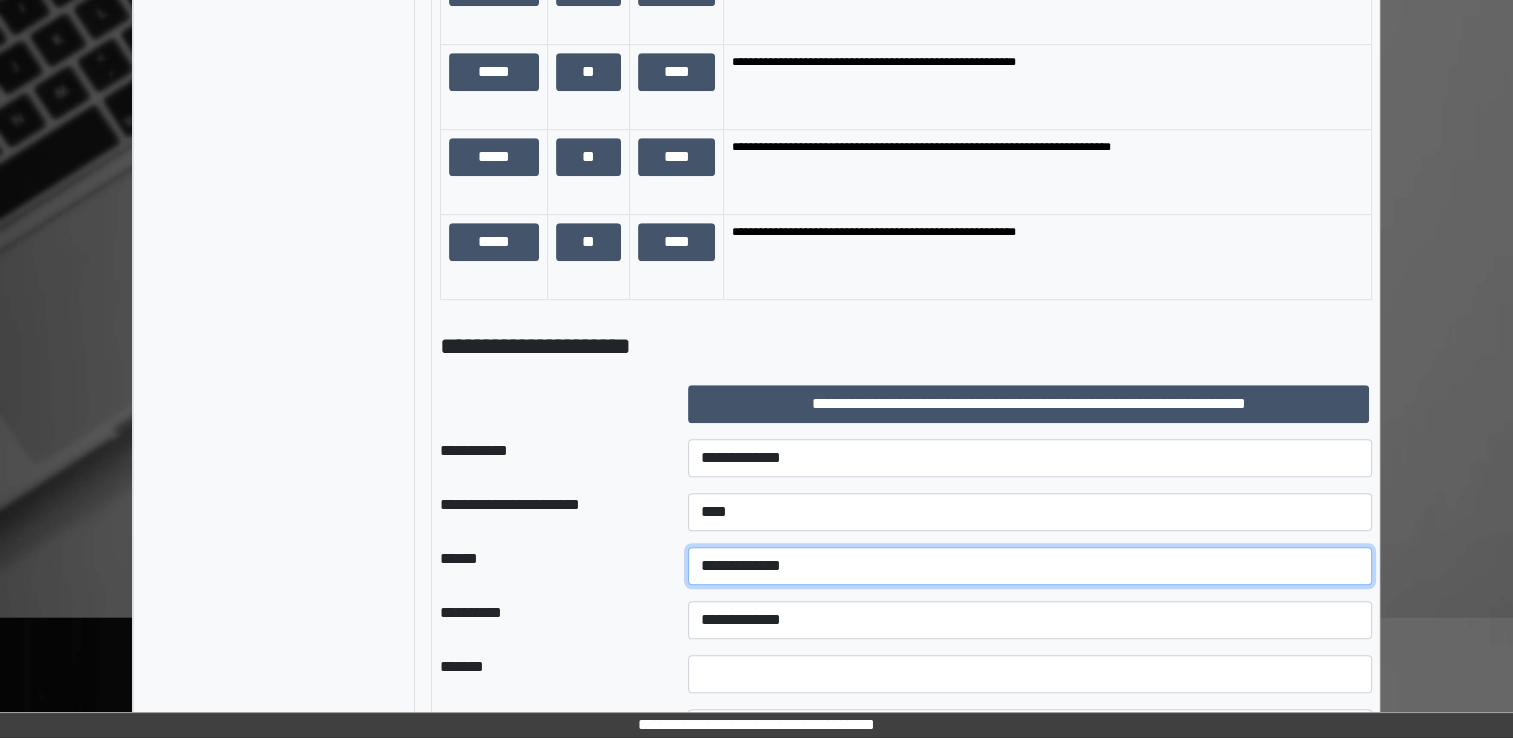 select on "*" 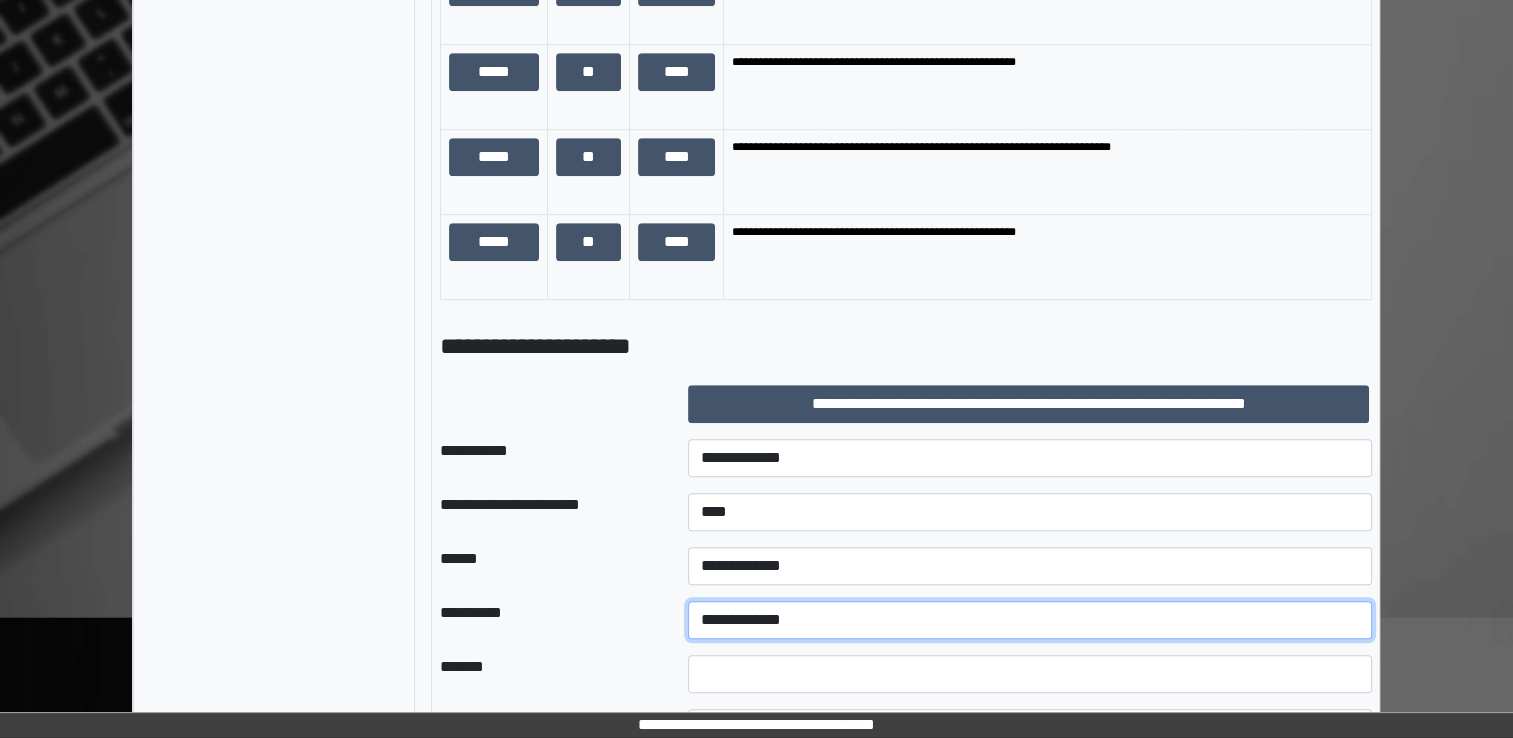 click on "**********" at bounding box center [1030, 620] 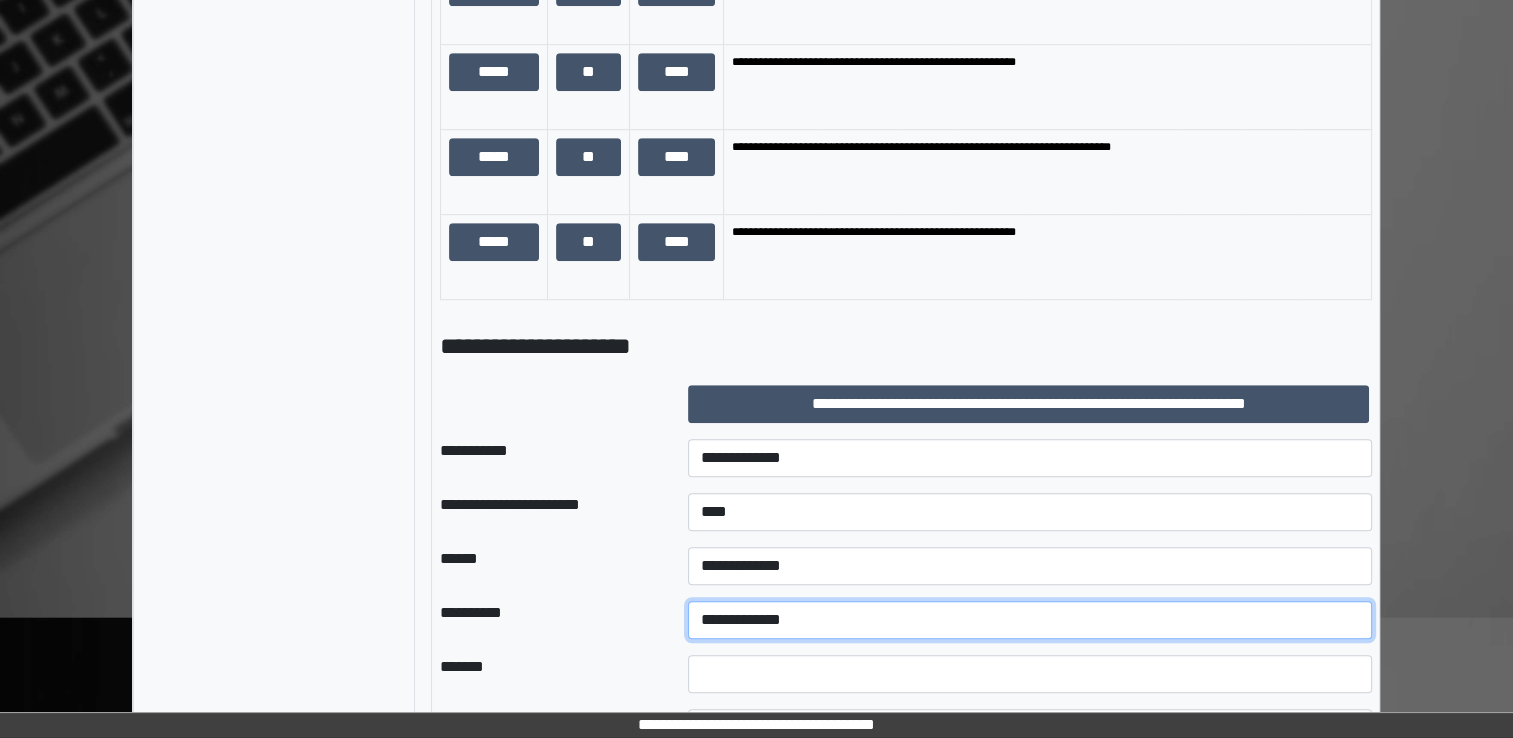 select on "*" 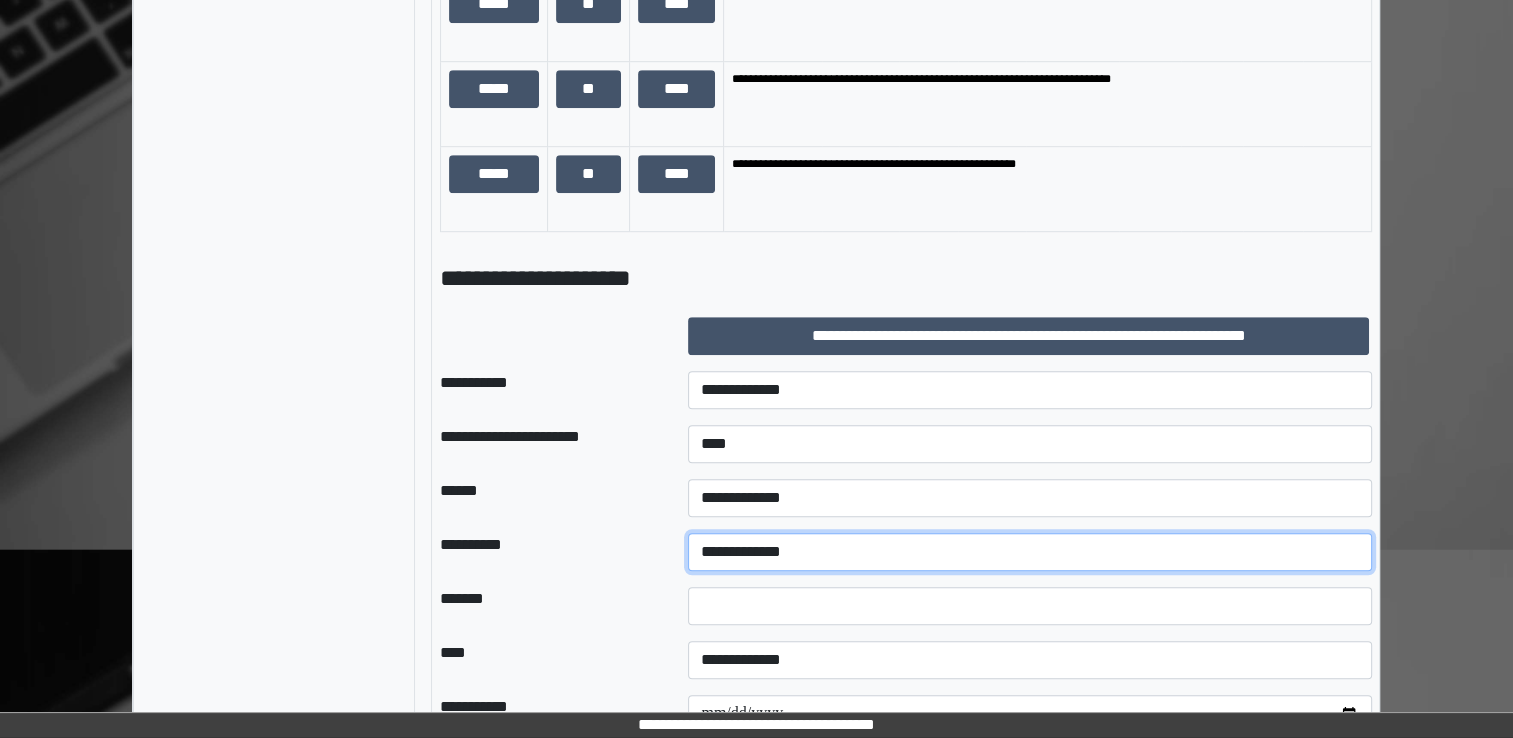 scroll, scrollTop: 1300, scrollLeft: 0, axis: vertical 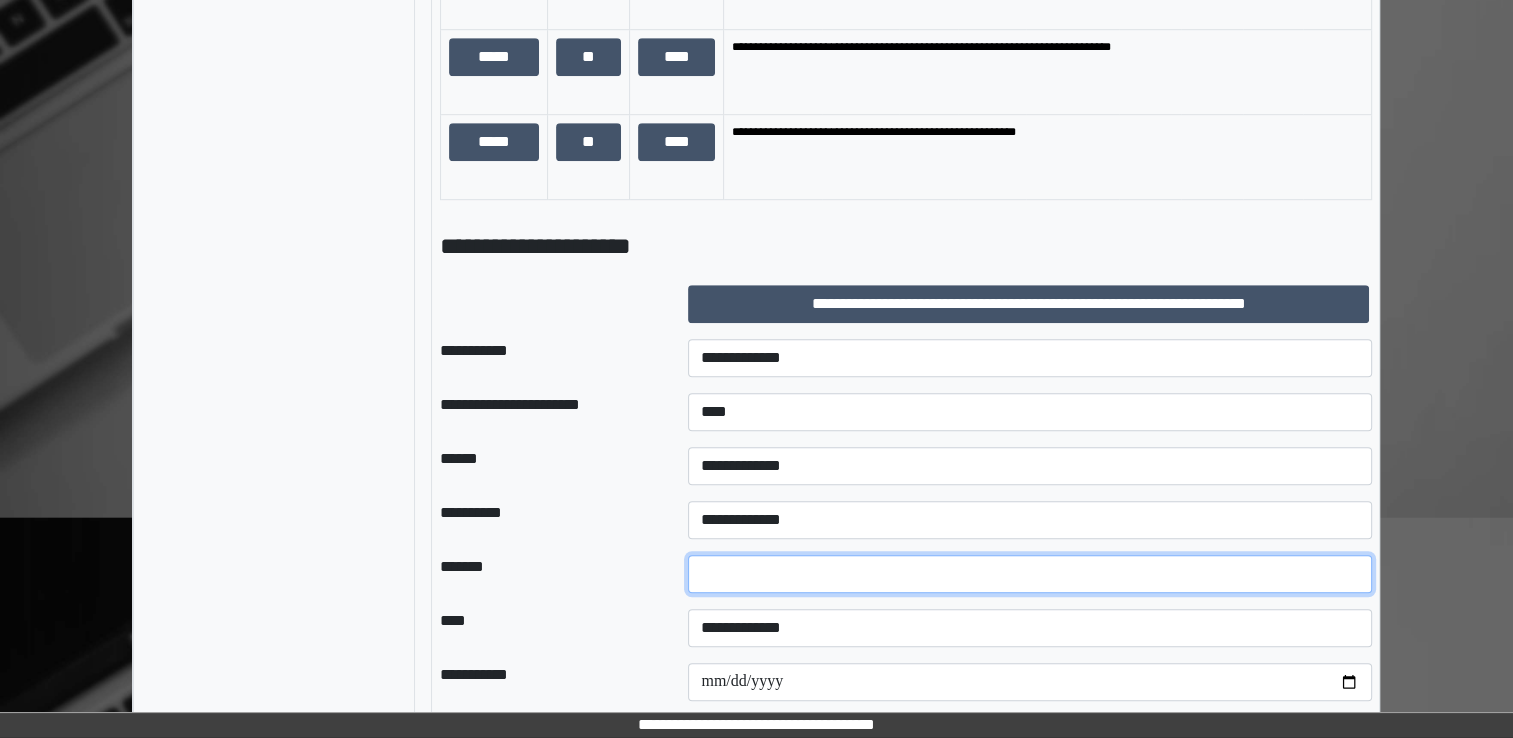 click at bounding box center [1030, 574] 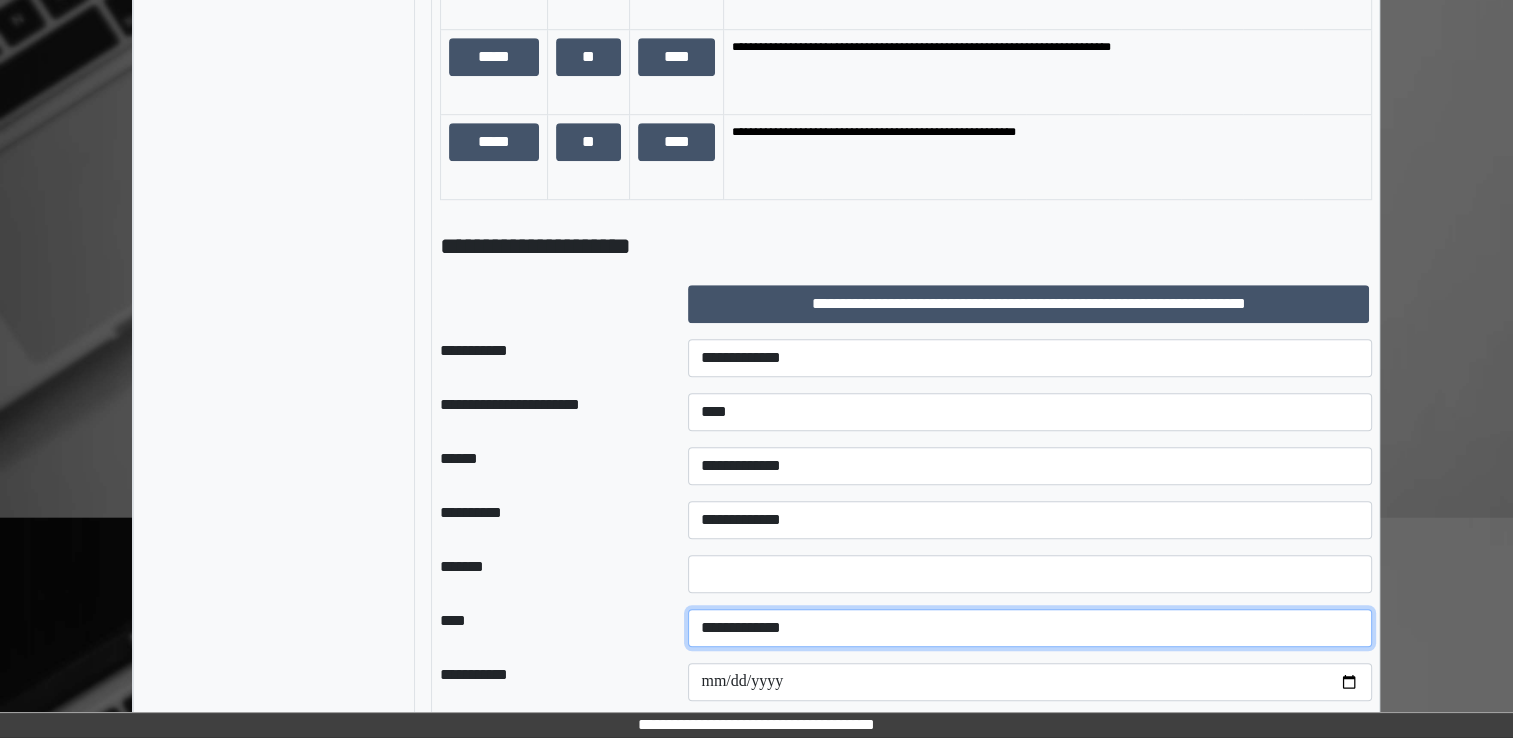 click on "**********" at bounding box center [1030, 628] 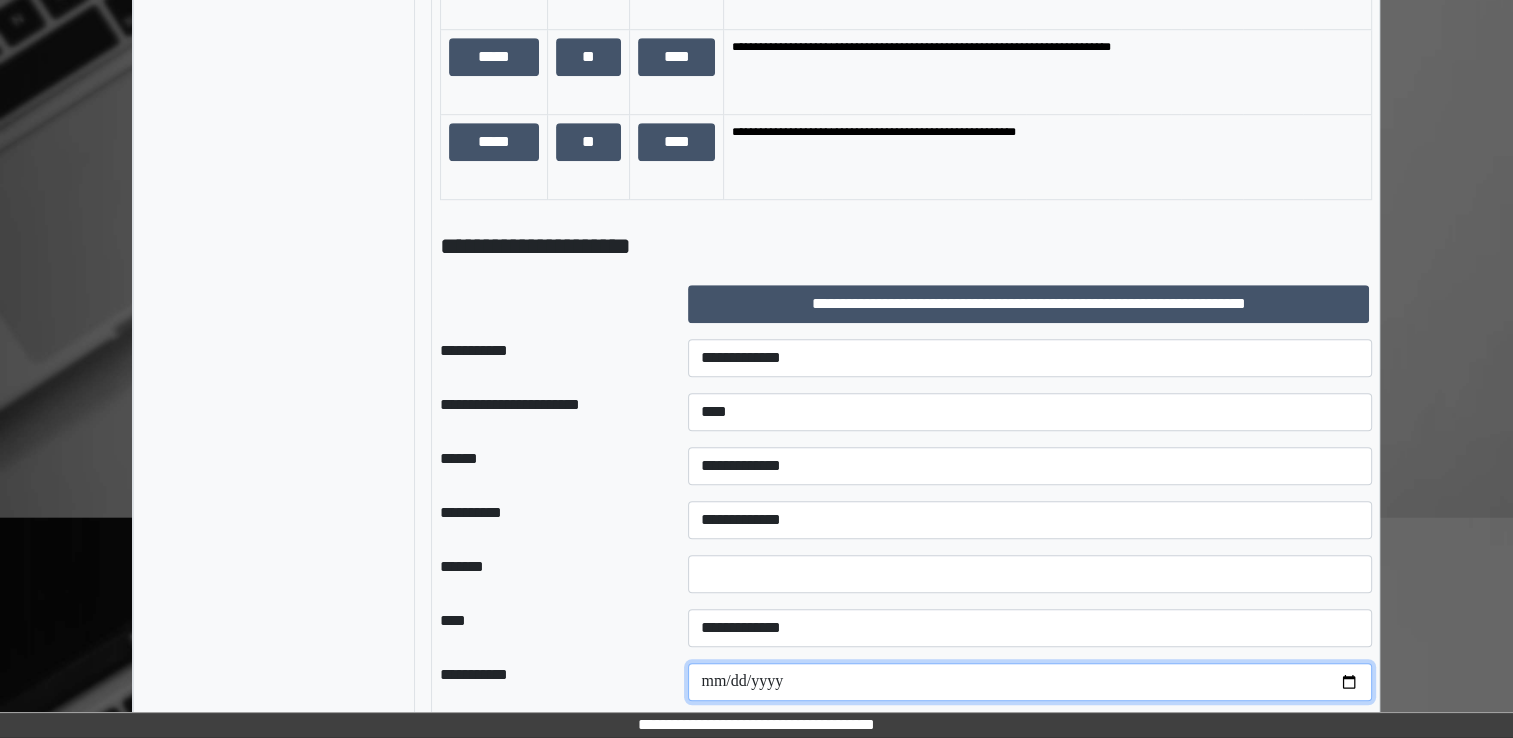 click at bounding box center [1030, 682] 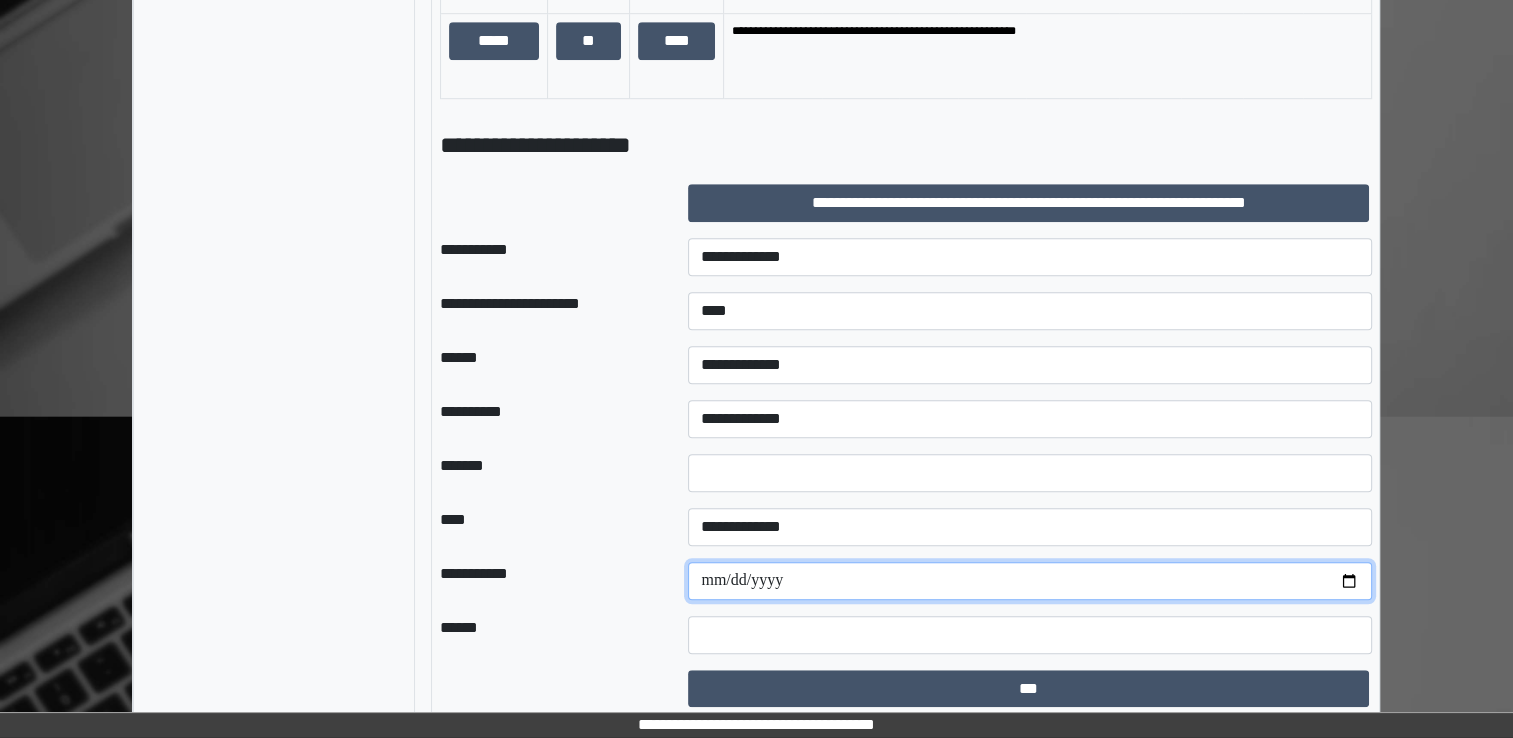 scroll, scrollTop: 1405, scrollLeft: 0, axis: vertical 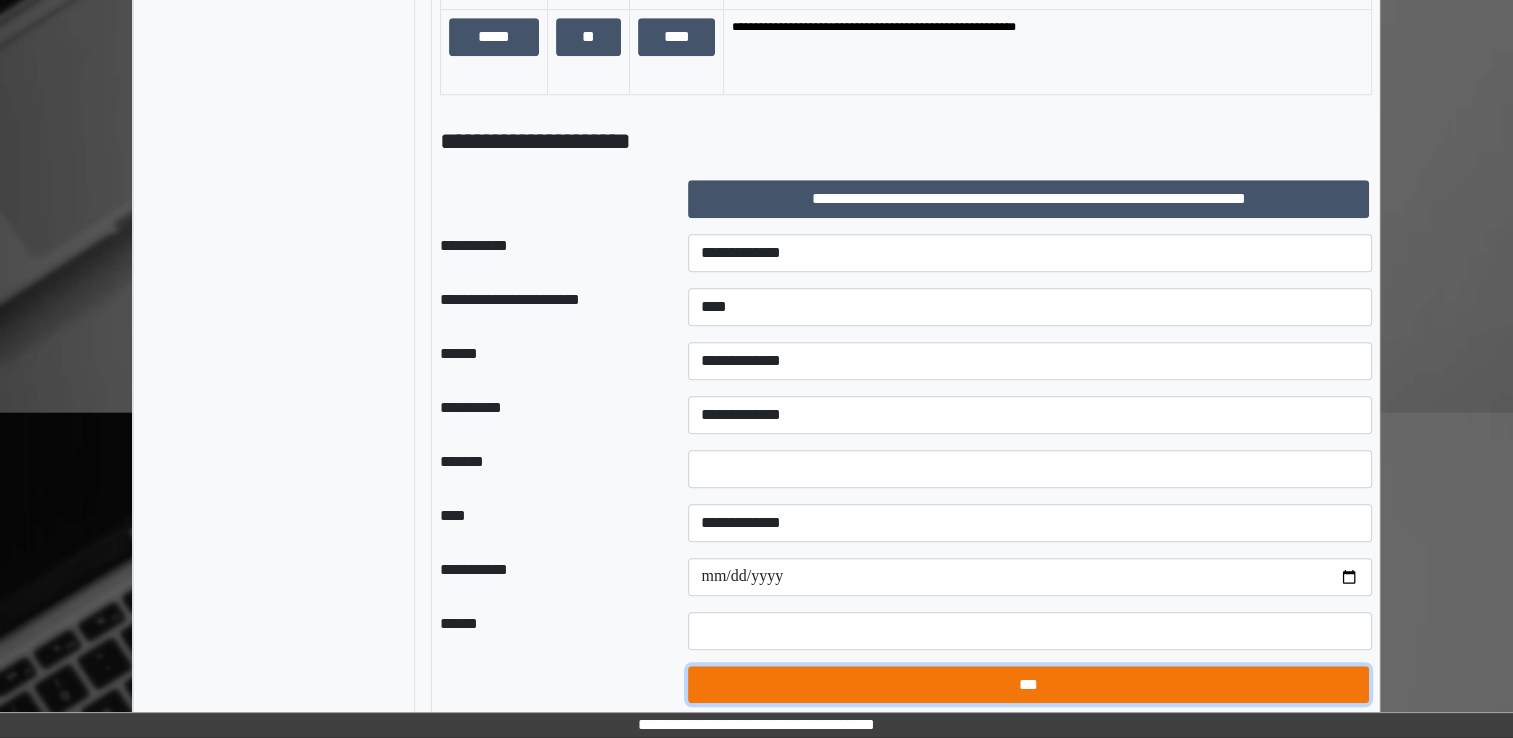 click on "***" at bounding box center [1028, 685] 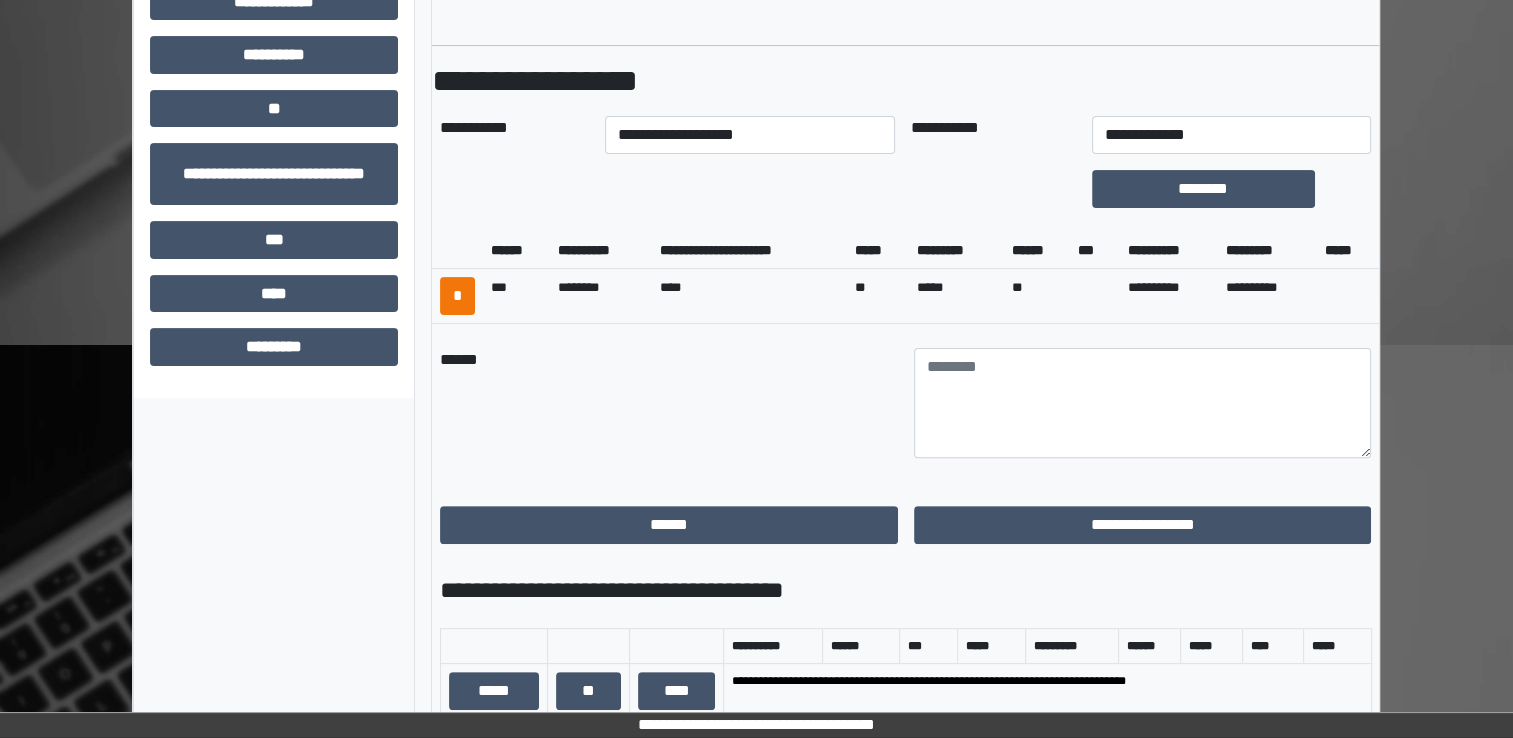 scroll, scrollTop: 505, scrollLeft: 0, axis: vertical 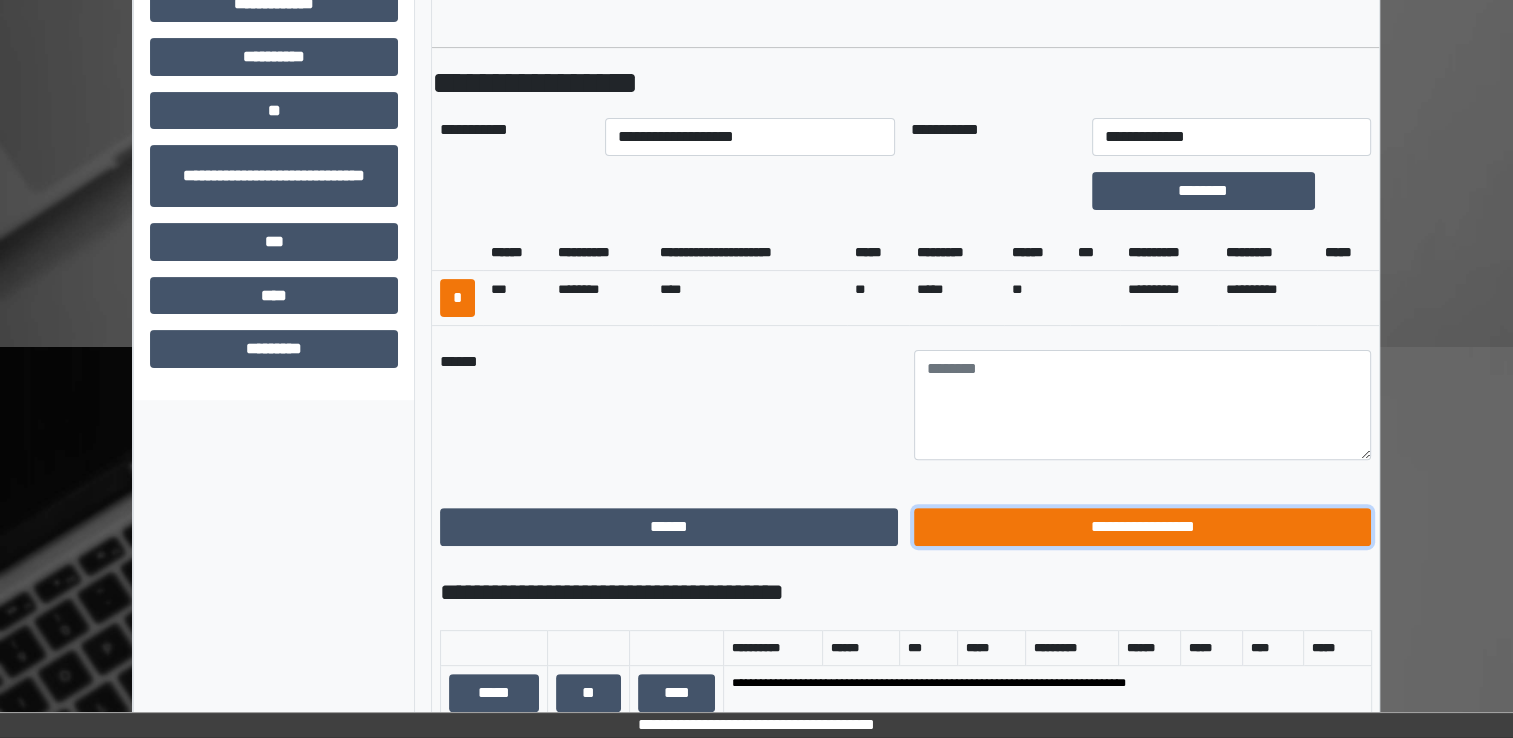click on "**********" at bounding box center (1143, 527) 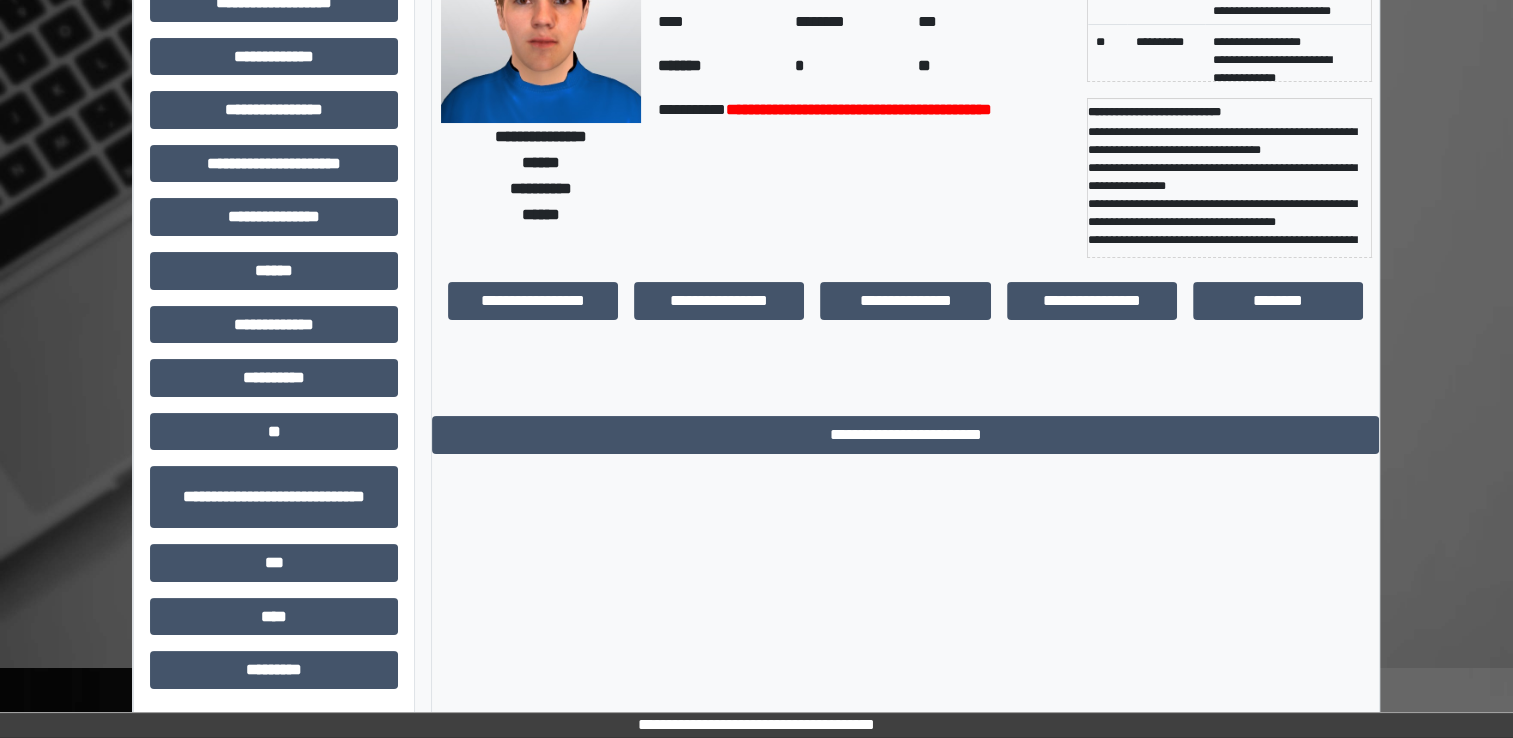 scroll, scrollTop: 0, scrollLeft: 0, axis: both 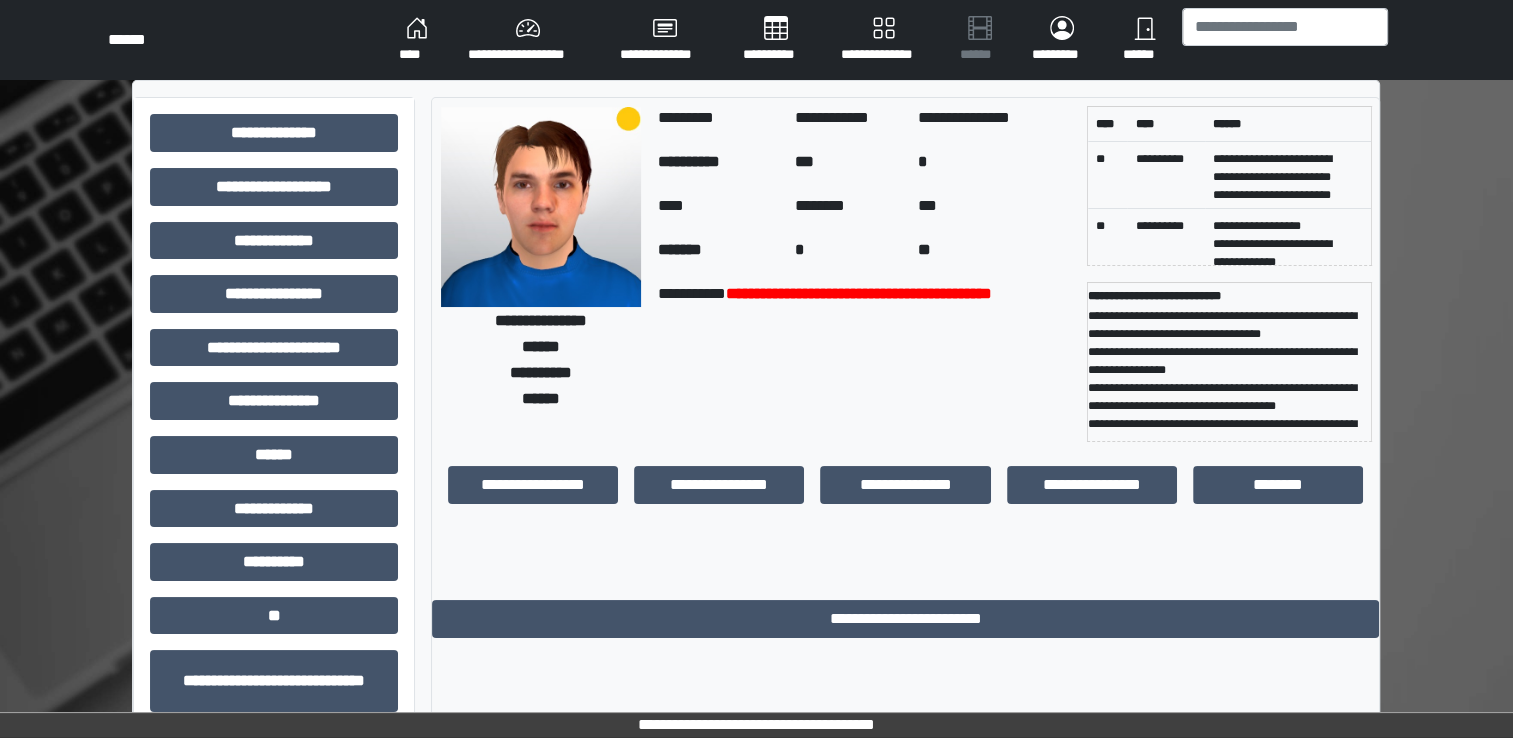 click on "****" at bounding box center (417, 40) 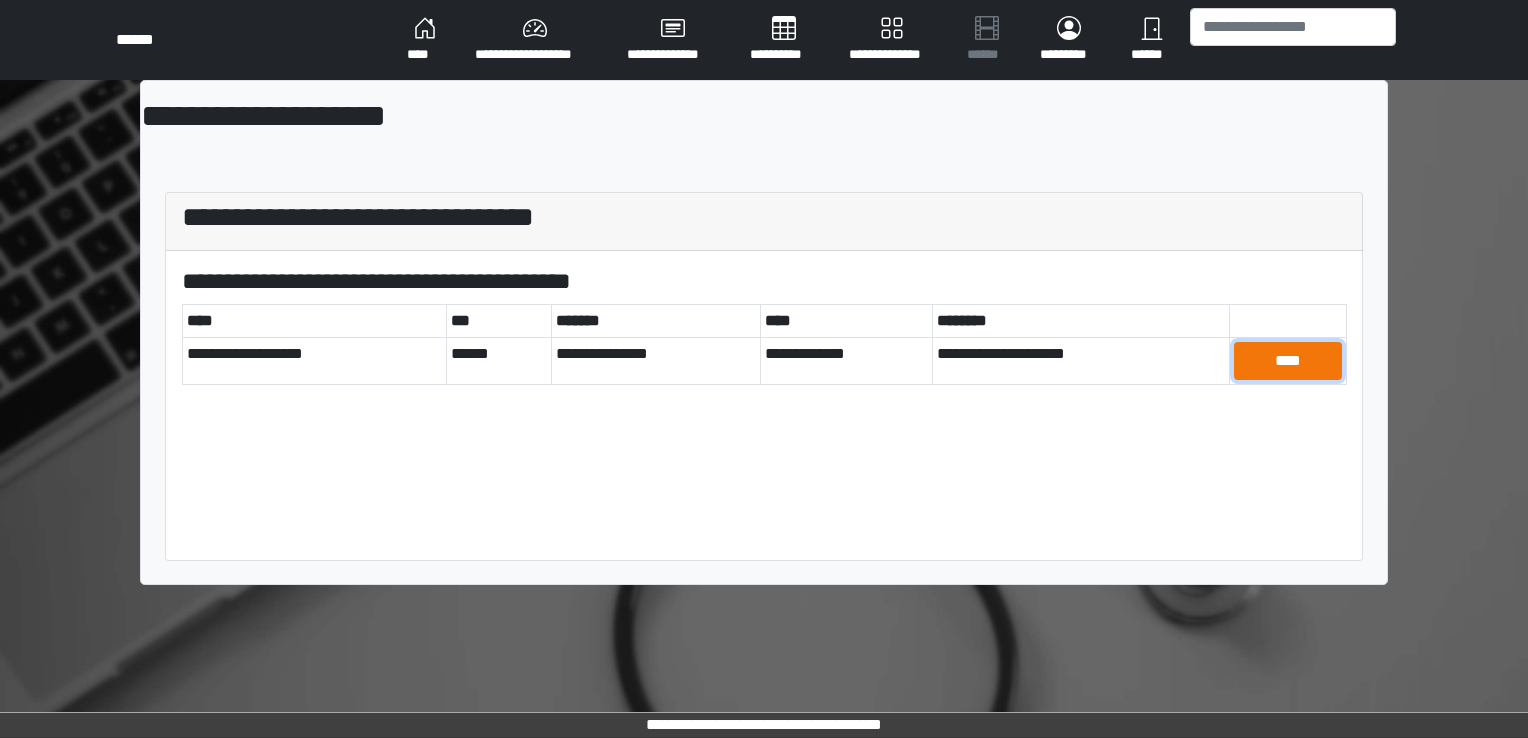 click on "****" at bounding box center [1288, 361] 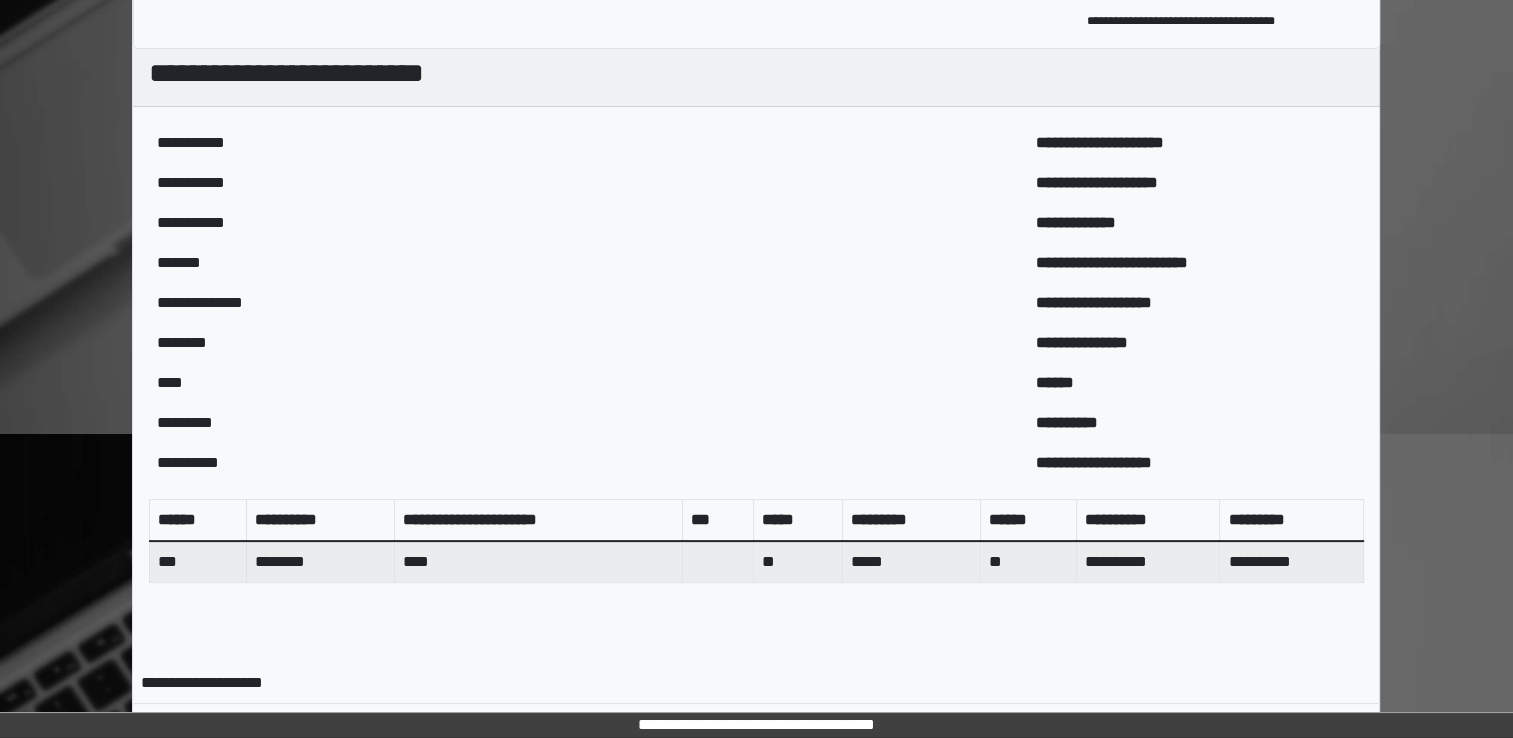 scroll, scrollTop: 600, scrollLeft: 0, axis: vertical 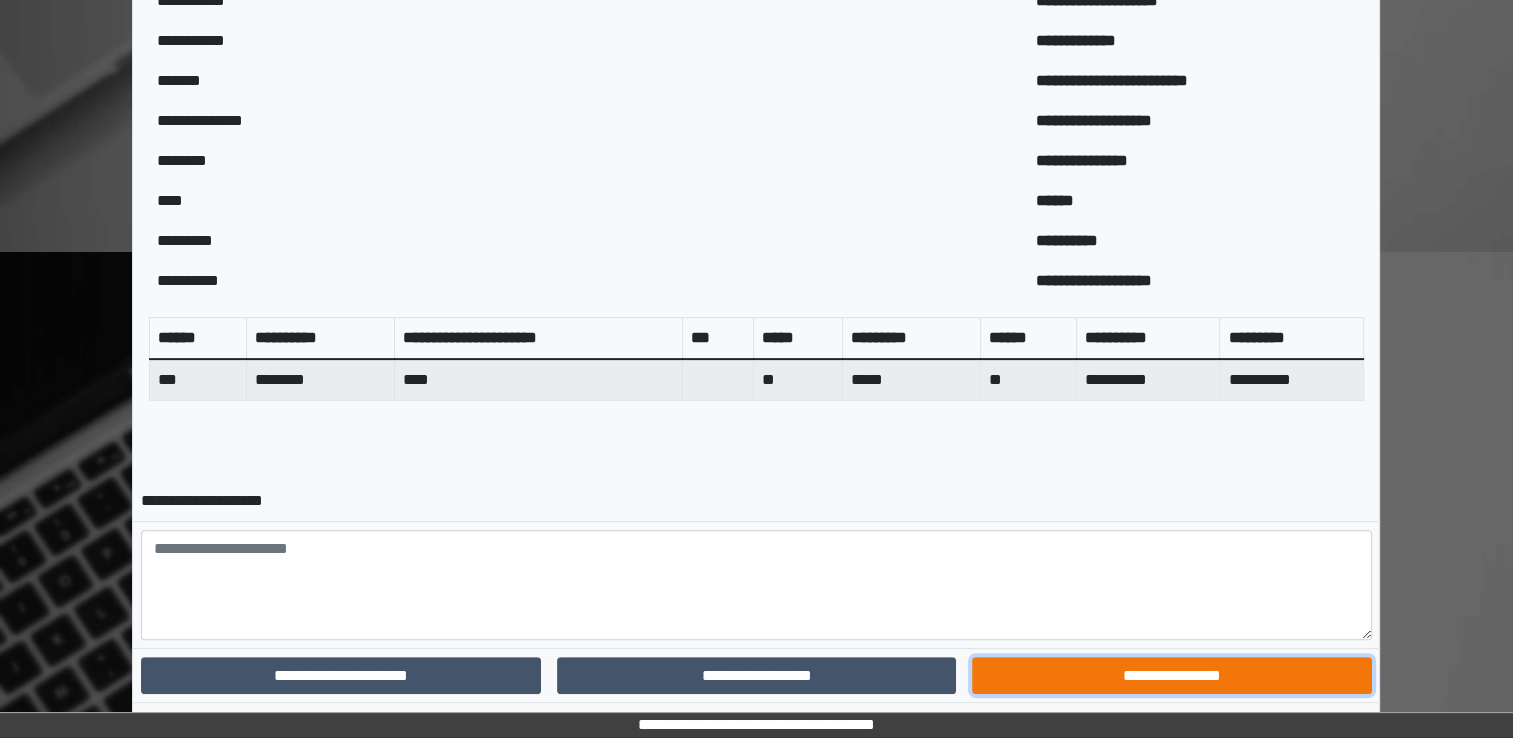 click on "**********" at bounding box center [1171, 676] 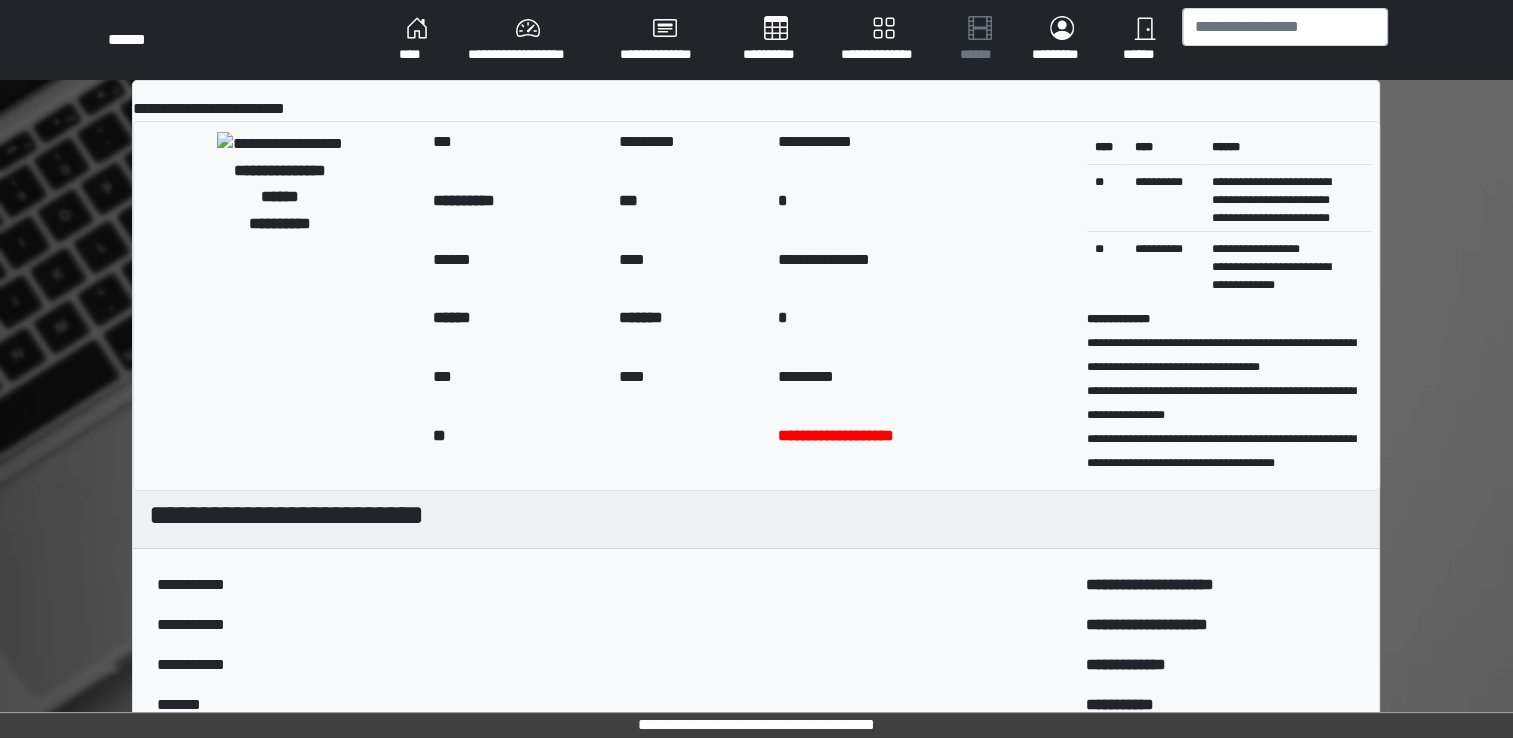 scroll, scrollTop: 0, scrollLeft: 0, axis: both 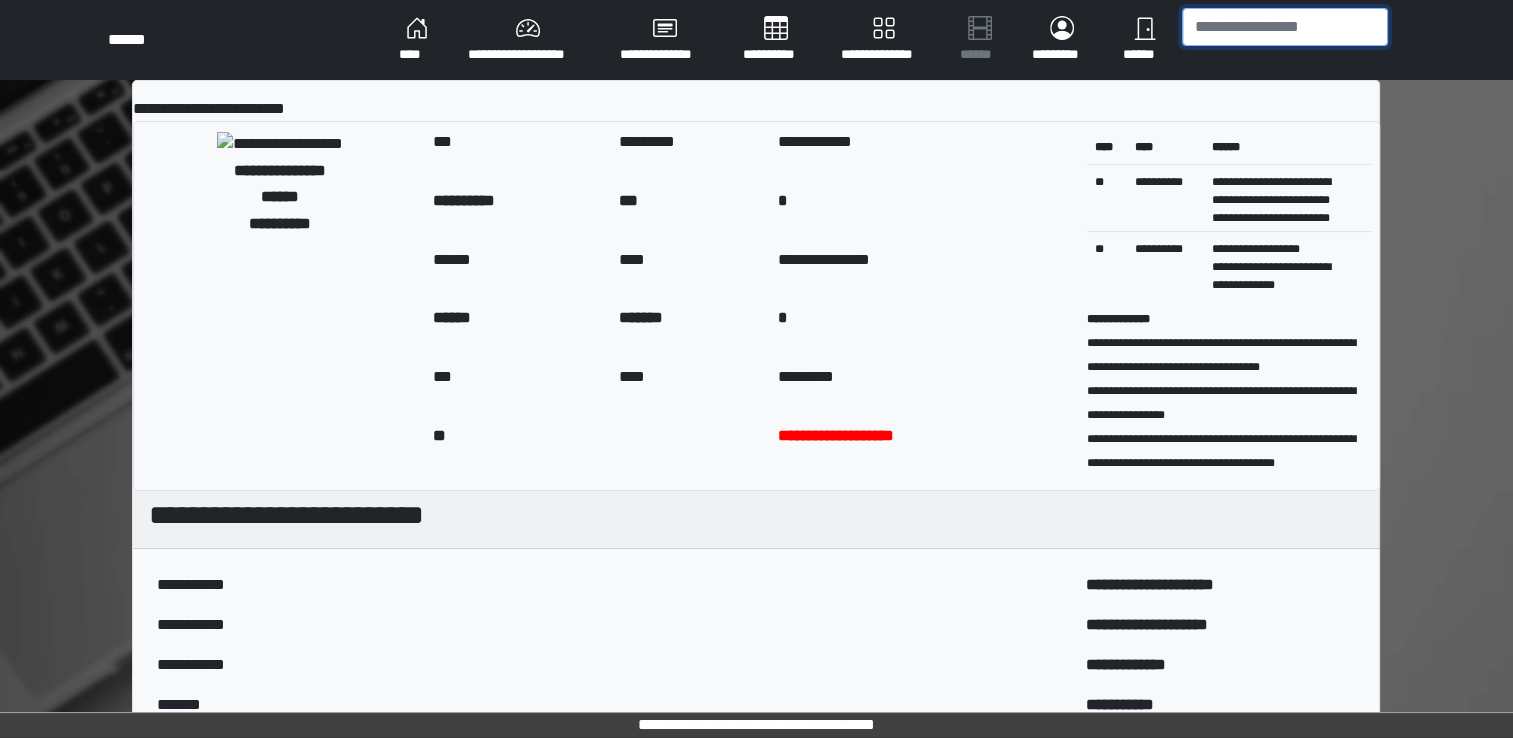 click at bounding box center [1285, 27] 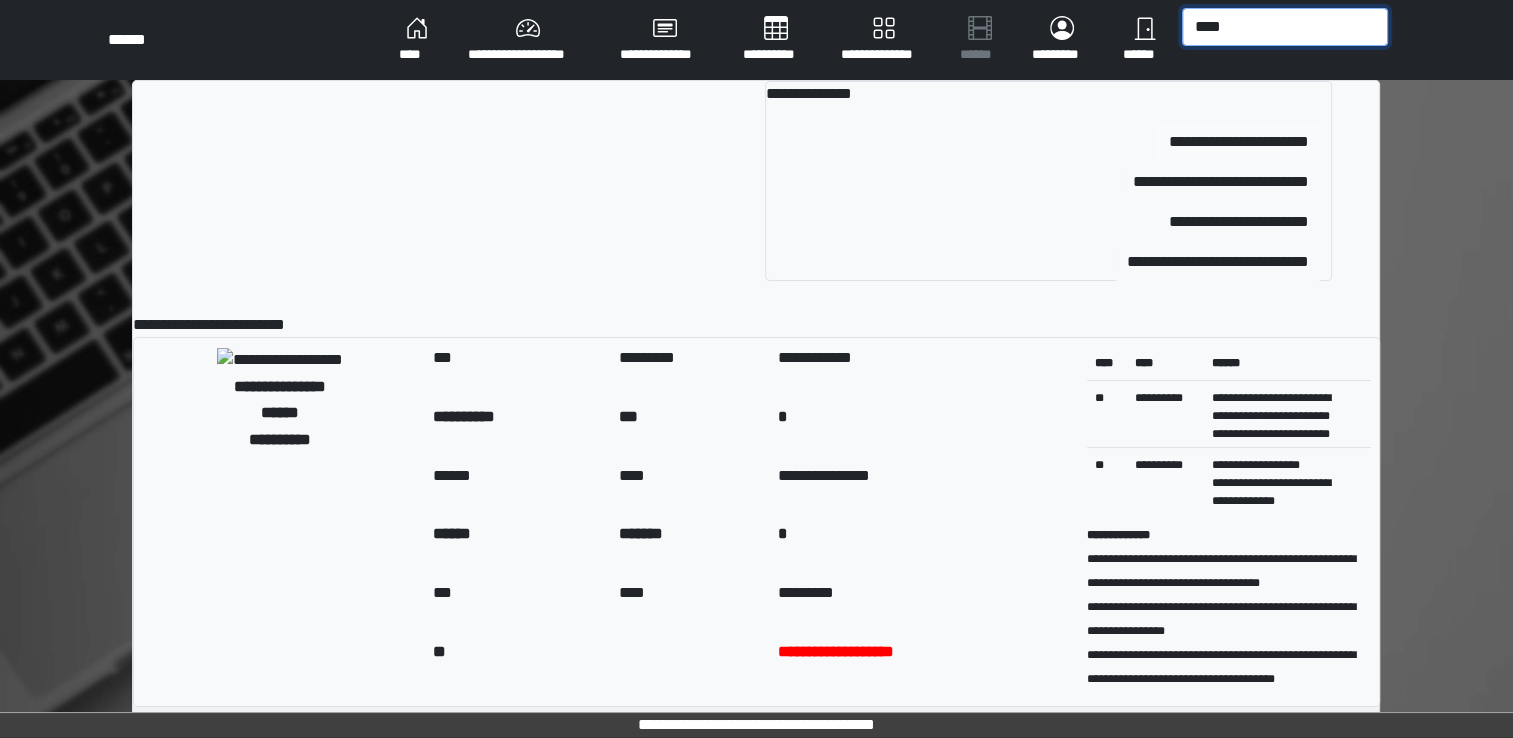 type on "****" 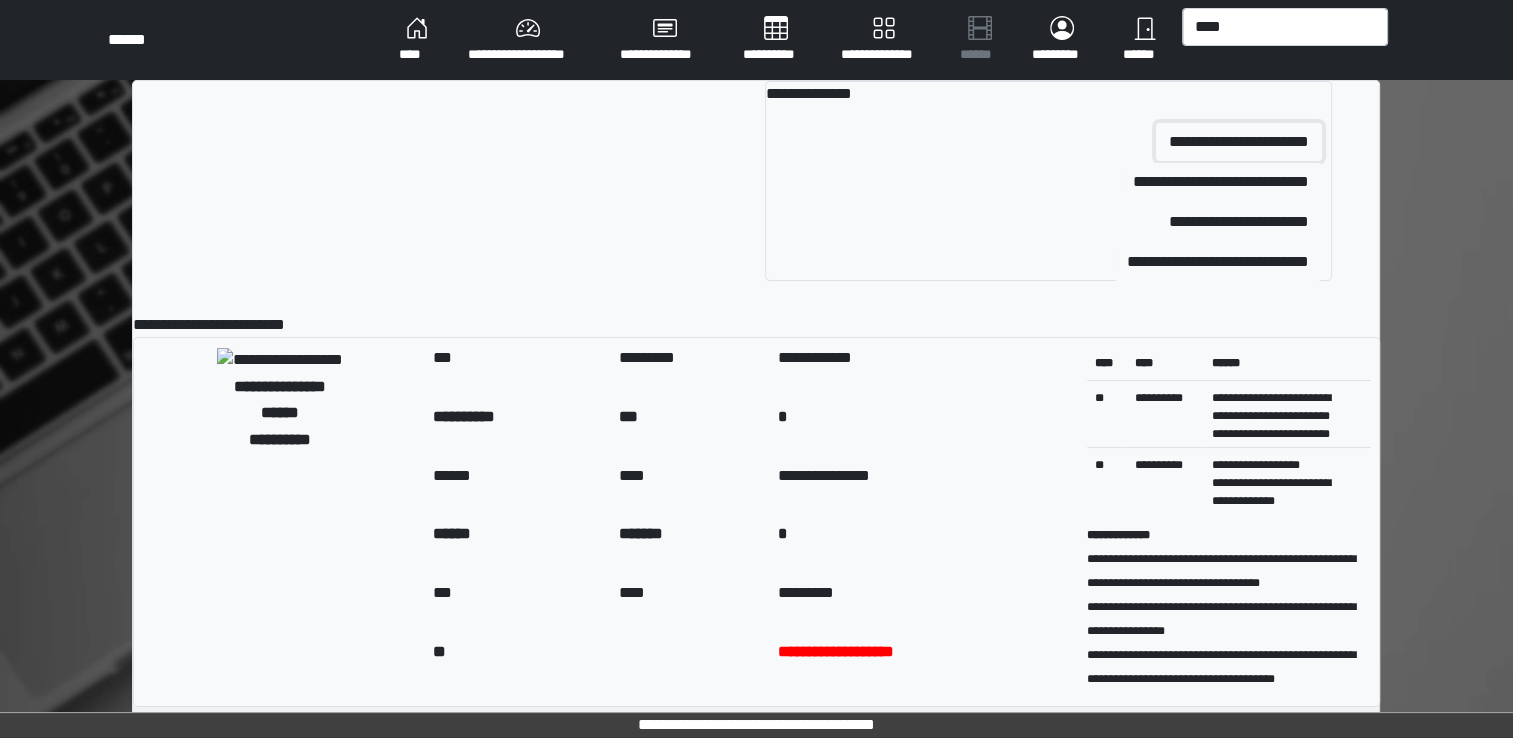 click on "**********" at bounding box center [1239, 142] 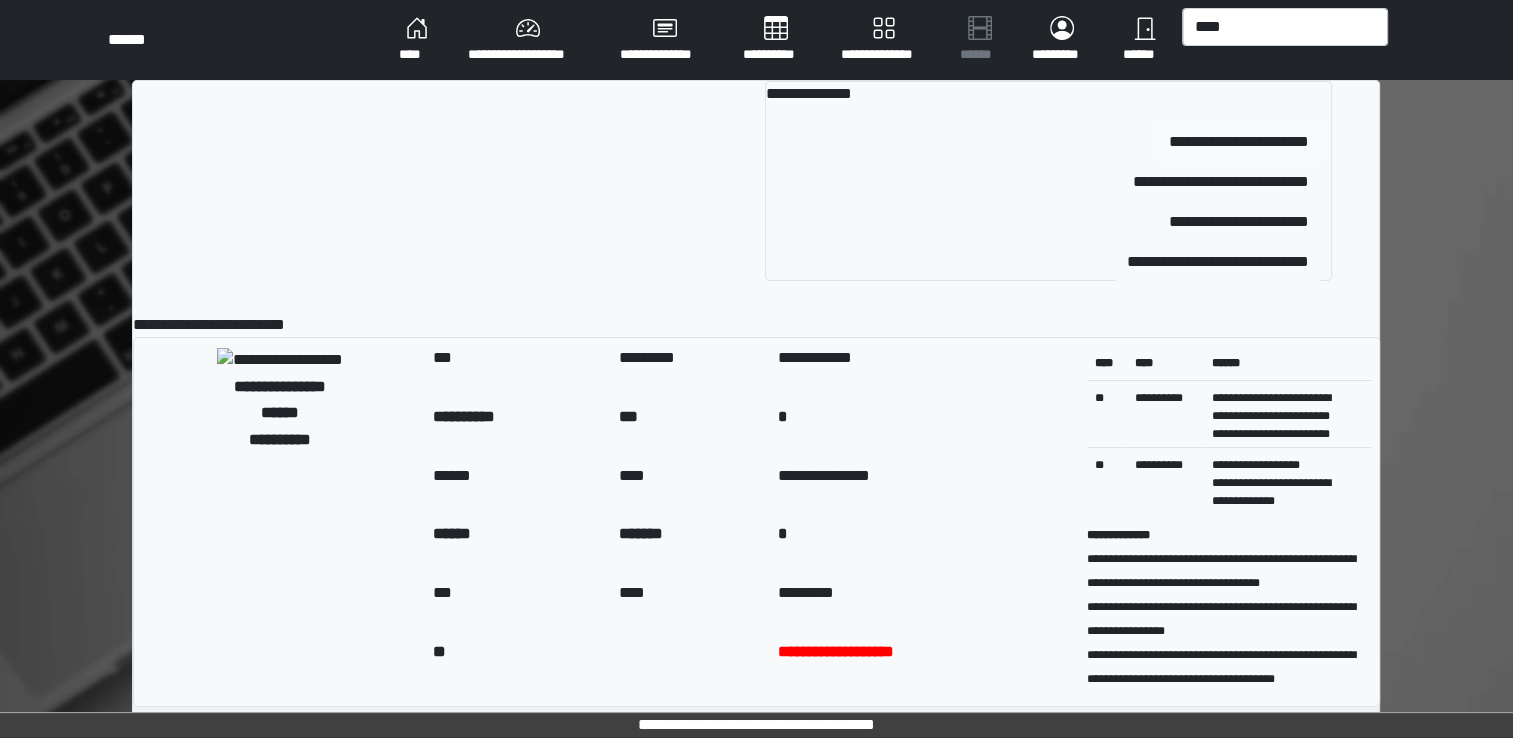 type 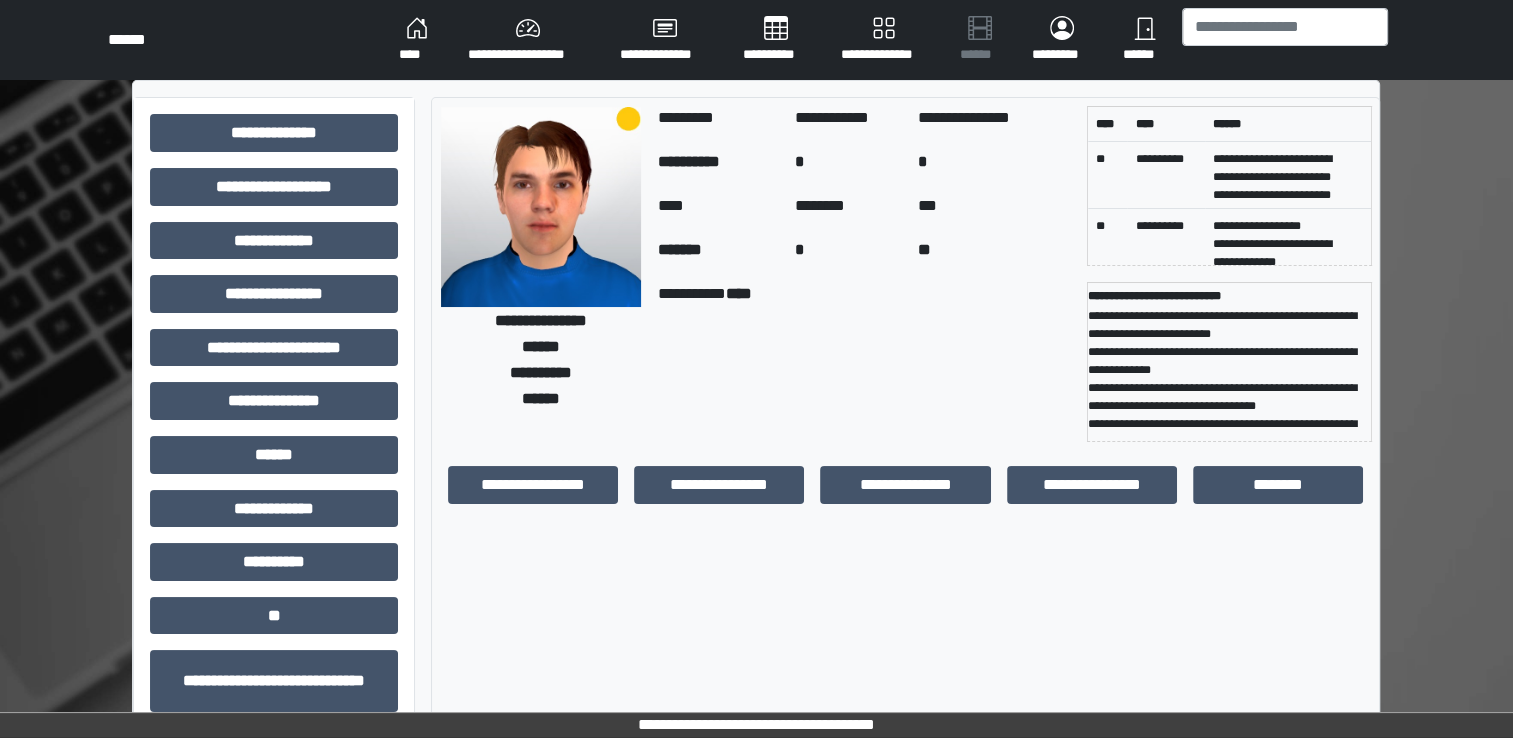 scroll, scrollTop: 19, scrollLeft: 0, axis: vertical 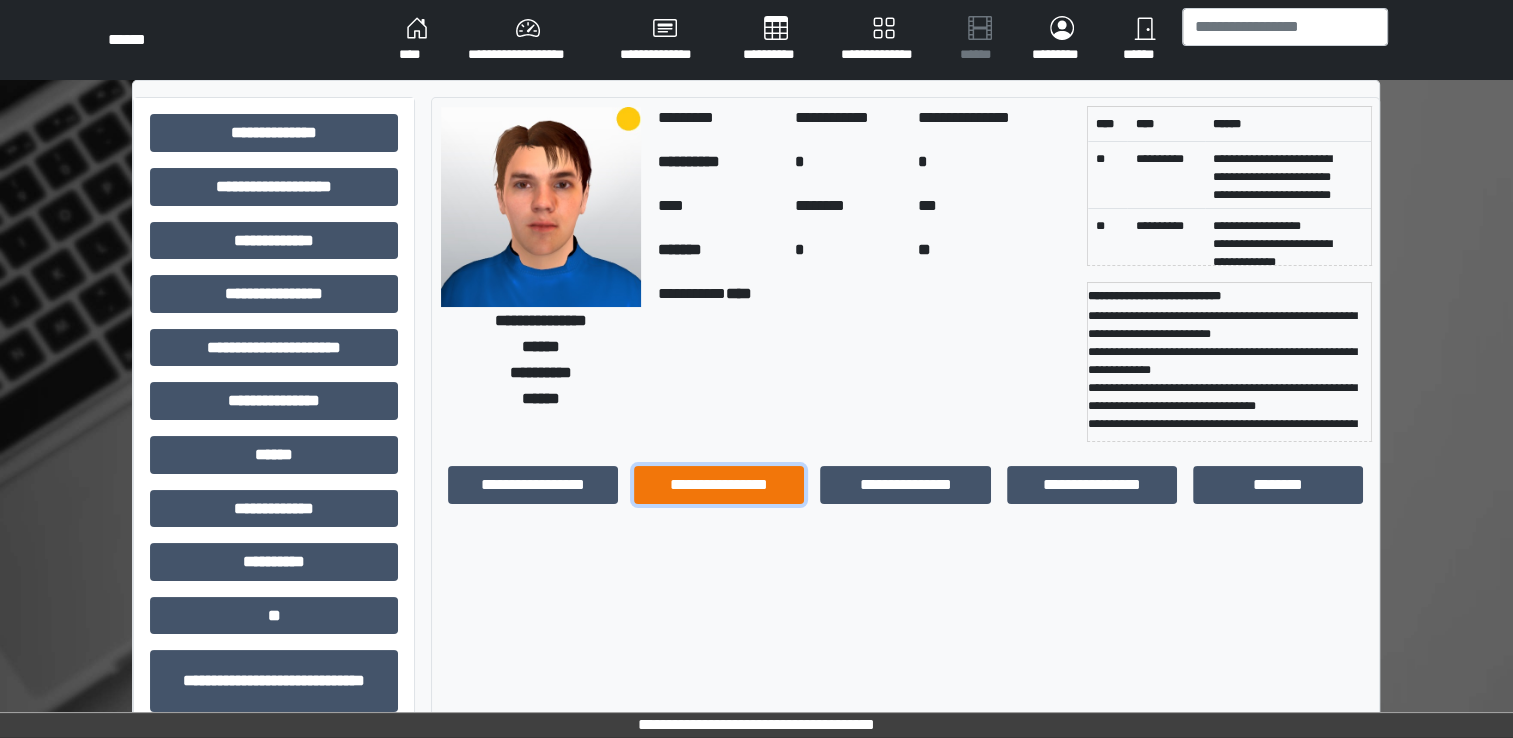 click on "**********" at bounding box center (719, 485) 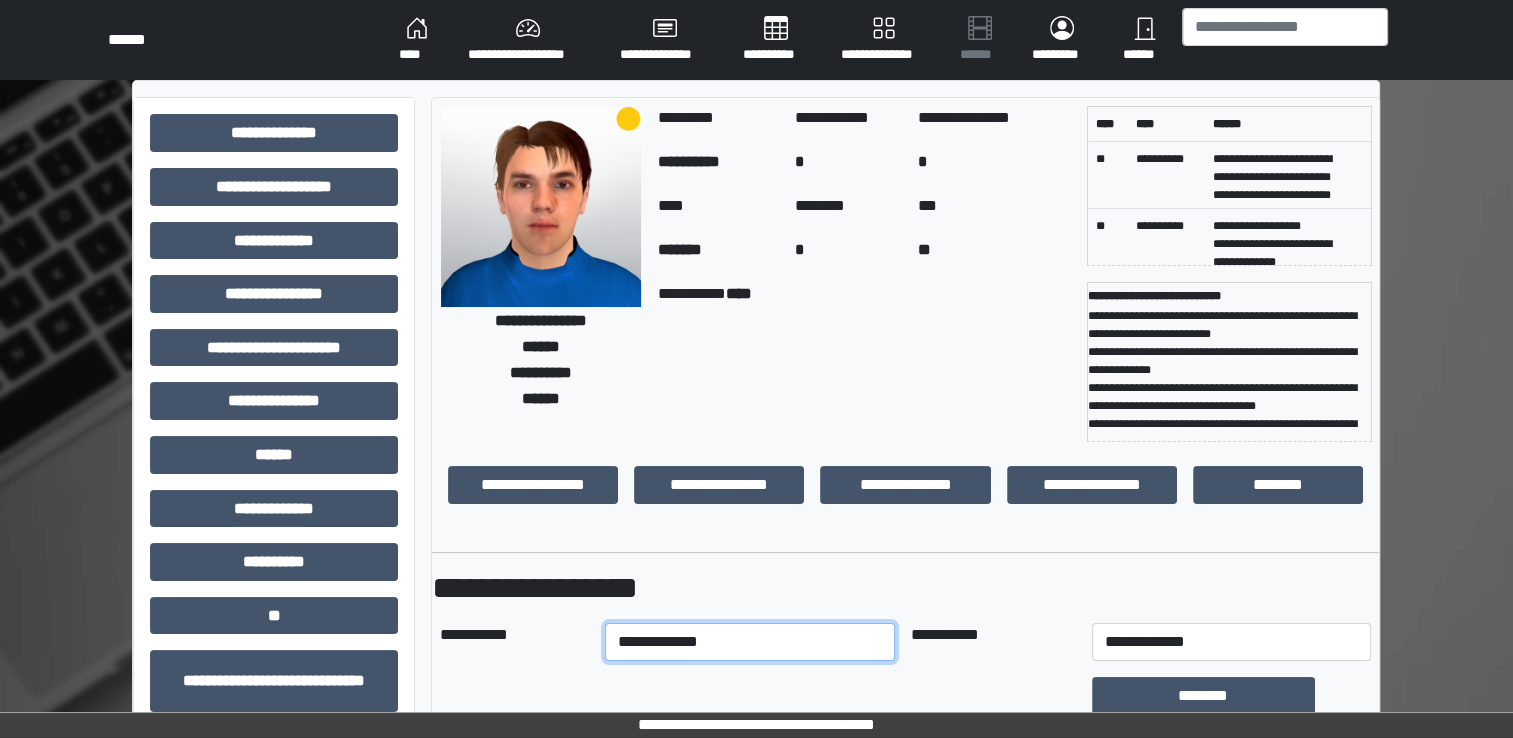 click on "**********" at bounding box center [750, 642] 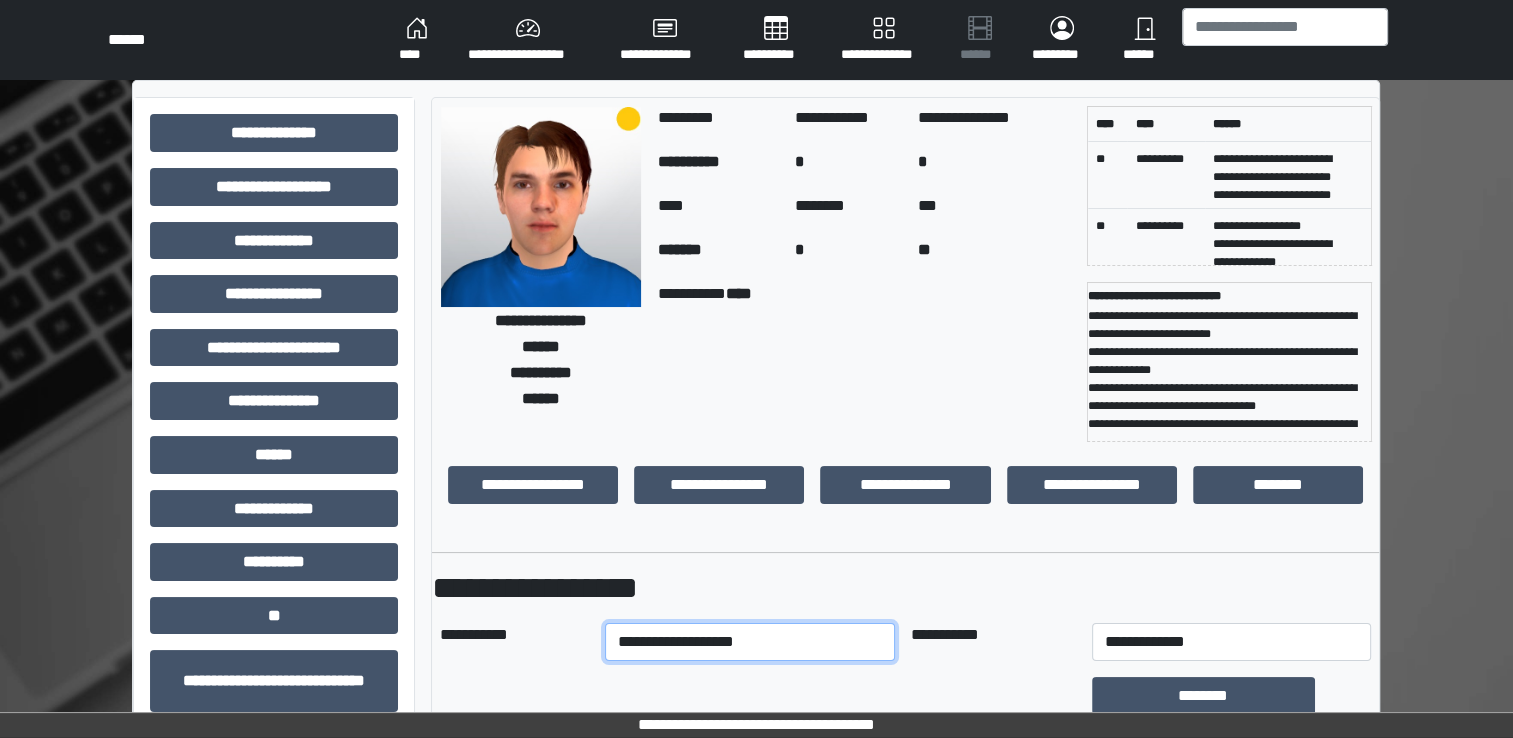 click on "**********" at bounding box center (750, 642) 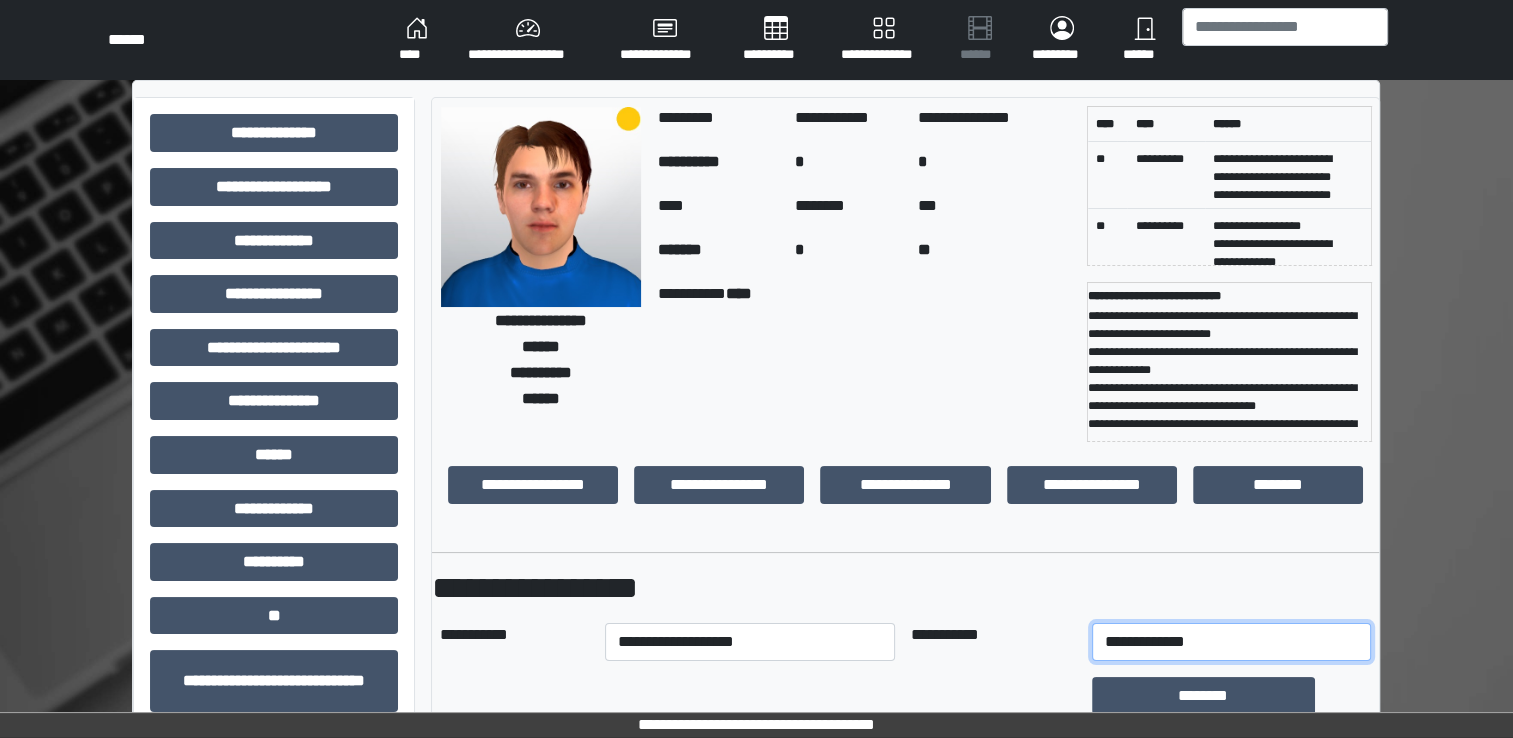 click on "**********" at bounding box center [1231, 642] 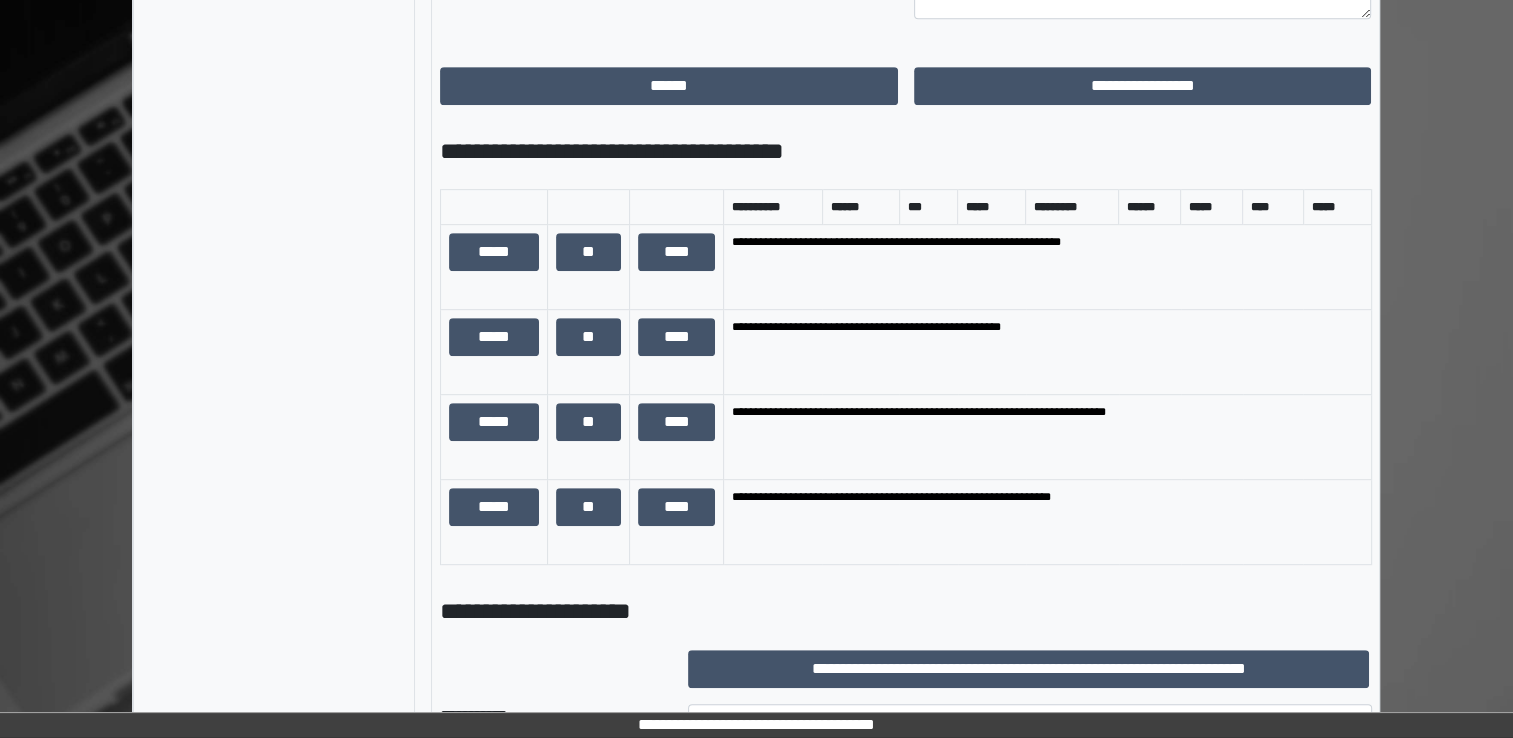 scroll, scrollTop: 1100, scrollLeft: 0, axis: vertical 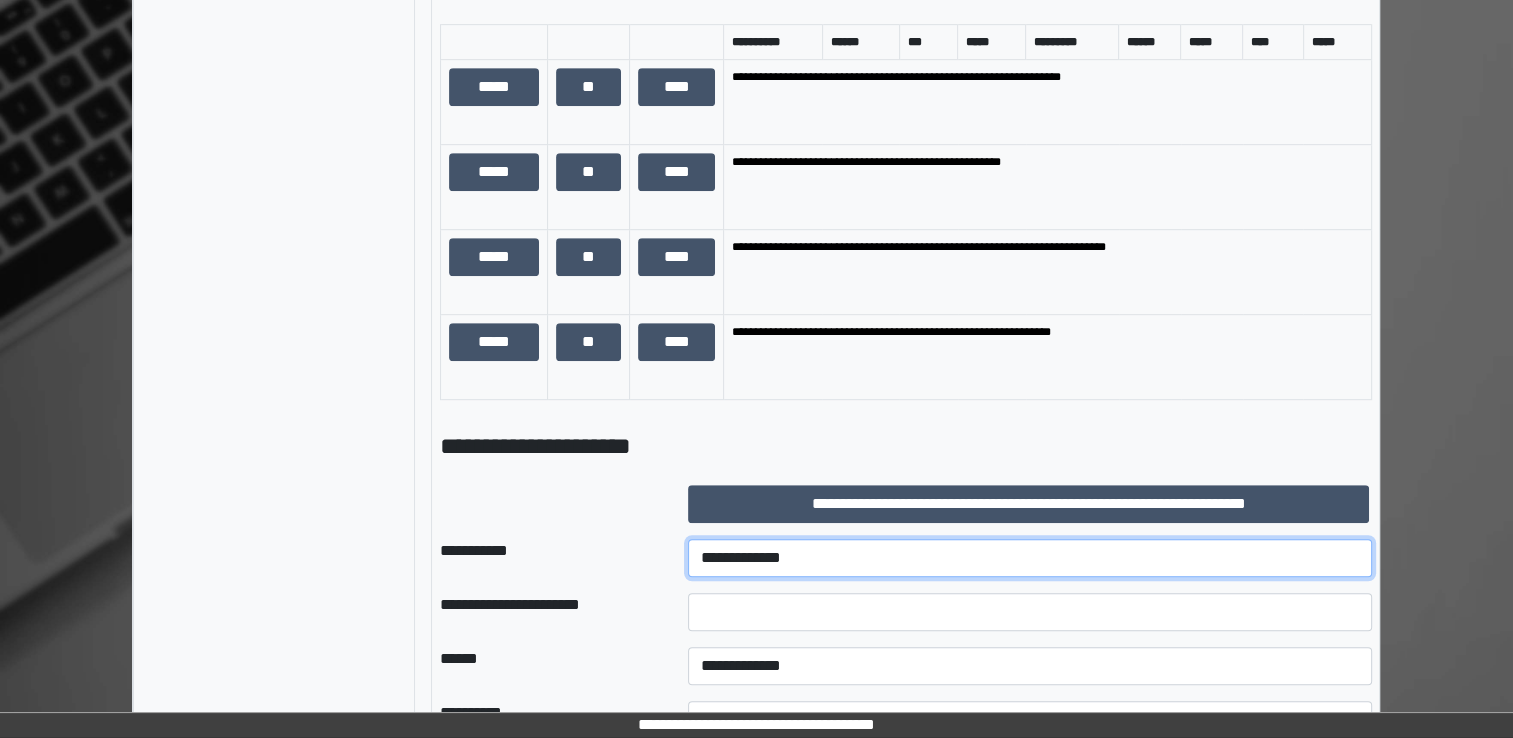 click on "**********" at bounding box center [1030, 558] 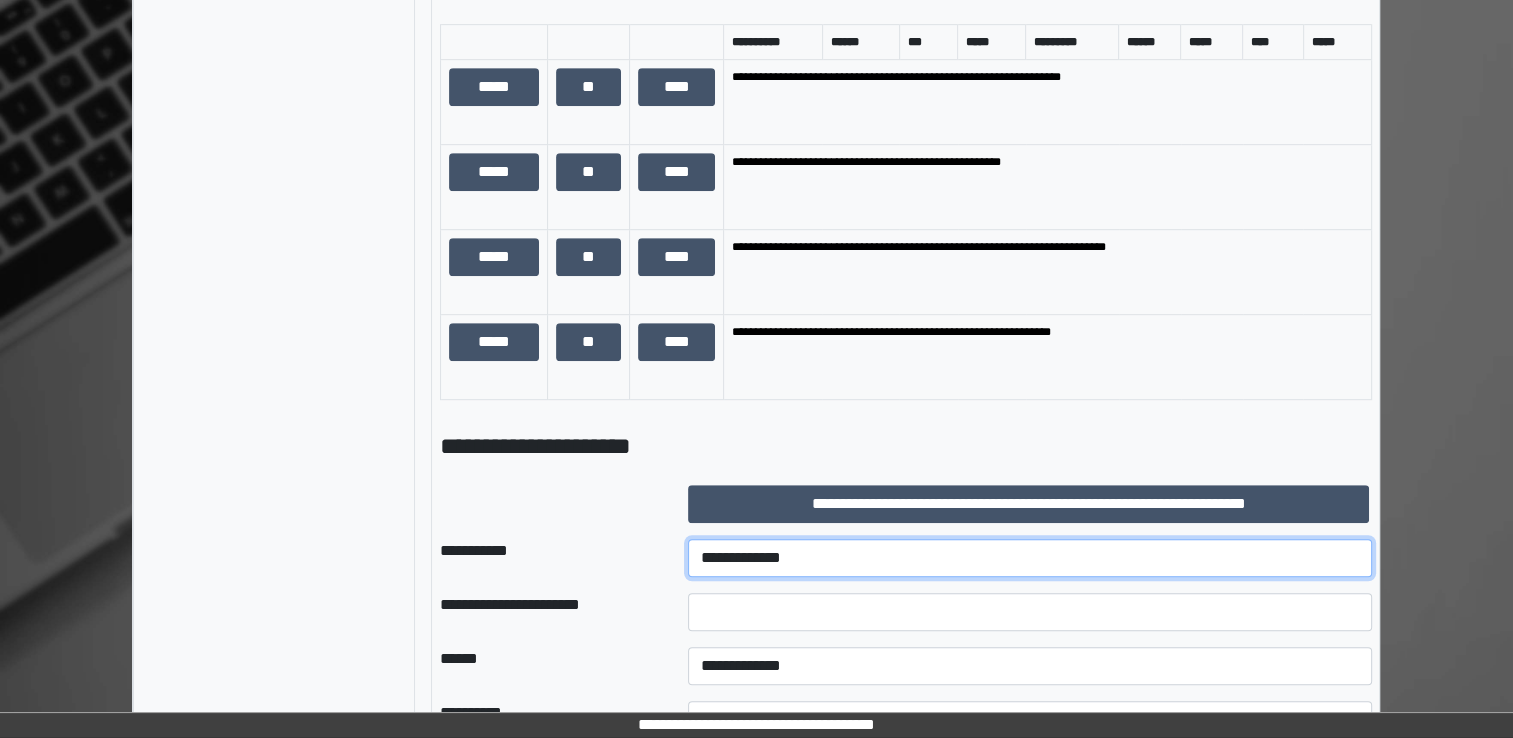 select on "****" 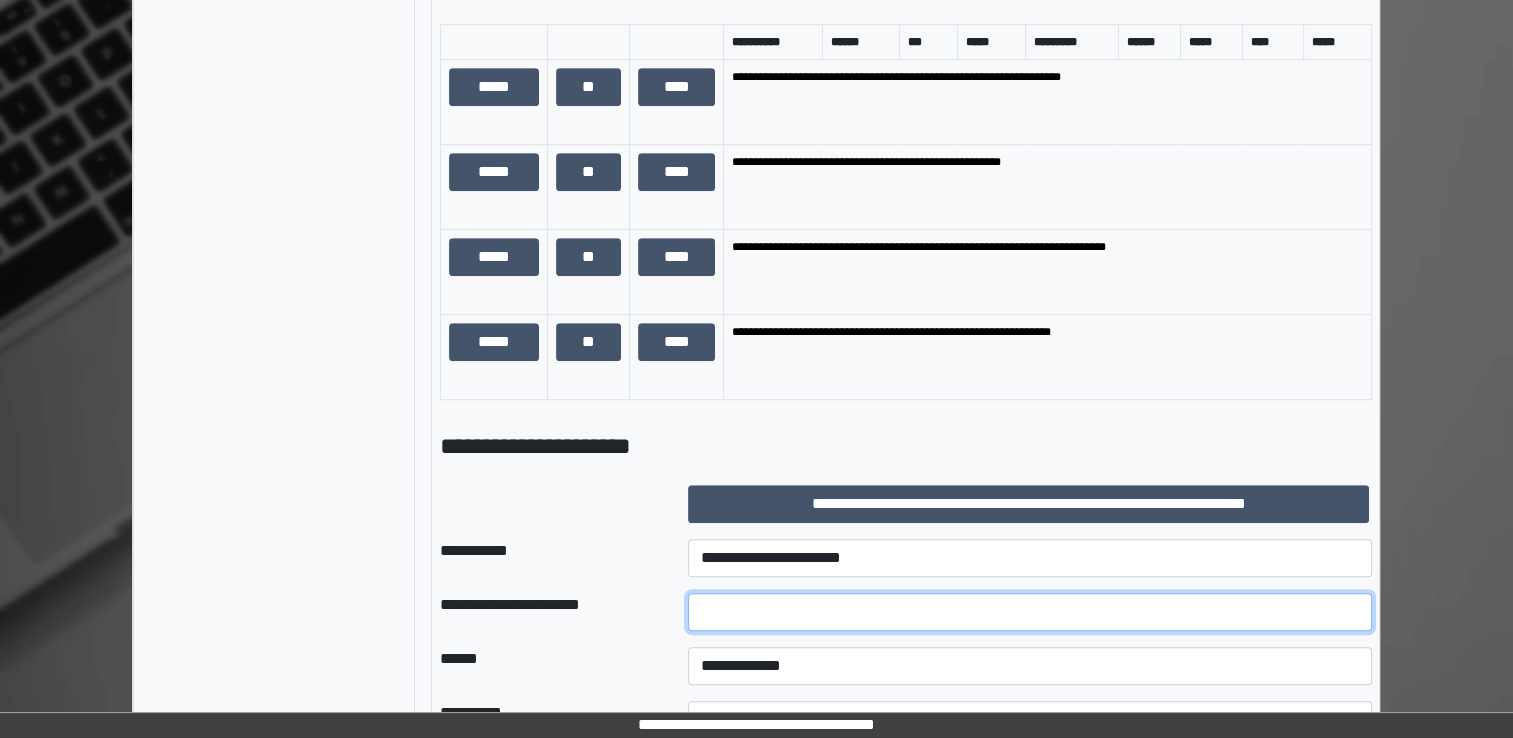 click at bounding box center [1030, 612] 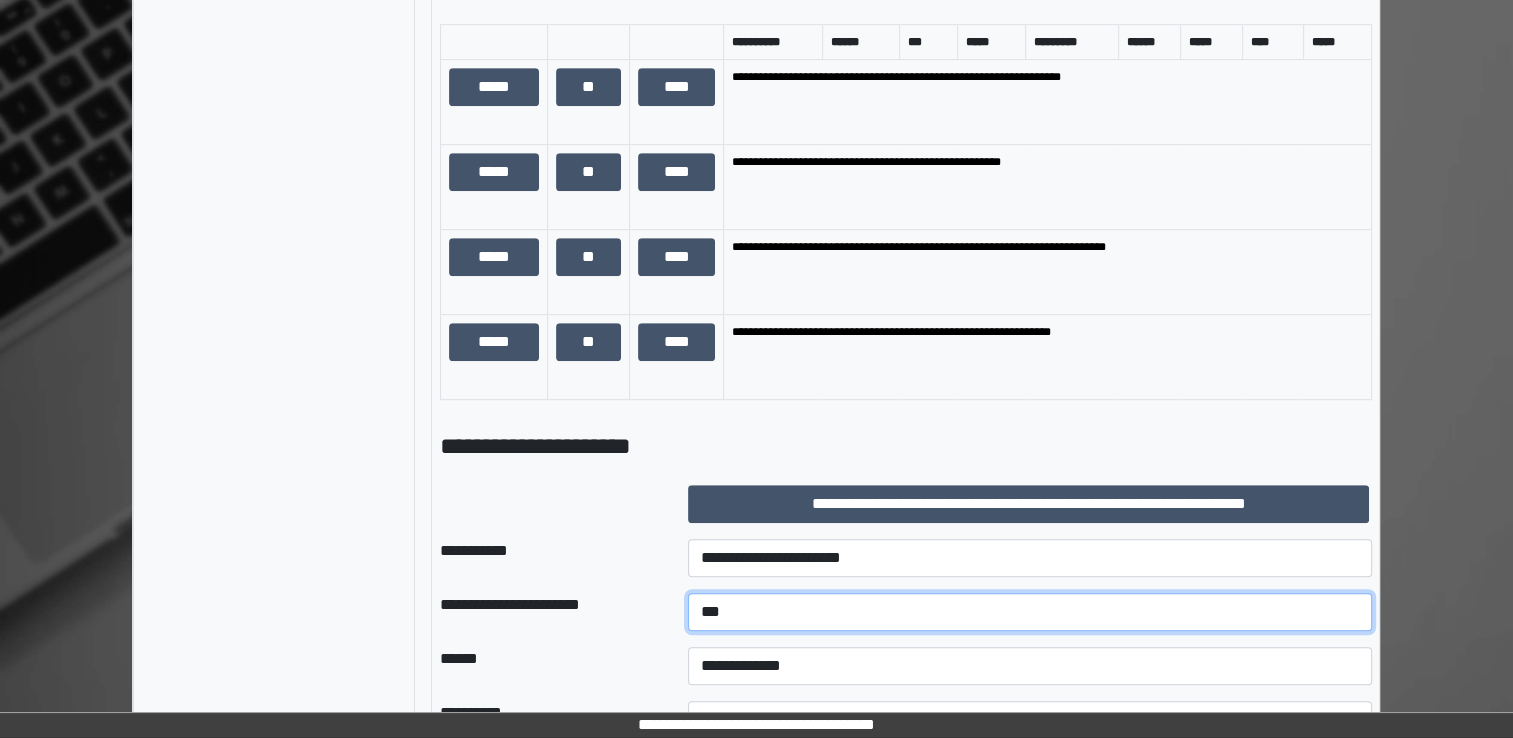 click on "***" at bounding box center [1030, 612] 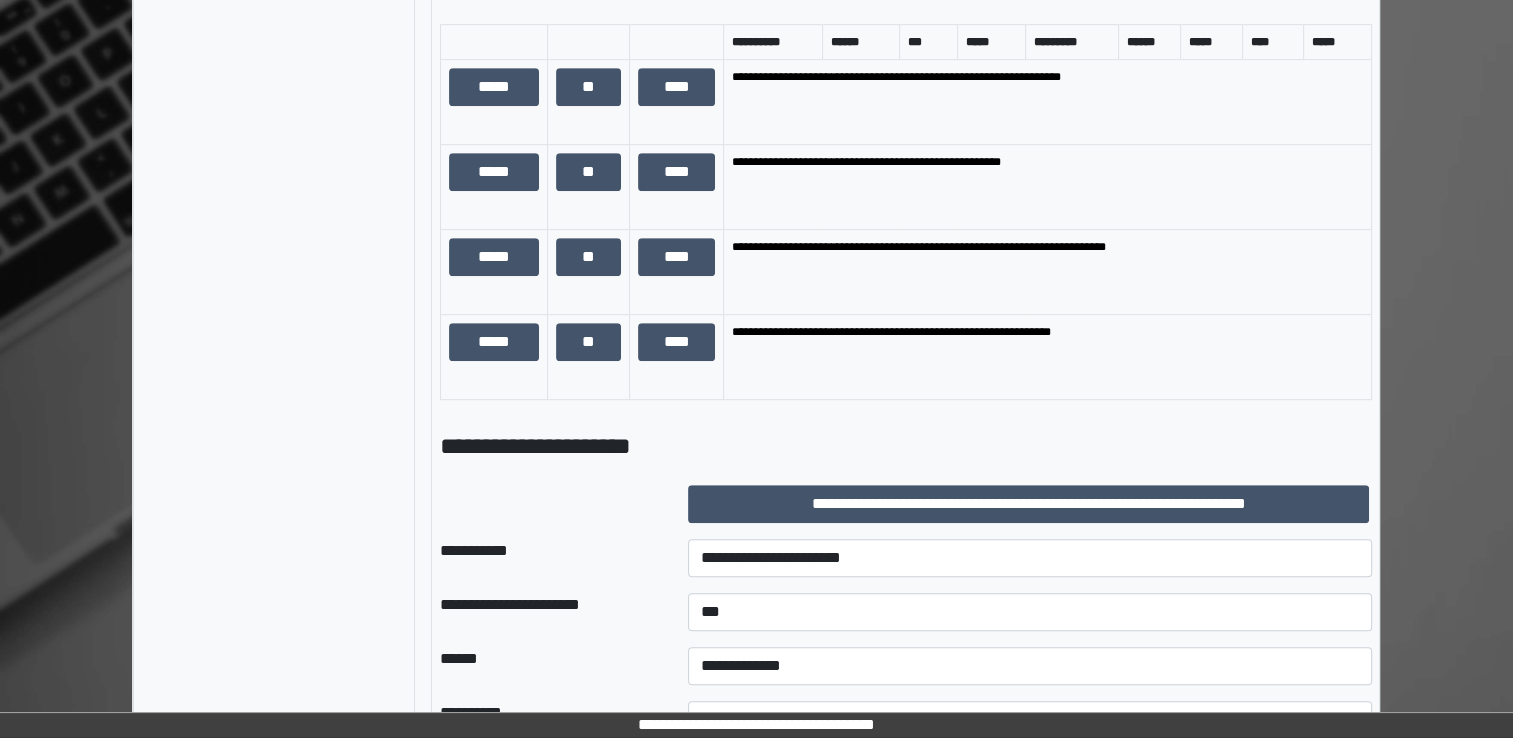 click on "******" at bounding box center [548, 666] 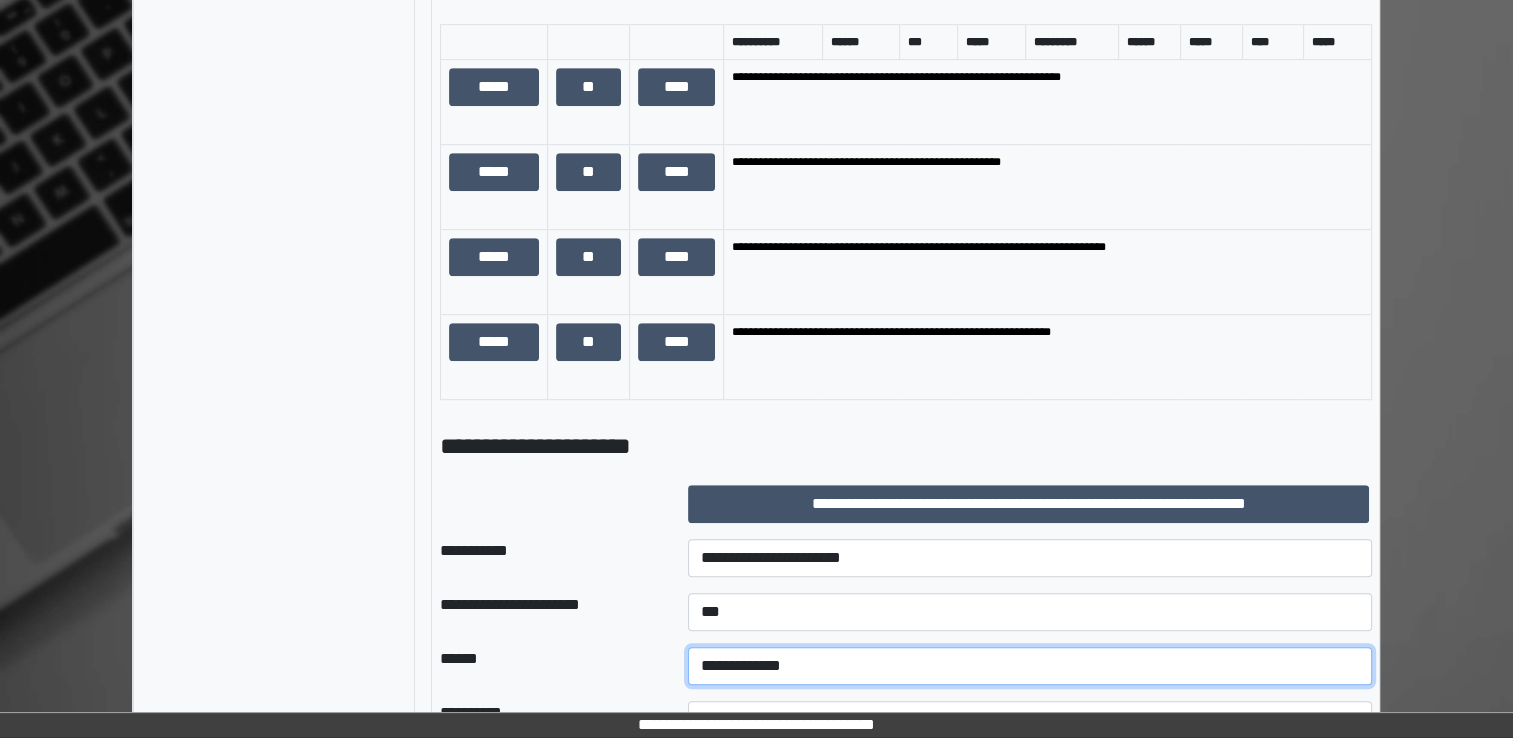 click on "**********" at bounding box center [1030, 666] 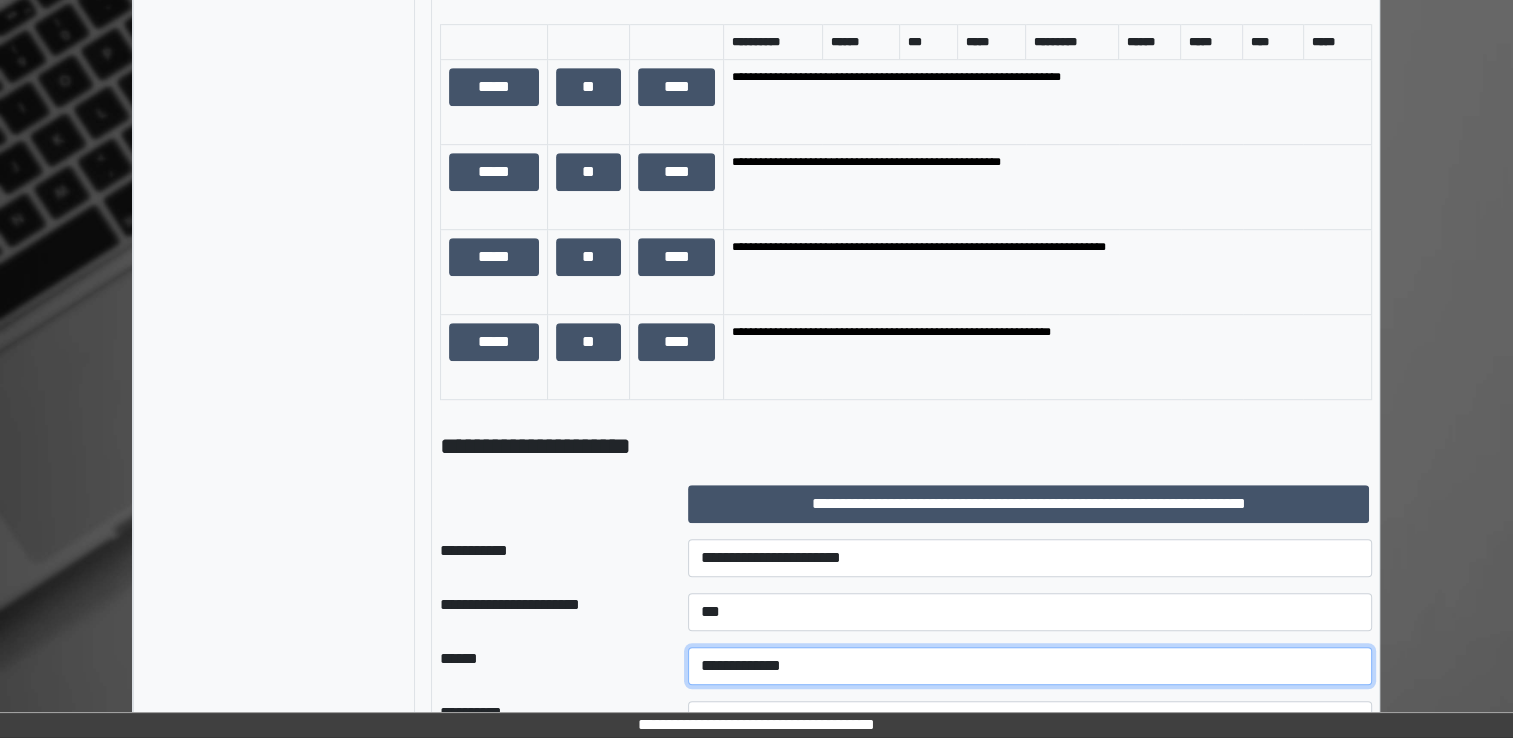 select on "*" 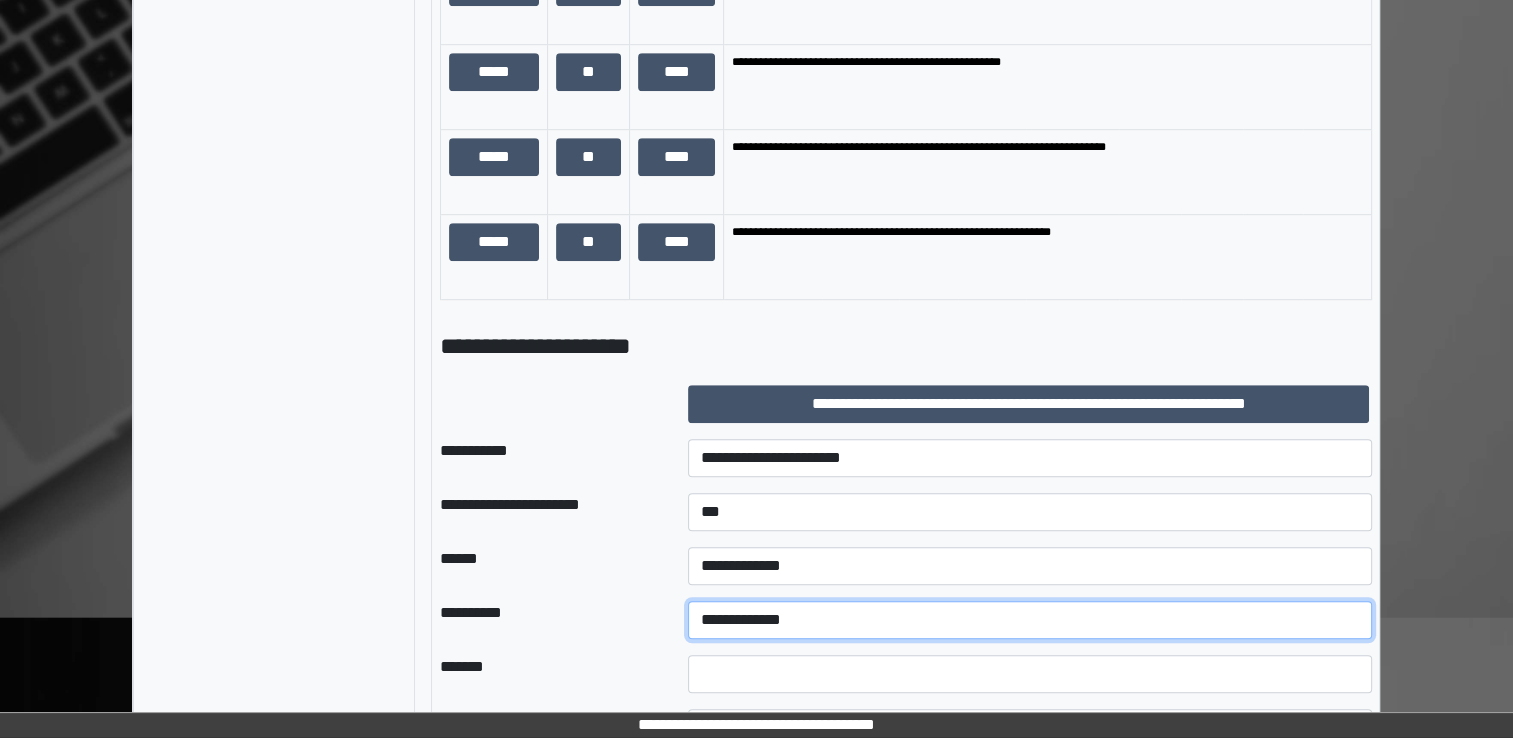 click on "**********" at bounding box center [1030, 620] 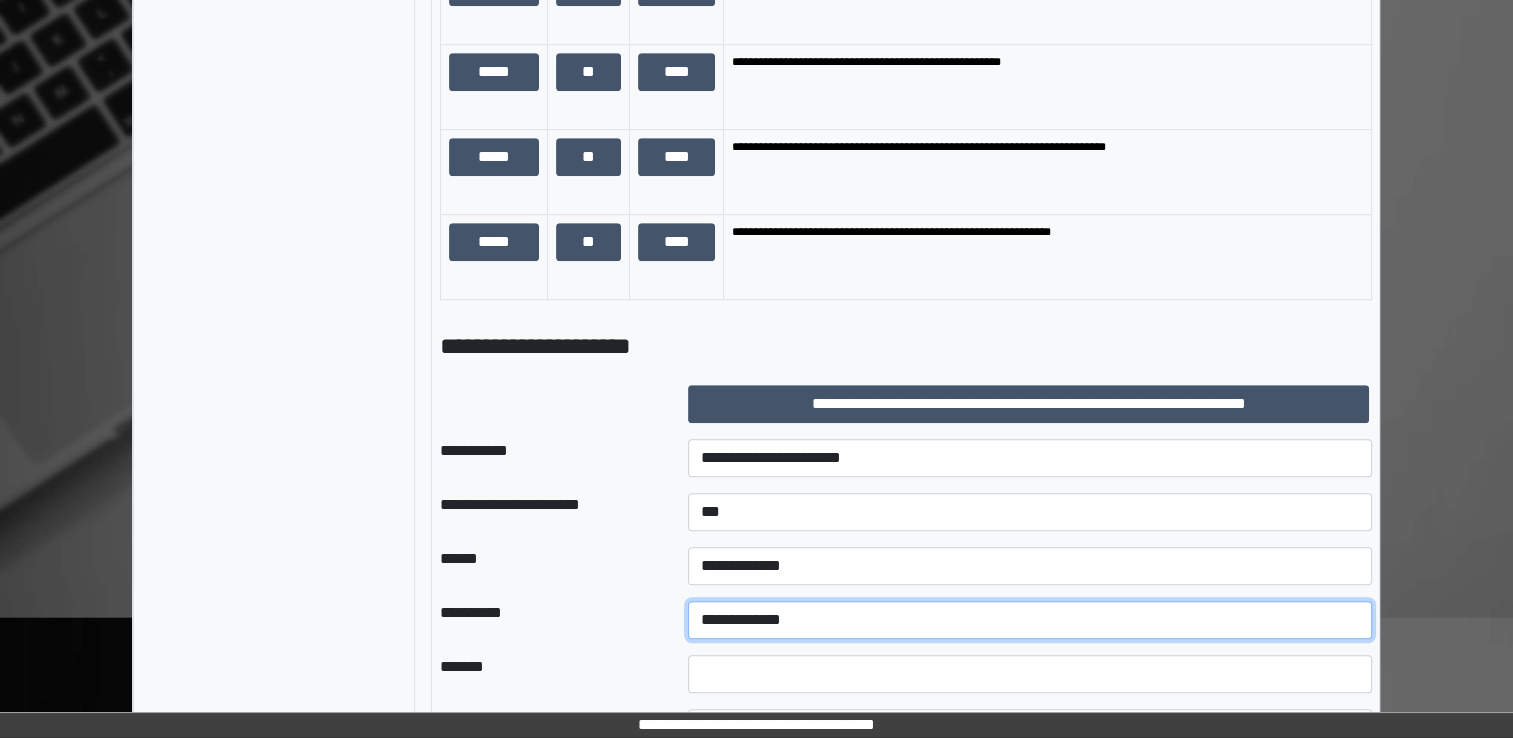 select on "*" 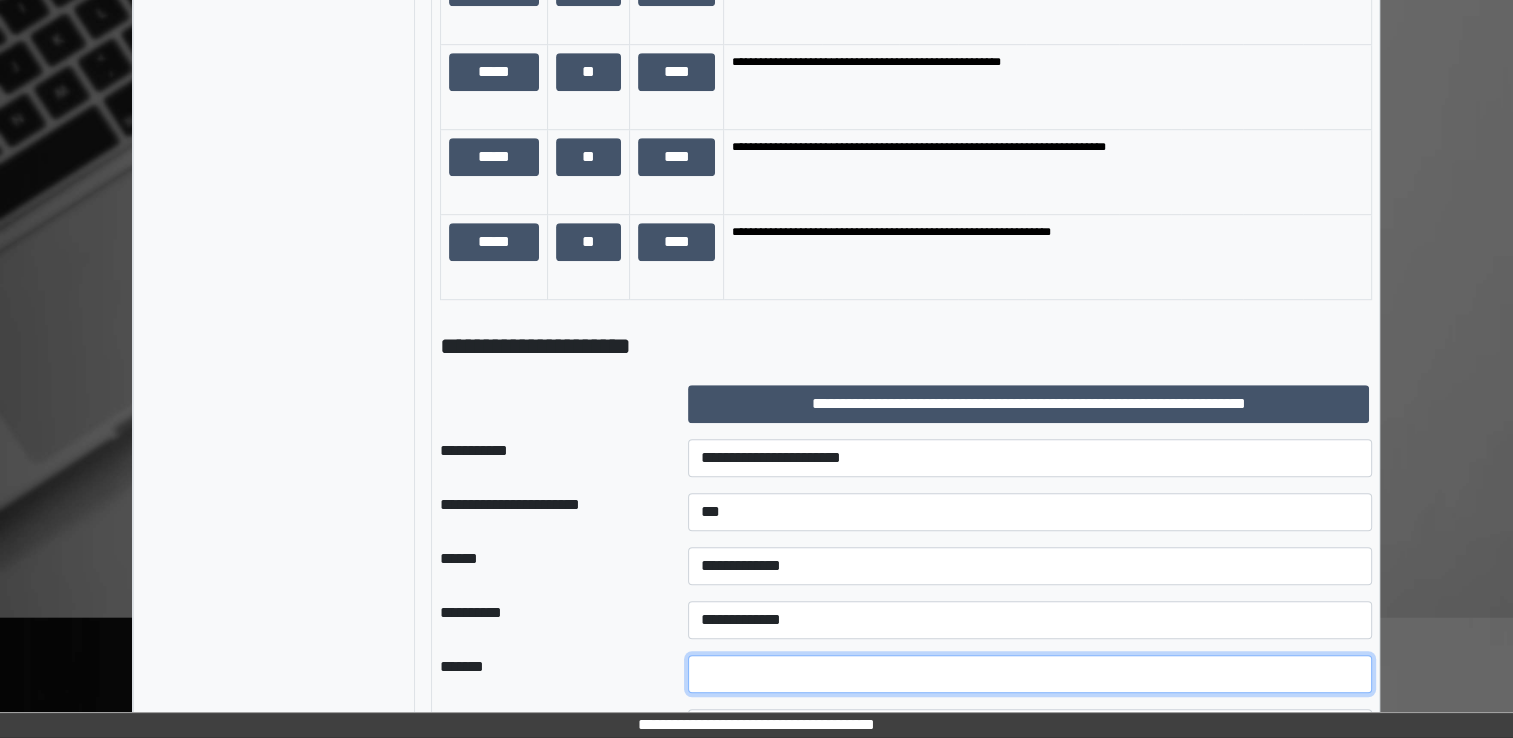 click at bounding box center (1030, 674) 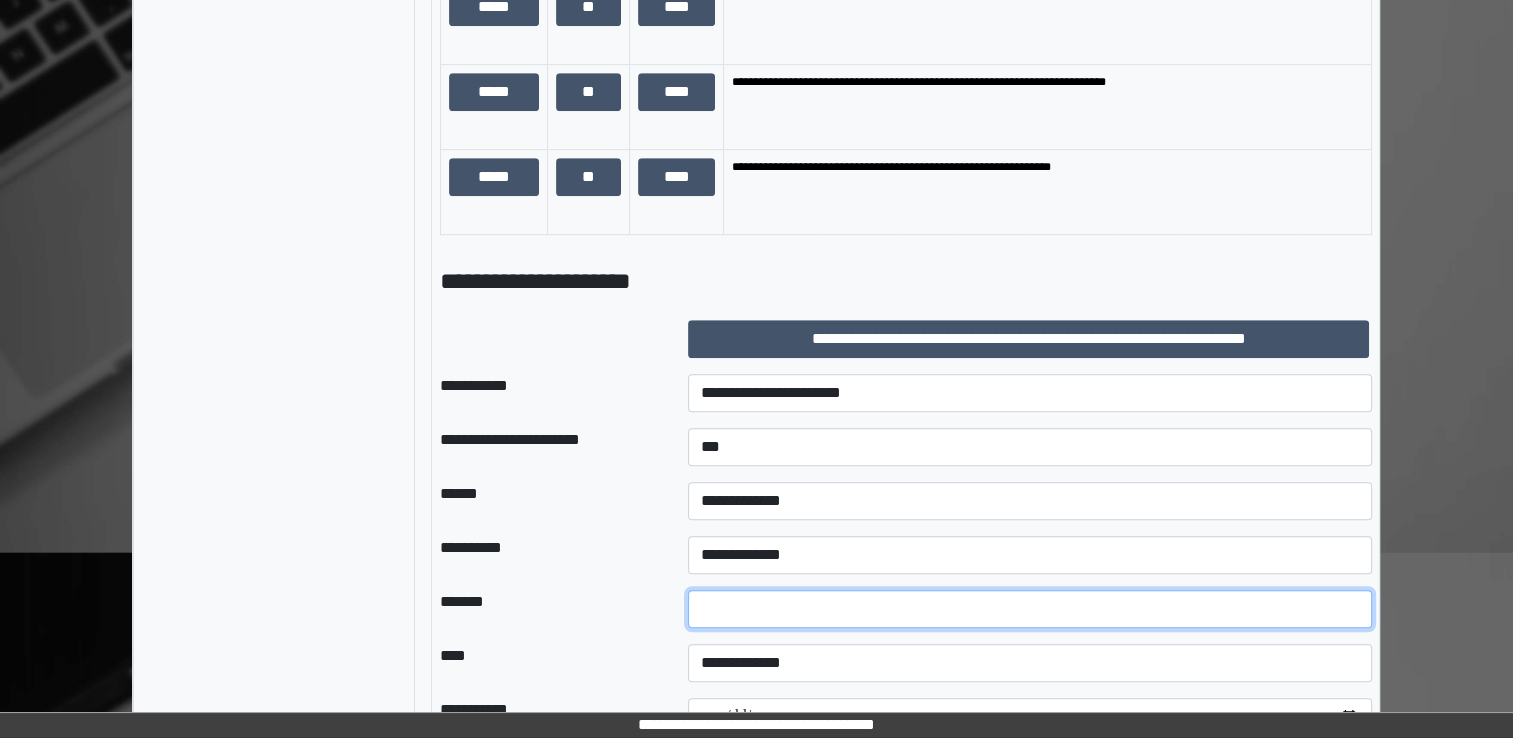 scroll, scrollTop: 1300, scrollLeft: 0, axis: vertical 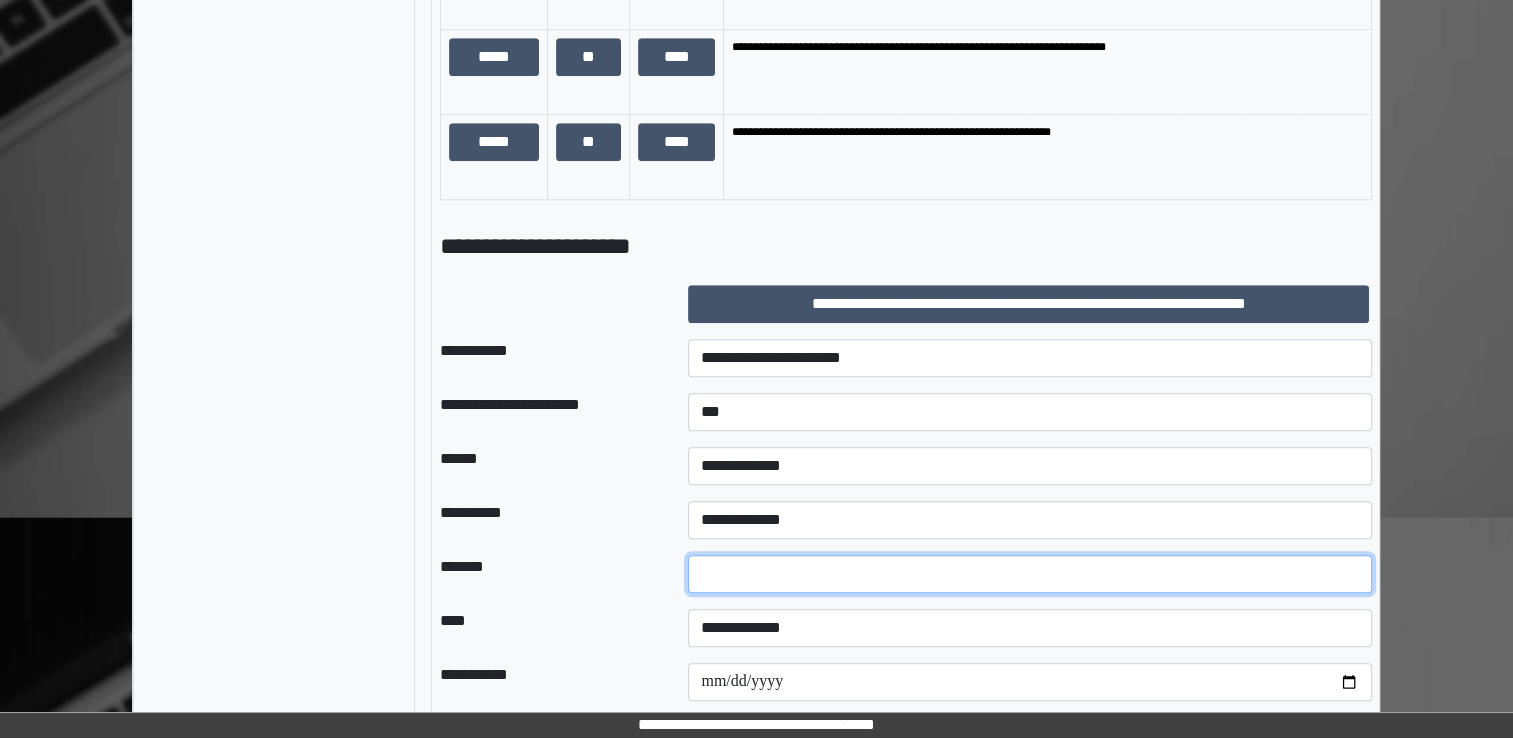 type on "**" 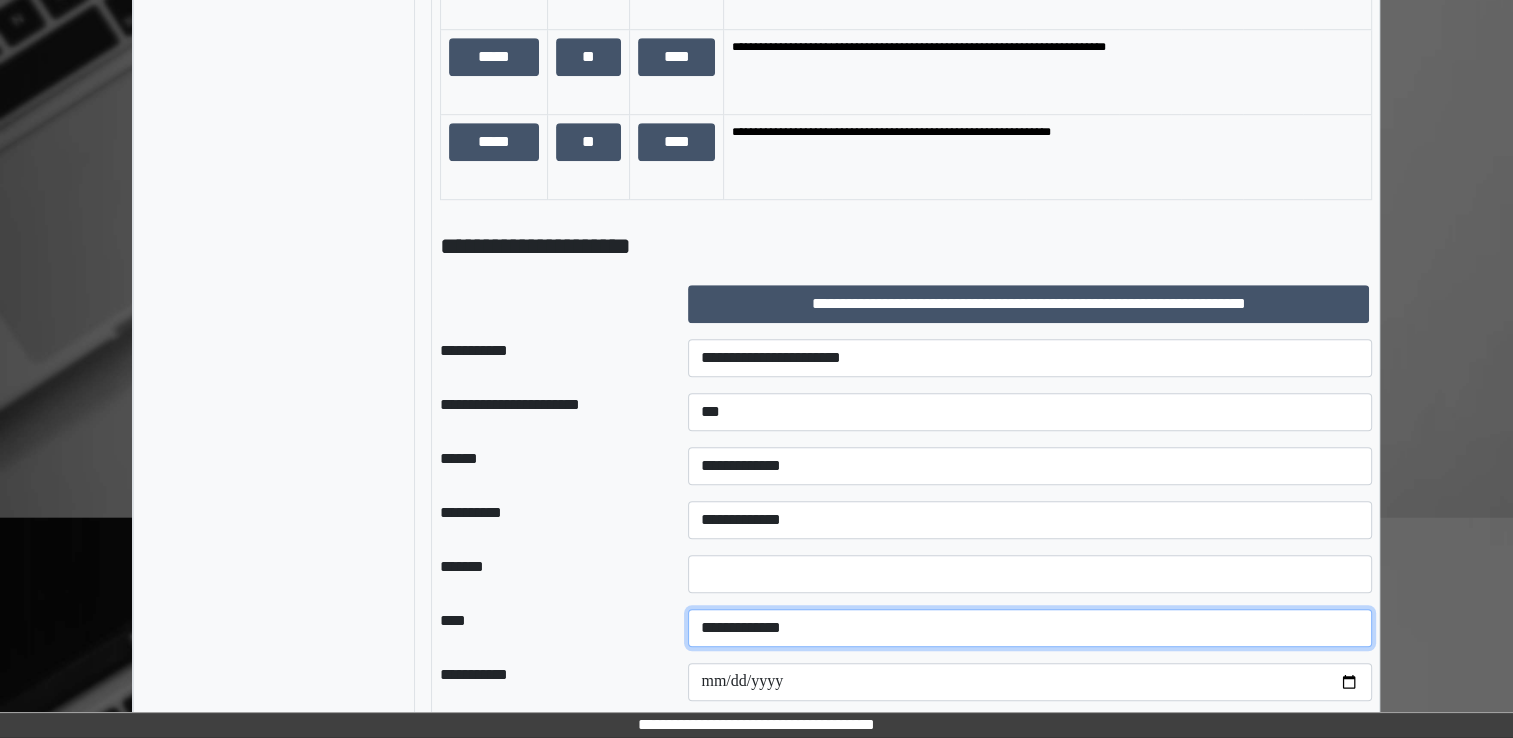 click on "**********" at bounding box center (1030, 628) 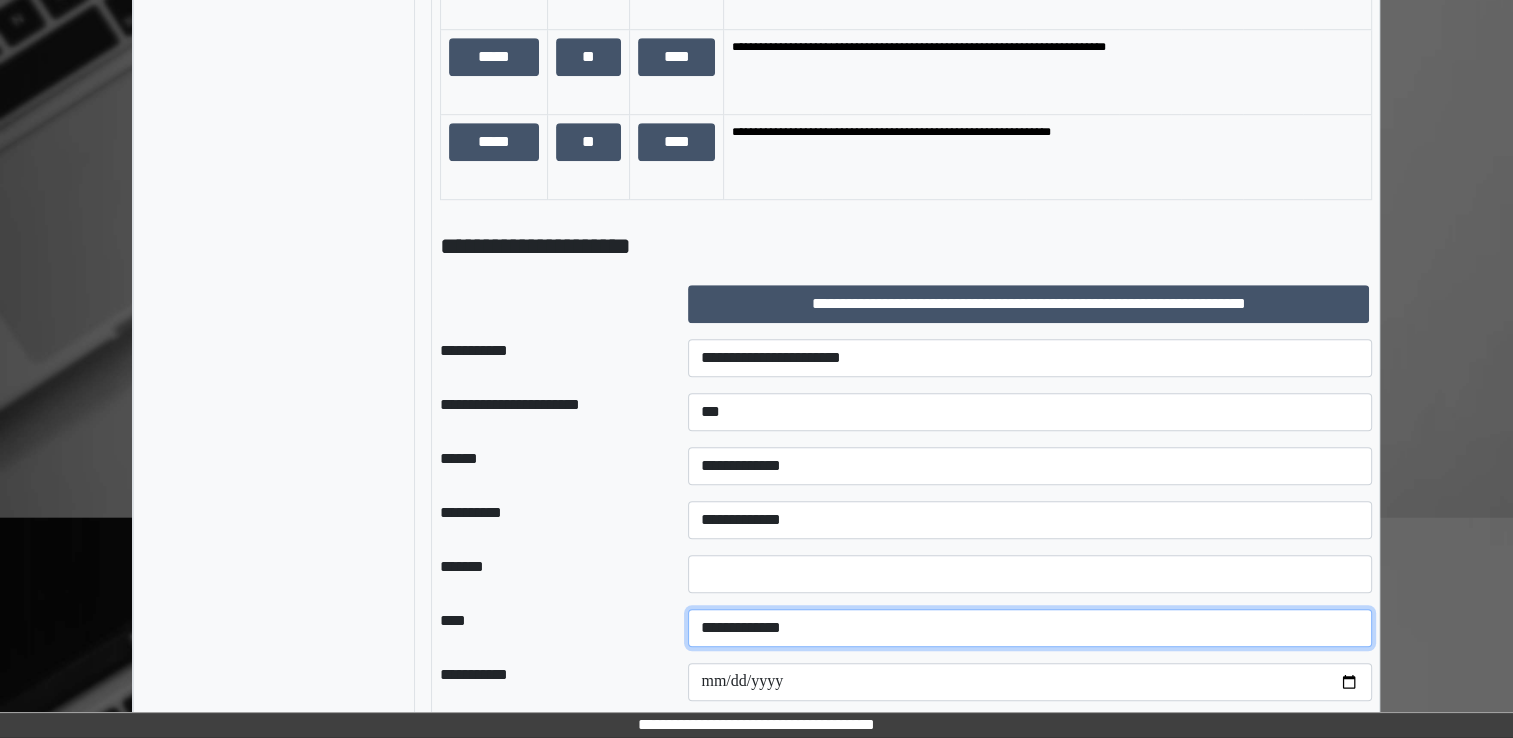 select on "*" 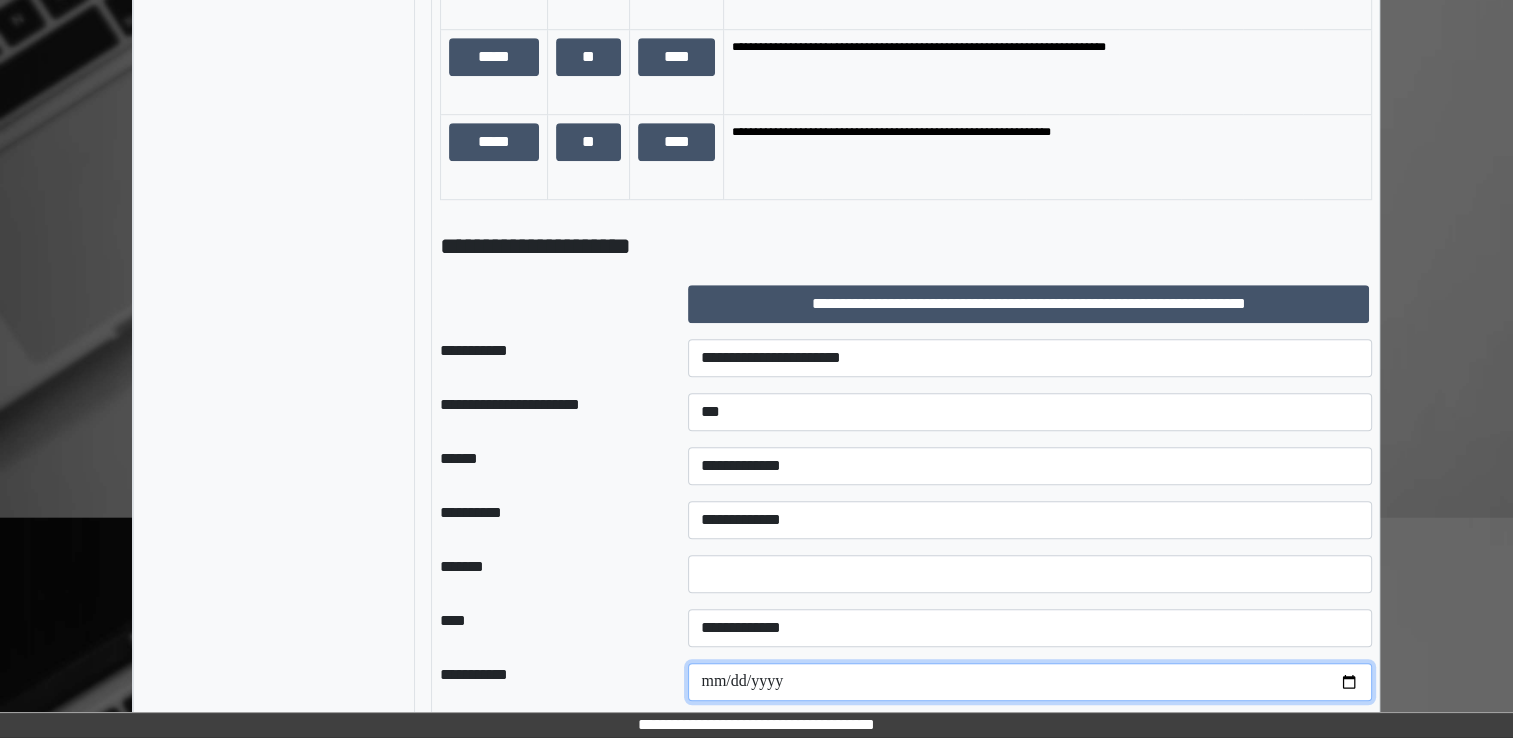 click at bounding box center (1030, 682) 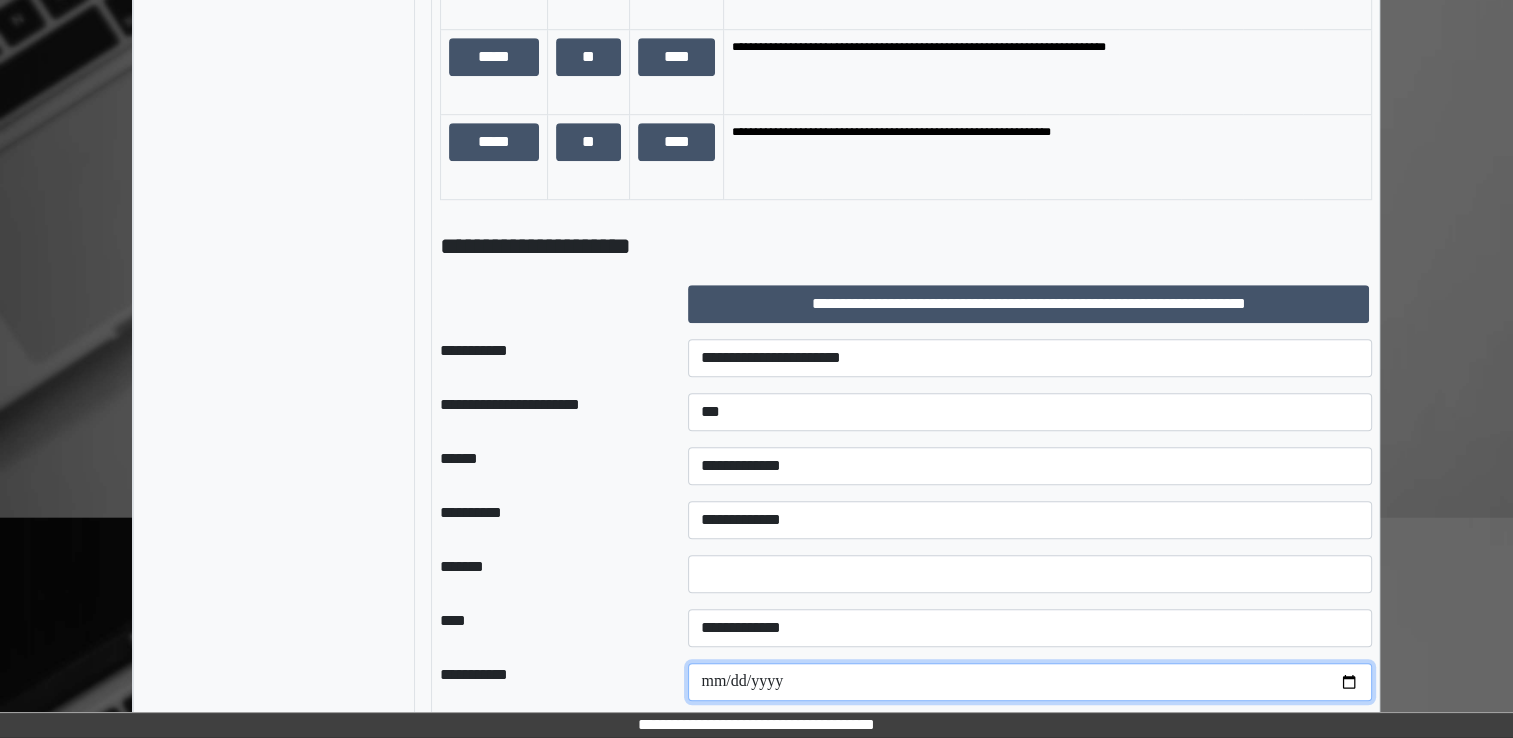 type on "**********" 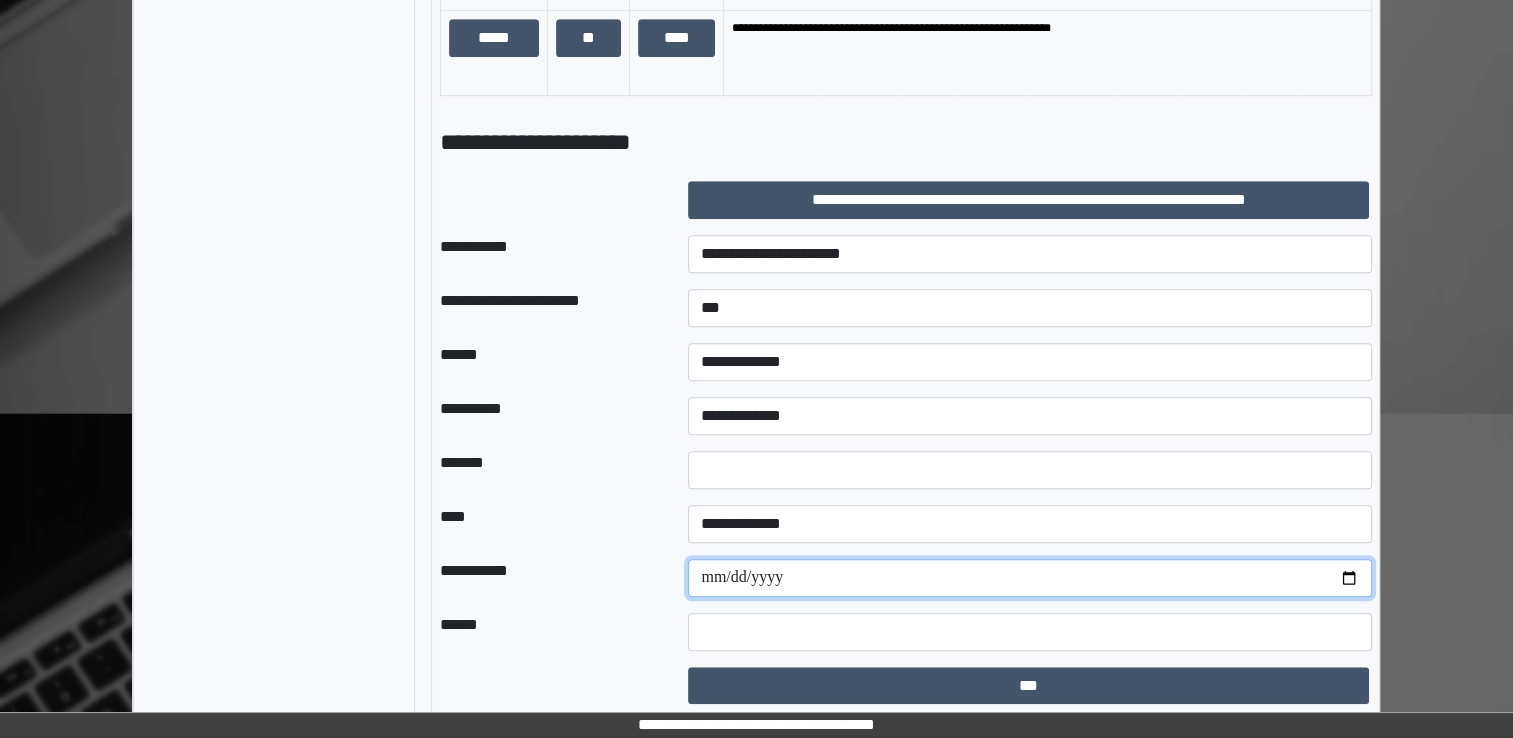 scroll, scrollTop: 1405, scrollLeft: 0, axis: vertical 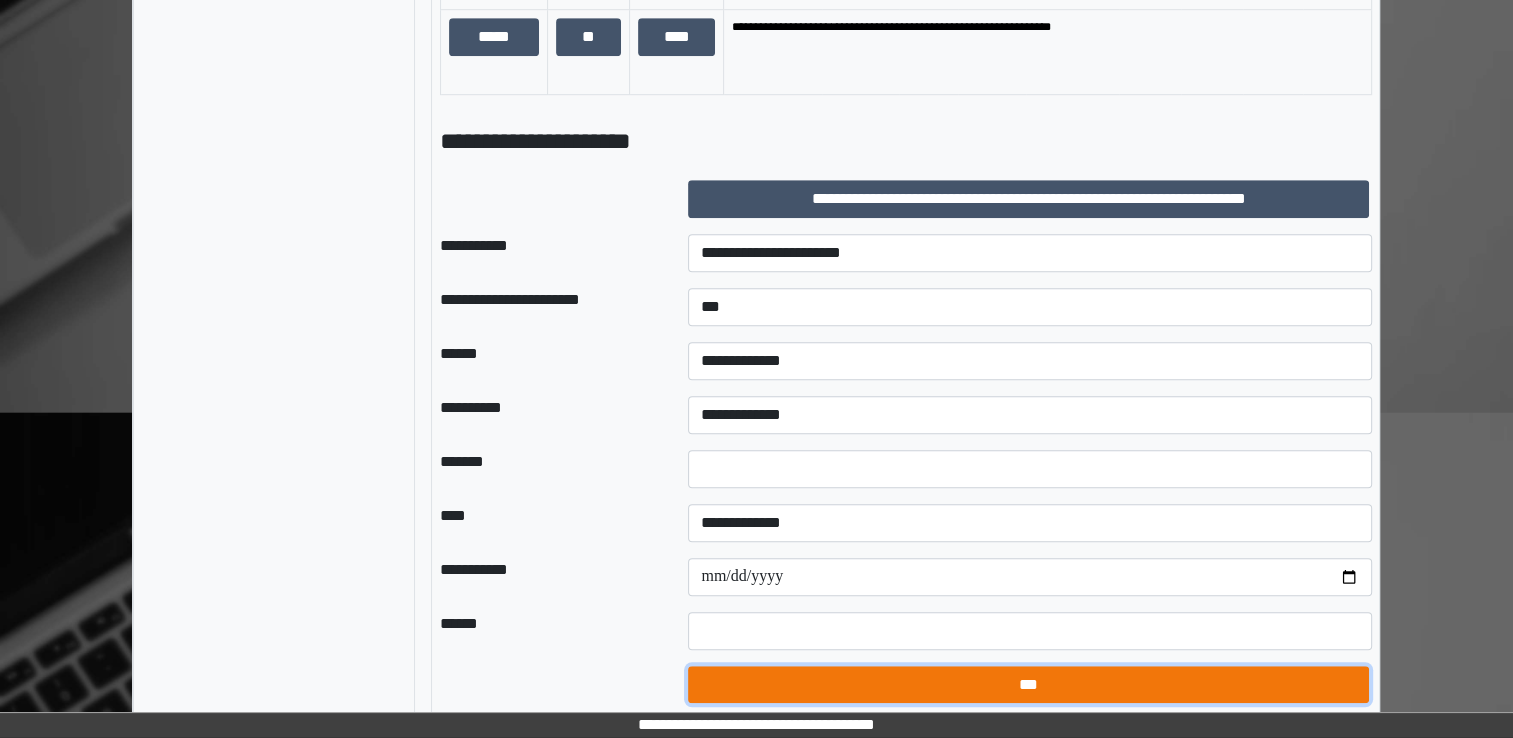 click on "***" at bounding box center [1028, 685] 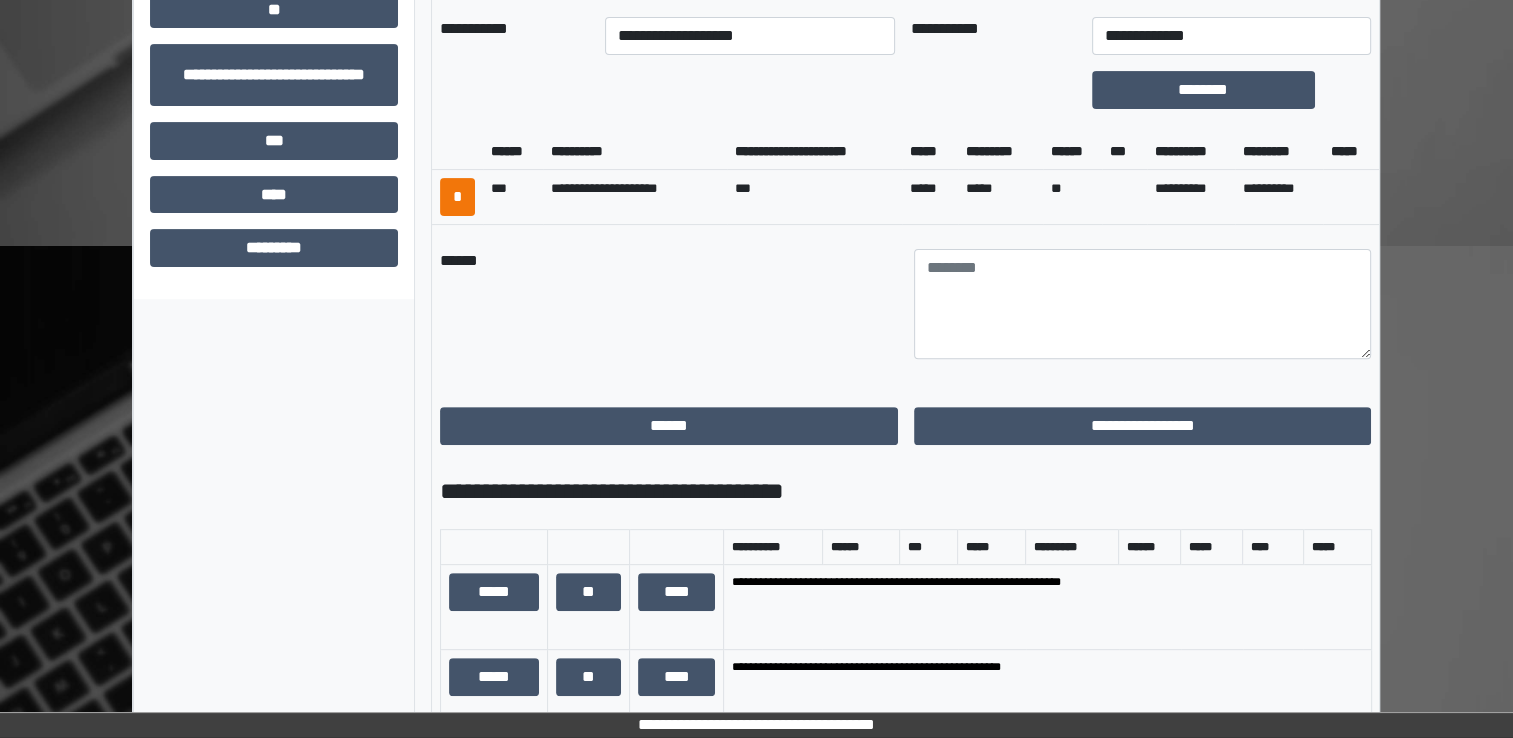 scroll, scrollTop: 605, scrollLeft: 0, axis: vertical 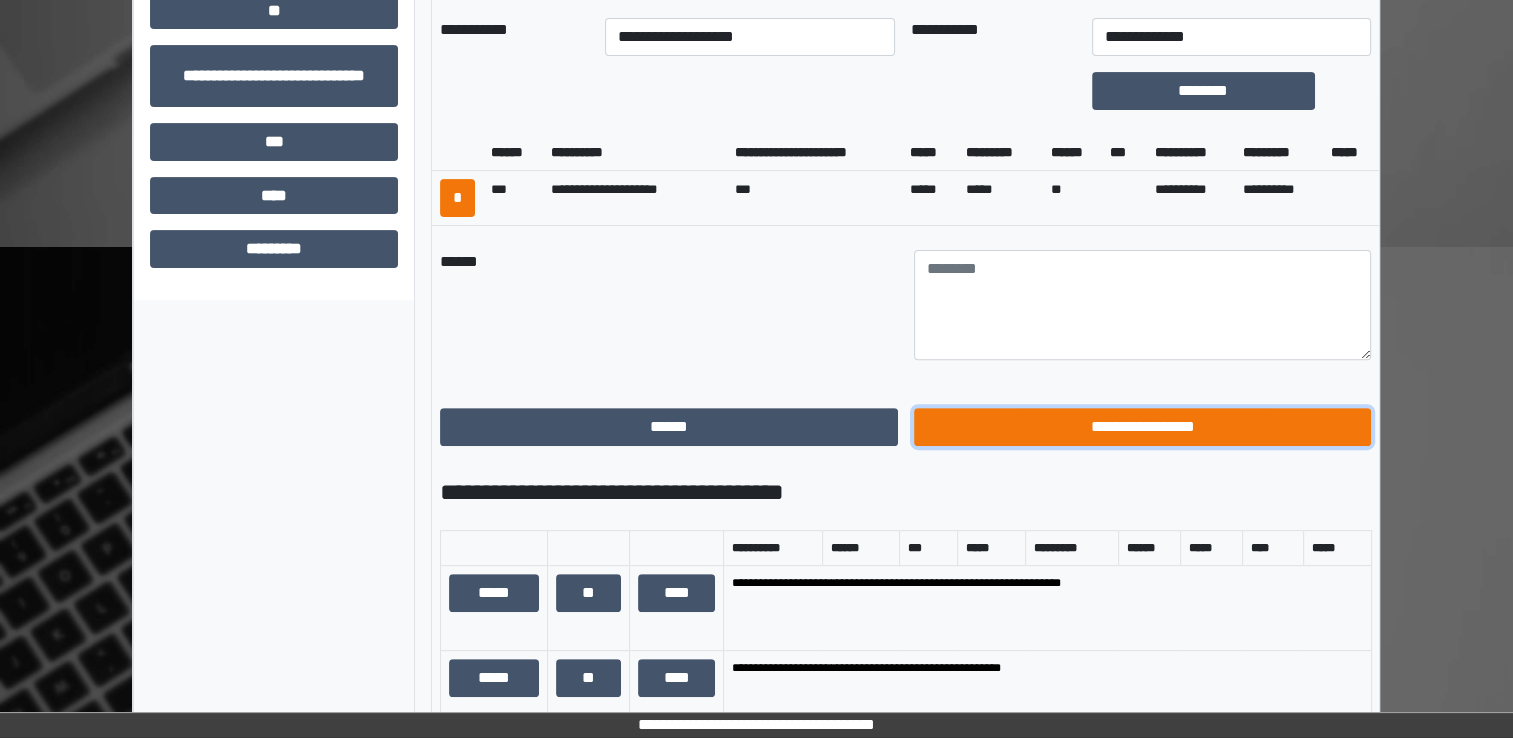 click on "**********" at bounding box center (1143, 427) 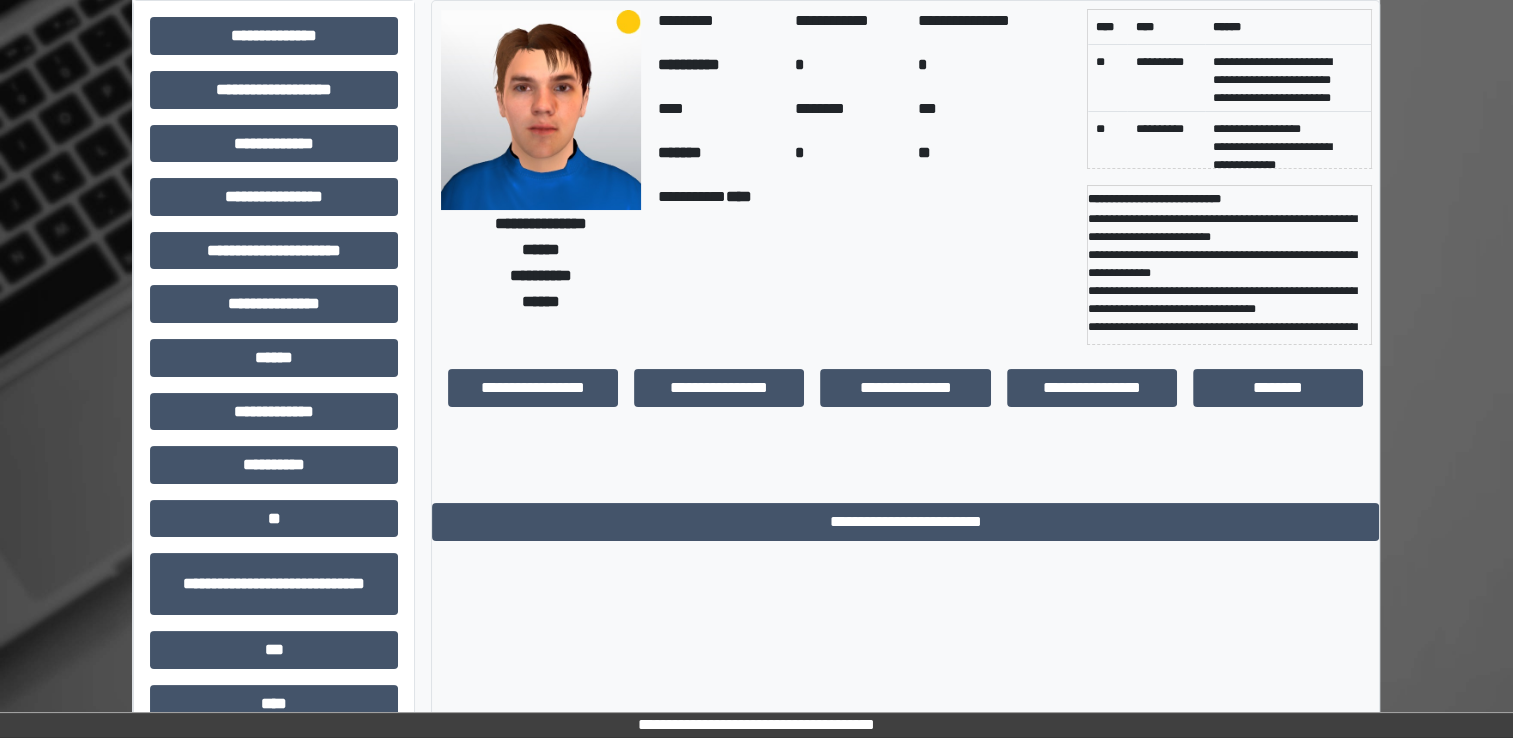 scroll, scrollTop: 0, scrollLeft: 0, axis: both 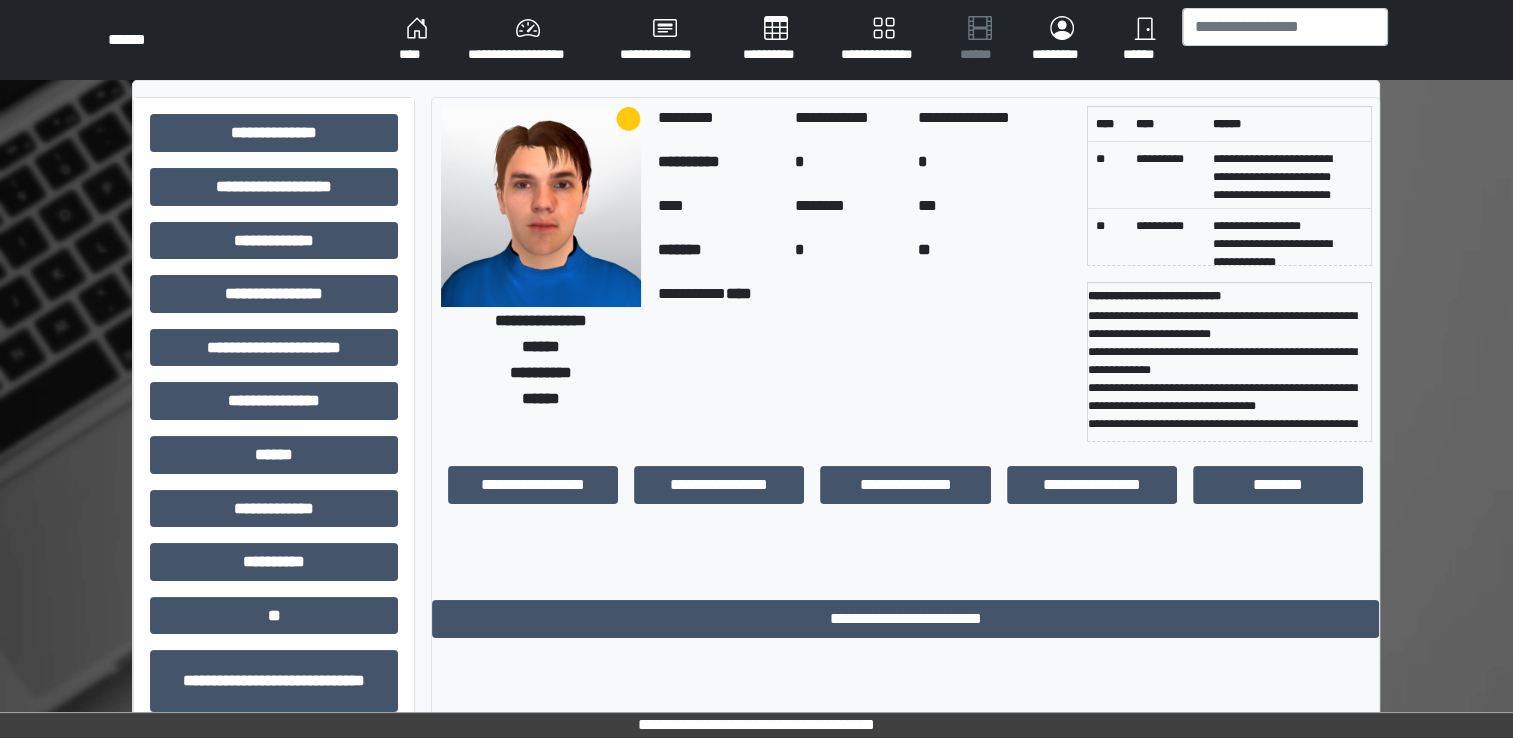 click on "****" at bounding box center (417, 40) 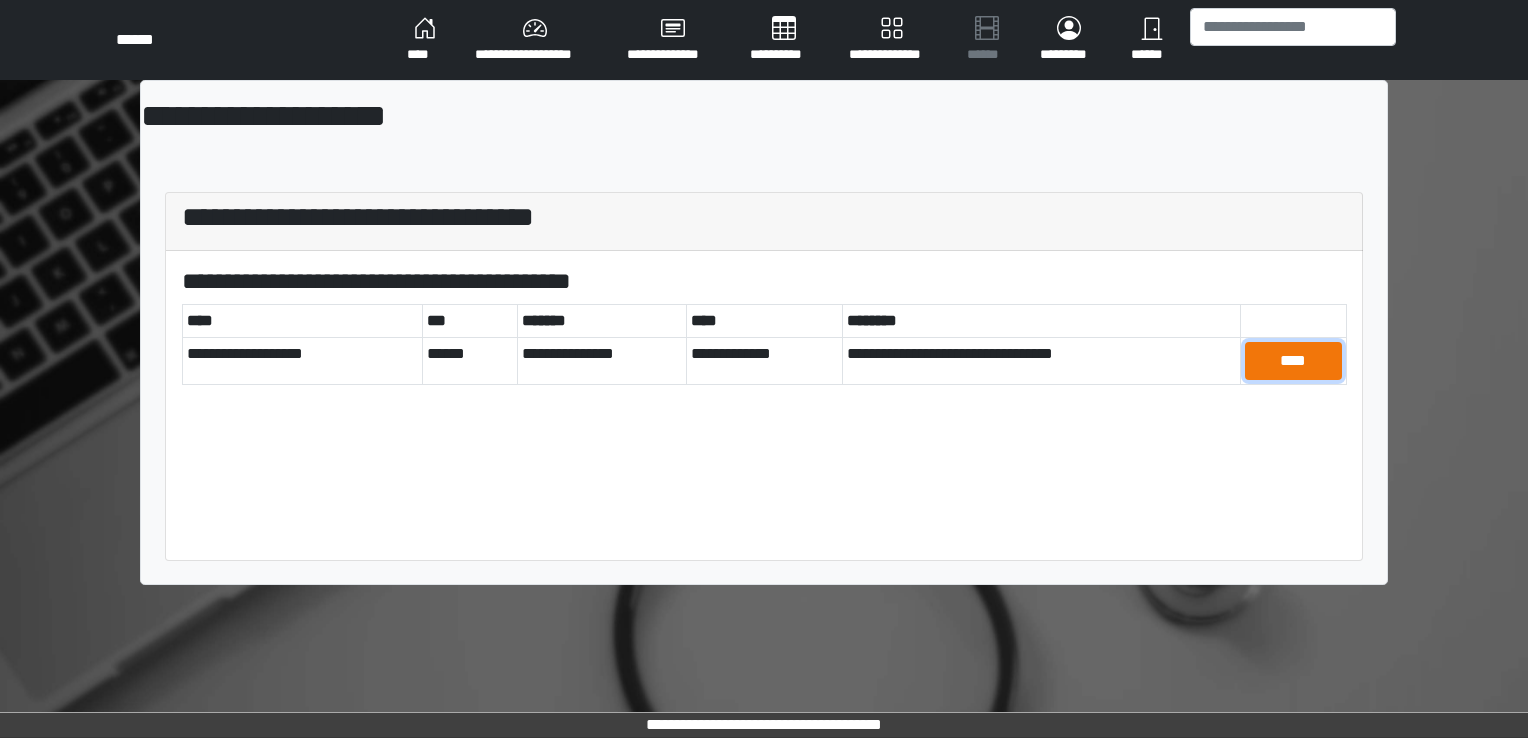 click on "****" at bounding box center (1294, 361) 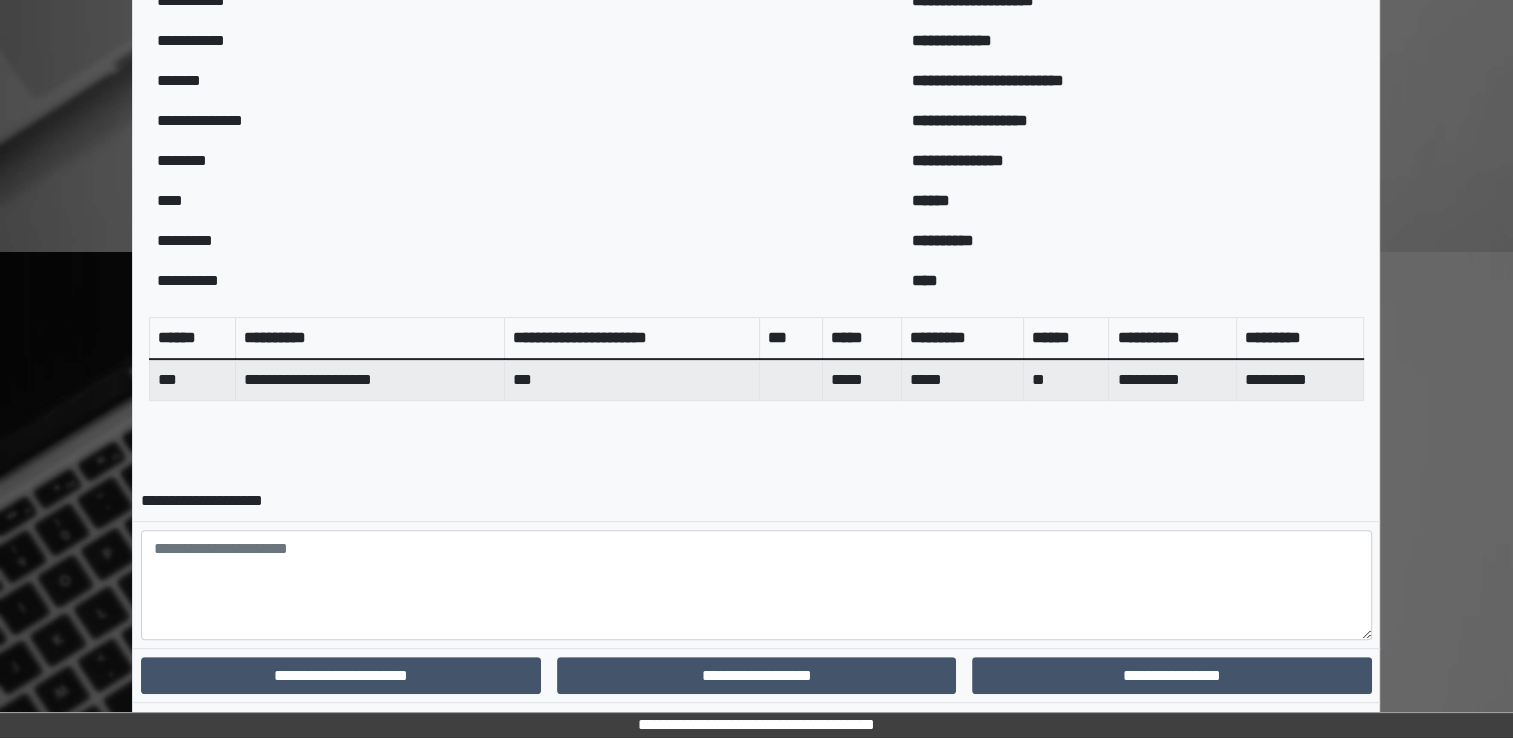 scroll, scrollTop: 644, scrollLeft: 0, axis: vertical 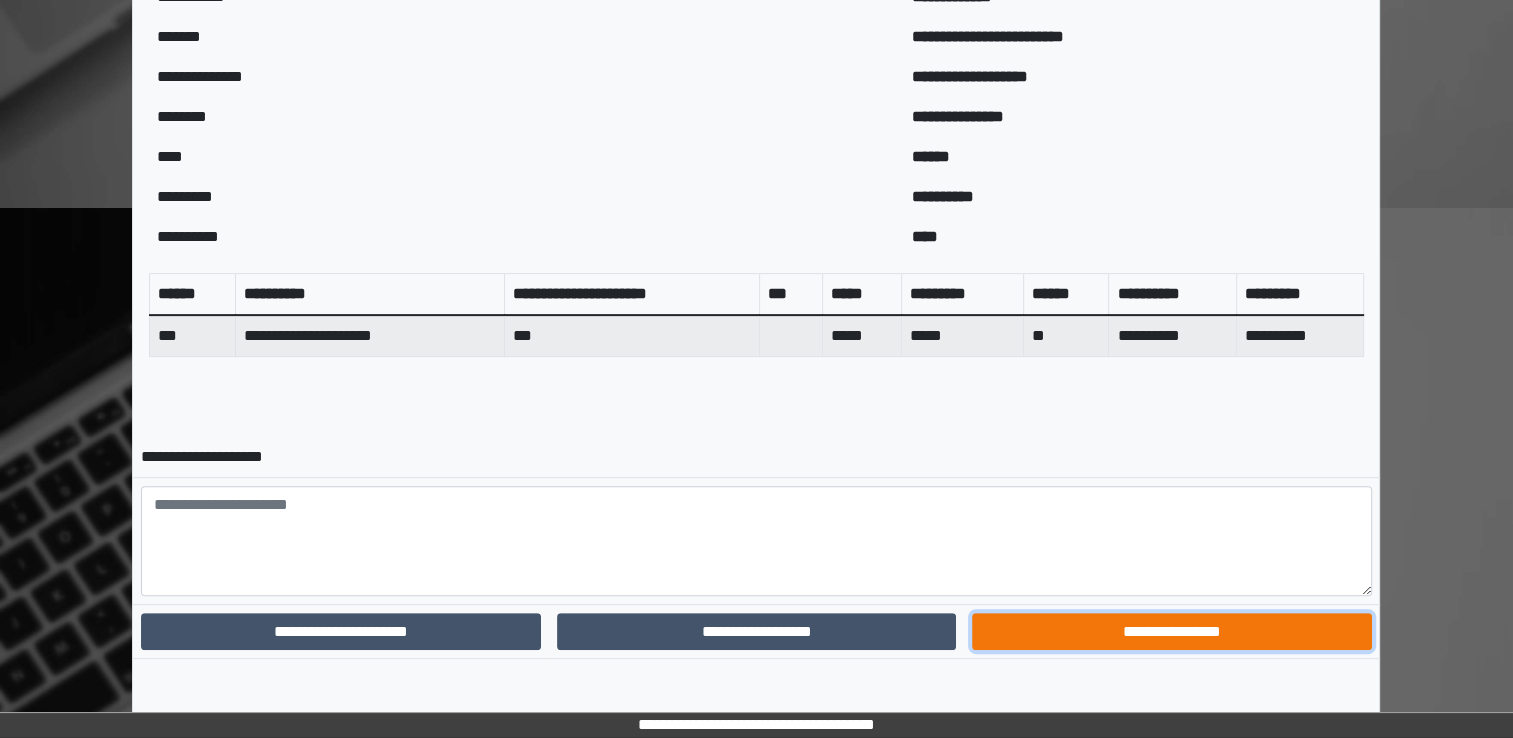 click on "**********" at bounding box center [1171, 632] 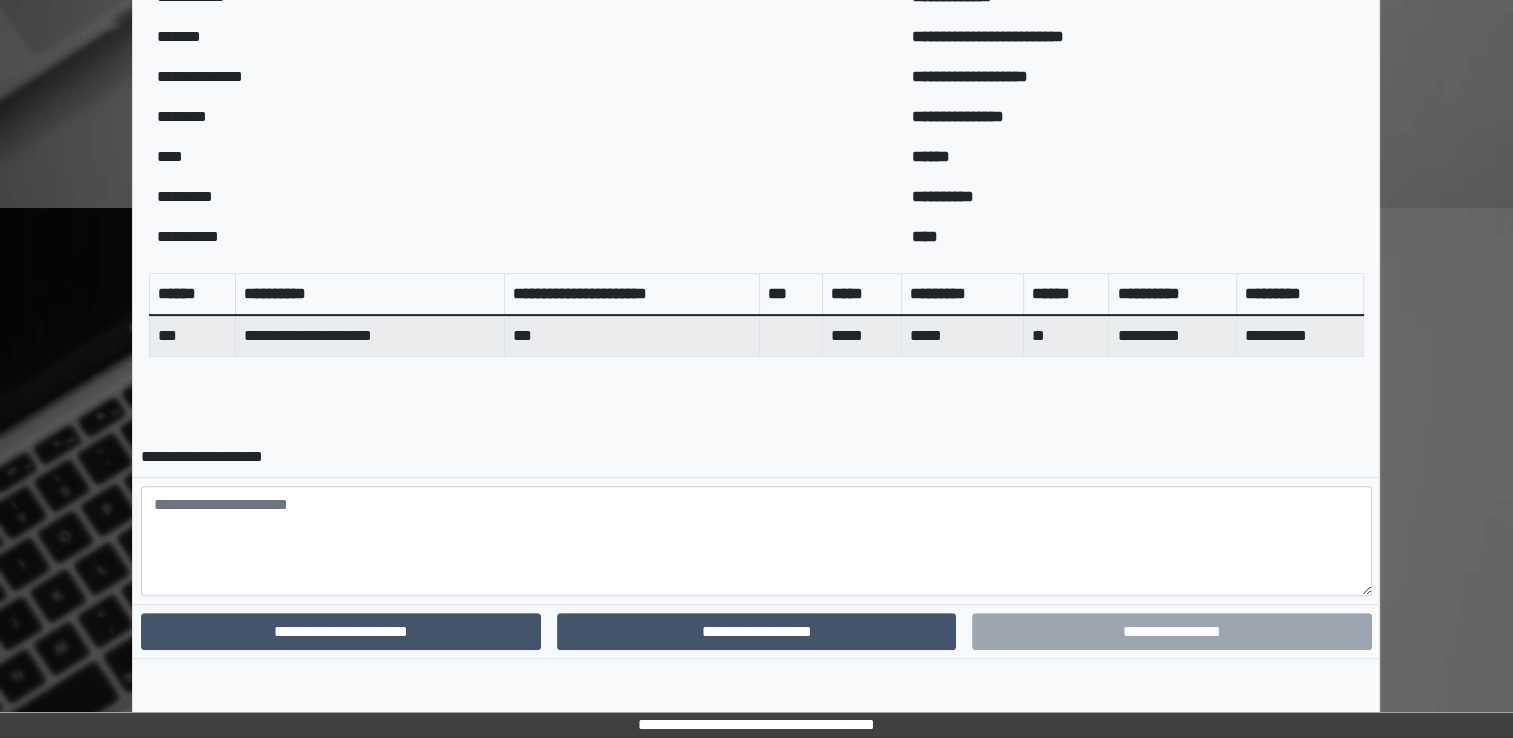 scroll, scrollTop: 559, scrollLeft: 0, axis: vertical 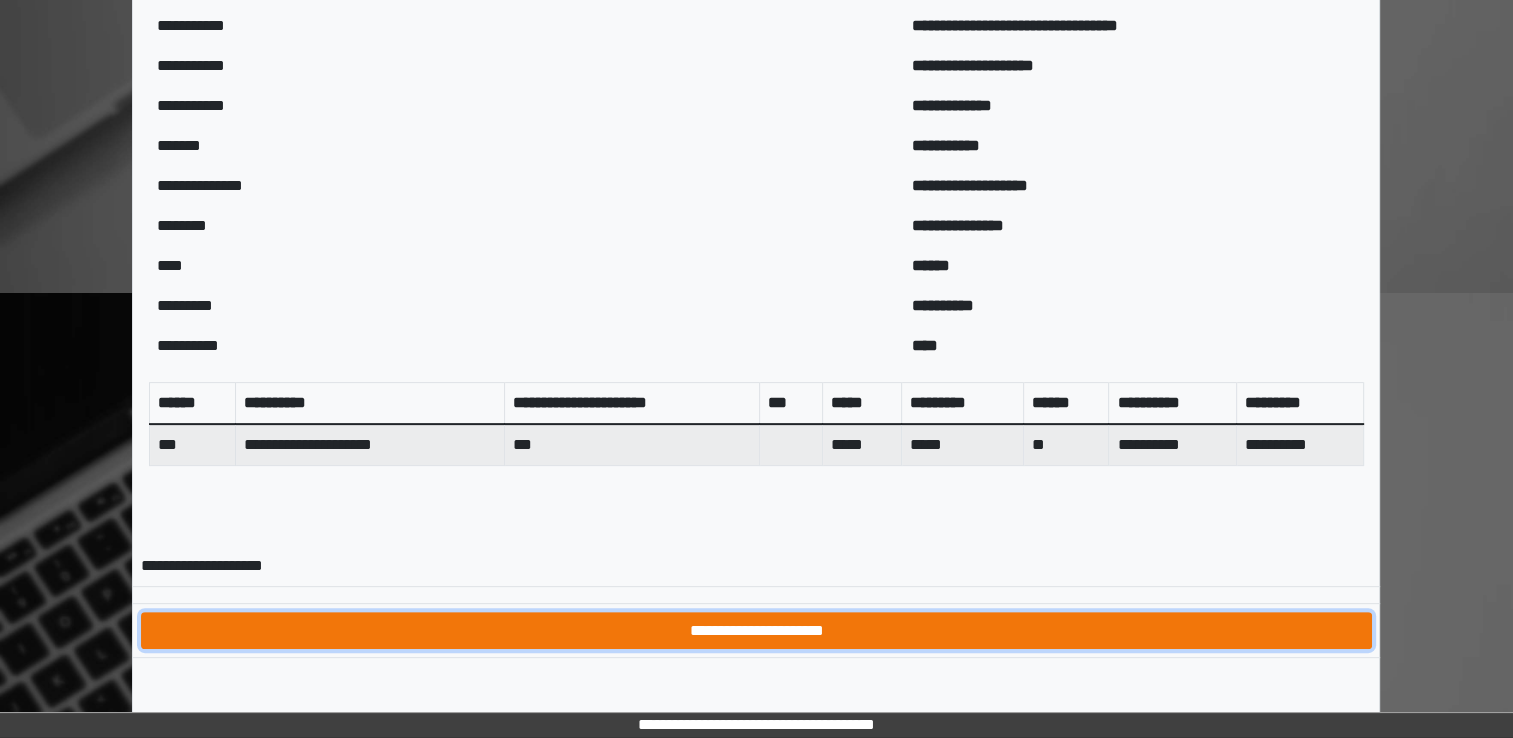 click on "**********" at bounding box center (756, 631) 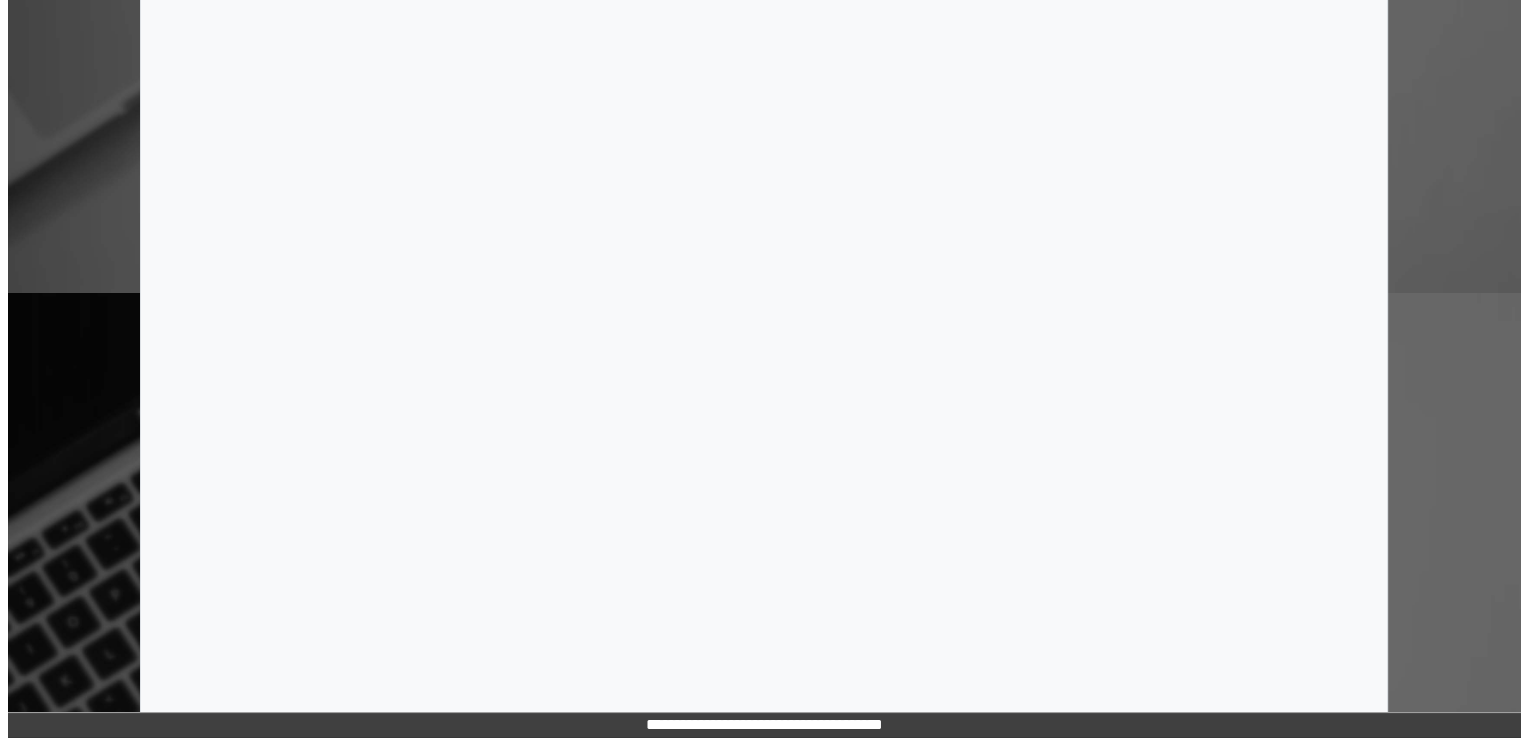 scroll, scrollTop: 0, scrollLeft: 0, axis: both 